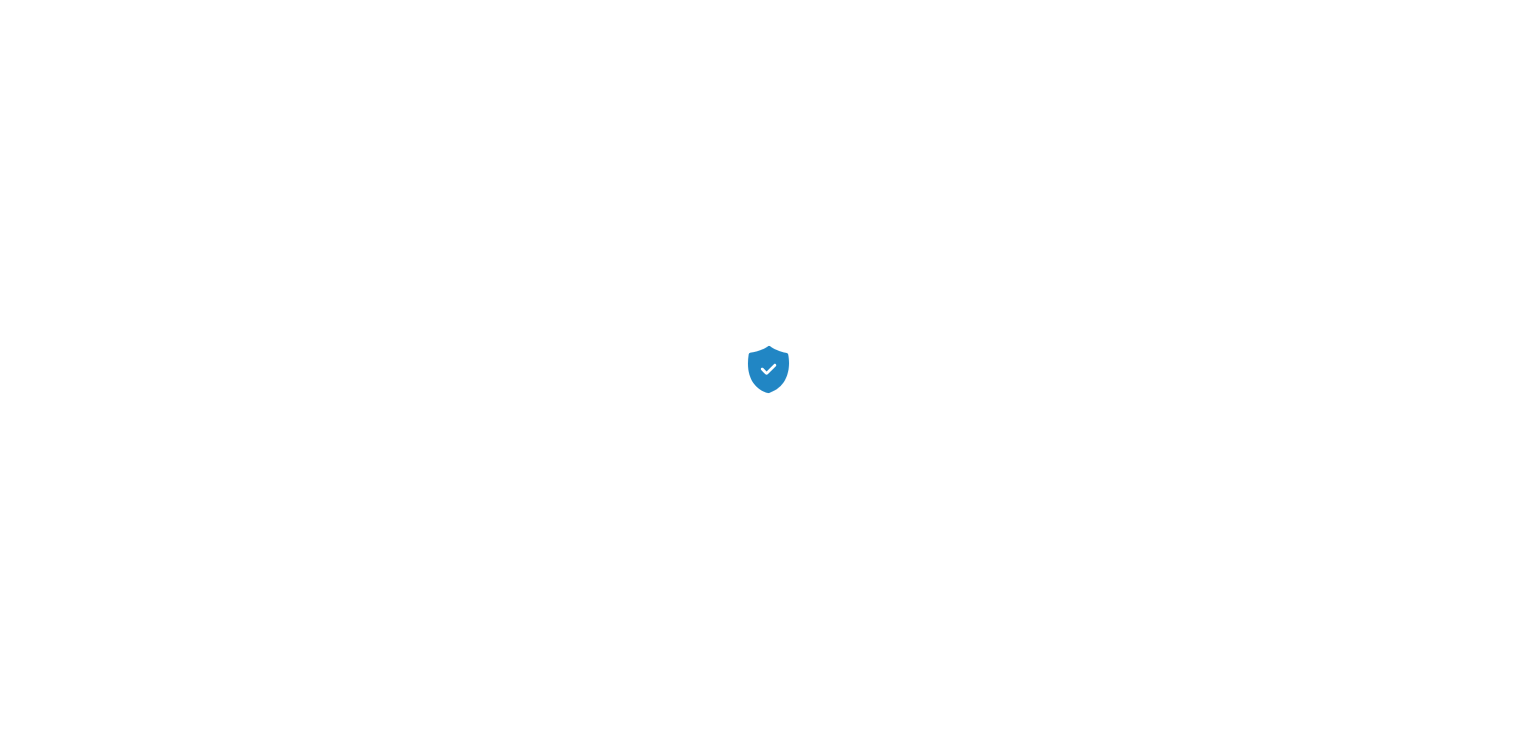 scroll, scrollTop: 0, scrollLeft: 0, axis: both 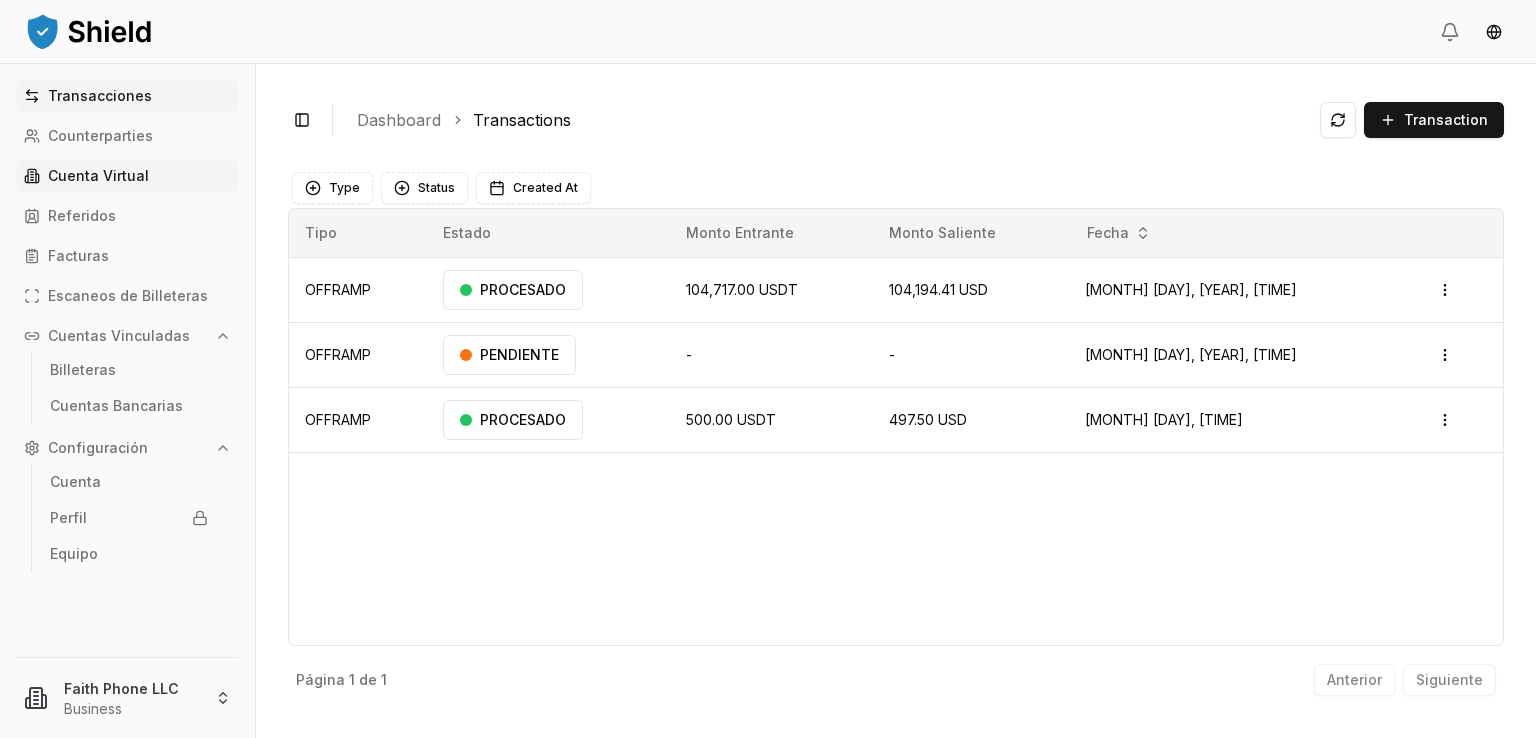 click on "Cuenta Virtual" at bounding box center [127, 176] 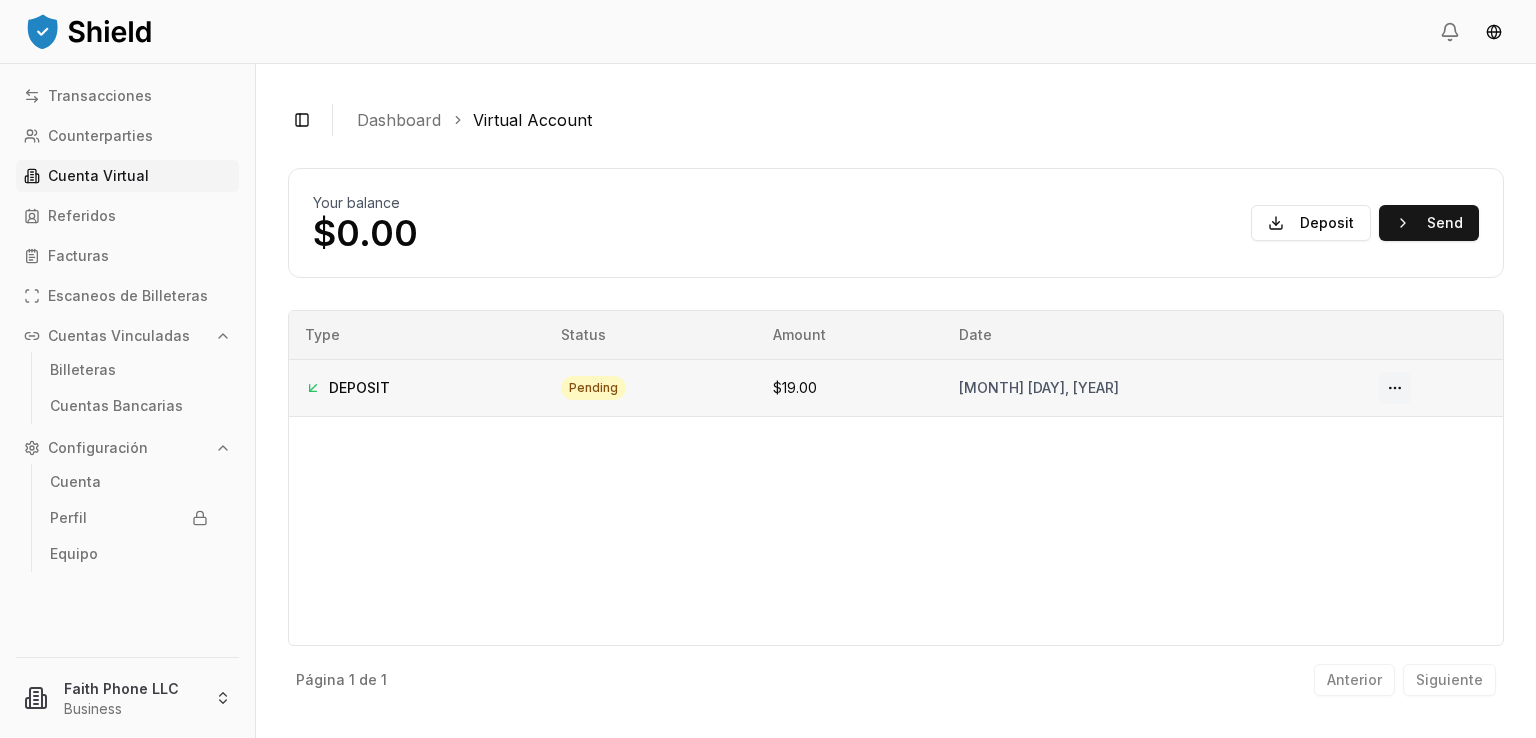 click at bounding box center [1395, 388] 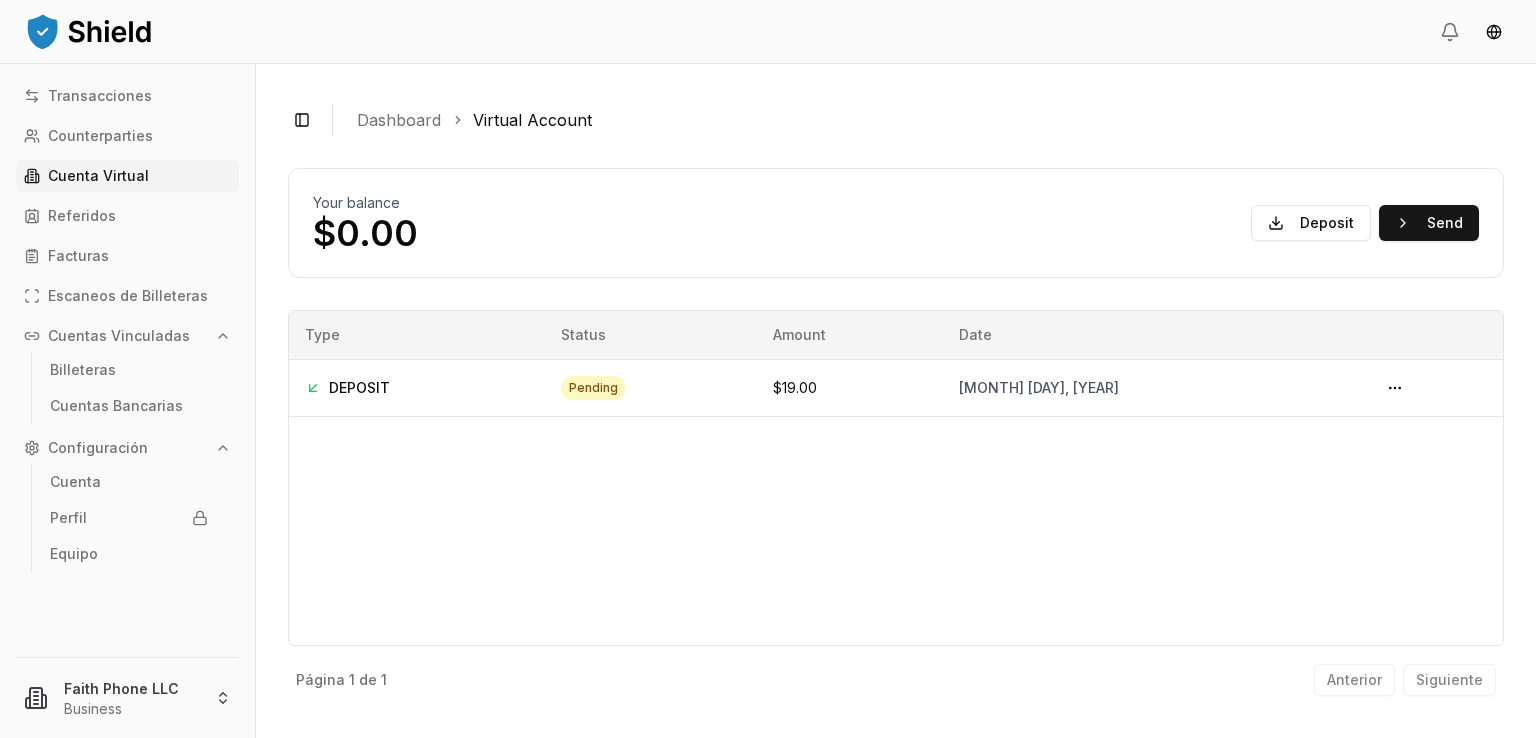 click on "Type Status Amount Date   DEPOSIT   pending   $19.00   August 6, 2025" at bounding box center [896, 478] 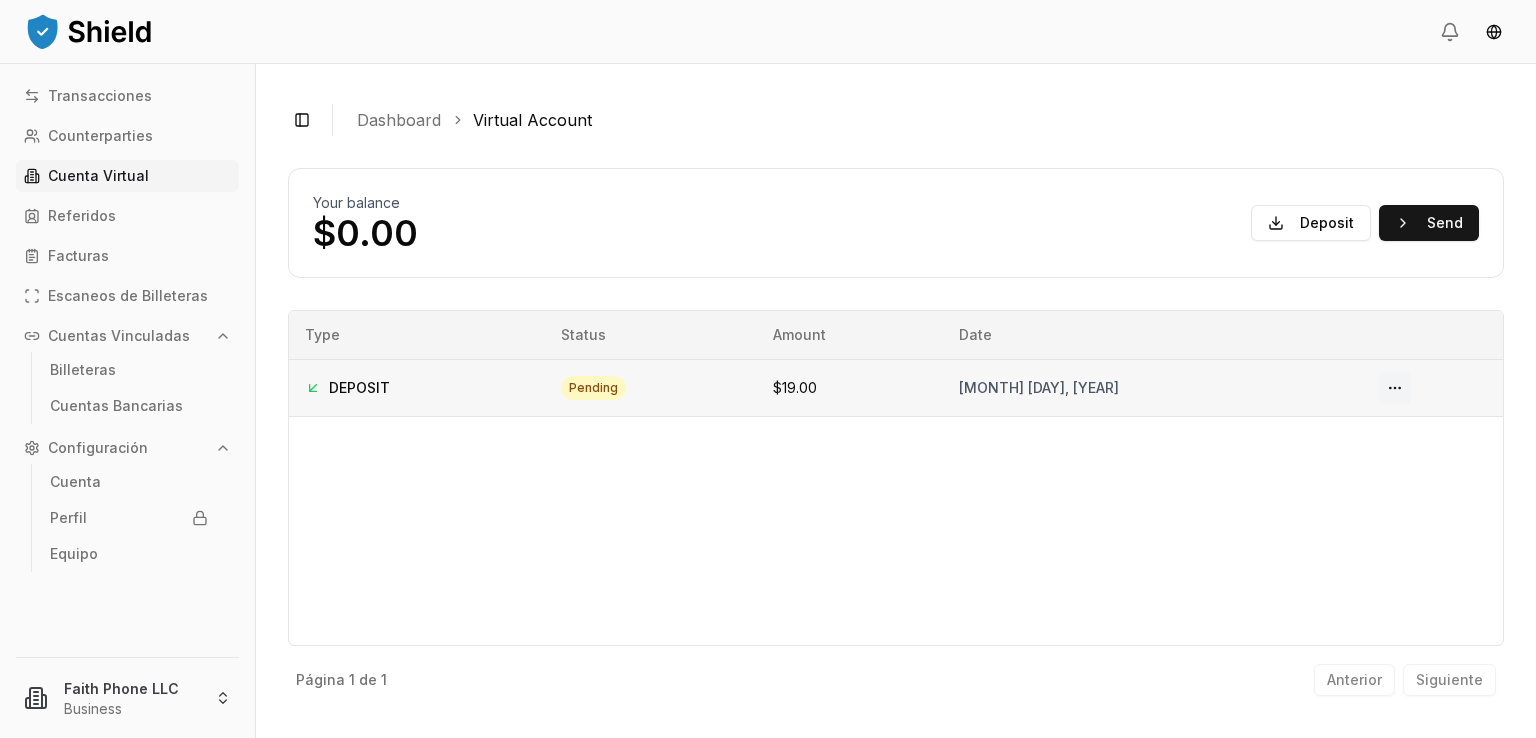 click at bounding box center [1395, 388] 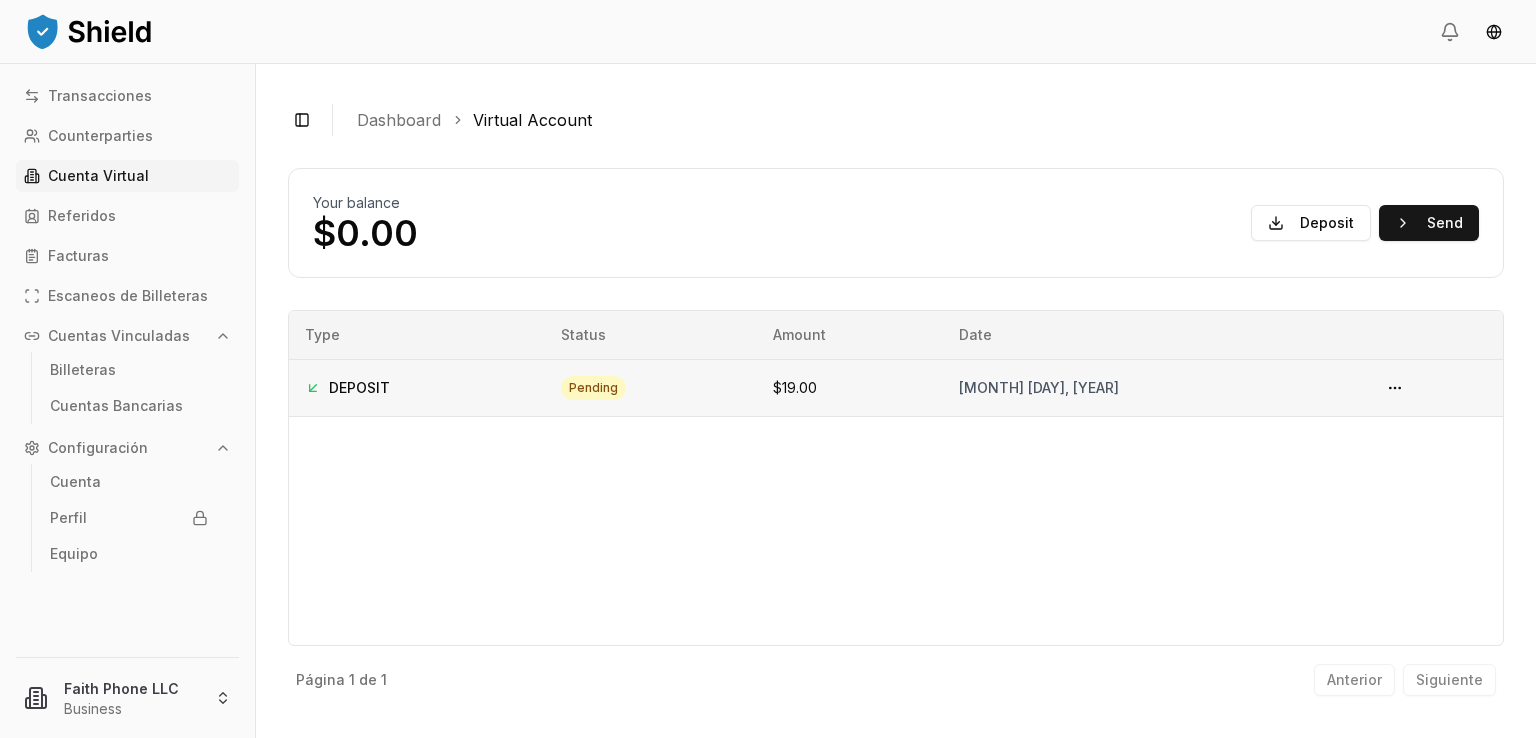 click on "DEPOSIT" at bounding box center [417, 388] 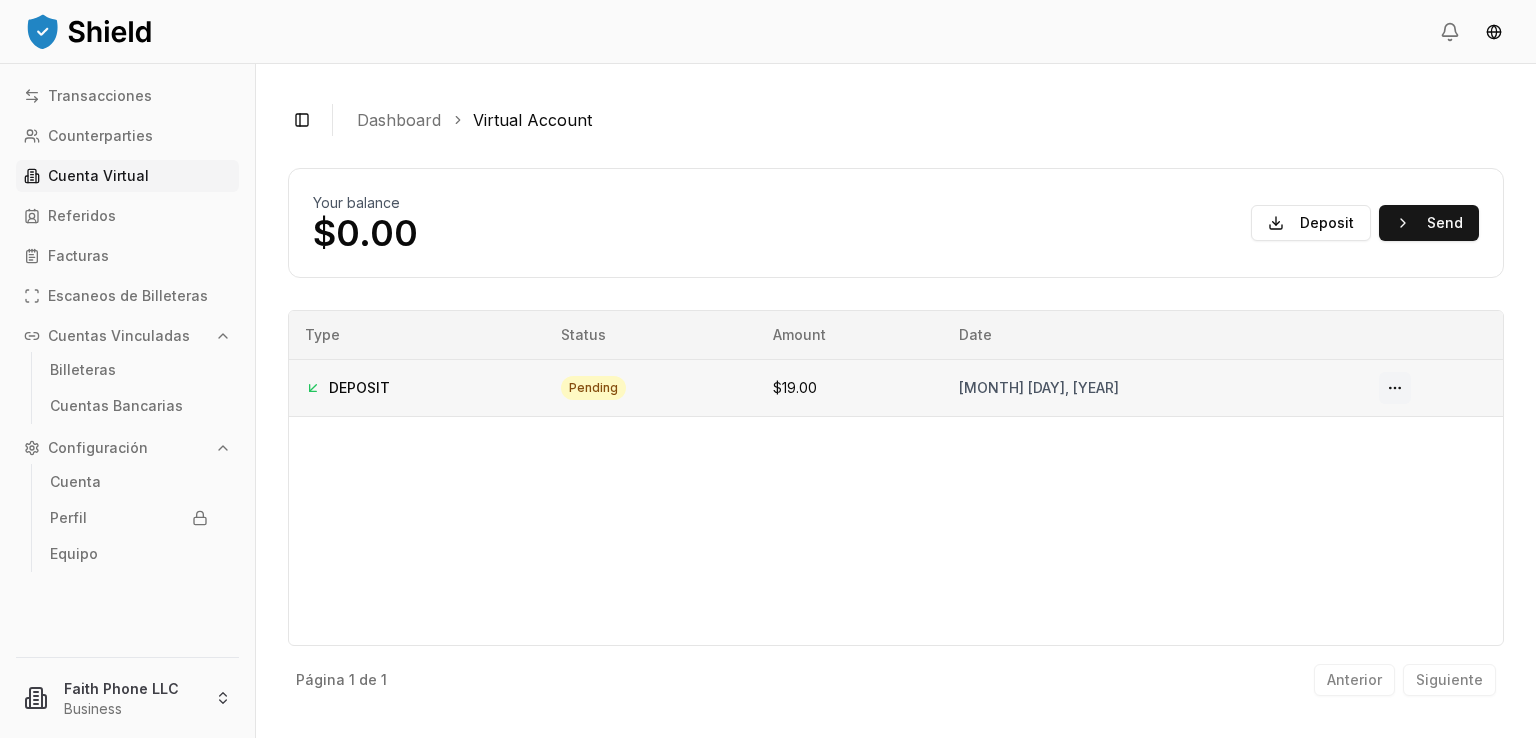 click at bounding box center (1395, 388) 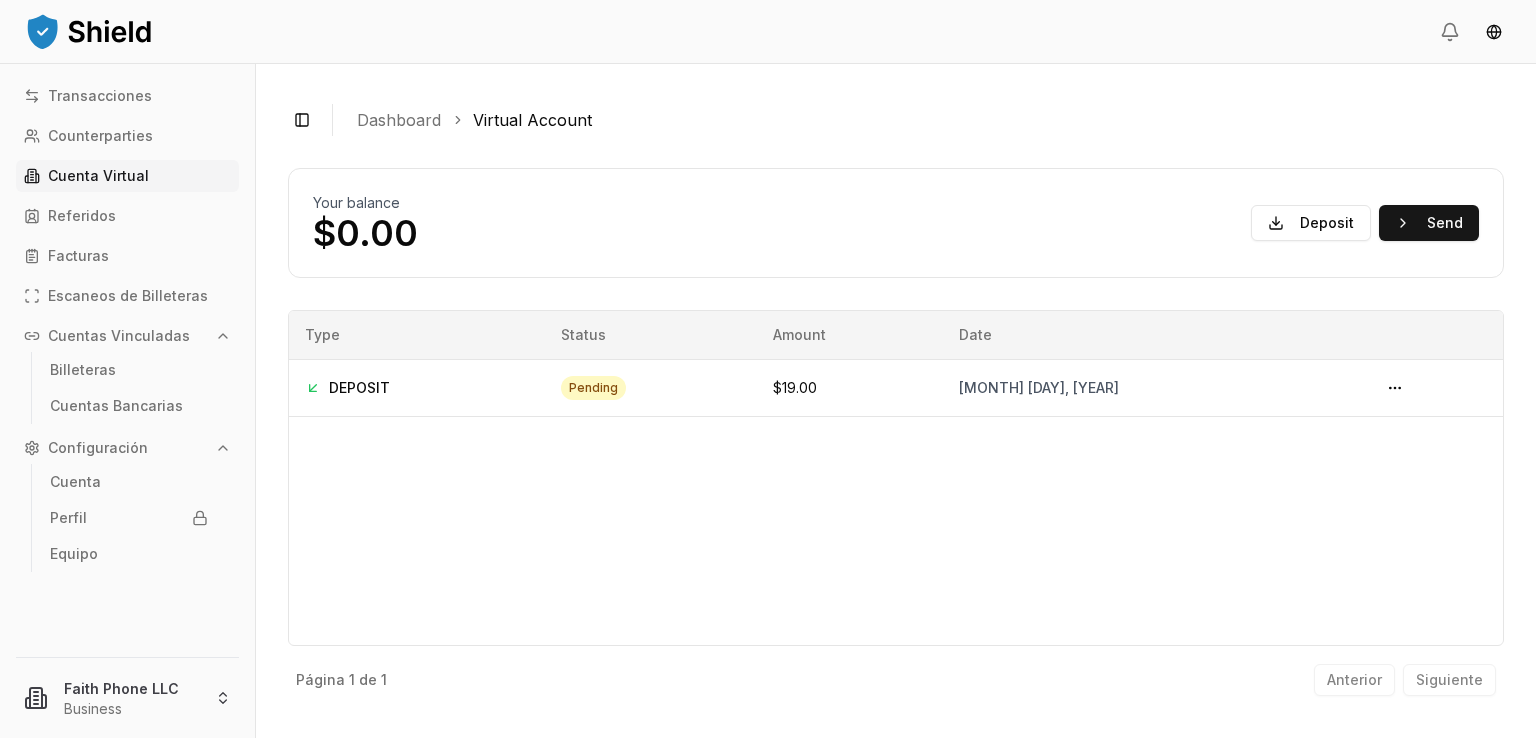 click on "Type Status Amount Date   DEPOSIT   pending   $19.00   August 6, 2025" at bounding box center (896, 478) 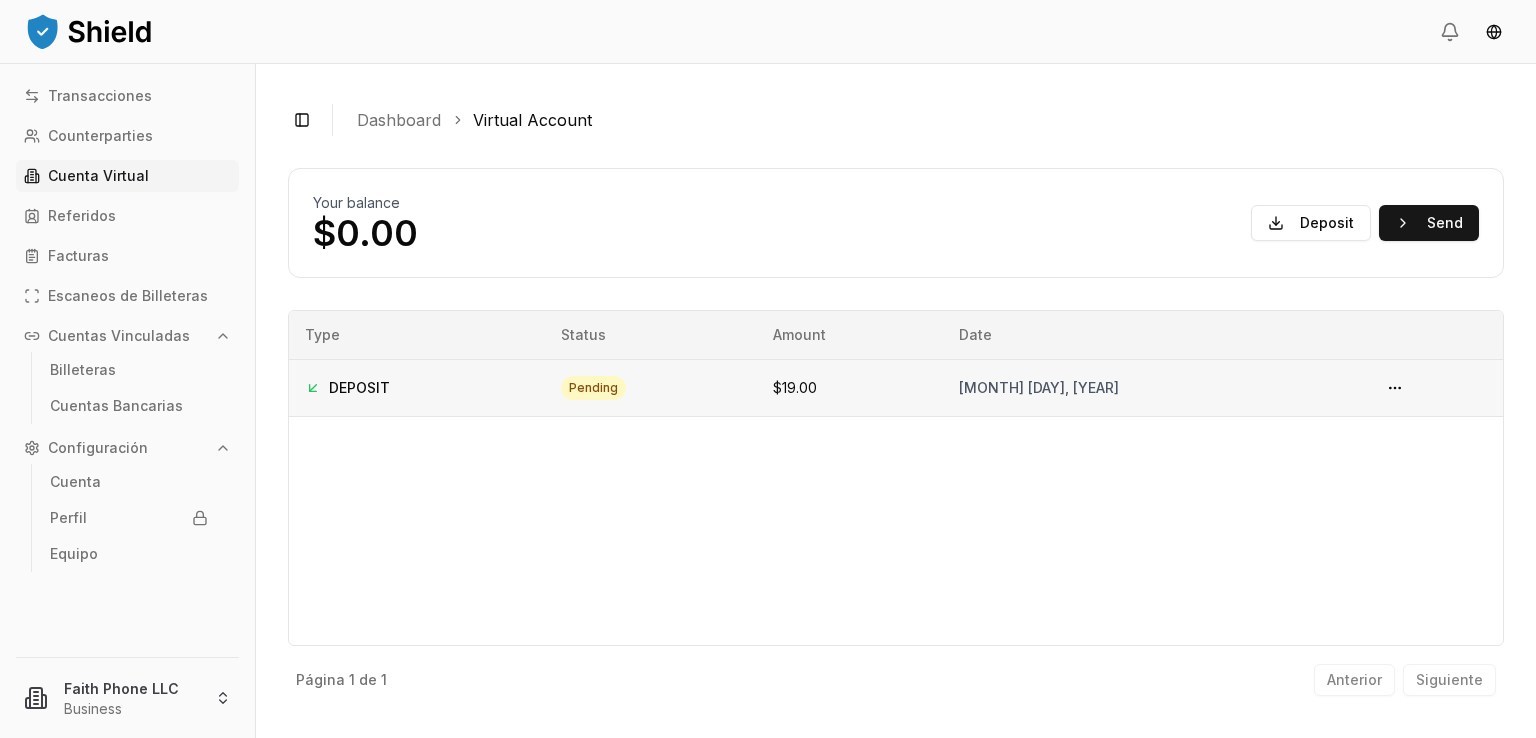 click on "pending" at bounding box center (593, 388) 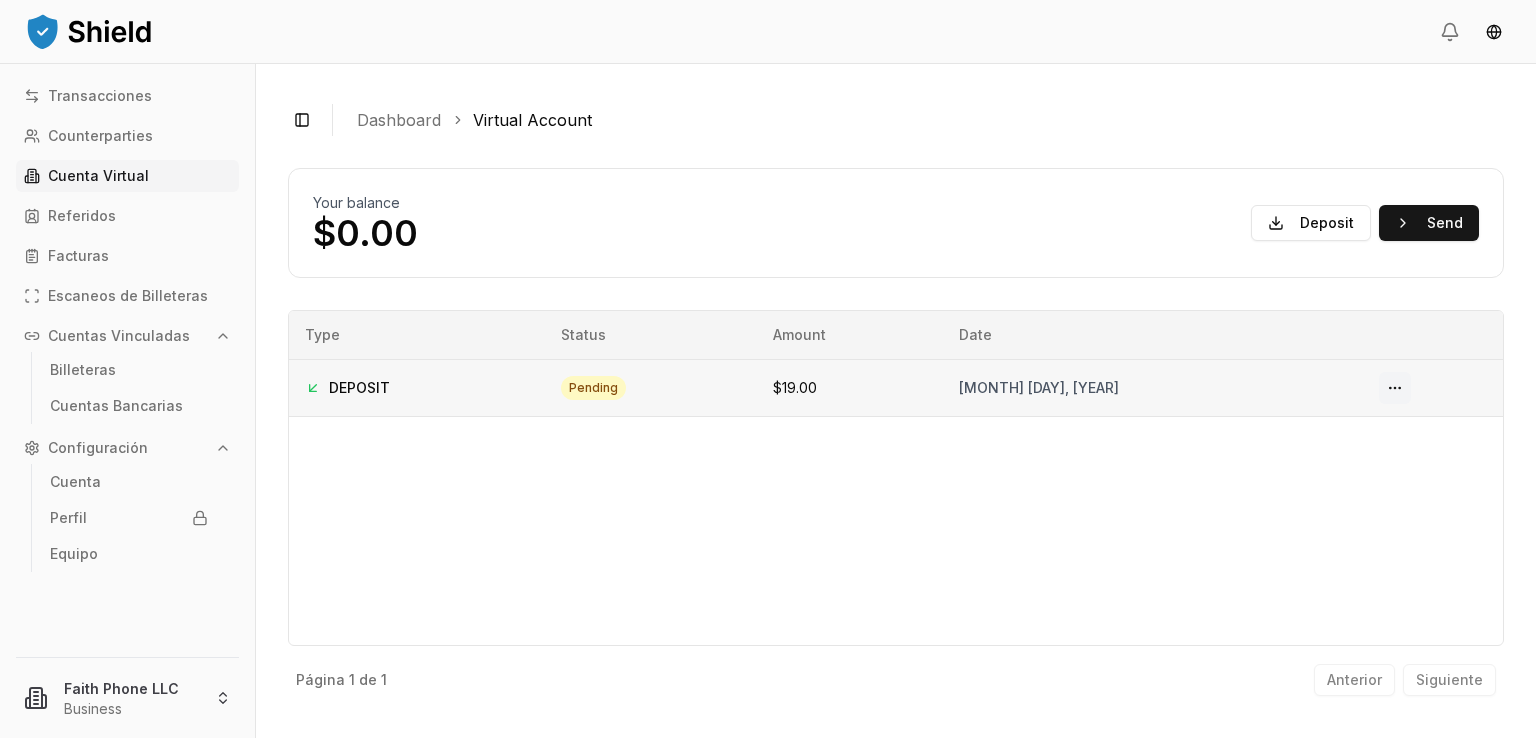 click at bounding box center (1395, 388) 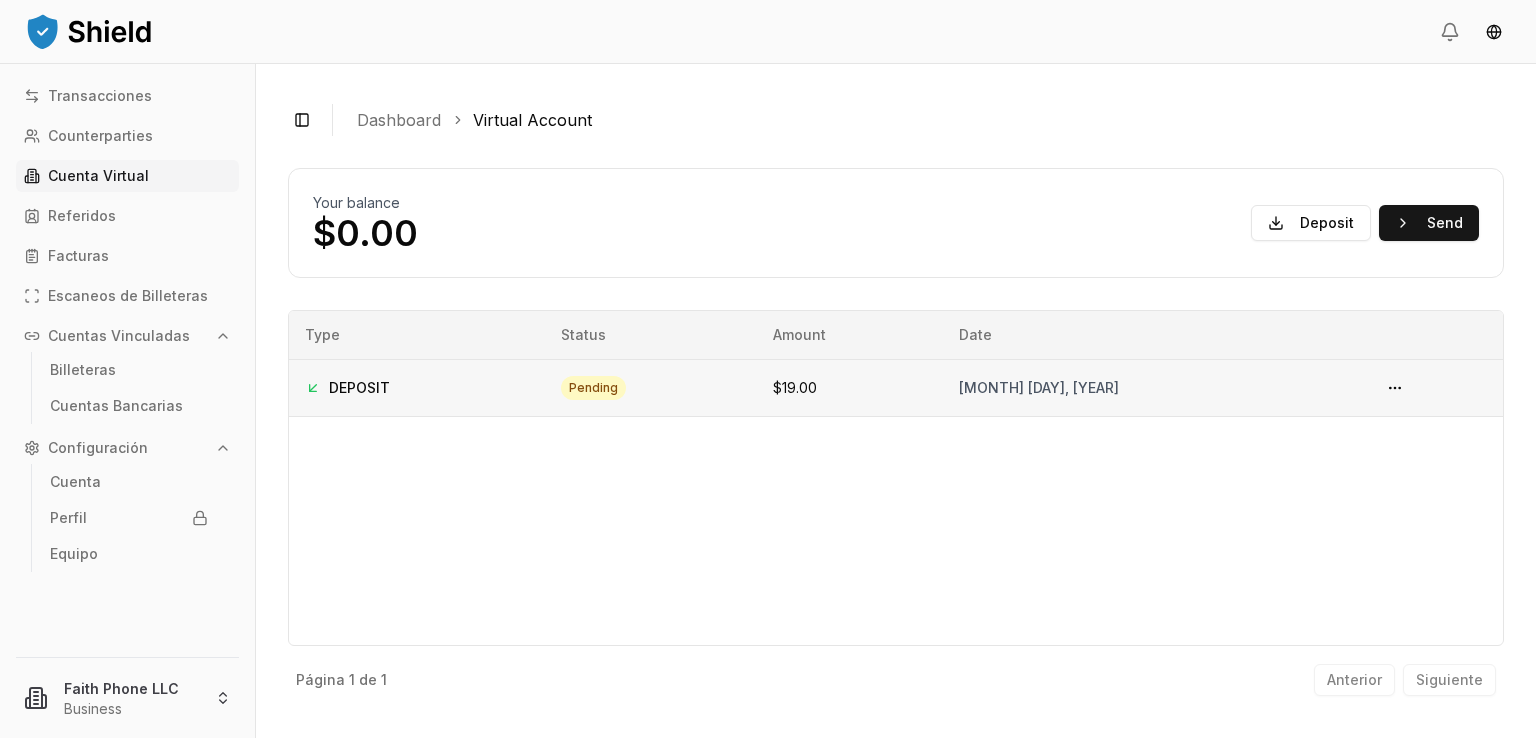click on "DEPOSIT" at bounding box center [359, 388] 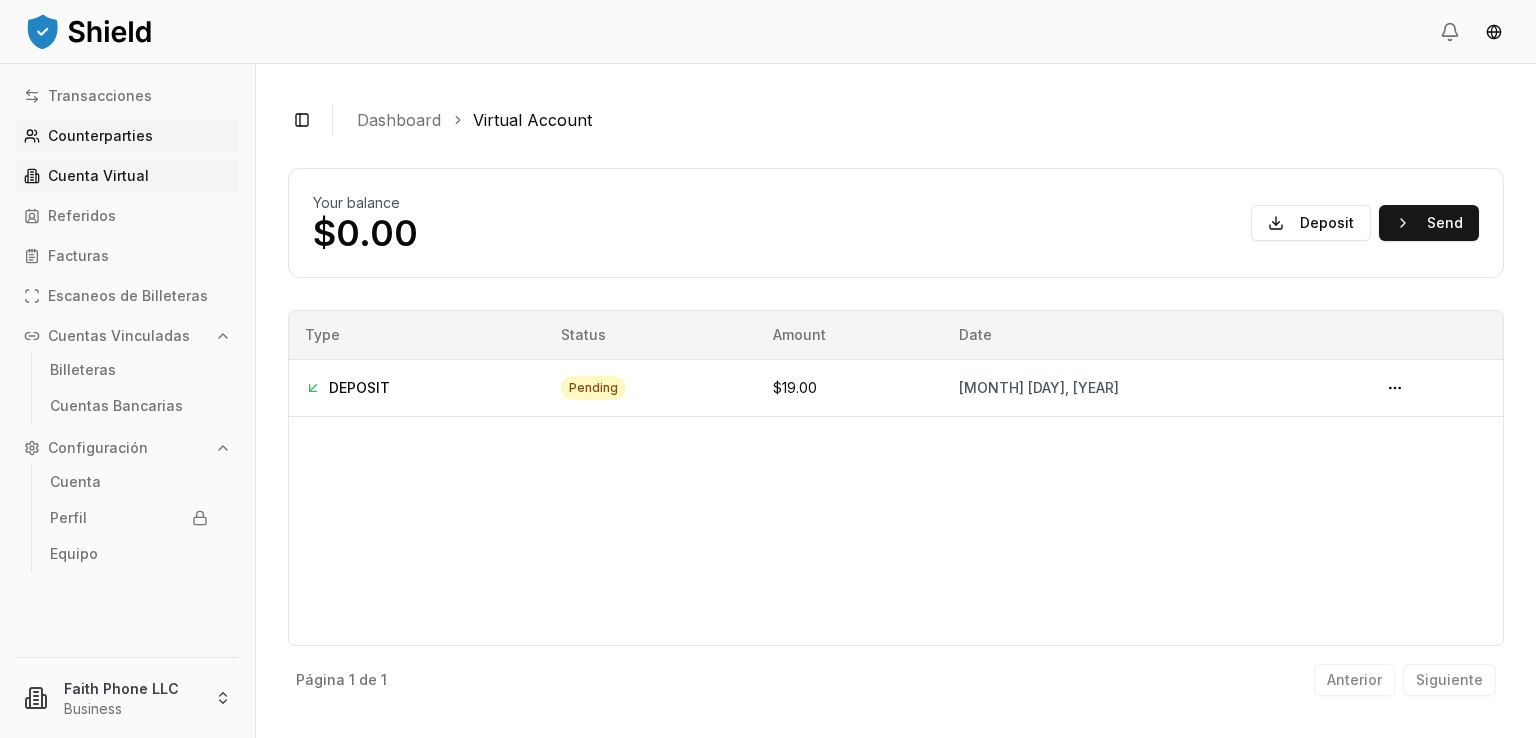 click on "Counterparties" at bounding box center (127, 136) 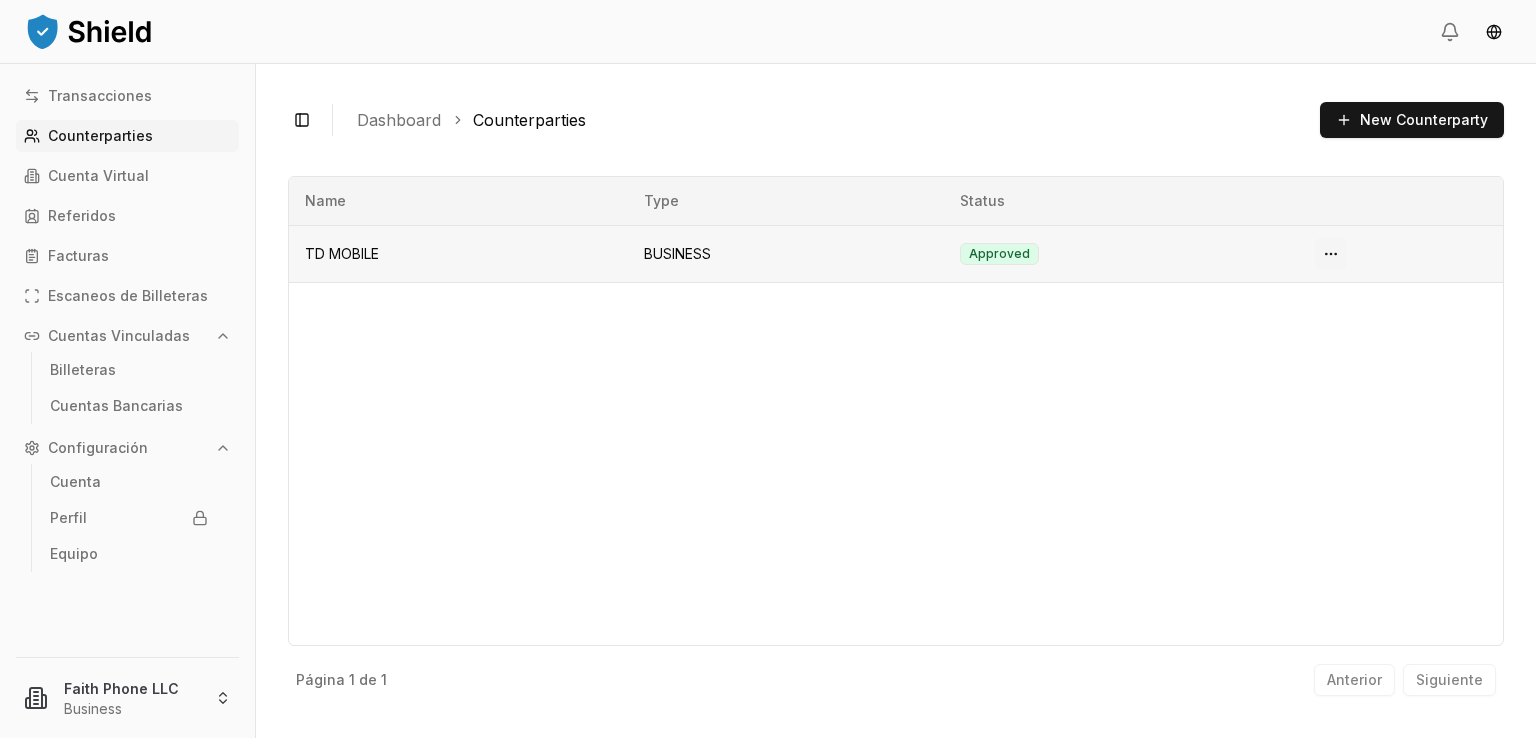 click on "Transacciones Counterparties Cuenta Virtual Referidos Facturas Escaneos de Billeteras Cuentas Vinculadas Billeteras Cuentas Bancarias Configuración Cuenta Perfil Equipo Faith Phone LLC  Business Toggle Sidebar Dashboard Counterparties New Counterparty TD MOBILE Type:  BUSINESS Approved Página 1 de 1 Anterior Siguiente Name Type Status   TD MOBILE   BUSINESS   Approved   Página 1 de 1 Anterior Siguiente" at bounding box center [768, 369] 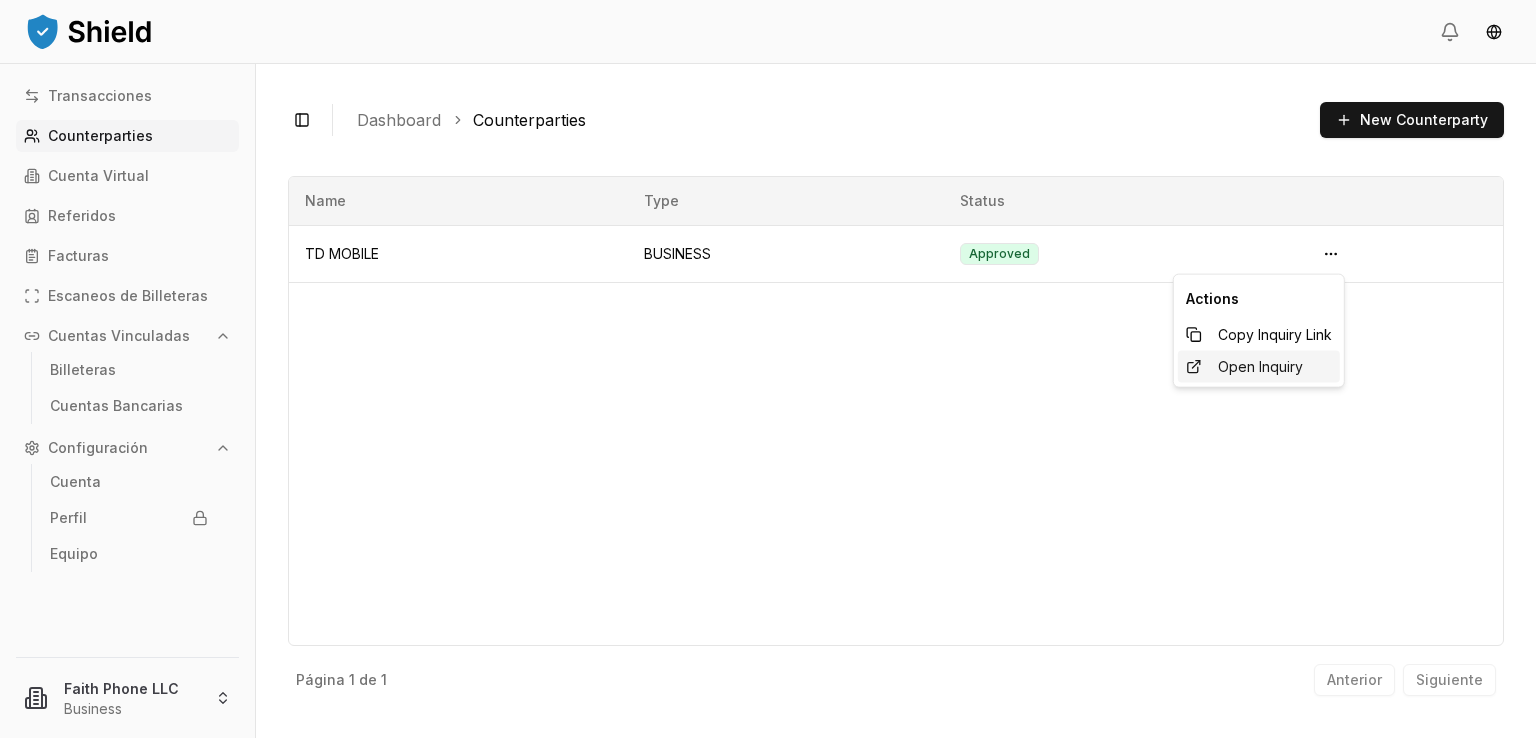 click on "Open Inquiry" at bounding box center [1259, 367] 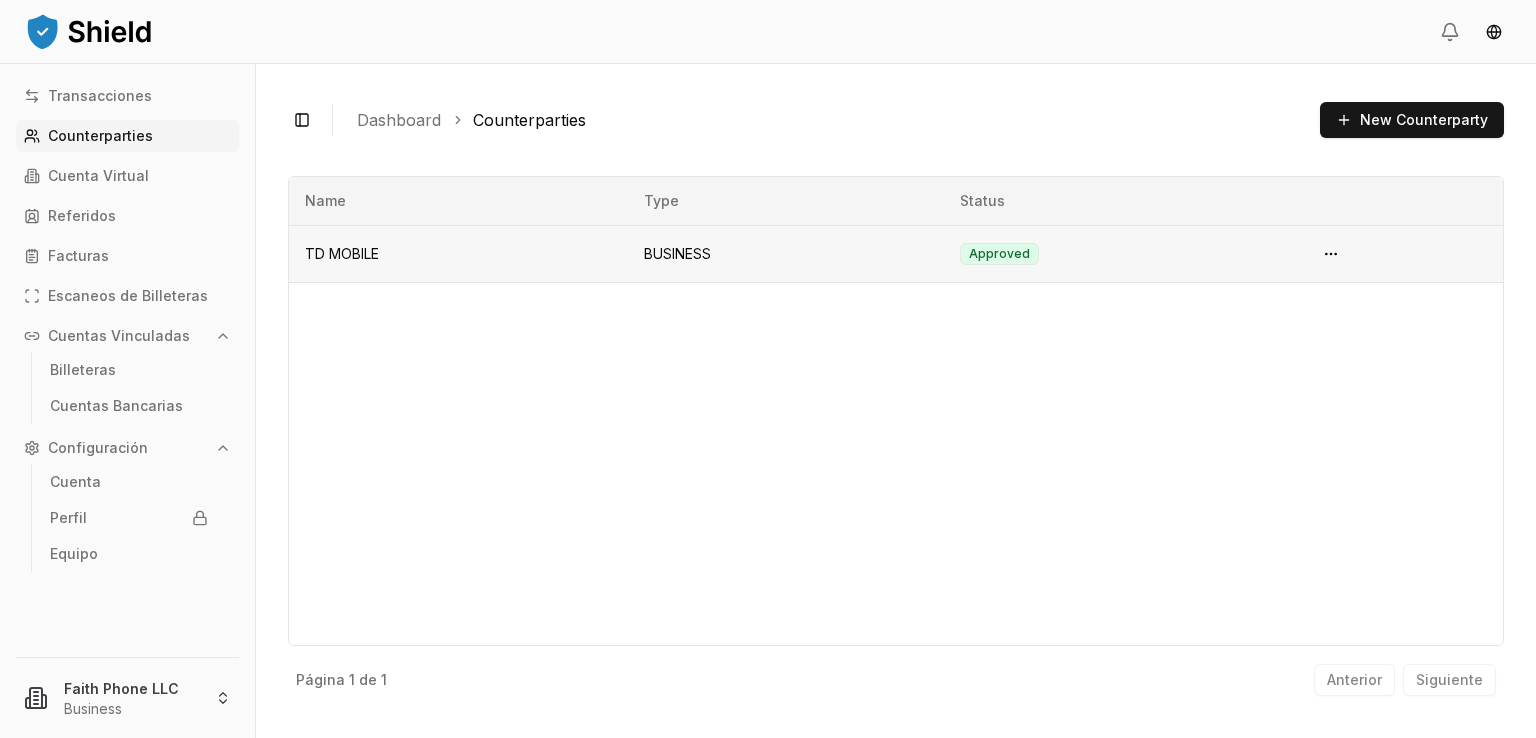 click on "TD MOBILE" at bounding box center [458, 253] 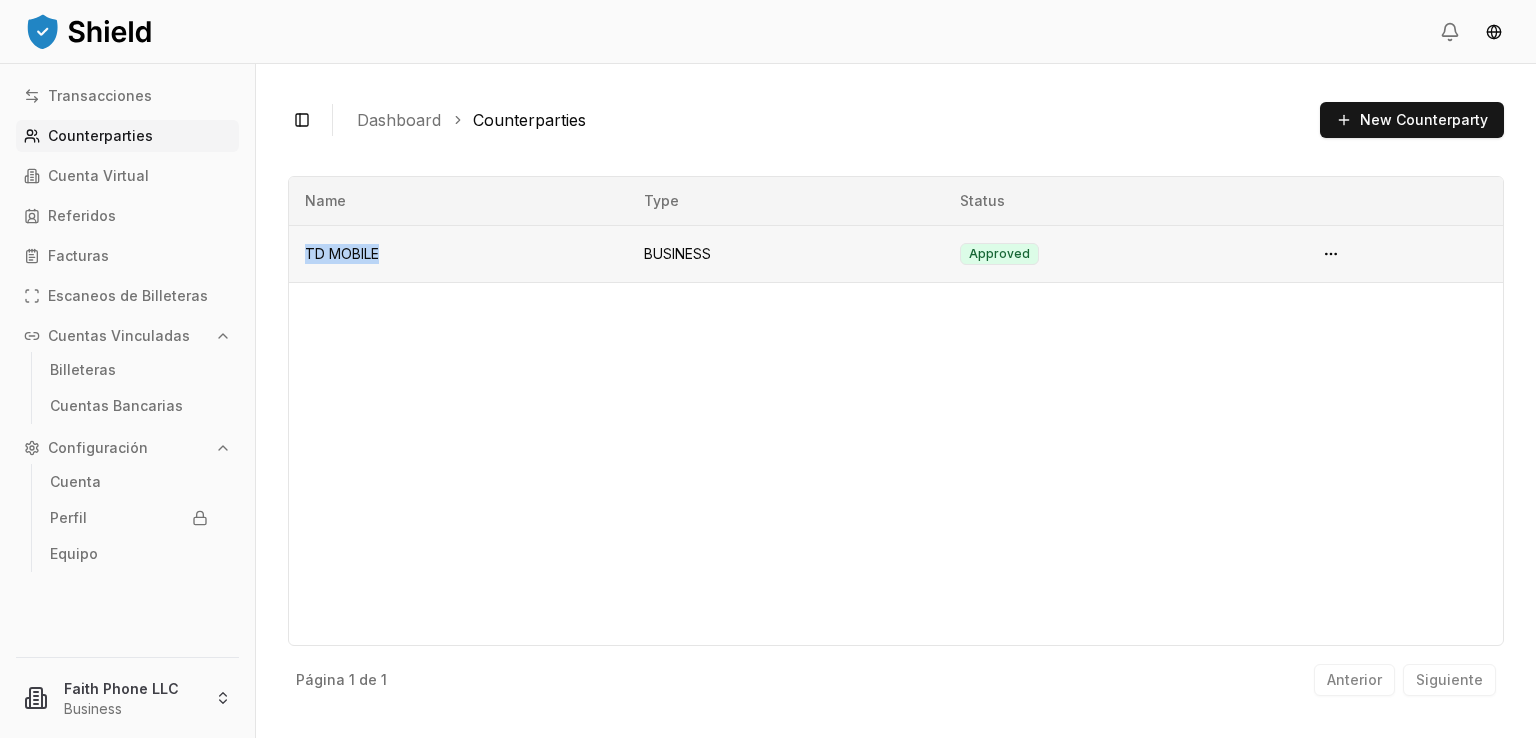 click on "TD MOBILE" at bounding box center [458, 253] 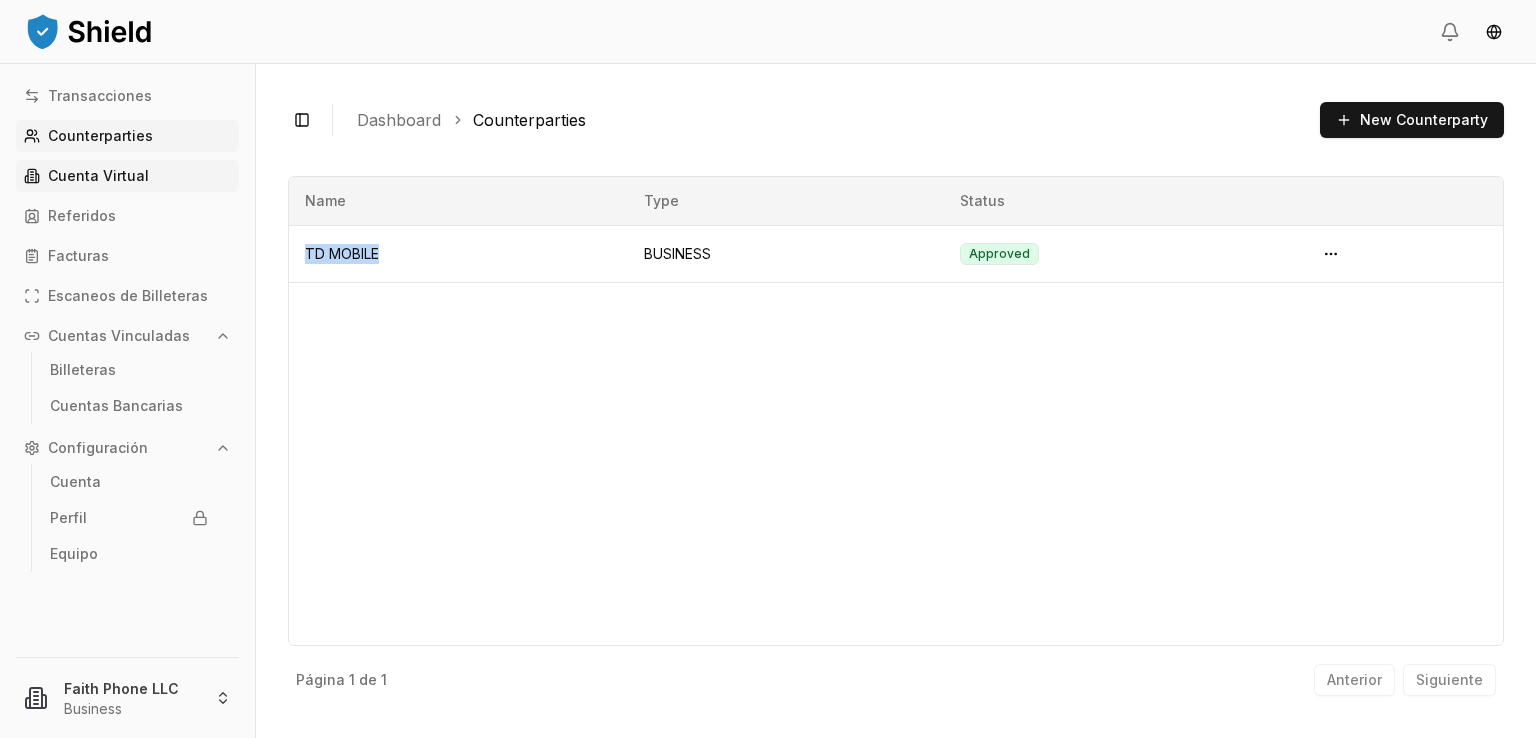 click on "Cuenta Virtual" at bounding box center [98, 176] 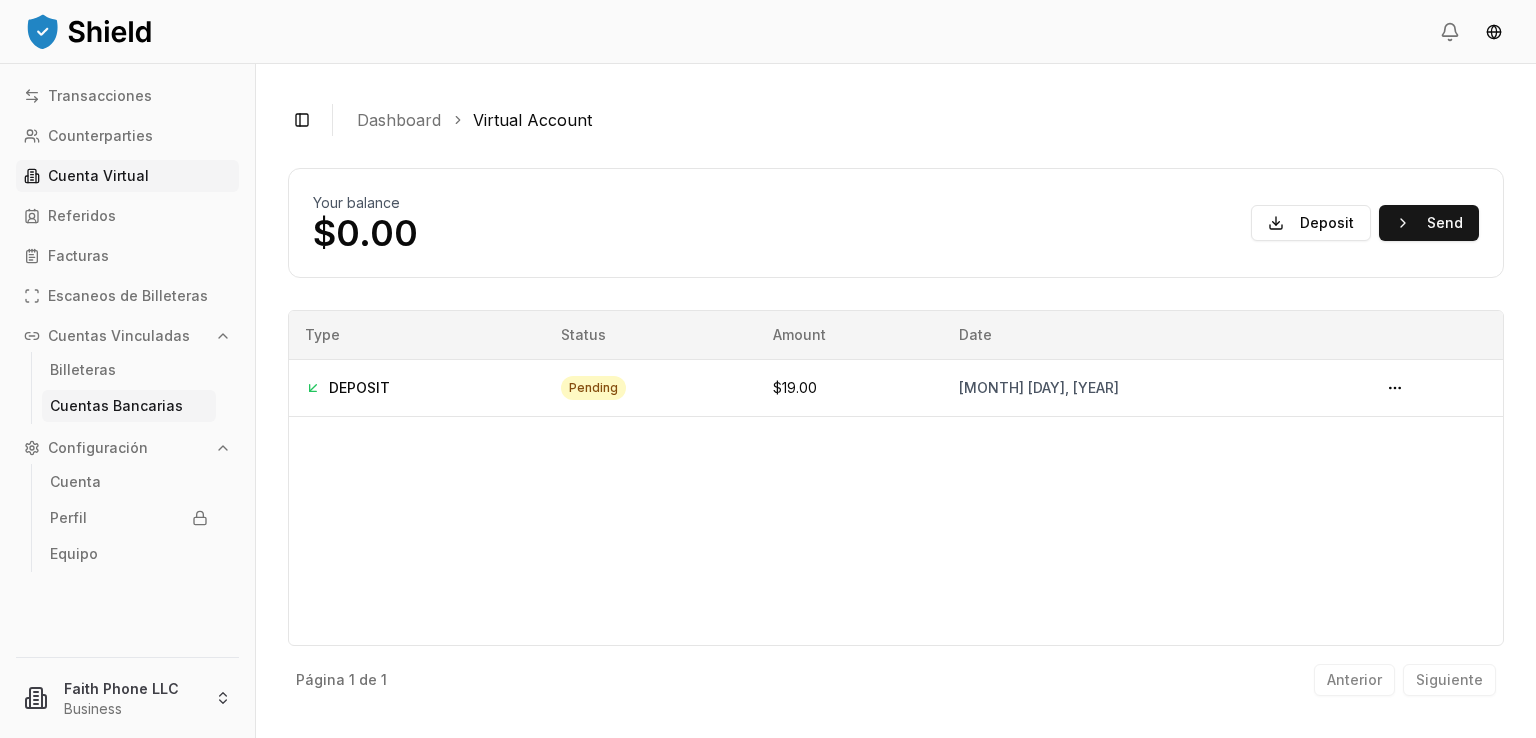 click on "Cuentas Bancarias" at bounding box center [129, 406] 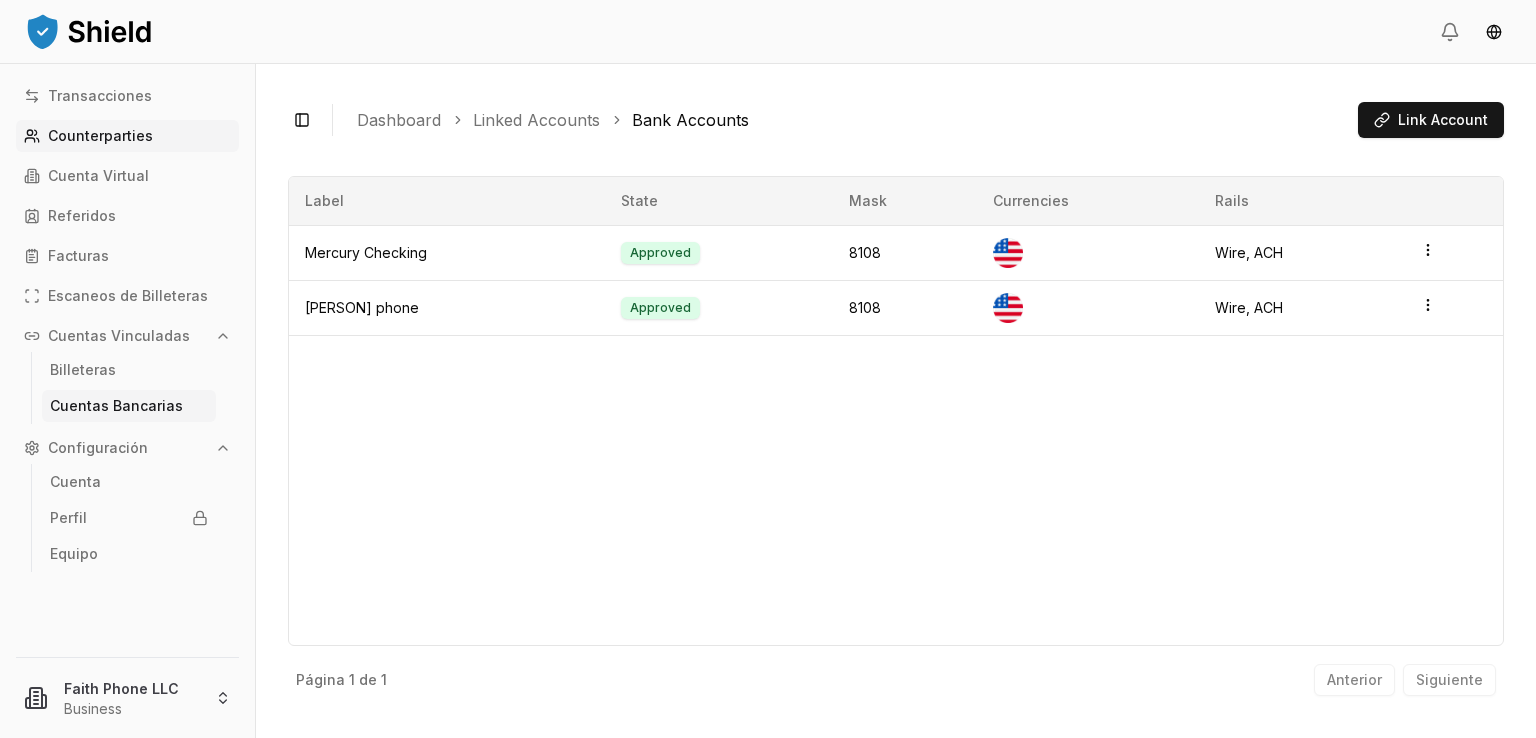 click on "Counterparties" at bounding box center [100, 136] 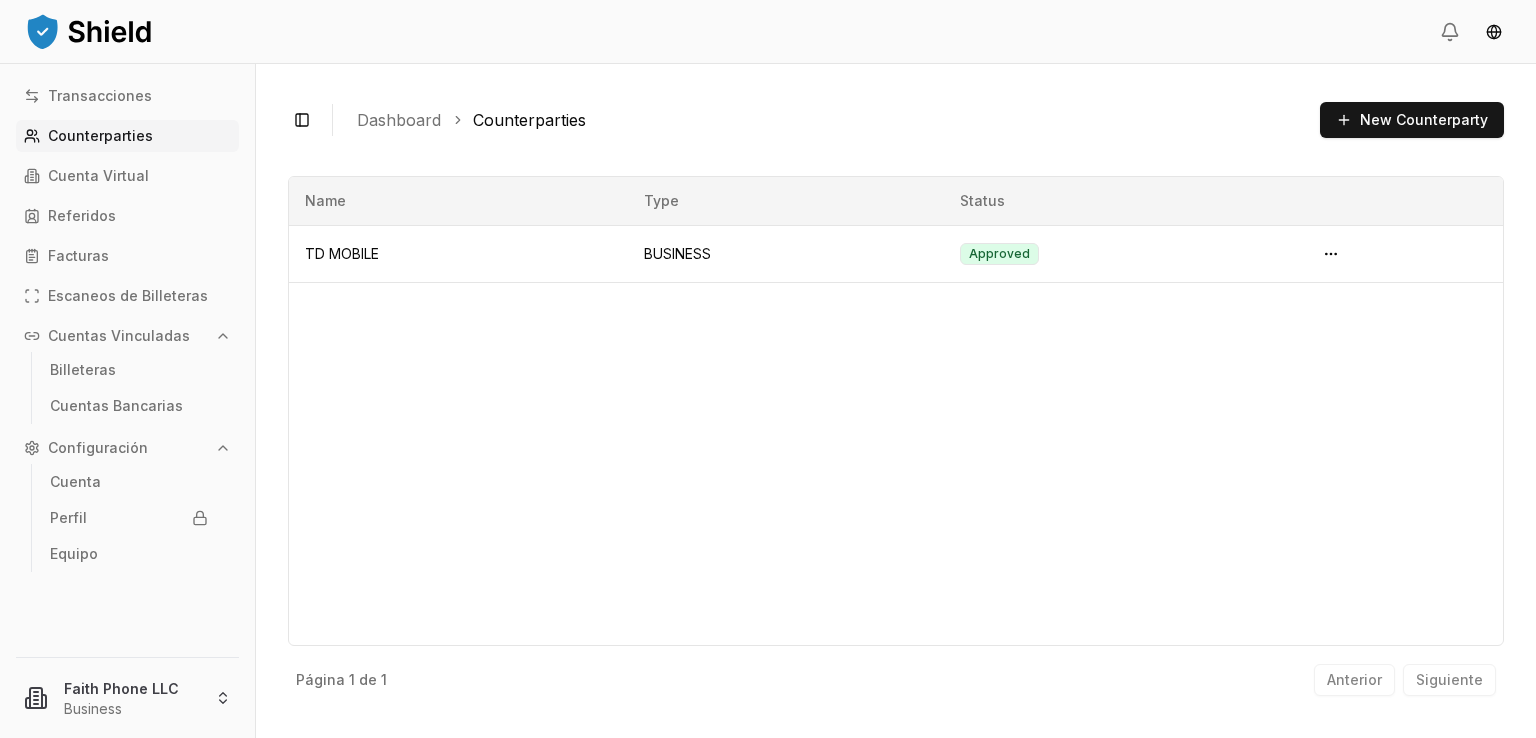click on "Counterparties" at bounding box center (529, 120) 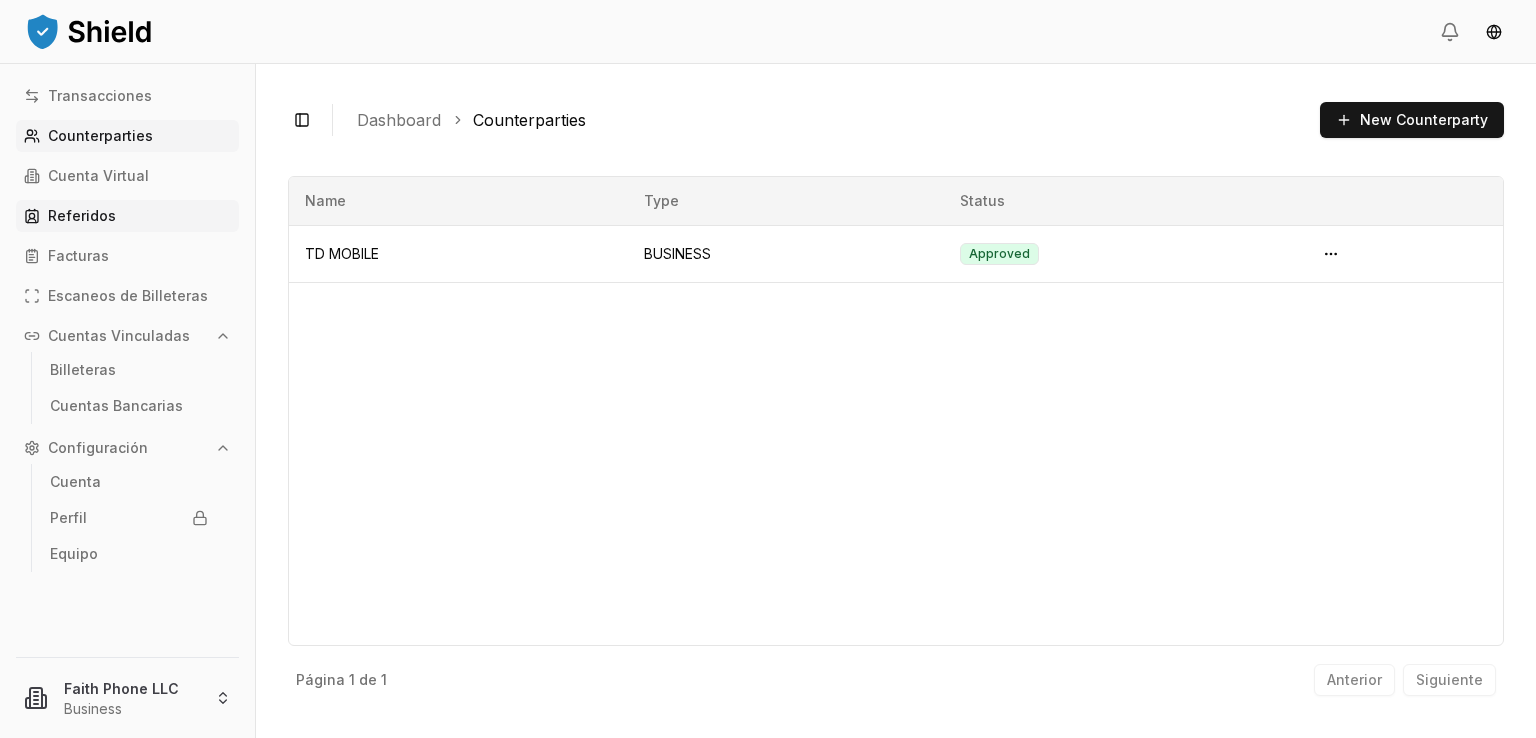 click on "Referidos" at bounding box center (127, 216) 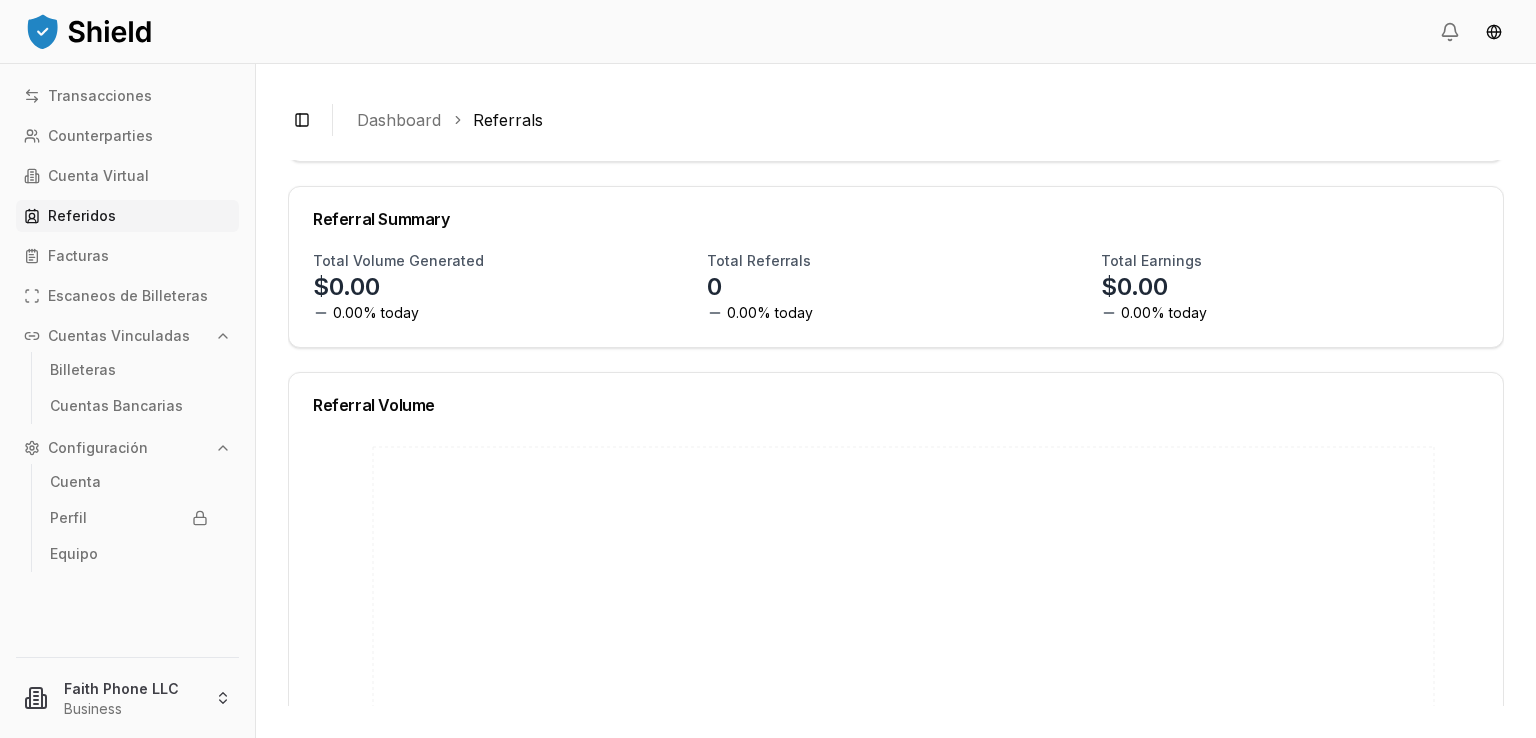 scroll, scrollTop: 0, scrollLeft: 0, axis: both 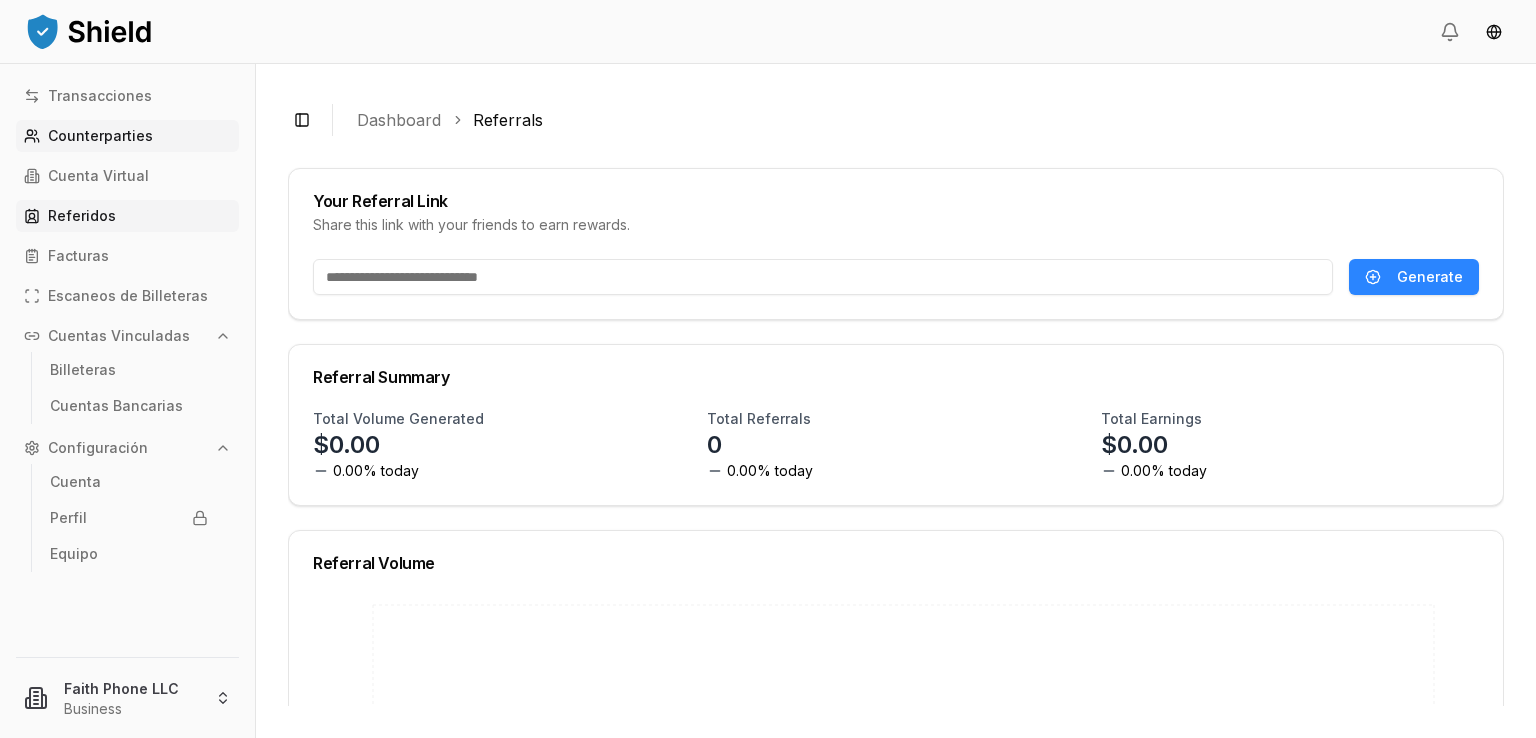 click on "Counterparties" at bounding box center (100, 136) 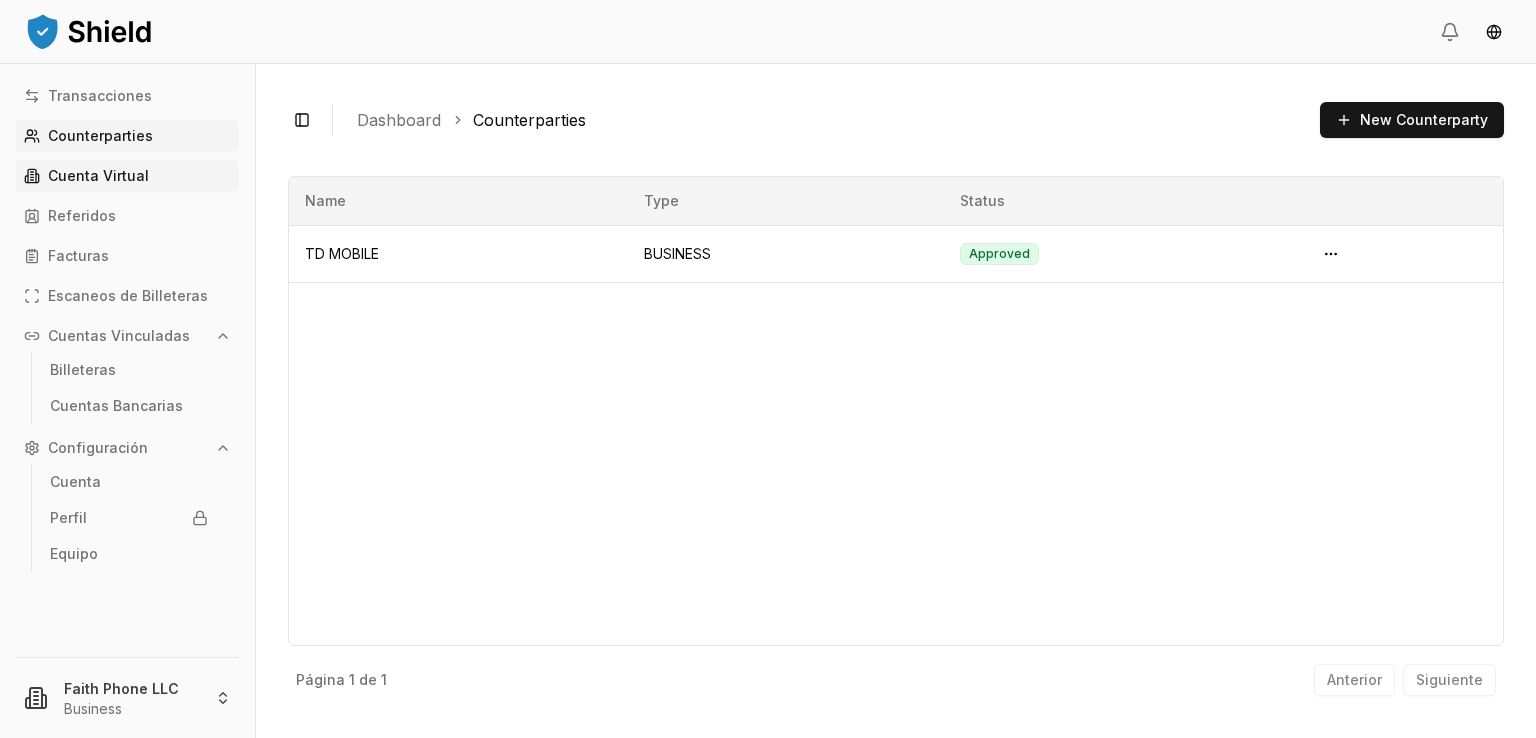 click on "Cuenta Virtual" at bounding box center [98, 176] 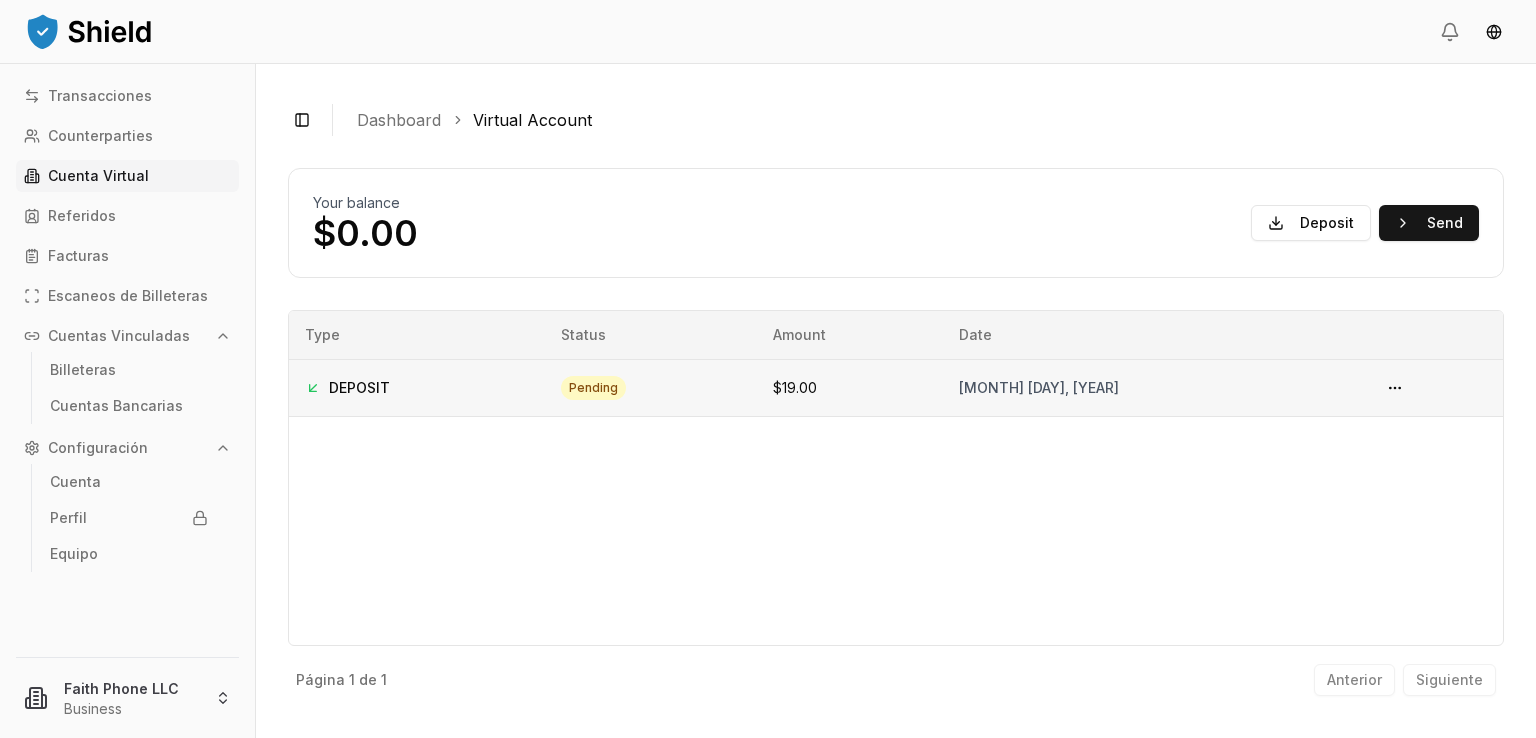 click on "pending" at bounding box center [593, 388] 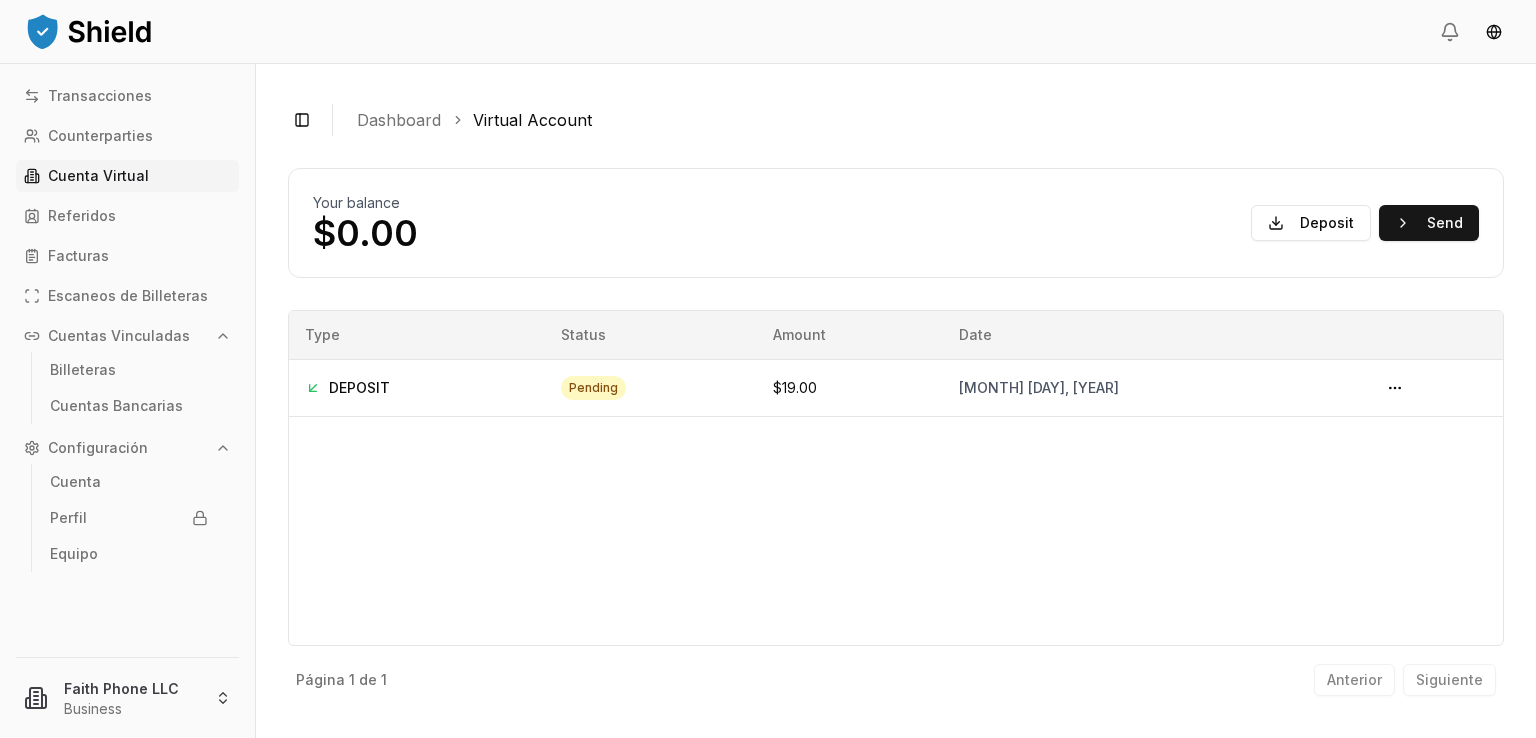 click on "Type Status Amount Date   DEPOSIT   pending   $19.00   August 6, 2025" at bounding box center [896, 478] 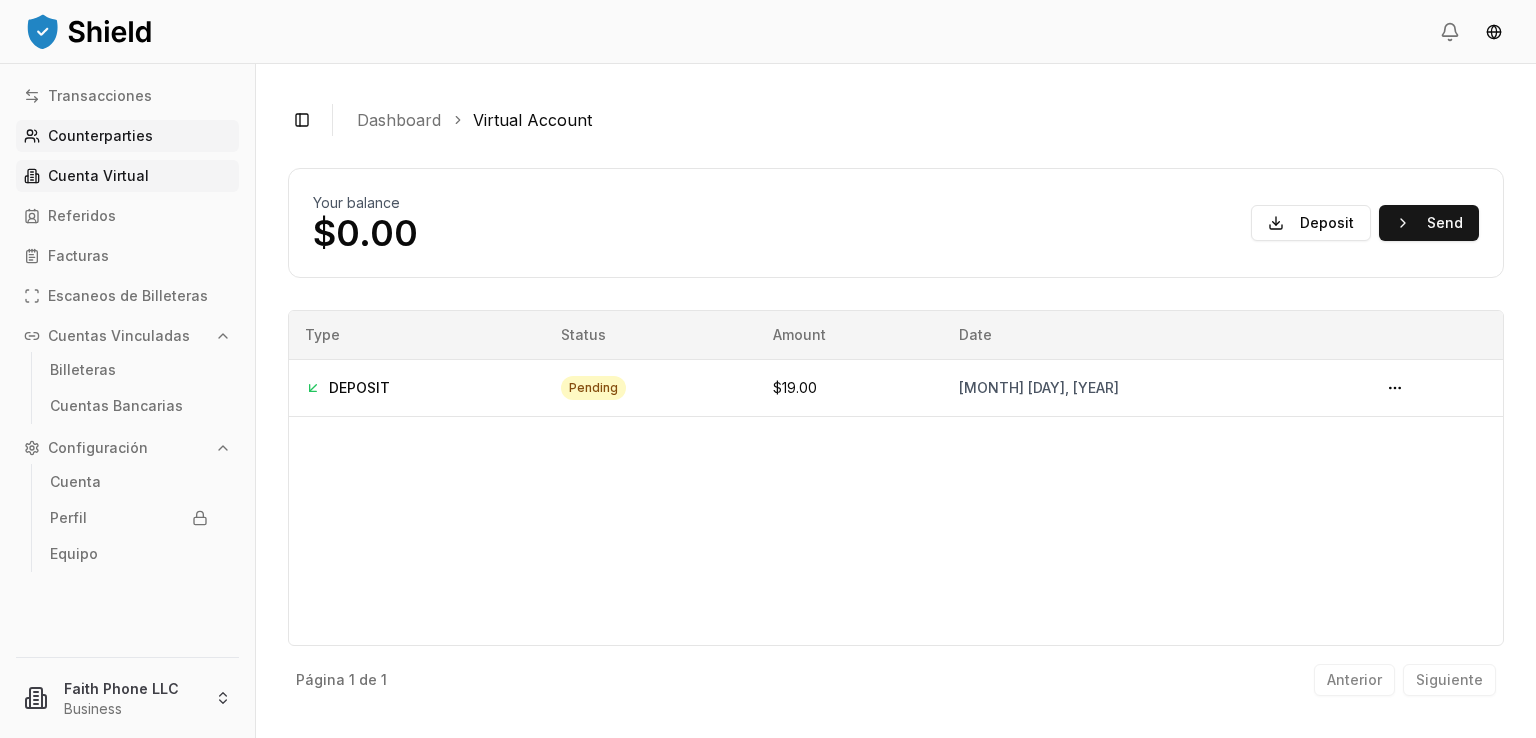 click on "Counterparties" at bounding box center [127, 136] 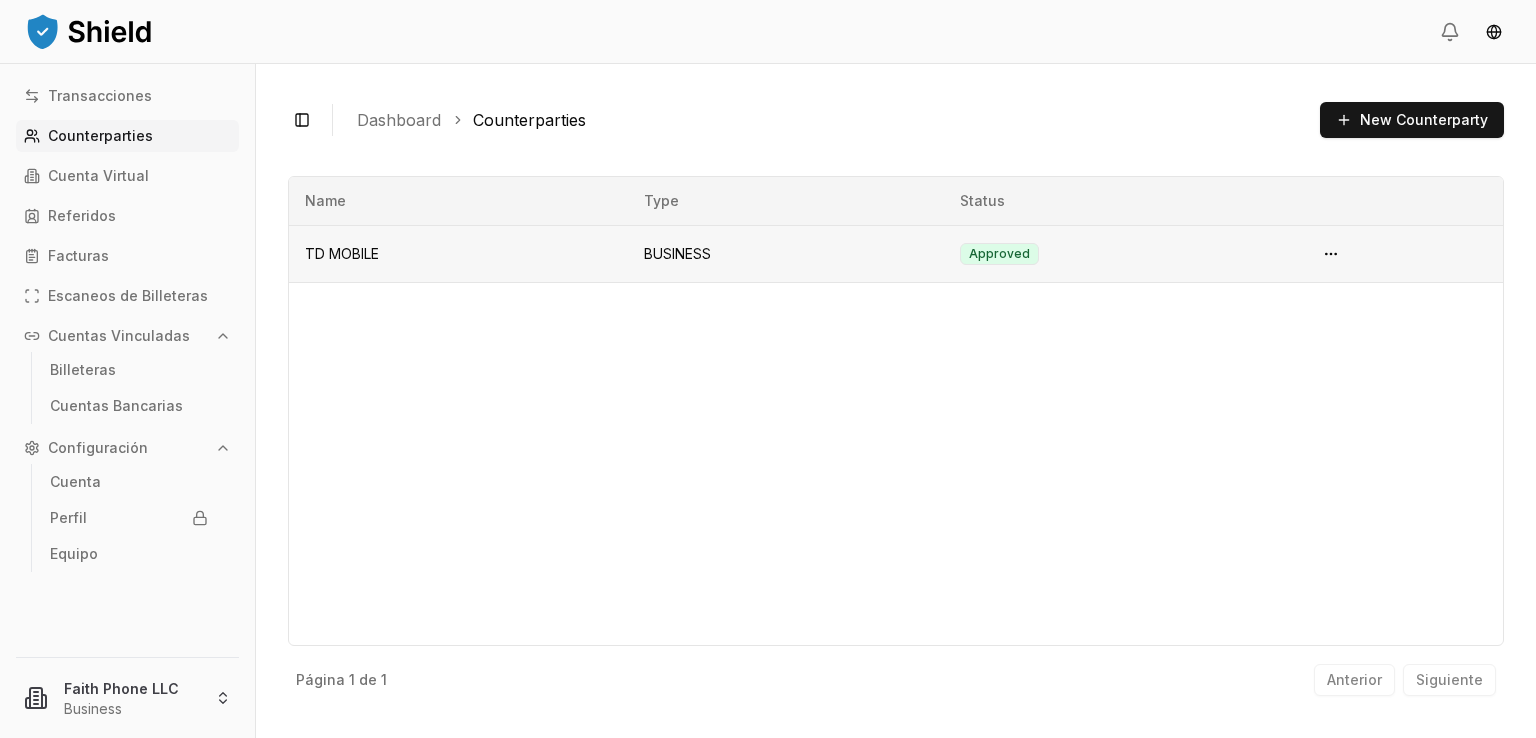 click on "TD MOBILE" at bounding box center [458, 253] 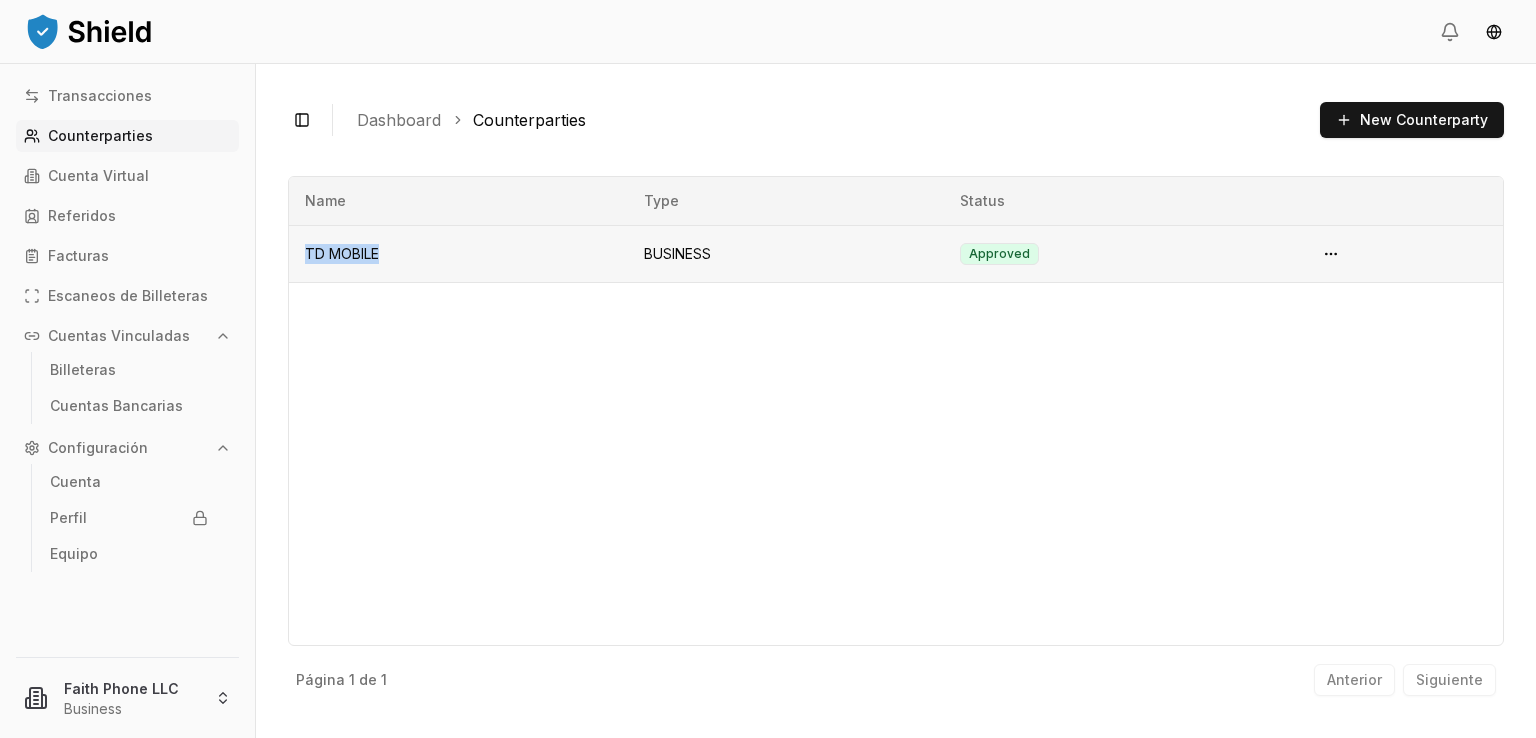 click on "TD MOBILE" at bounding box center (458, 253) 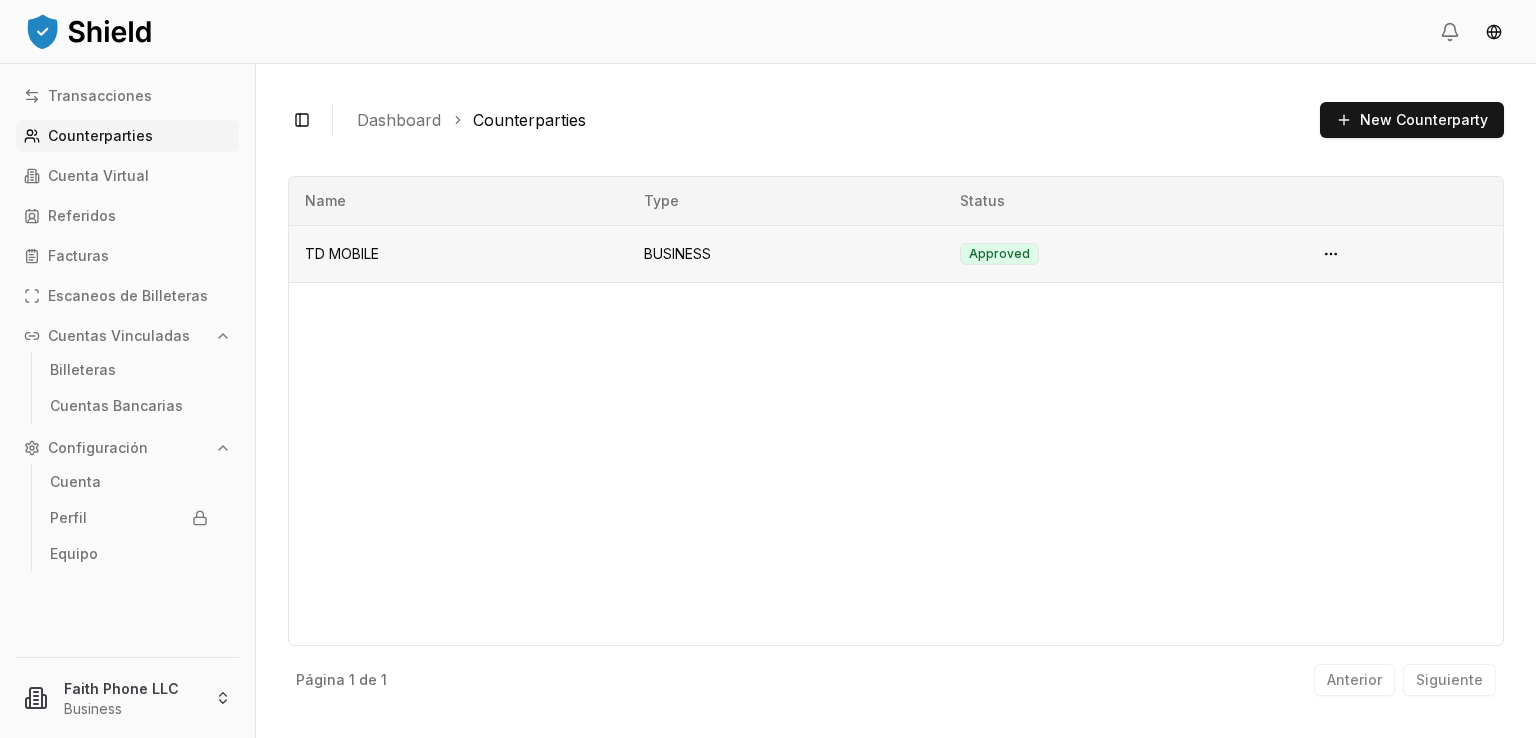 click on "Approved" at bounding box center (1121, 253) 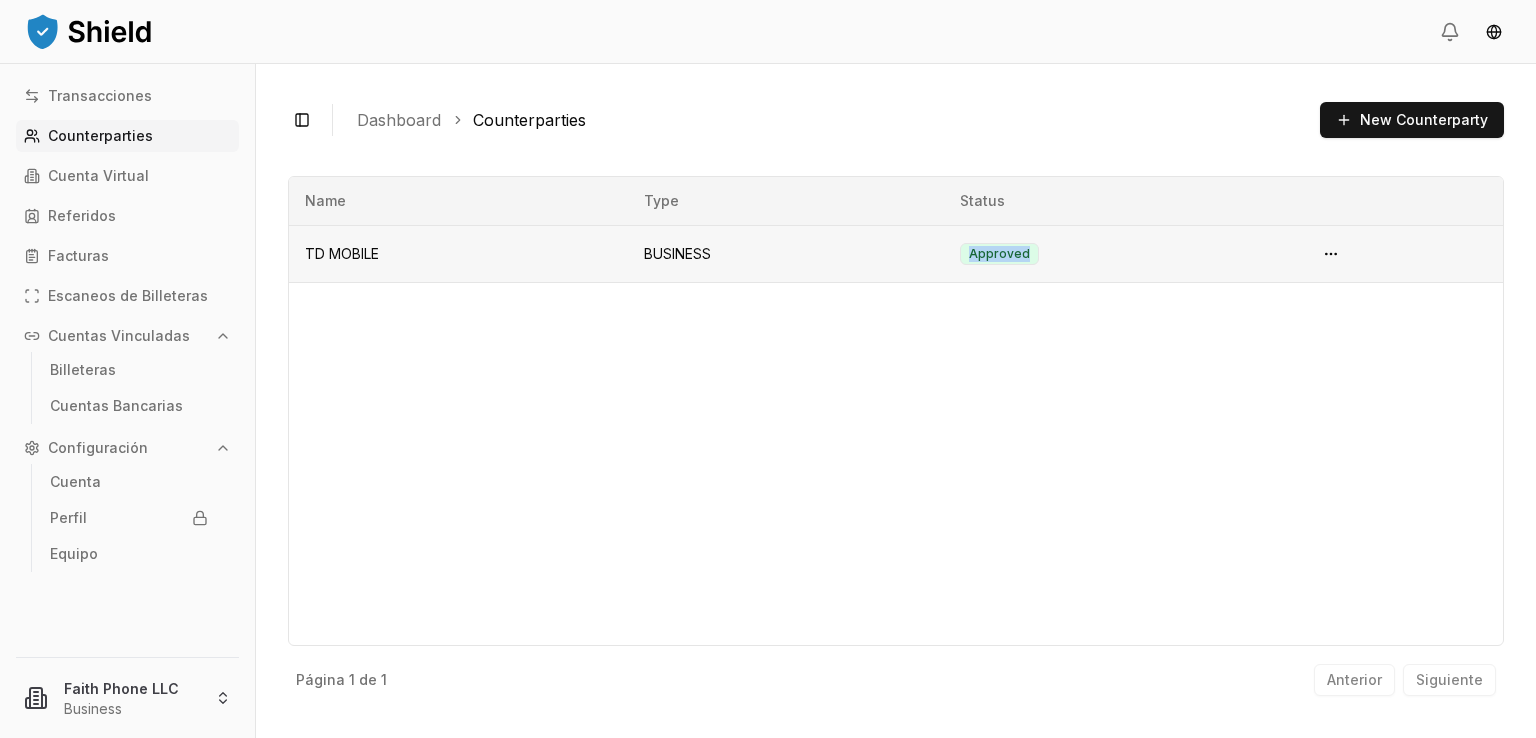 click on "Approved" at bounding box center [1121, 253] 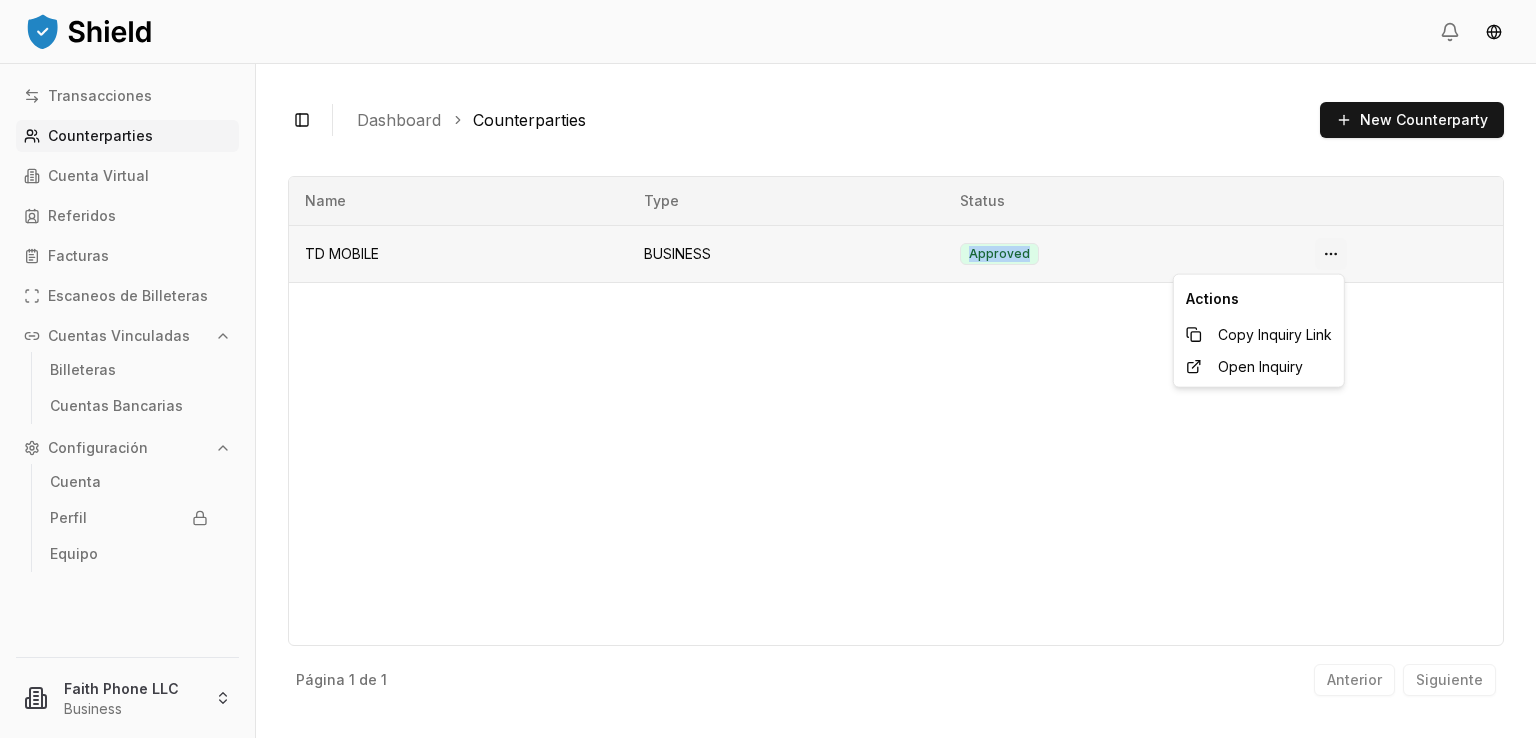 click on "Transacciones Counterparties Cuenta Virtual Referidos Facturas Escaneos de Billeteras Cuentas Vinculadas Billeteras Cuentas Bancarias Configuración Cuenta Perfil Equipo Faith Phone LLC  Business Toggle Sidebar Dashboard Counterparties New Counterparty TD MOBILE Type:  BUSINESS Approved Página 1 de 1 Anterior Siguiente Name Type Status   TD MOBILE   BUSINESS   Approved   Página 1 de 1 Anterior Siguiente Actions Copy Inquiry Link Open Inquiry" at bounding box center (768, 369) 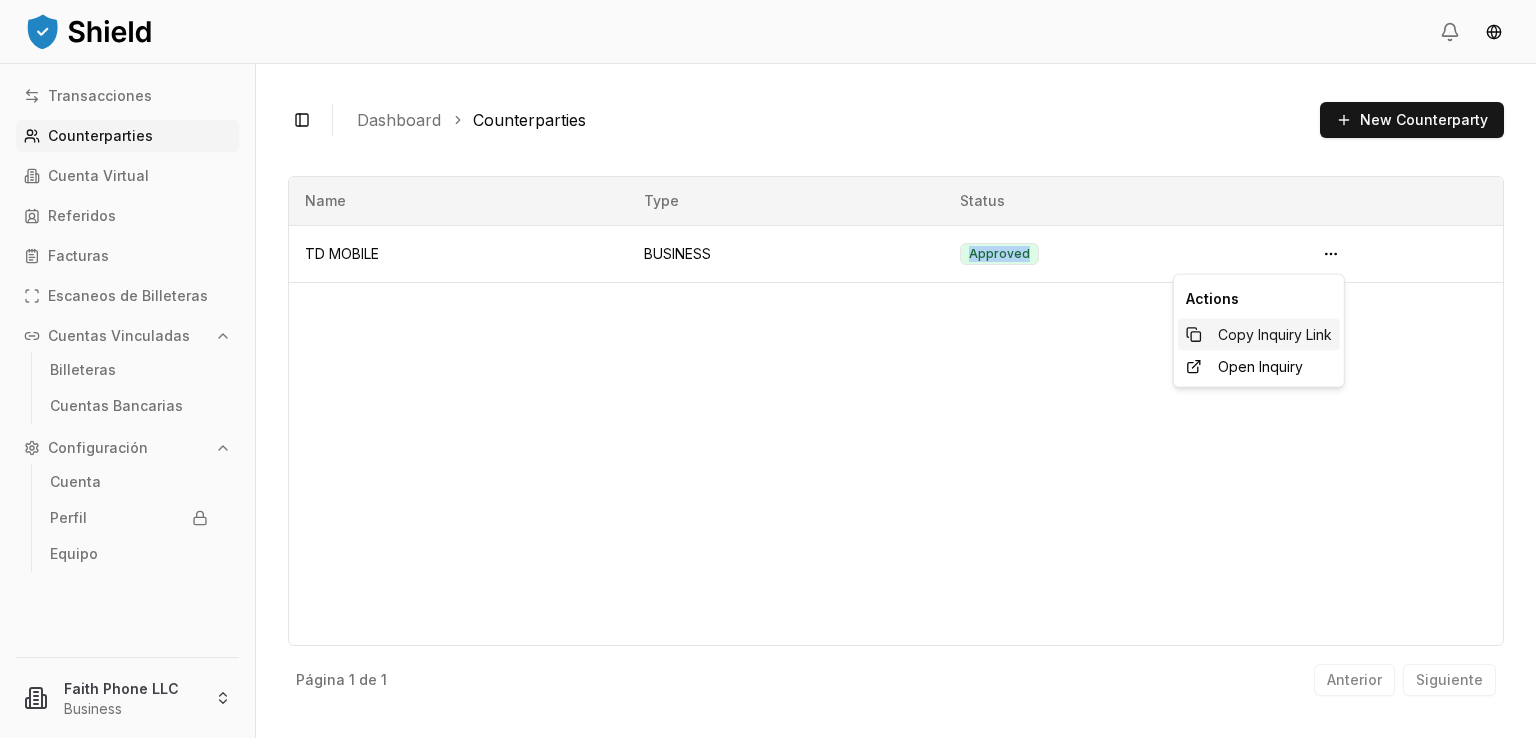 click on "Copy Inquiry Link" at bounding box center [1275, 335] 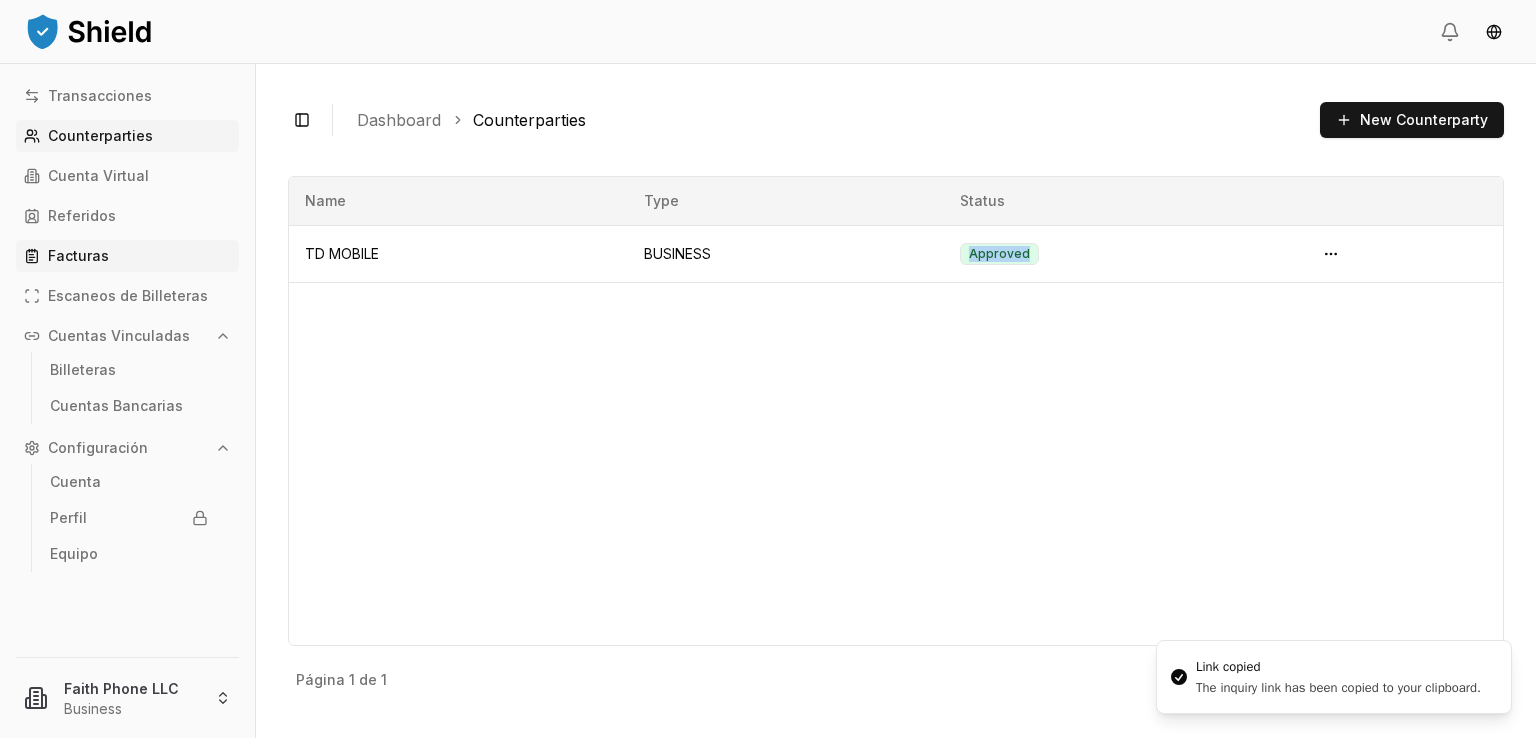 click on "Facturas" at bounding box center [127, 256] 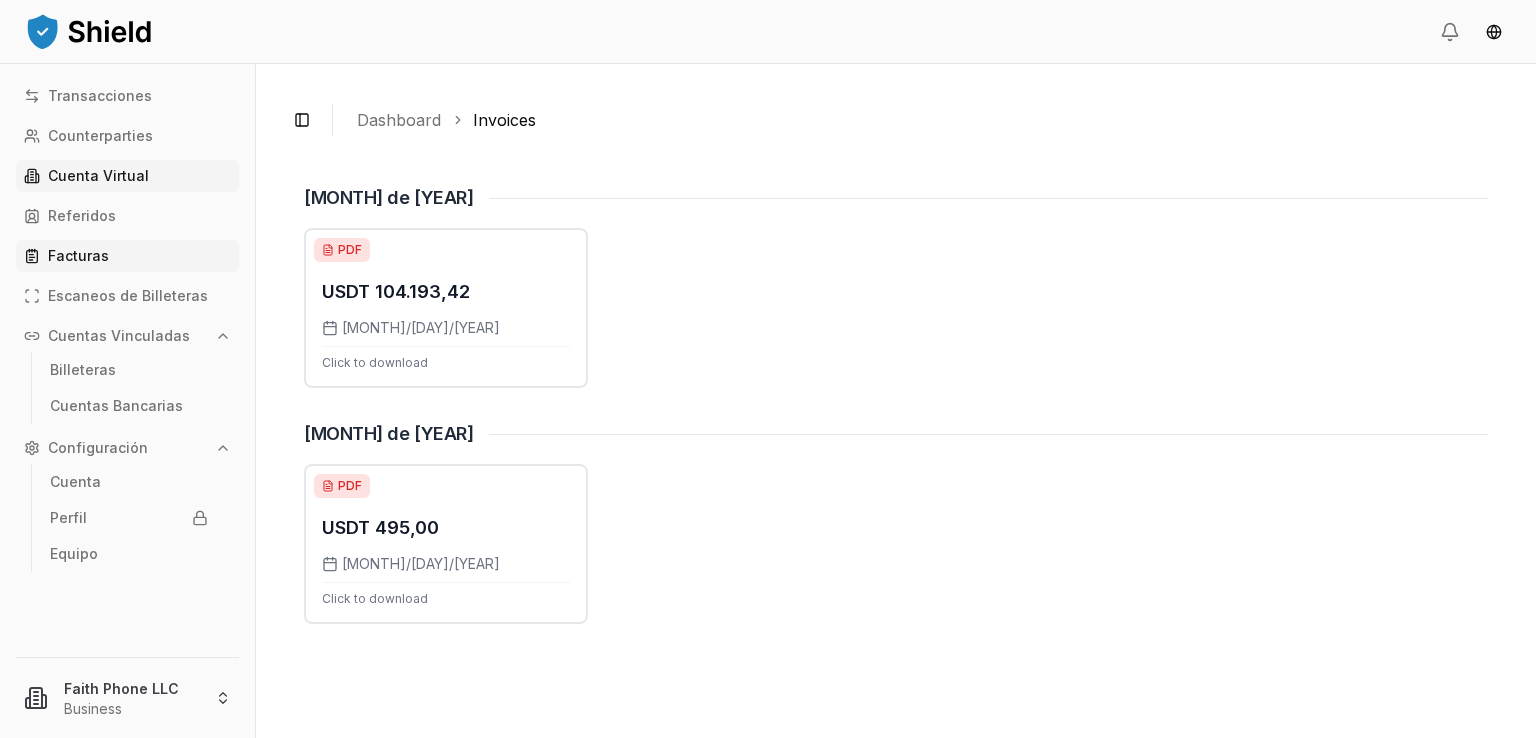 click on "Cuenta Virtual" at bounding box center [127, 176] 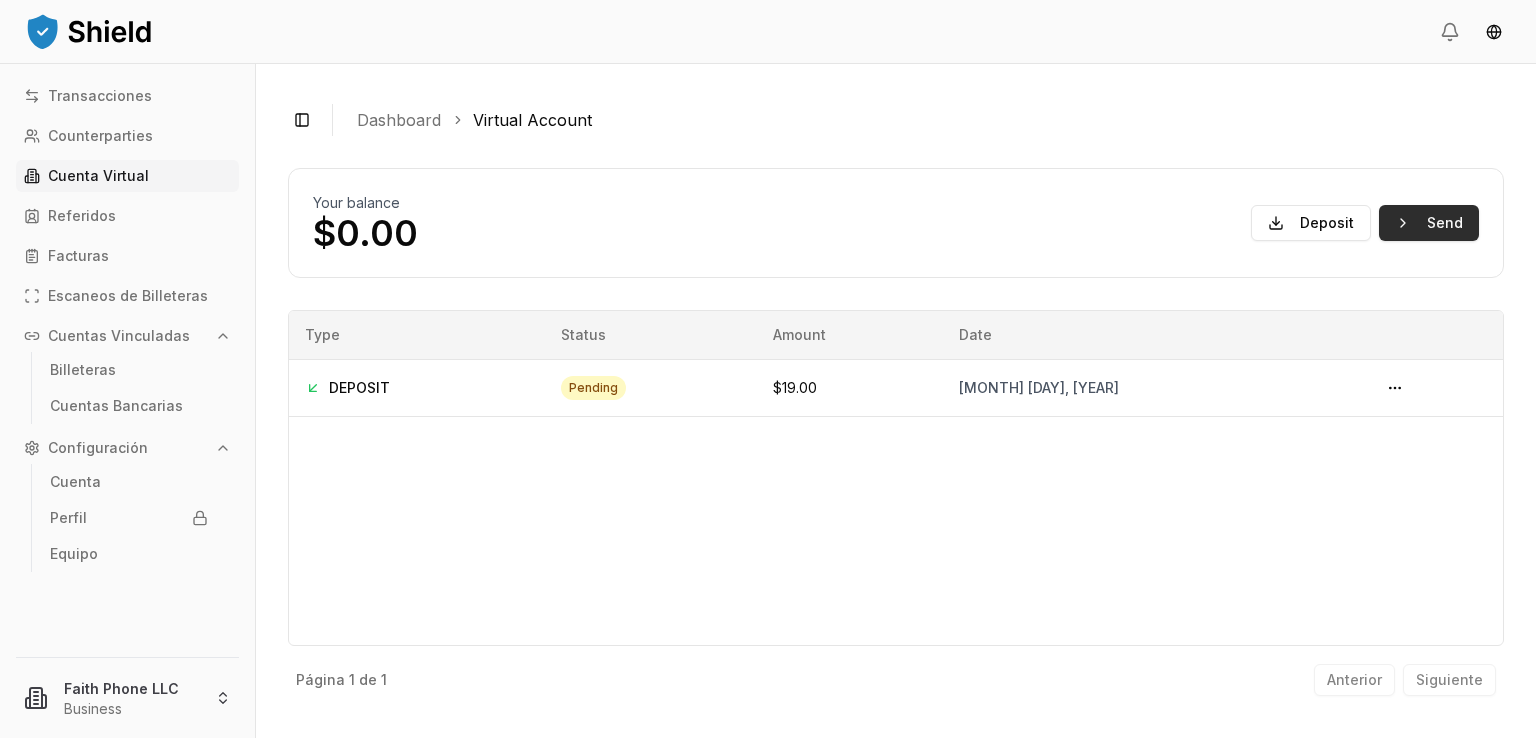 click on "Send" at bounding box center (1429, 223) 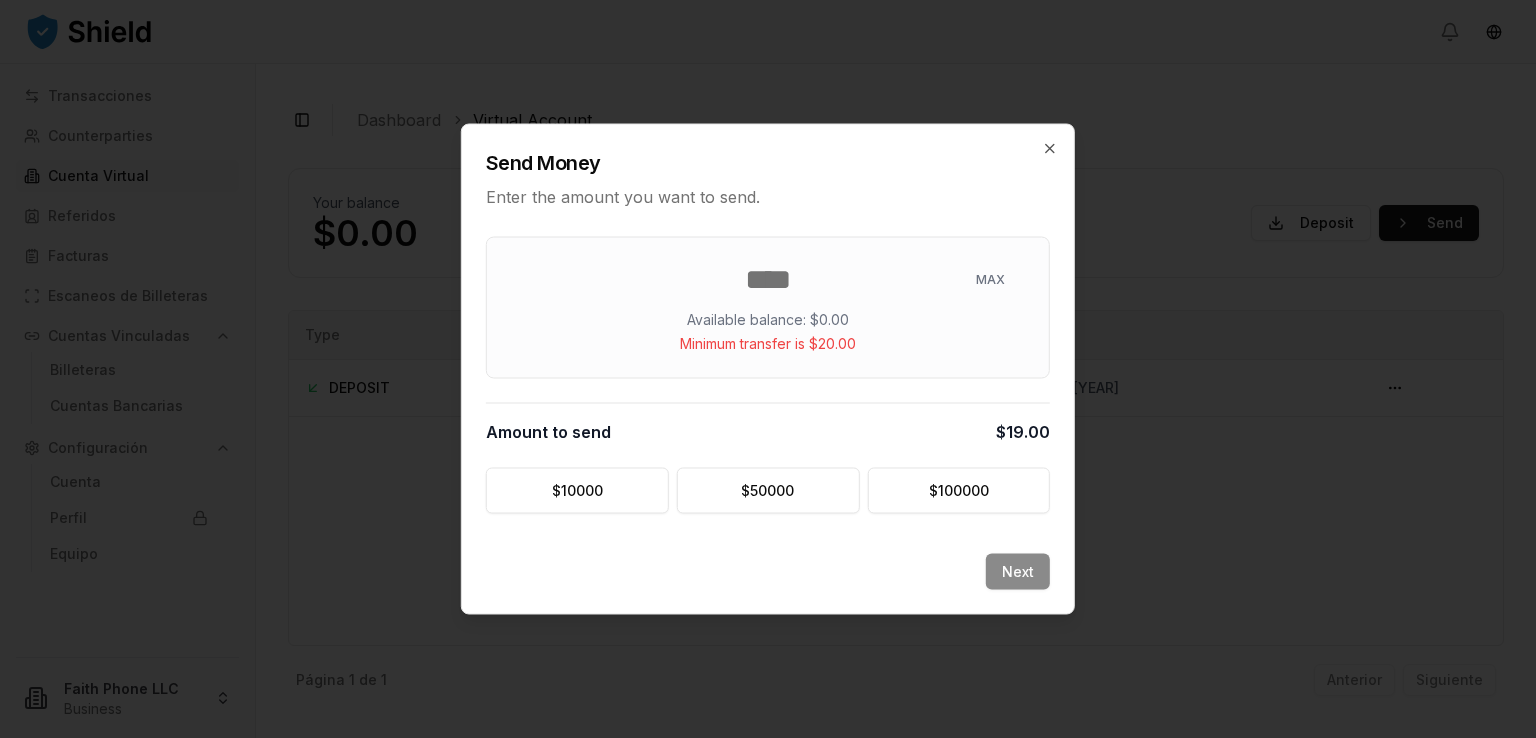type on "*" 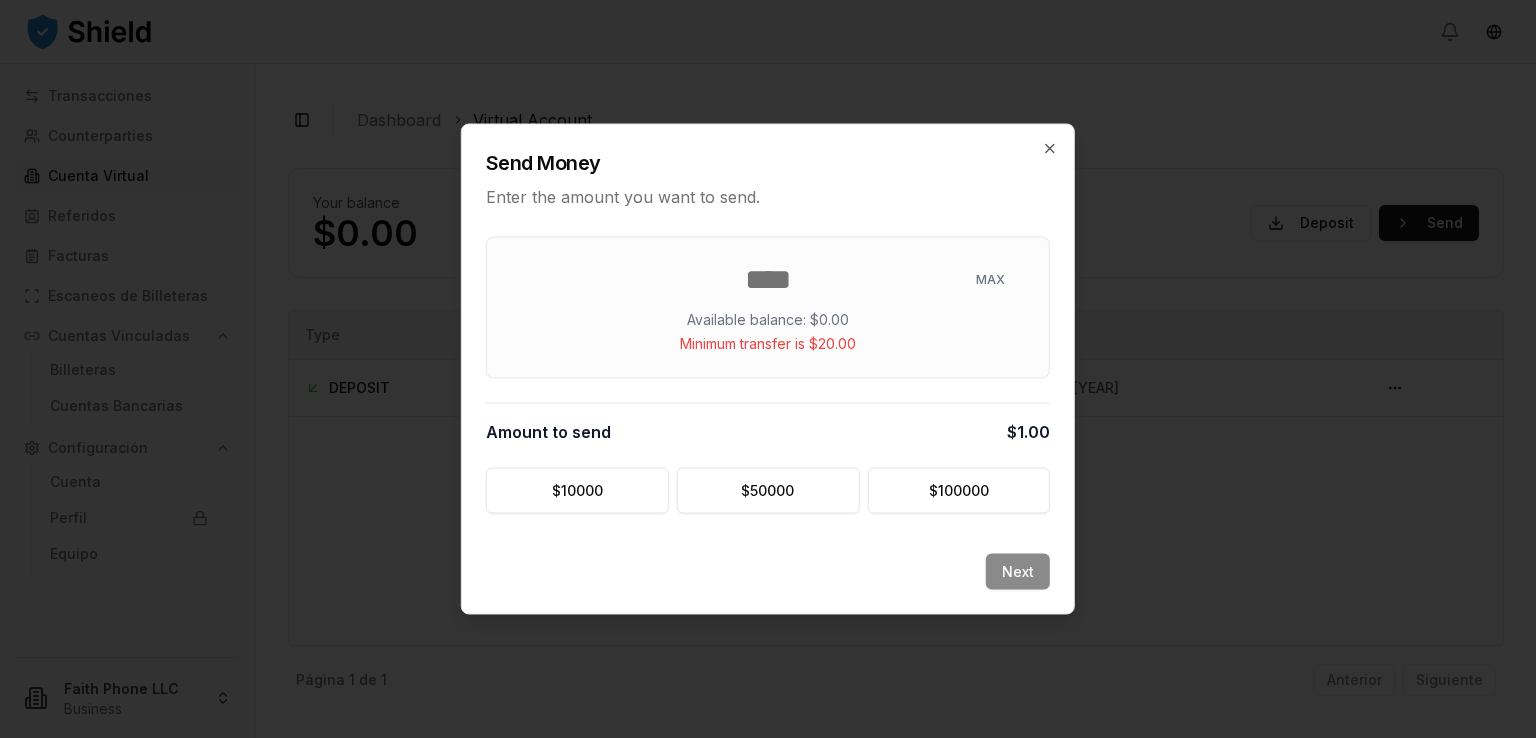 type 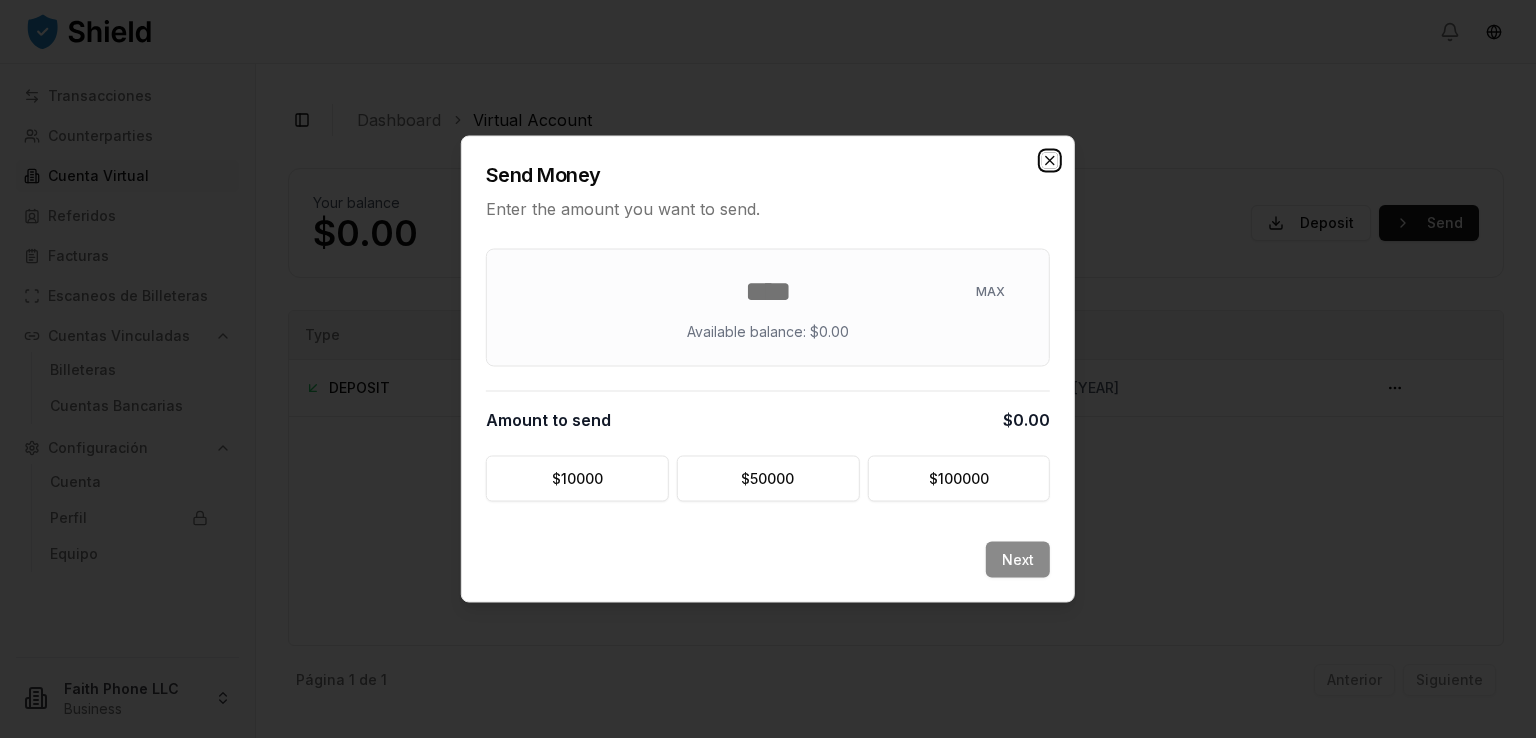 click 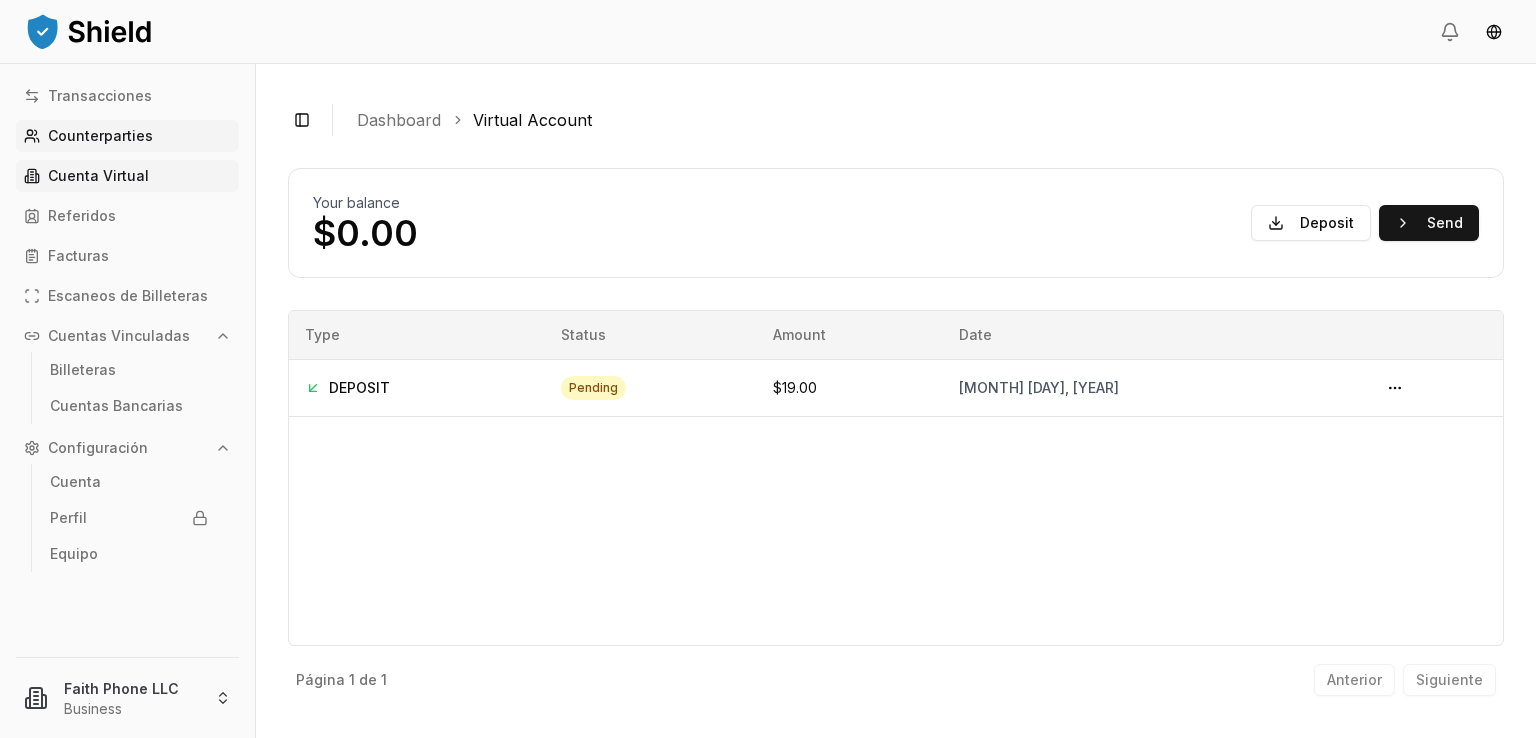 click on "Counterparties" at bounding box center [100, 136] 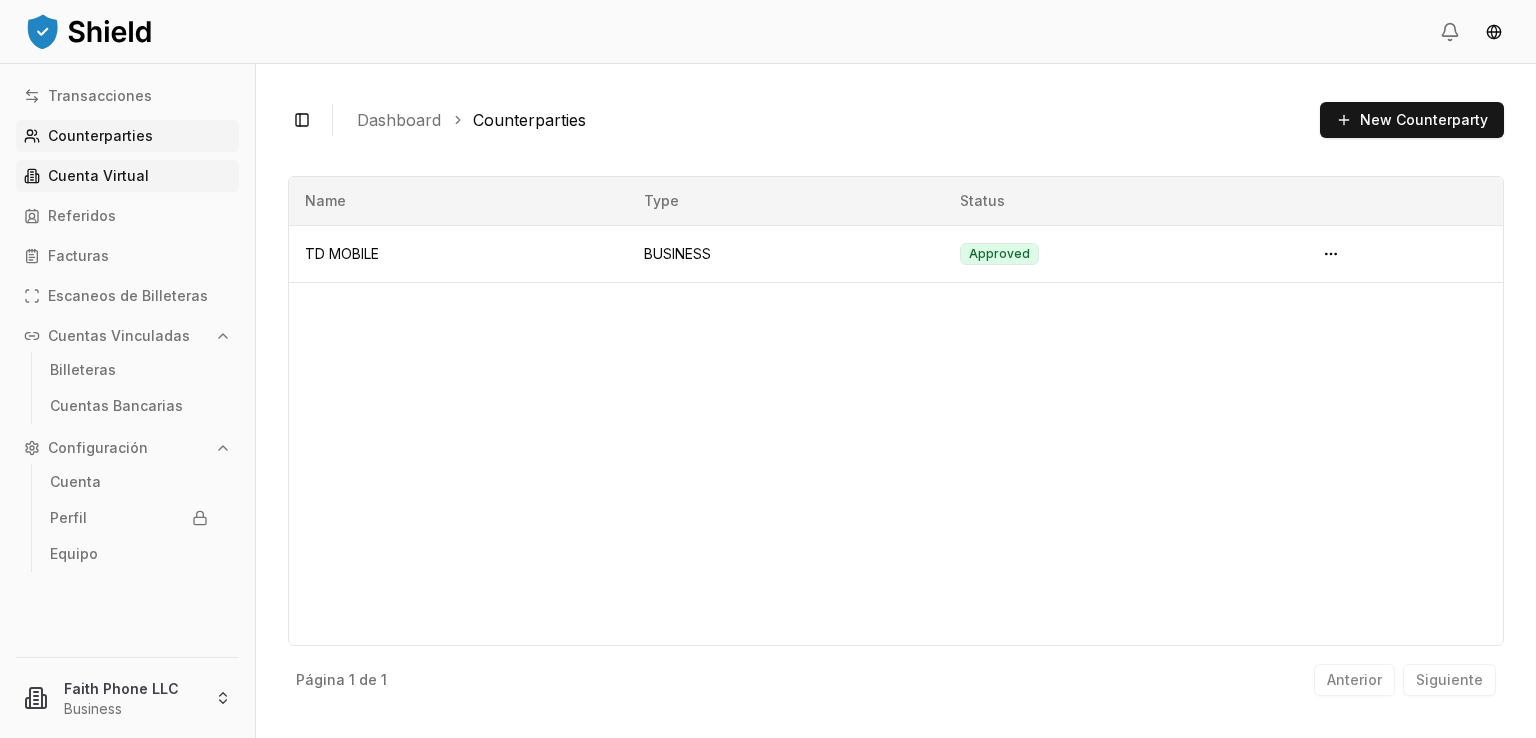 click on "Cuenta Virtual" at bounding box center [98, 176] 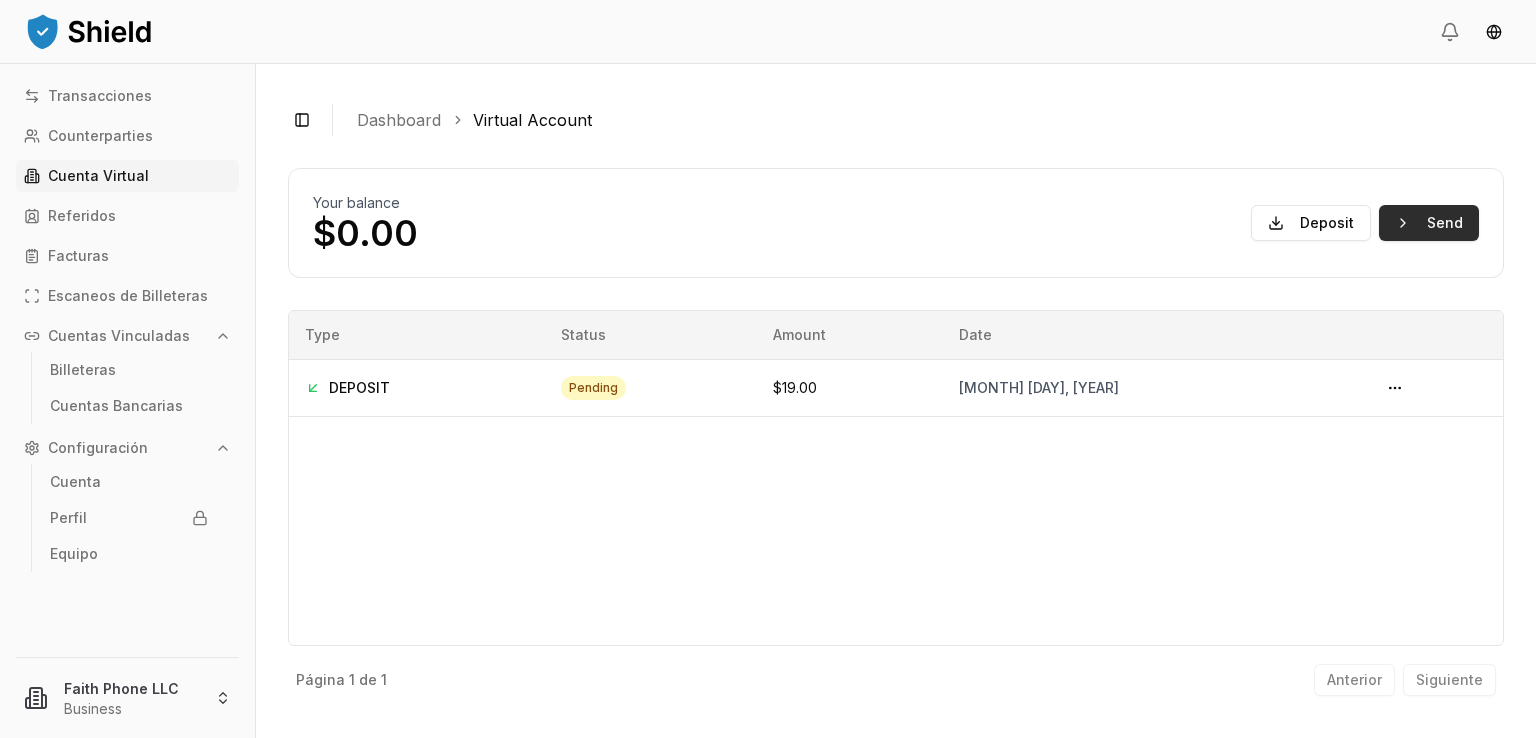 click on "Send" at bounding box center [1429, 223] 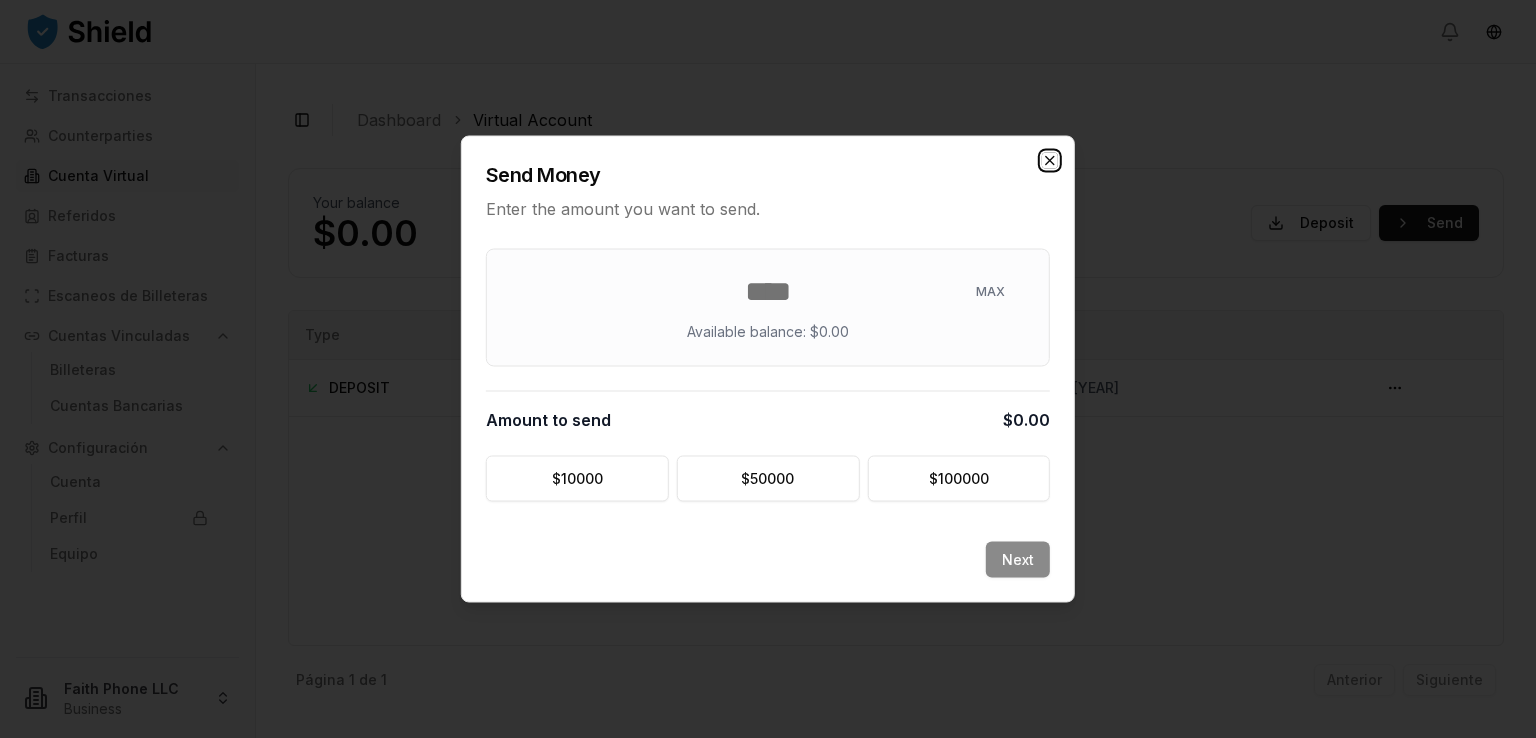 click 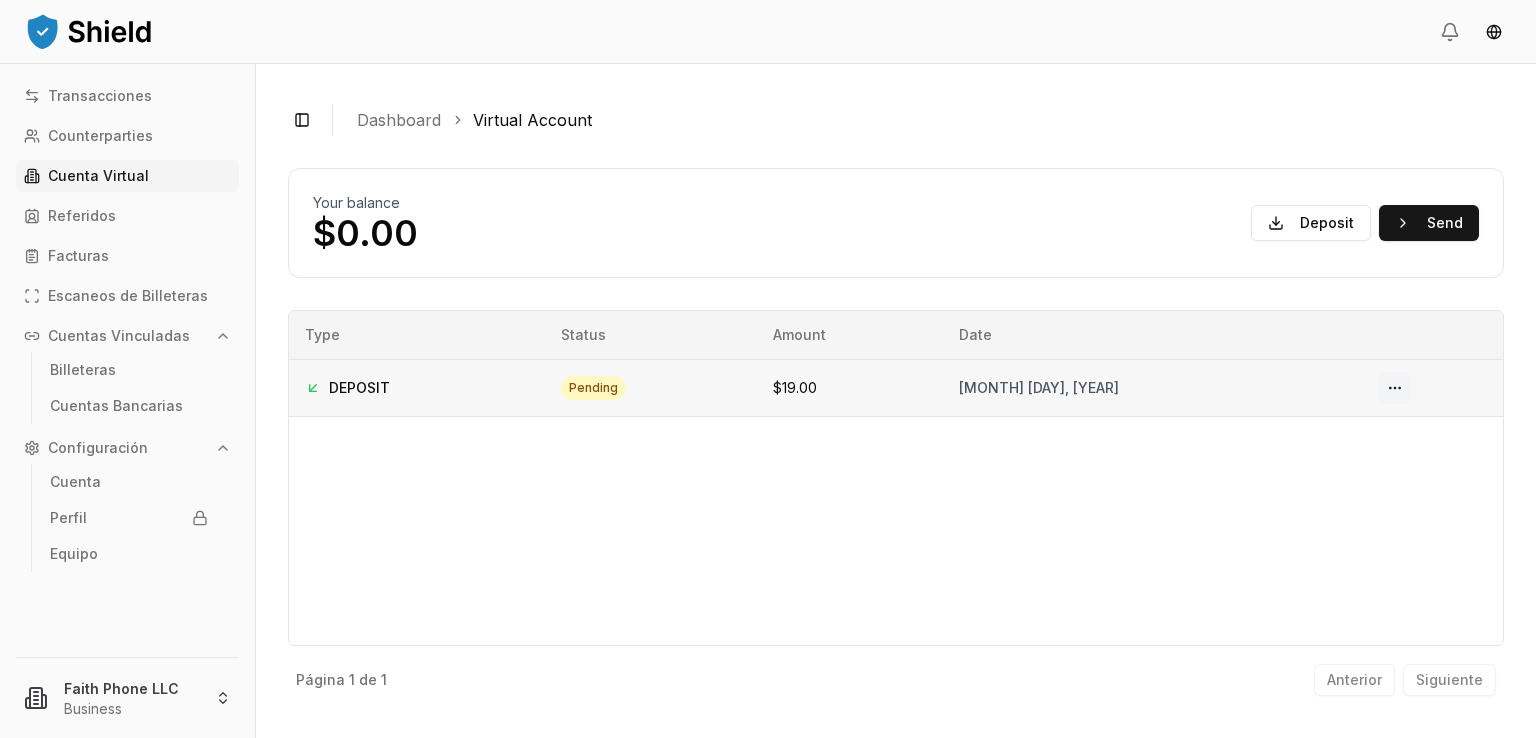 click at bounding box center [1395, 388] 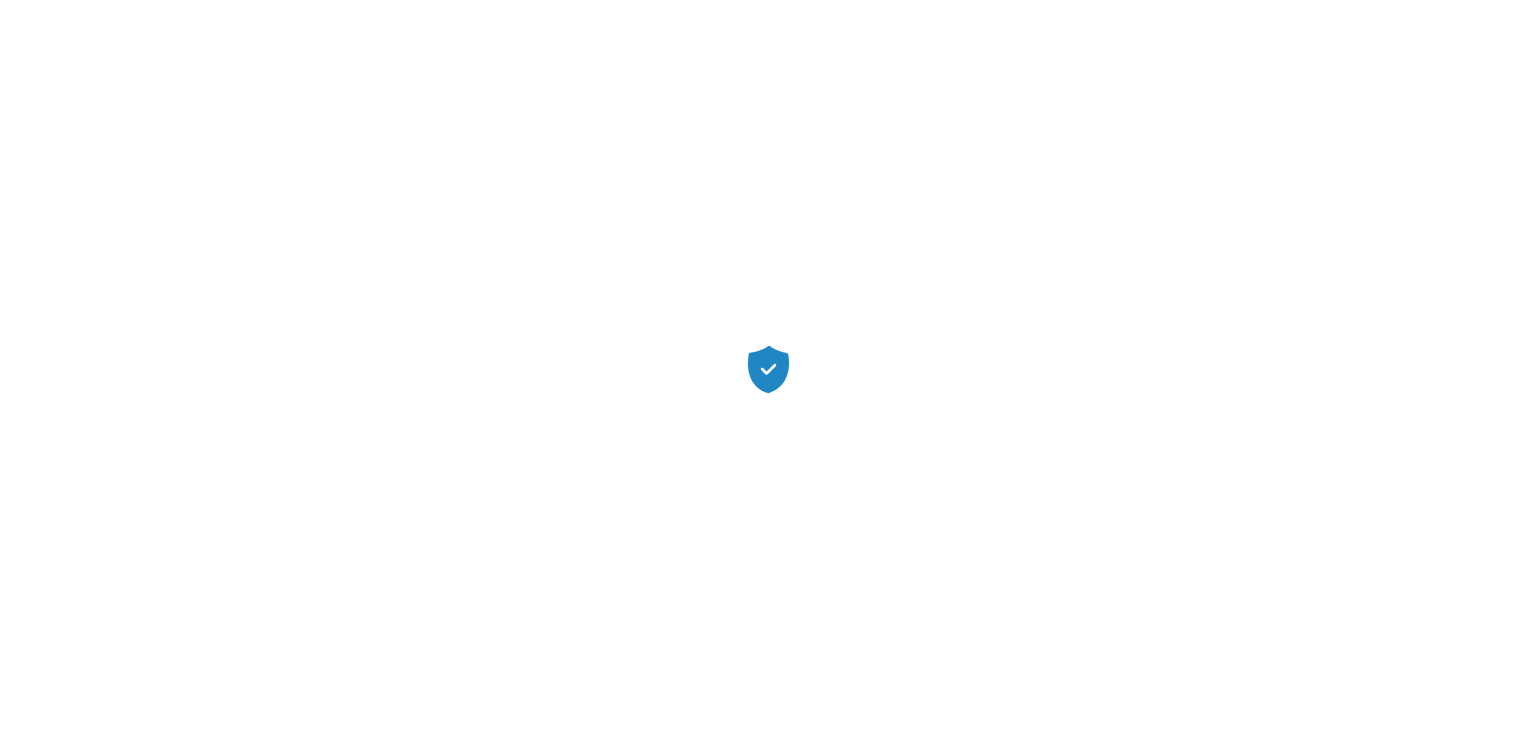 scroll, scrollTop: 0, scrollLeft: 0, axis: both 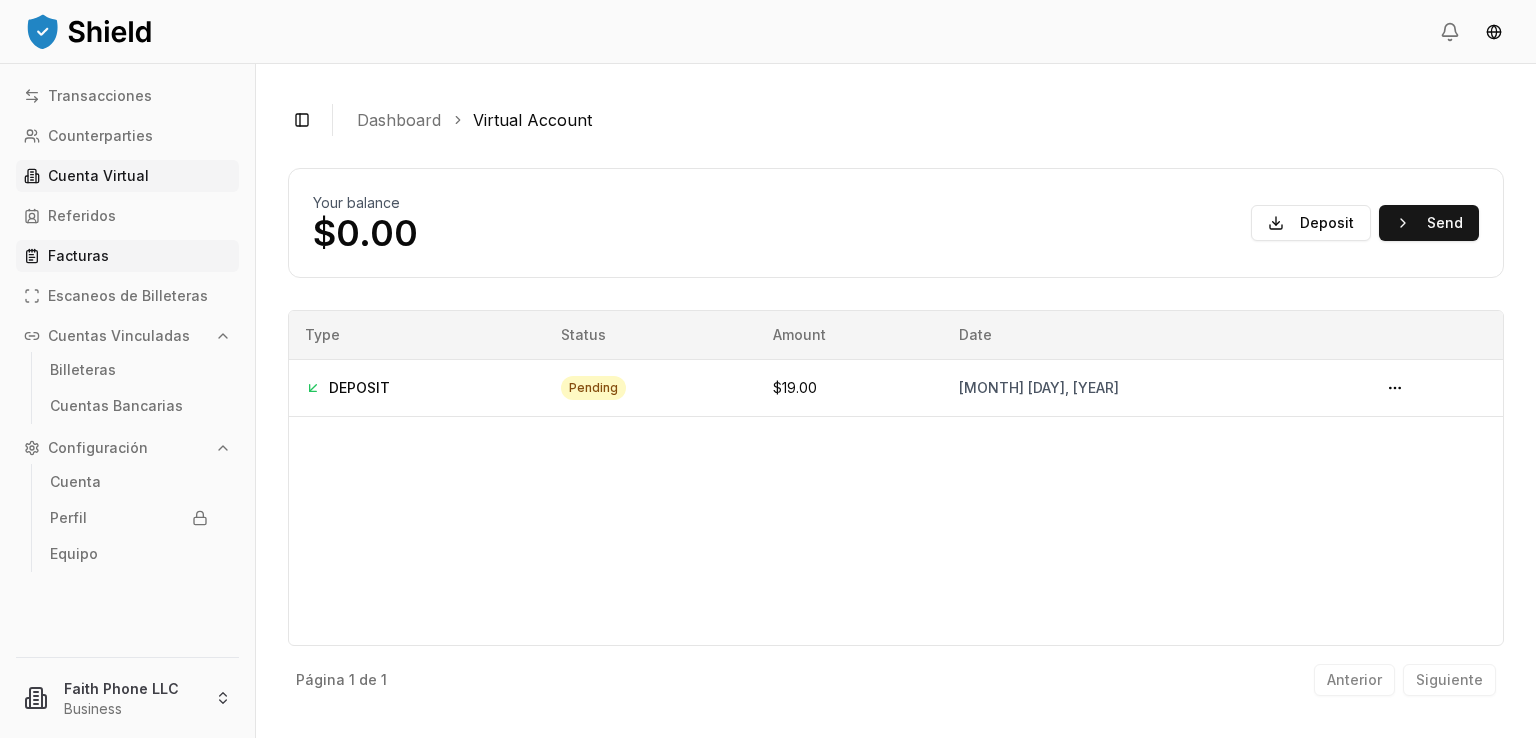 click on "Facturas" at bounding box center [127, 256] 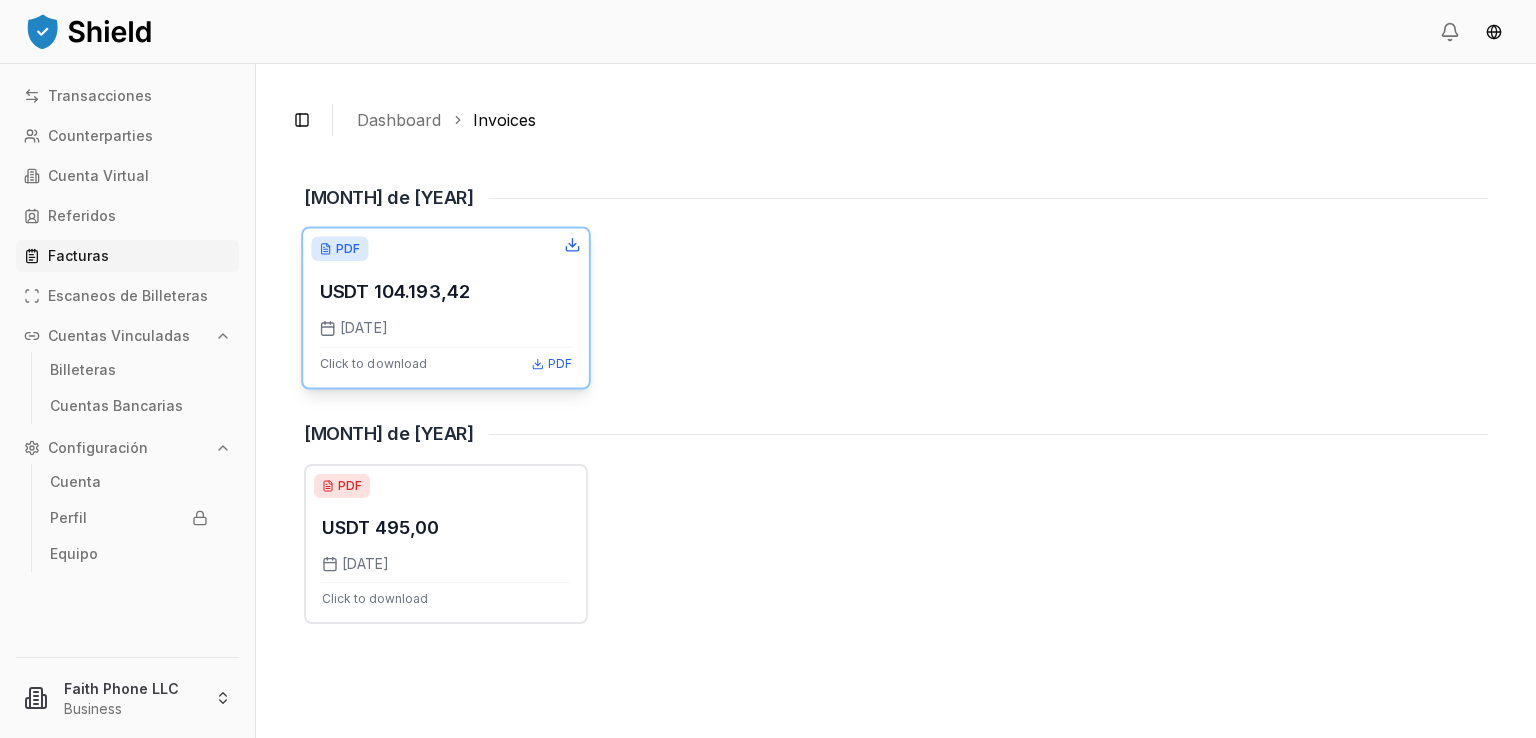 click on "USDT 104.193,42" at bounding box center (395, 291) 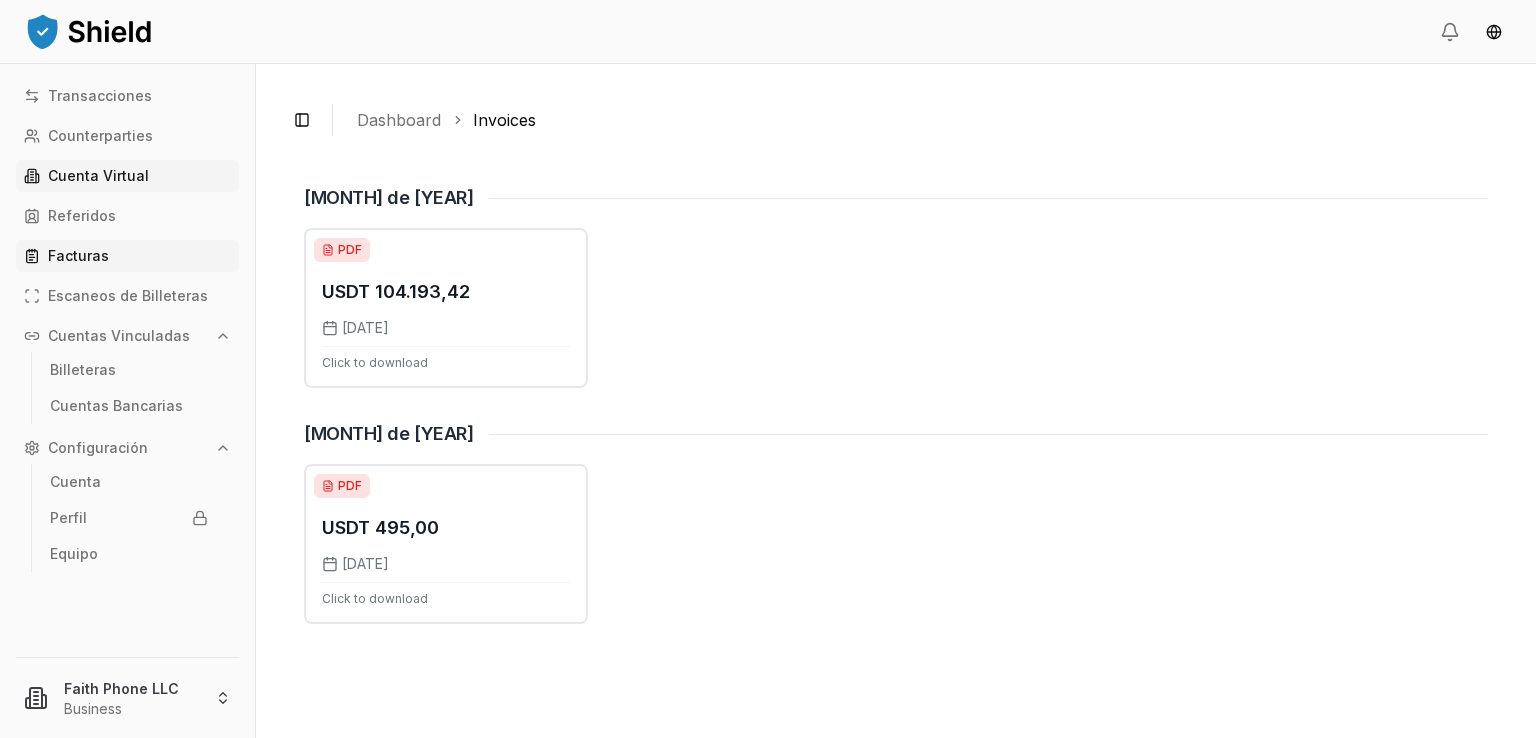 click on "Cuenta Virtual" at bounding box center [98, 176] 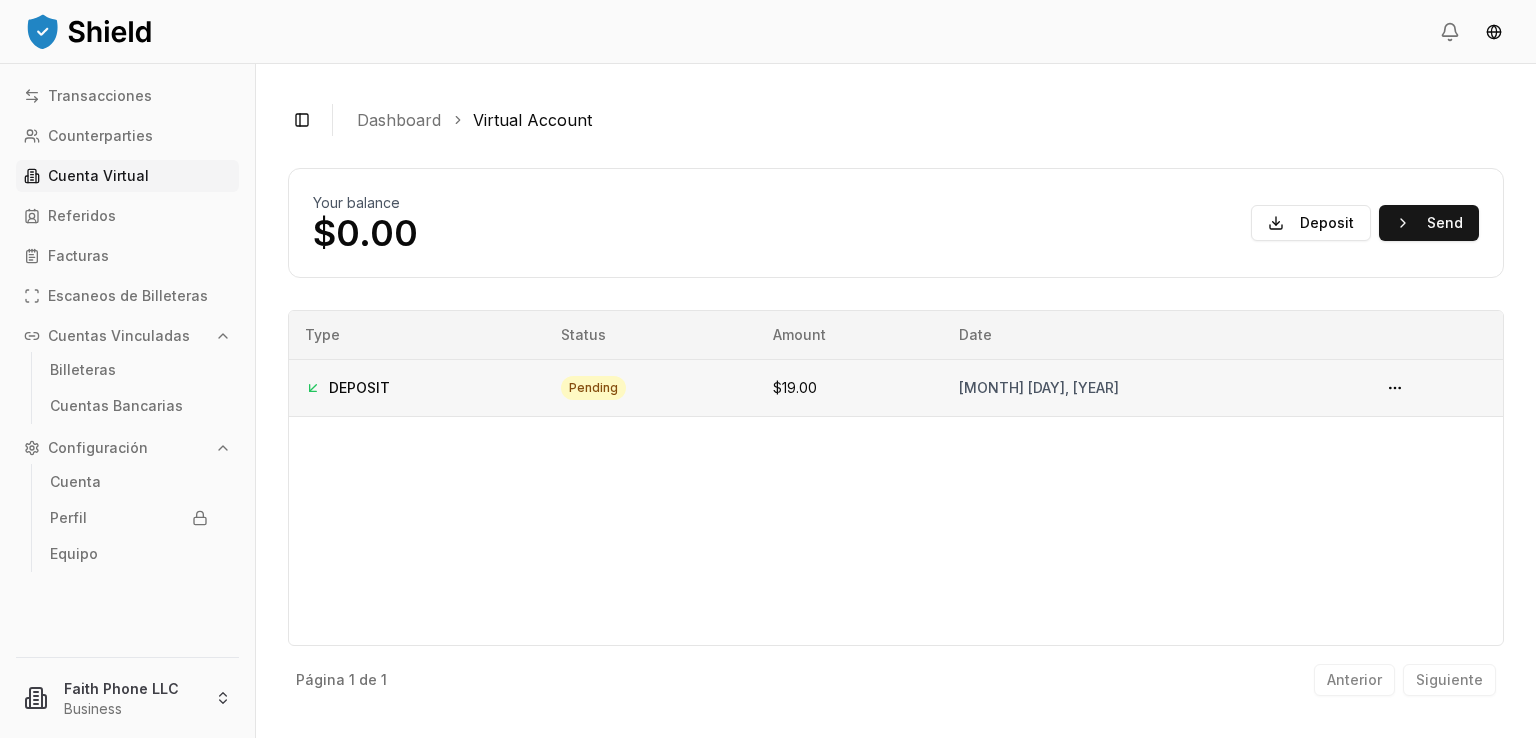 click on "$19.00" at bounding box center [850, 387] 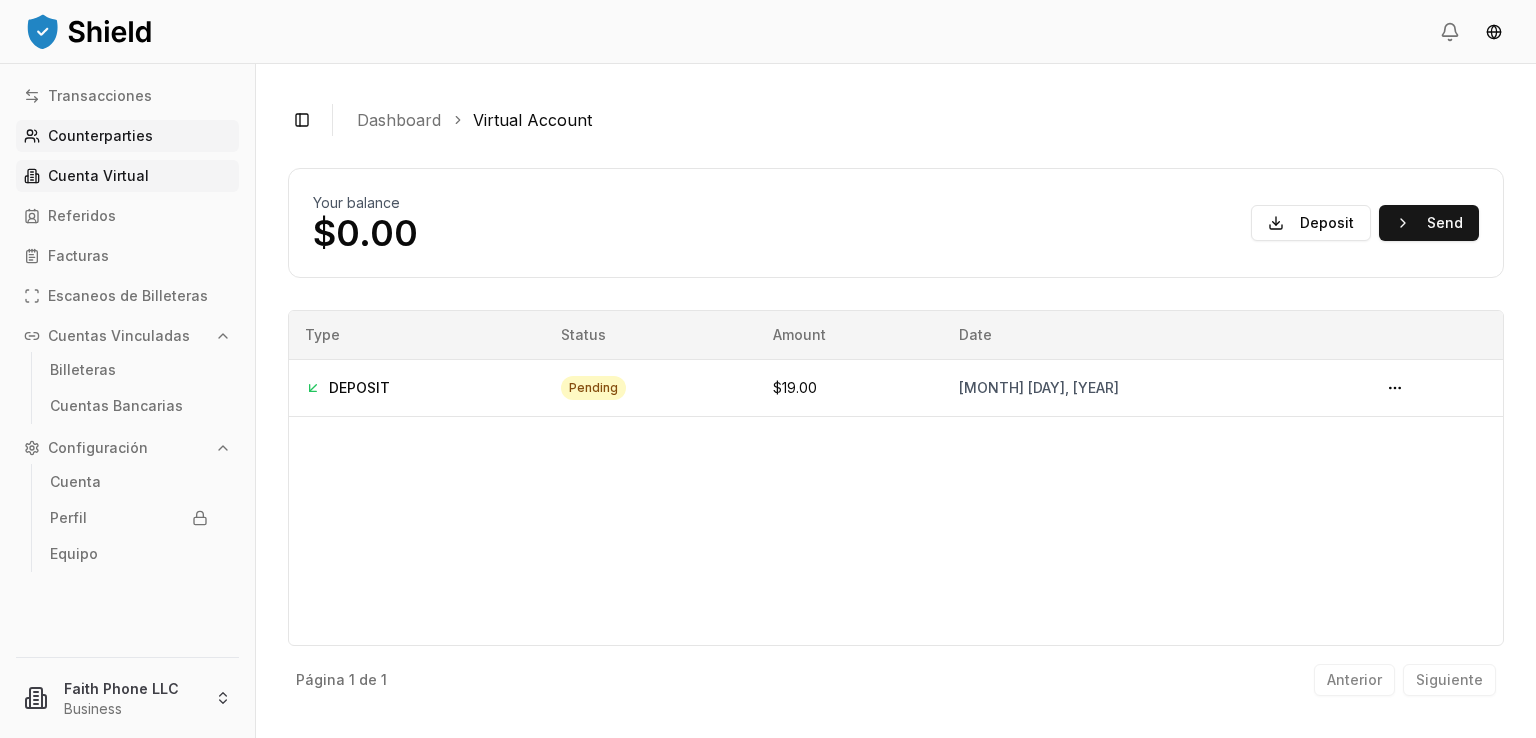 click on "Counterparties" at bounding box center [100, 136] 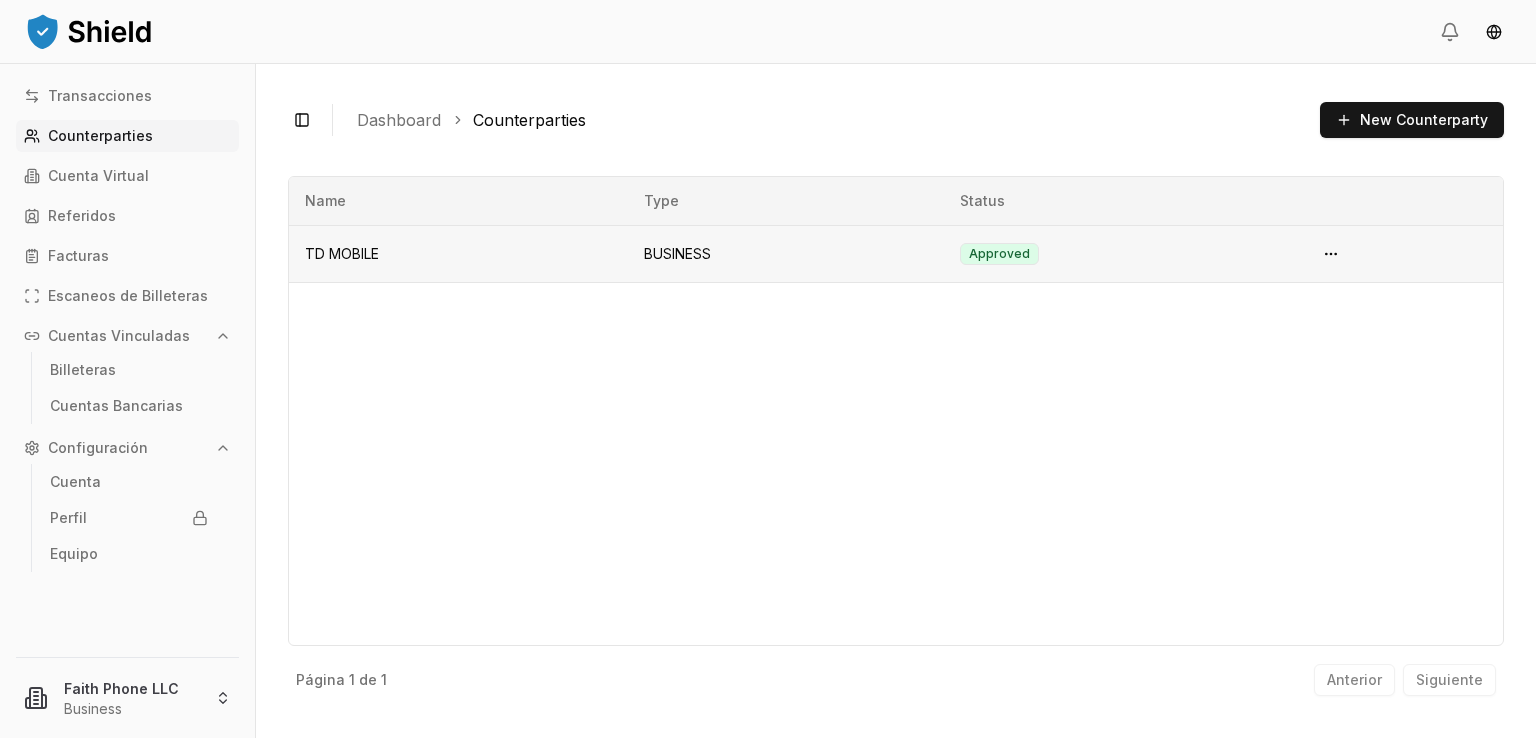 click on "TD MOBILE" at bounding box center [458, 253] 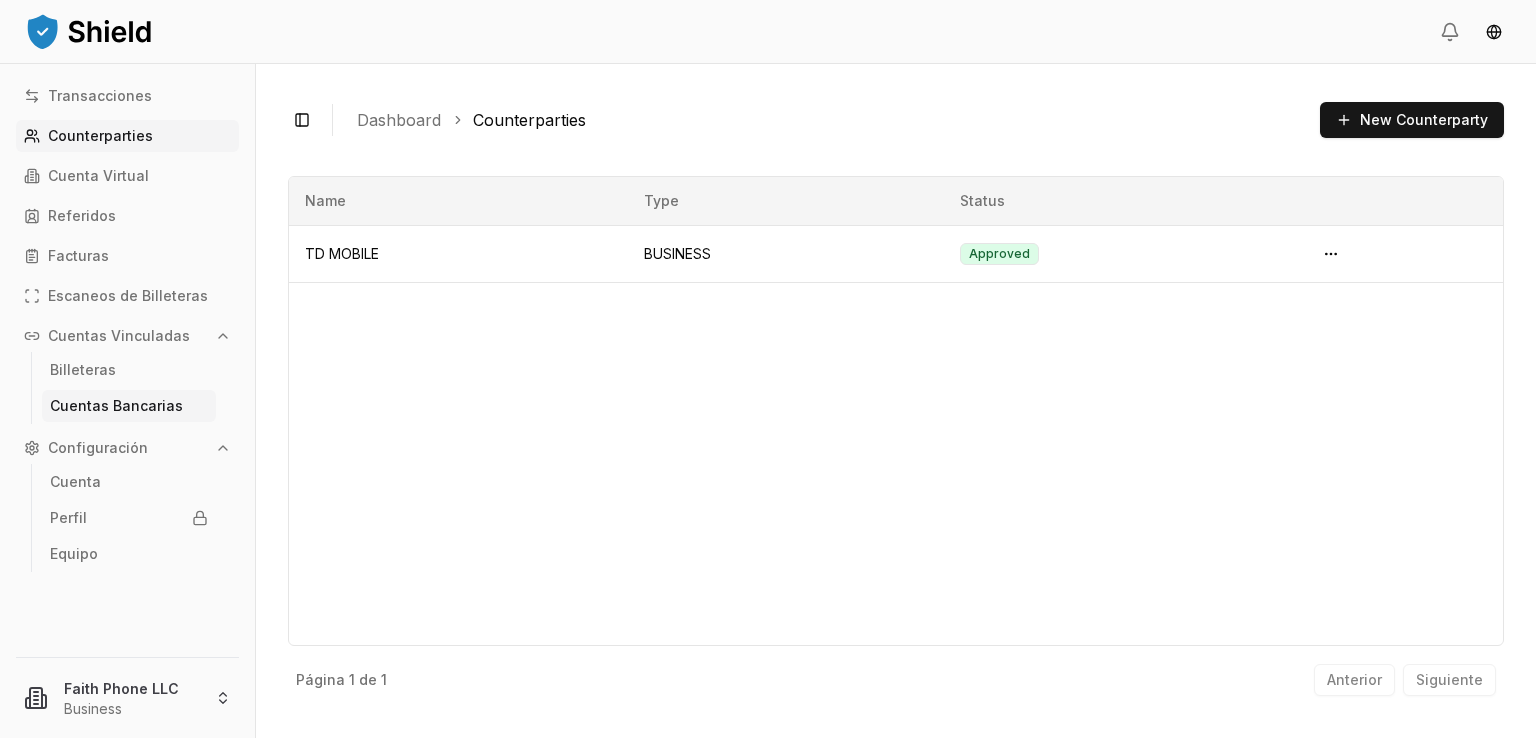 click on "Cuentas Bancarias" at bounding box center [116, 406] 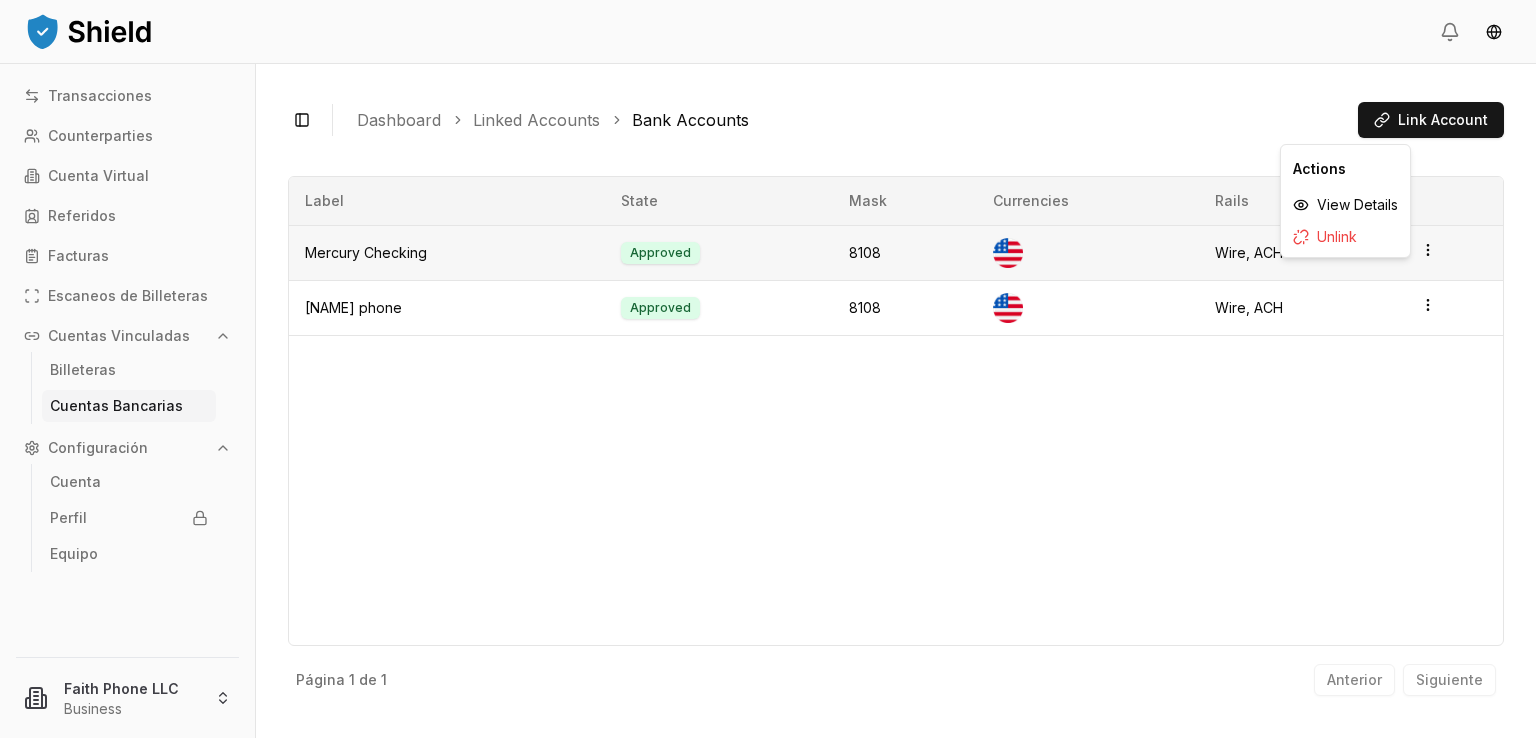click on "Transacciones Counterparties Cuenta Virtual Referidos Facturas Escaneos de Billeteras Cuentas Vinculadas Billeteras Cuentas Bancarias Configuración Cuenta Perfil Equipo Faith Phone LLC  Business Toggle Sidebar Dashboard Linked Accounts Bank Accounts   Link Account Mercury Checking Approved 8108 Currencies Rails Wire, ACH faith phone  Approved 8108 Currencies Rails Wire, ACH Página 1 de 1 Anterior Siguiente Label State Mask Currencies Rails   Mercury Checking   Approved   8108     Wire, ACH     faith phone    Approved   8108     Wire, ACH   Página 1 de 1 Anterior Siguiente Actions View Details  Unlink" at bounding box center [768, 369] 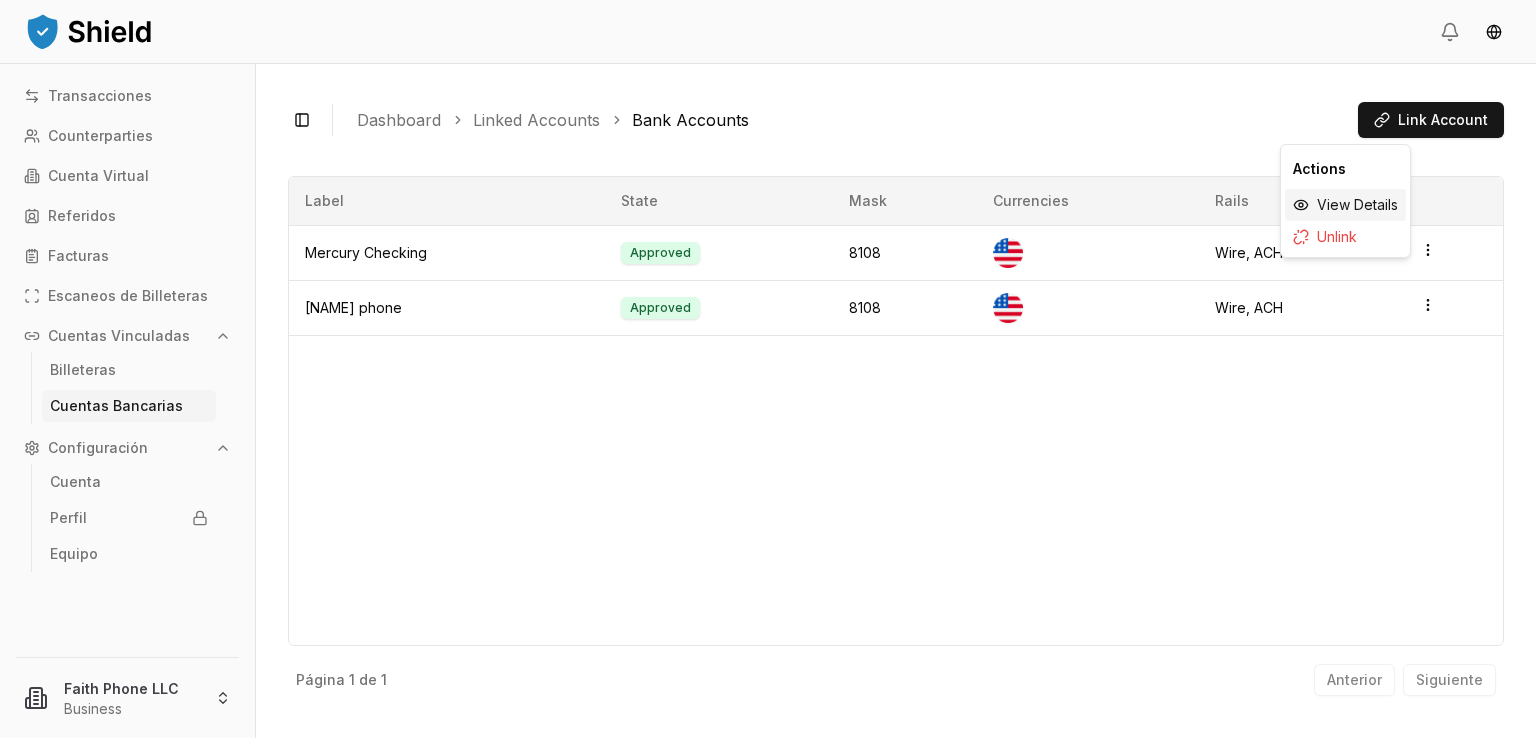 click on "View Details" at bounding box center (1345, 205) 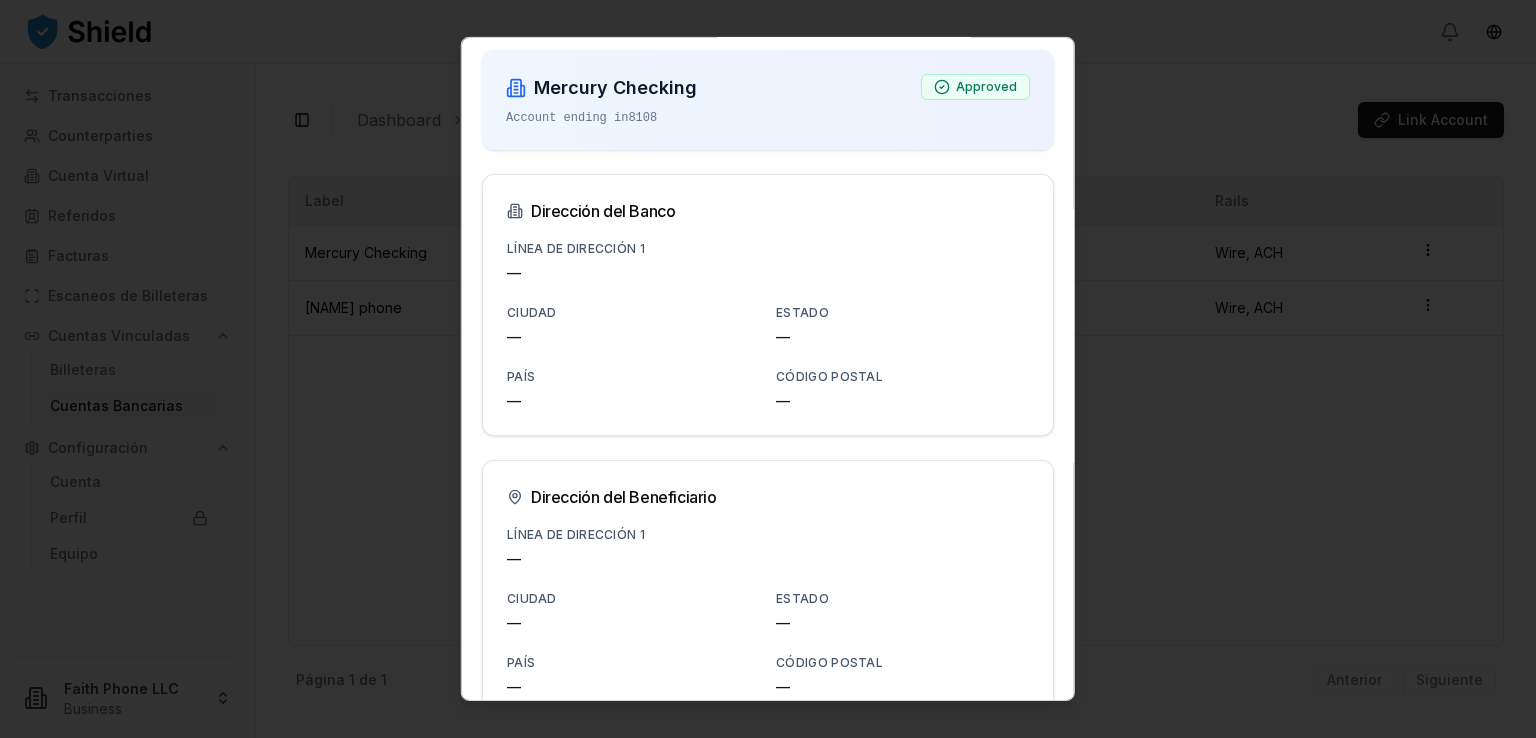 scroll, scrollTop: 58, scrollLeft: 0, axis: vertical 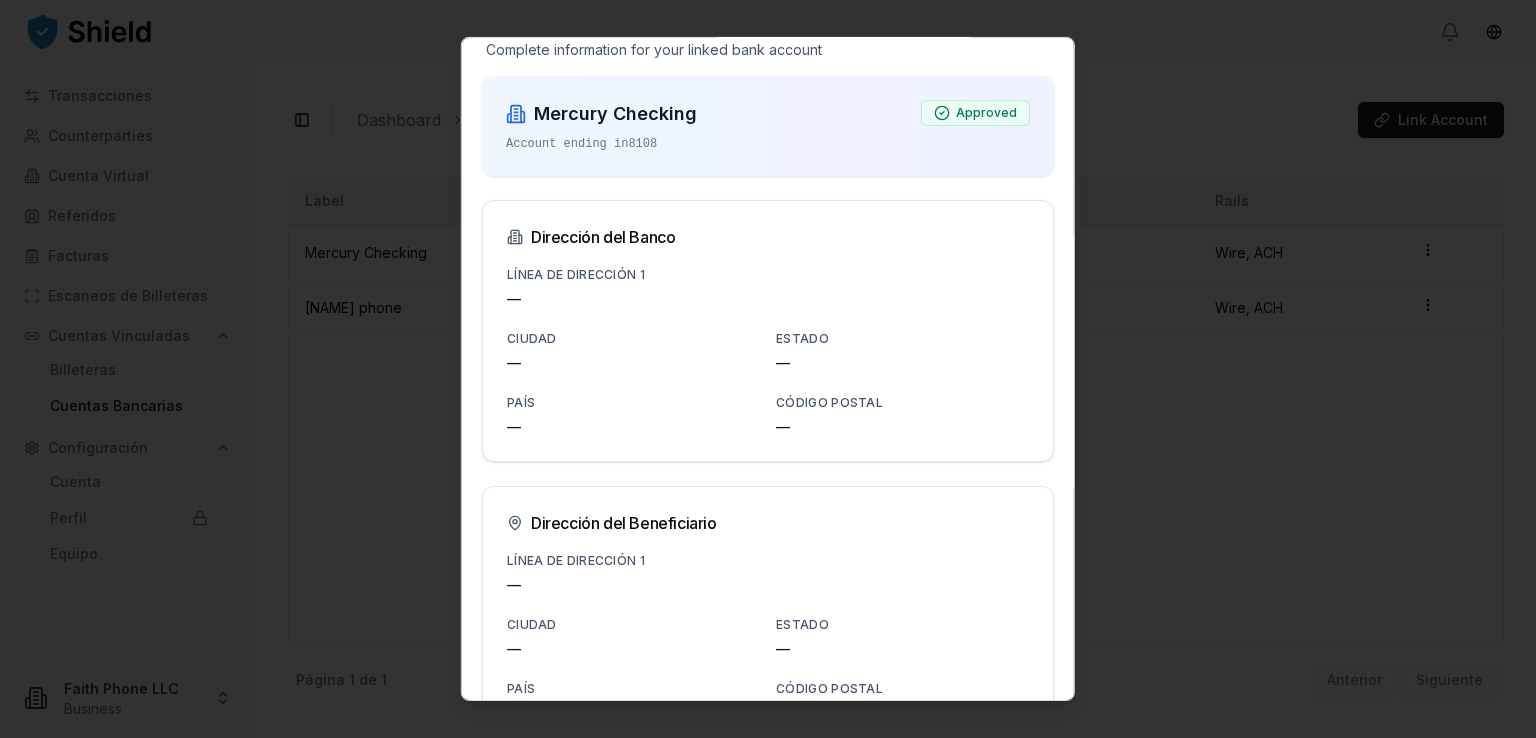 click at bounding box center [768, 369] 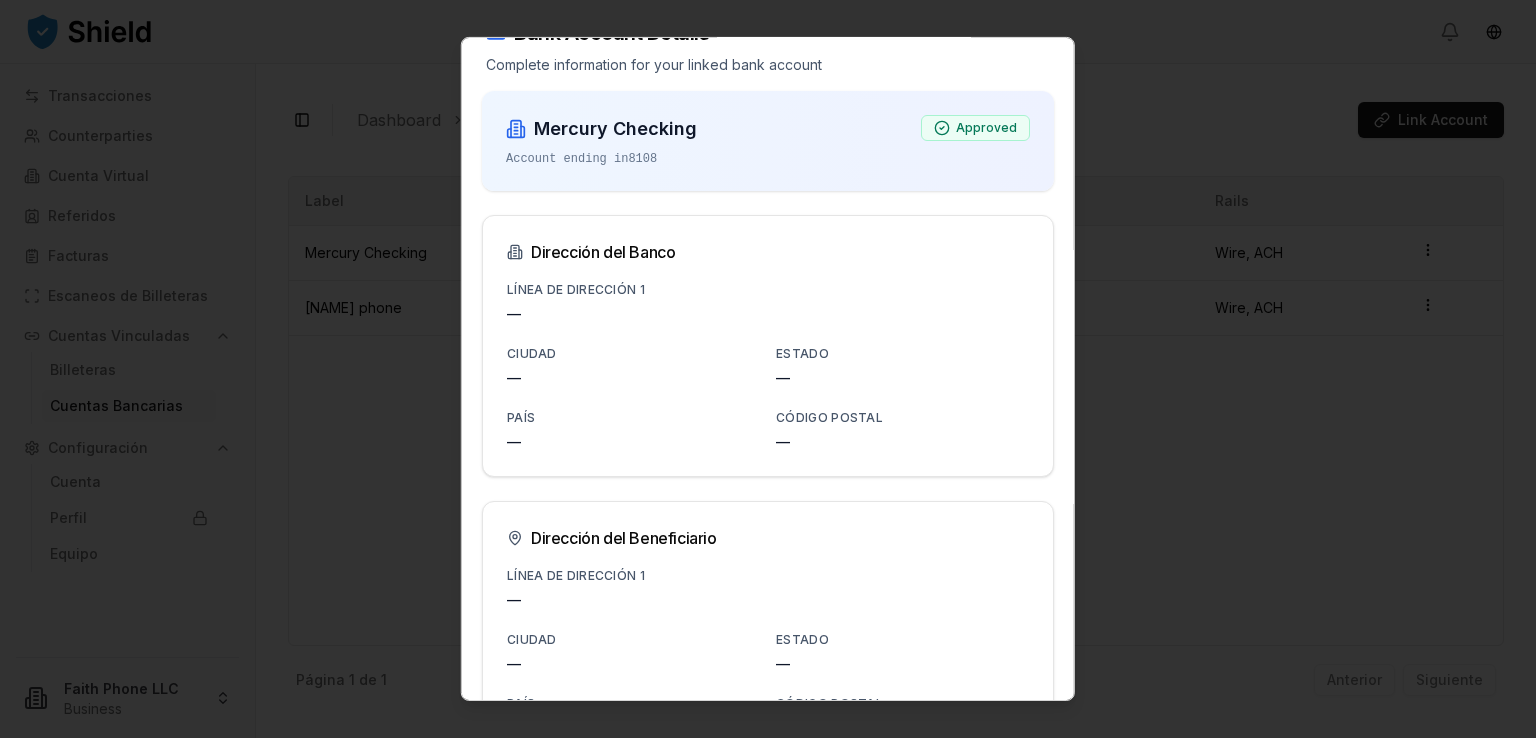 scroll, scrollTop: 0, scrollLeft: 0, axis: both 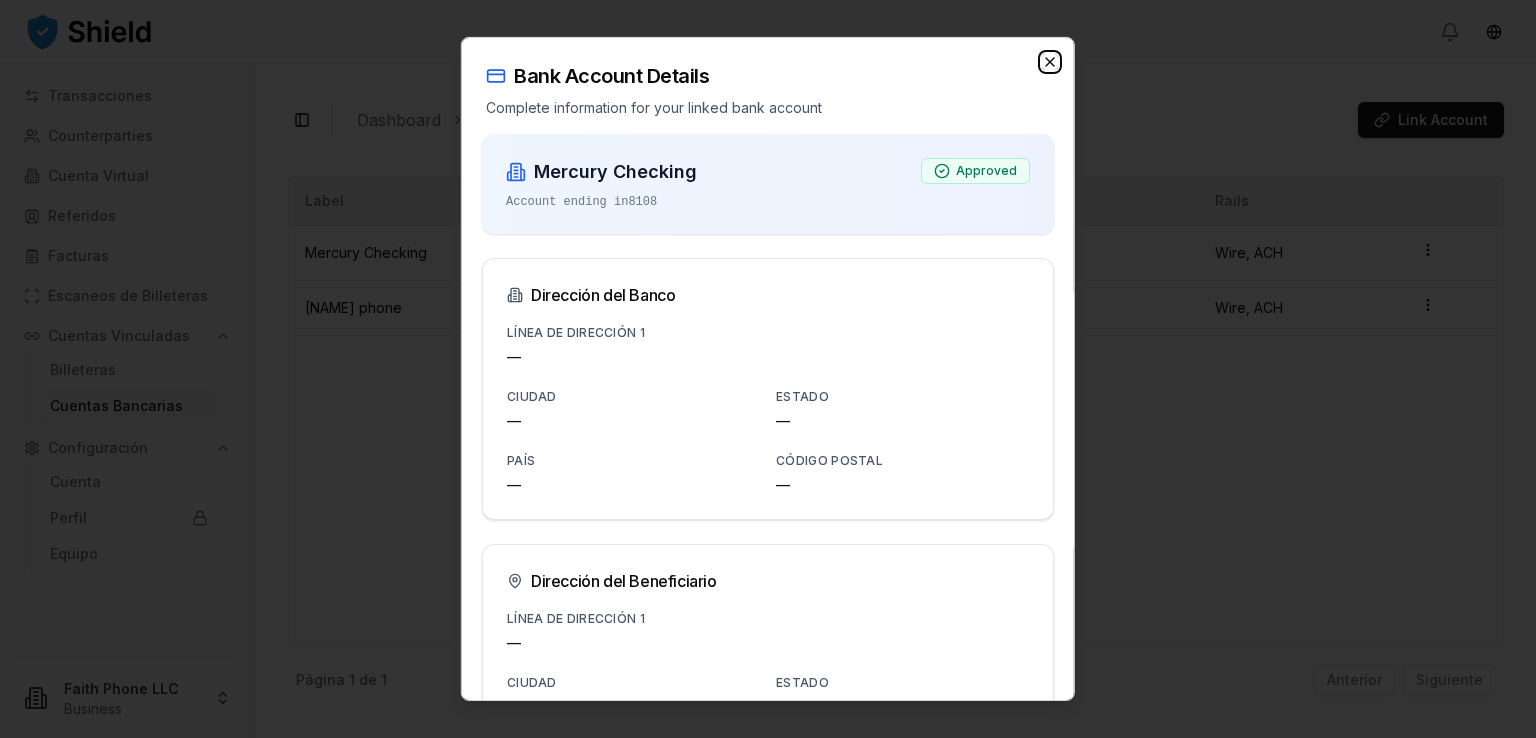 click 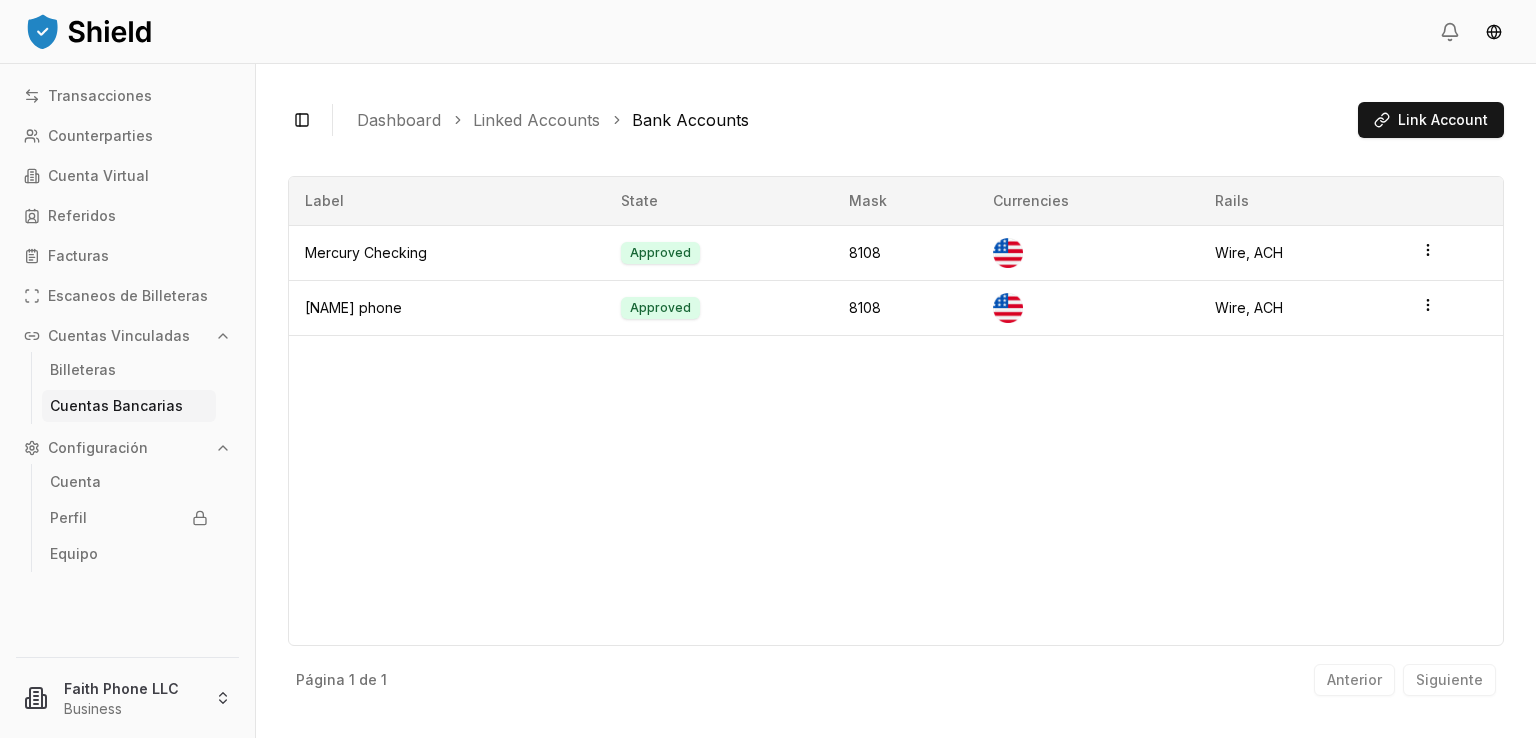 click on "Label State Mask Currencies Rails   Mercury Checking   Approved   8108     Wire, ACH     faith phone    Approved   8108     Wire, ACH" at bounding box center (896, 411) 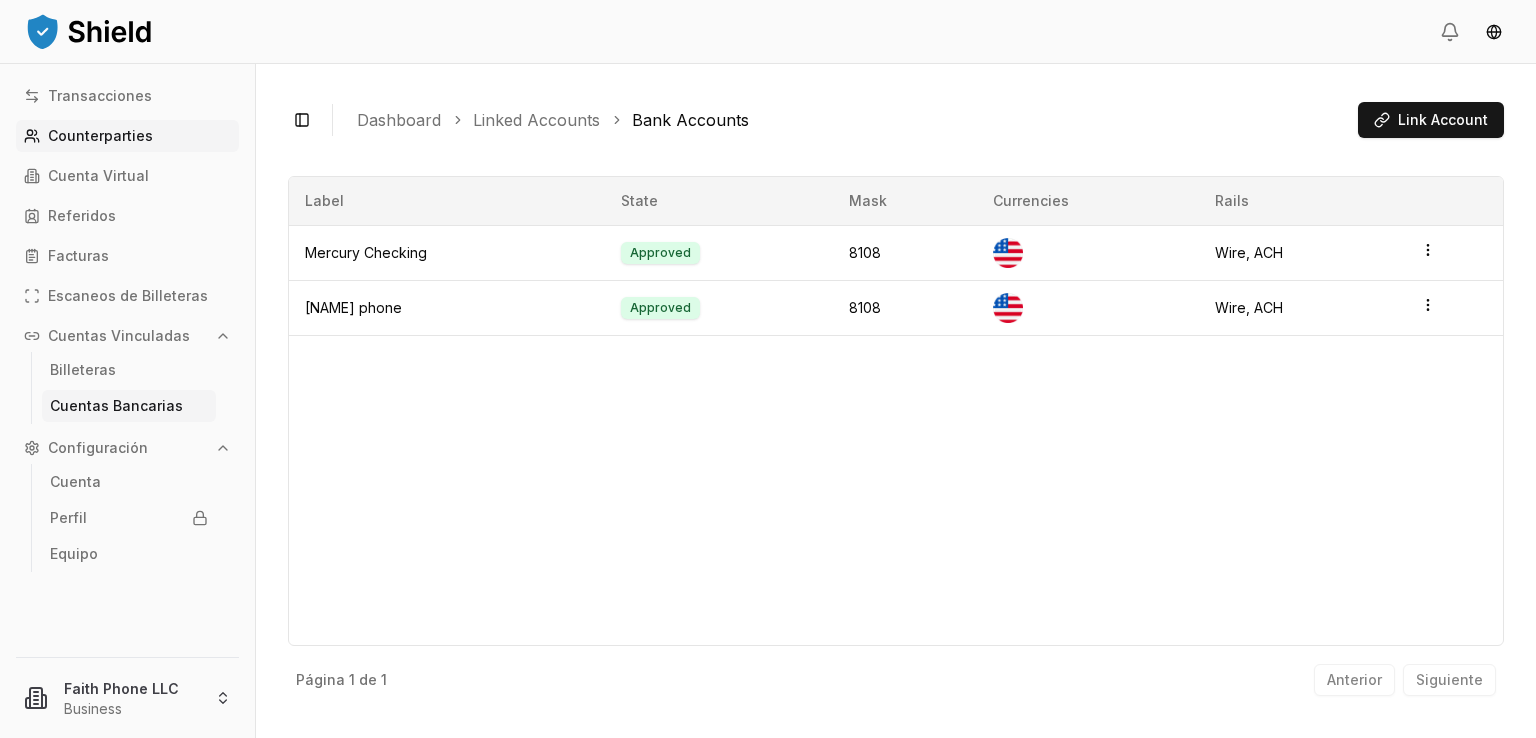 click on "Counterparties" at bounding box center (127, 136) 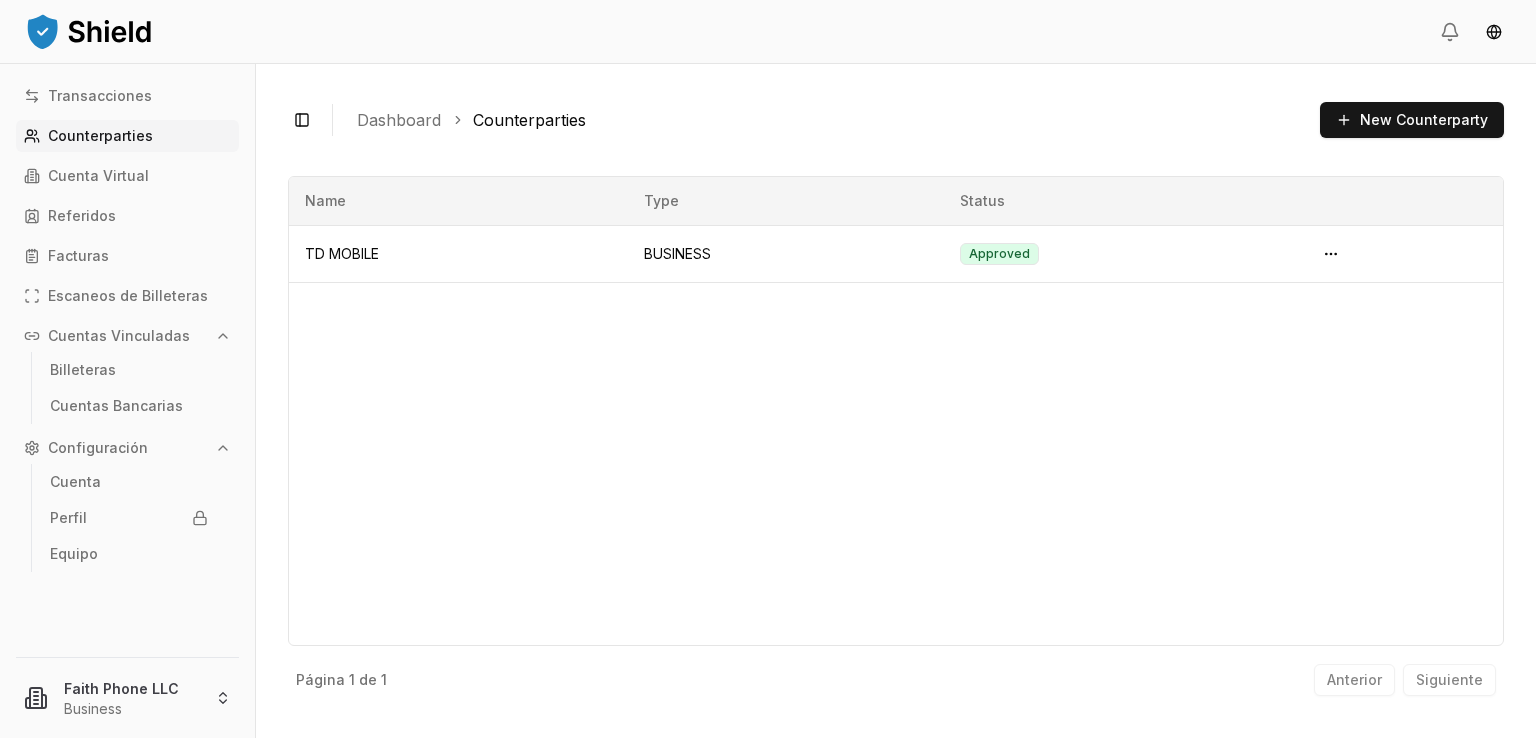 click on "Counterparties" at bounding box center [127, 136] 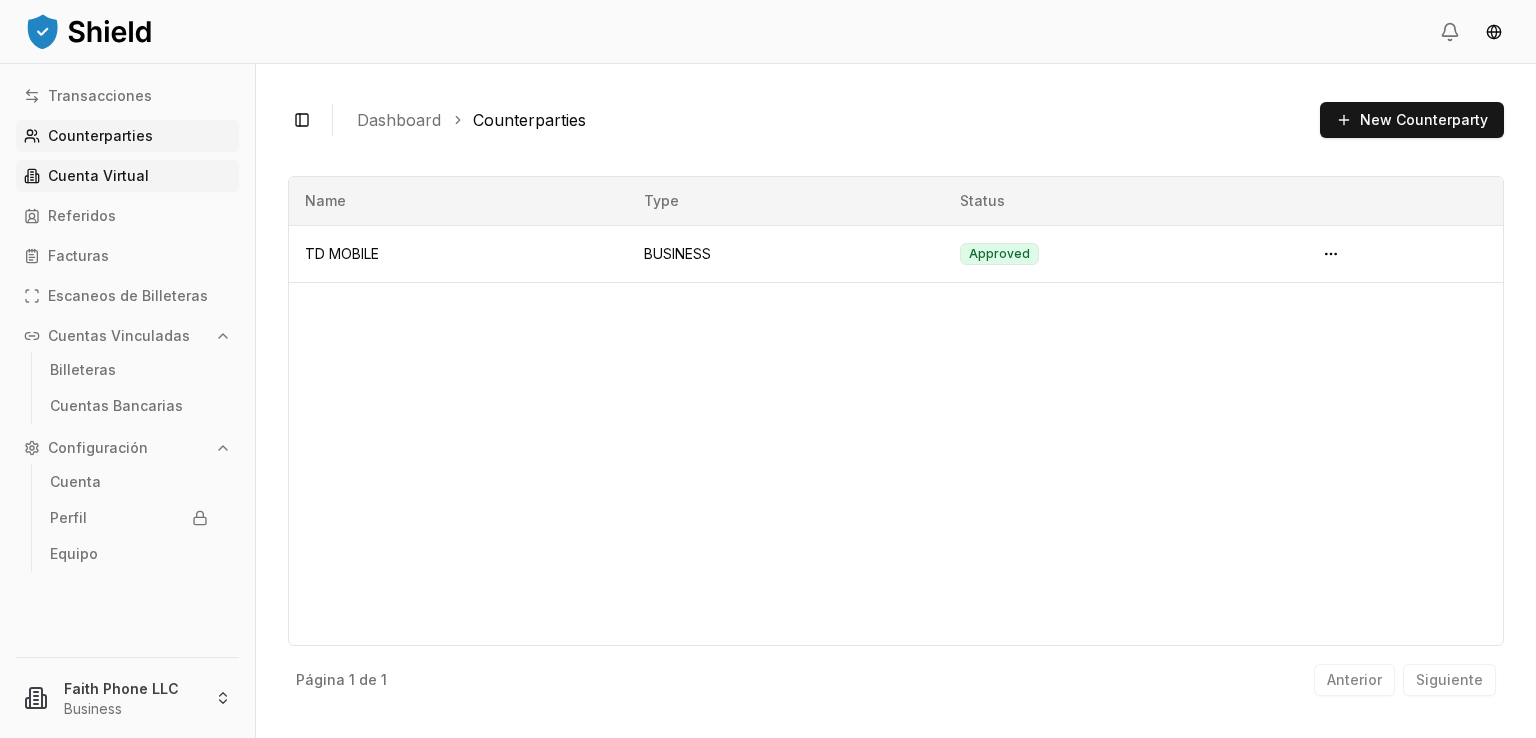 click on "Cuenta Virtual" at bounding box center (98, 176) 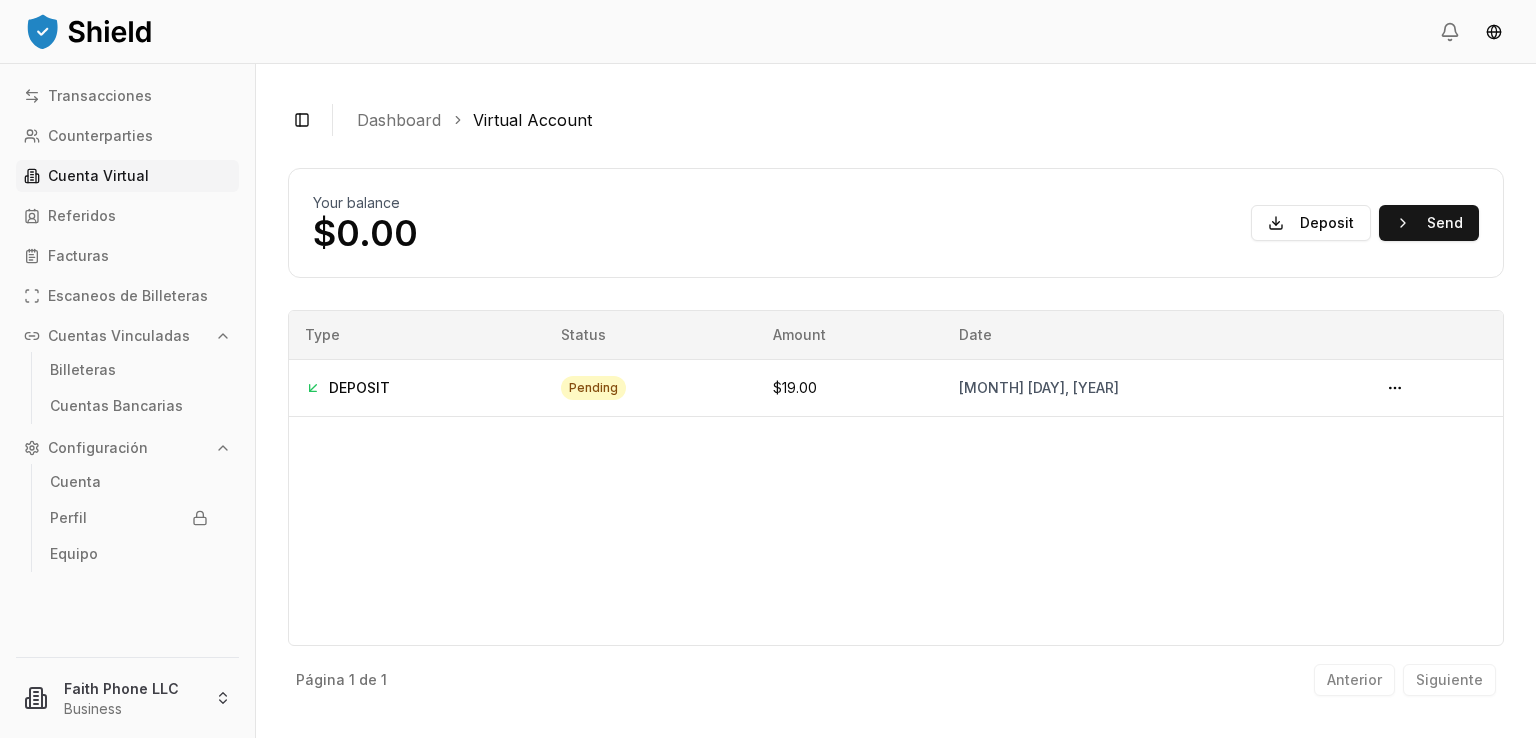 click on "Dashboard" at bounding box center (399, 120) 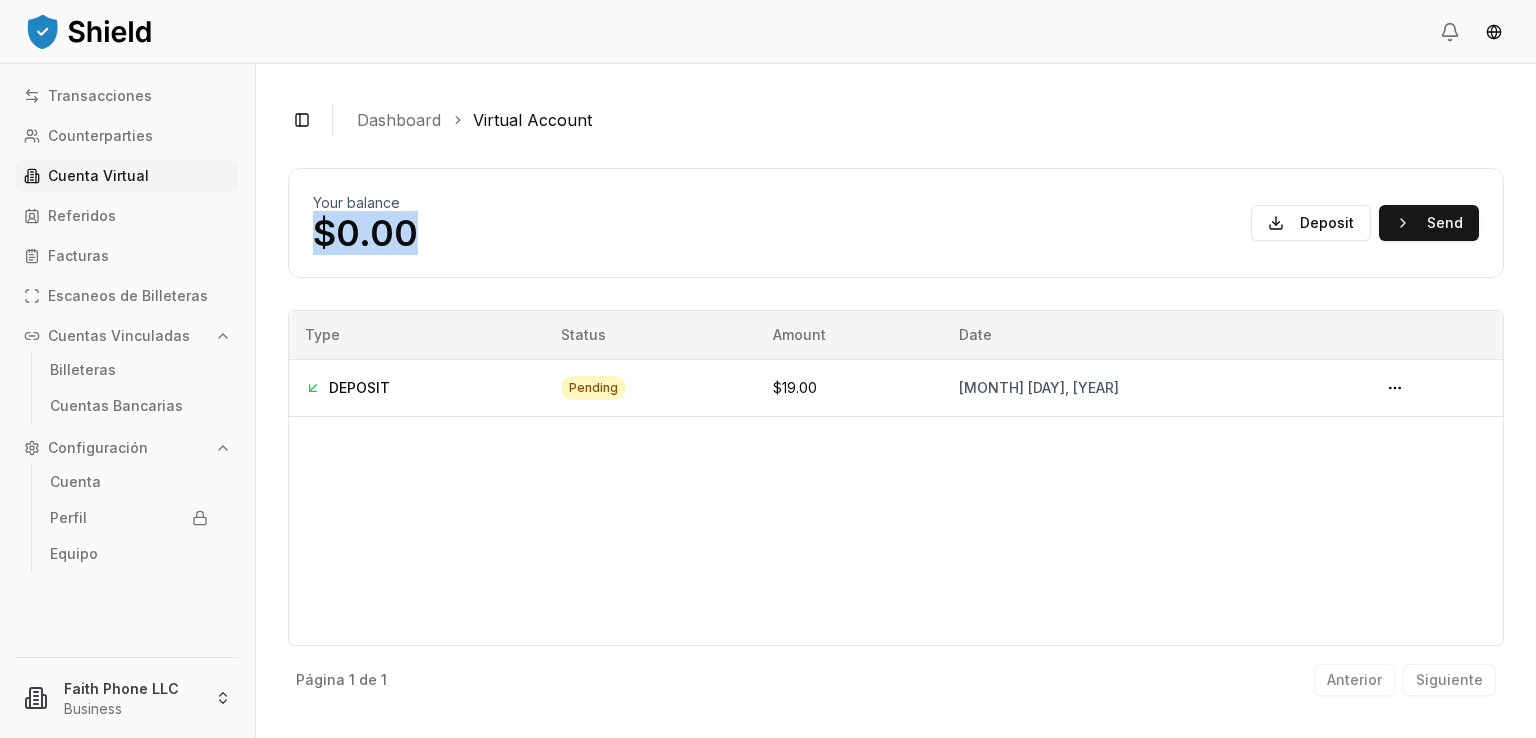 click on "Your balance $0.00 Deposit Send" at bounding box center [896, 223] 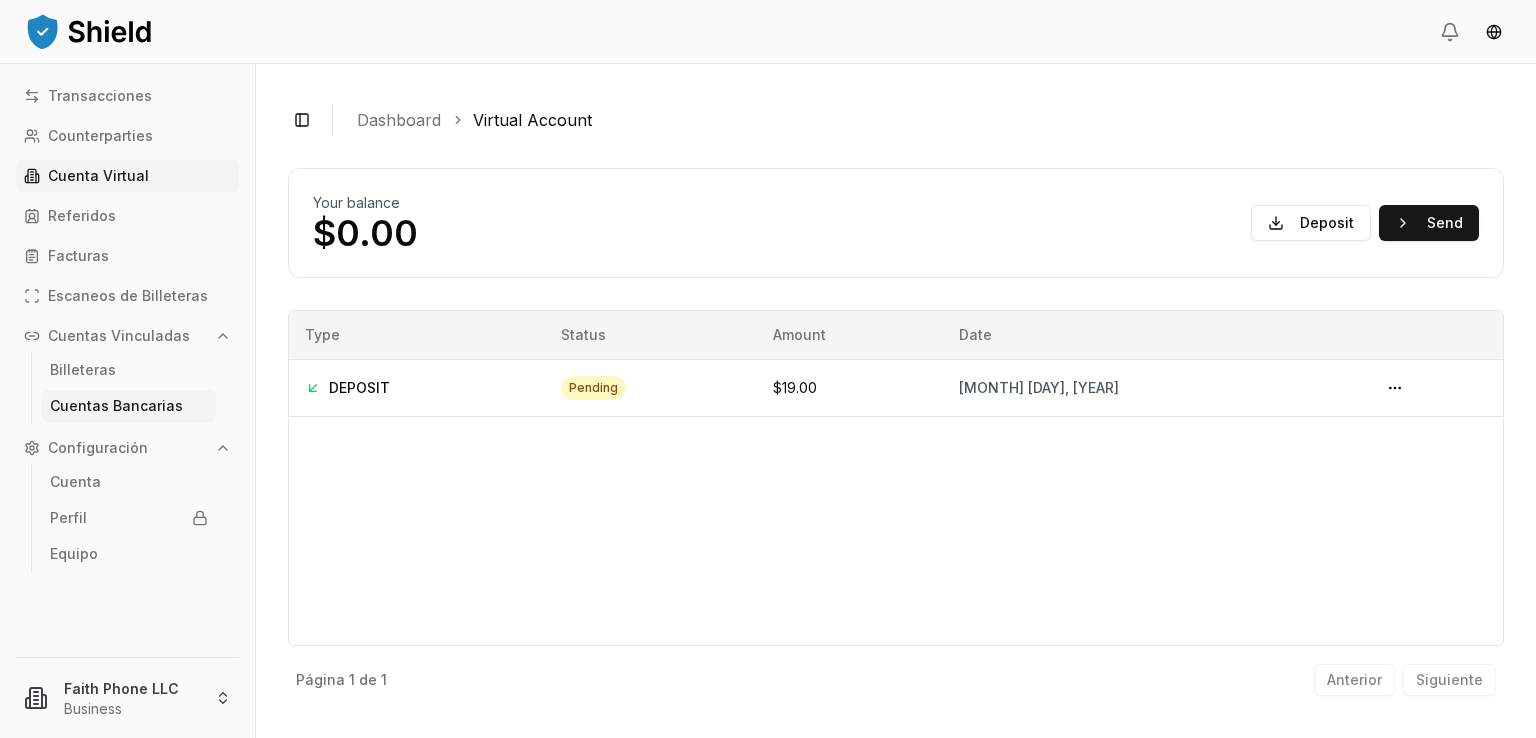 click on "Cuentas Bancarias" at bounding box center [116, 406] 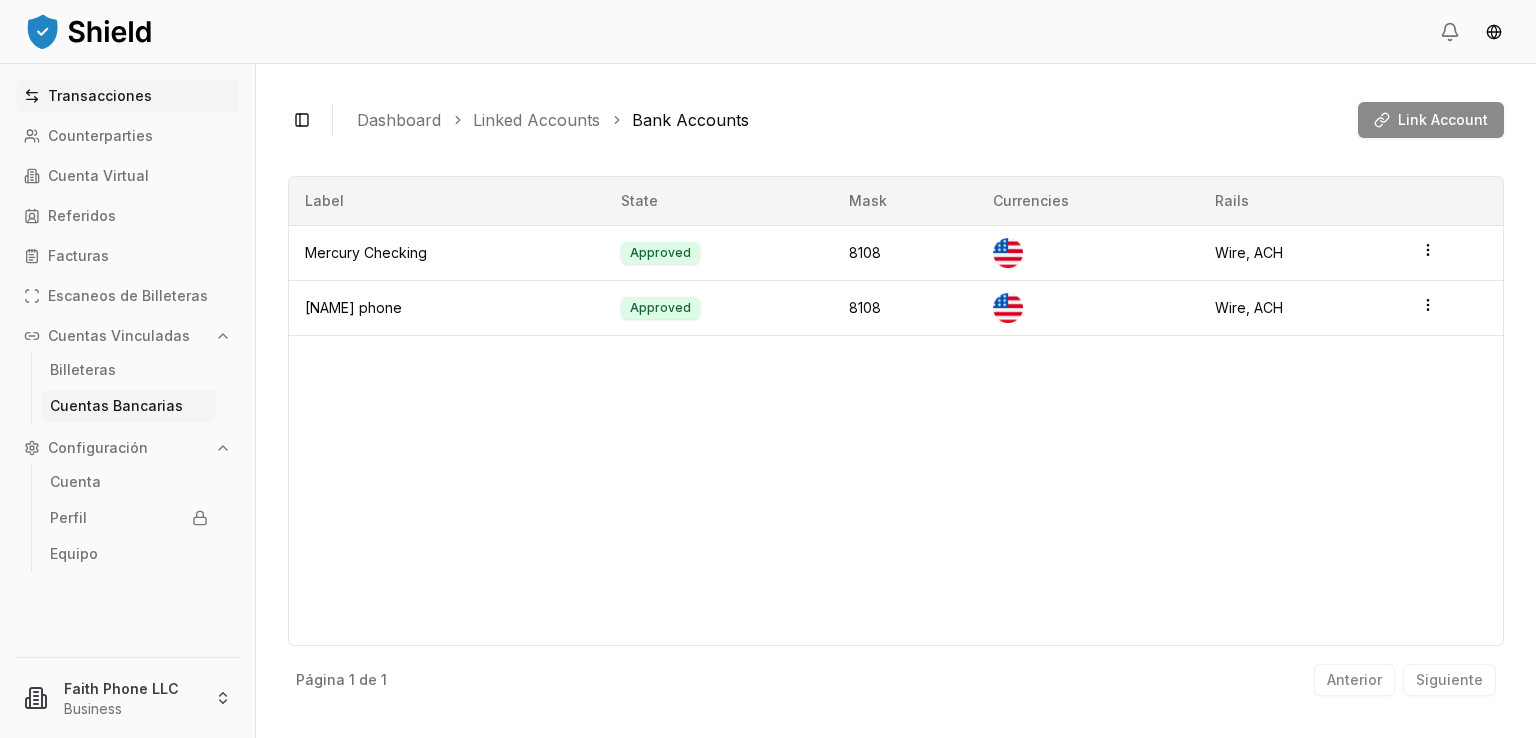 click on "Transacciones" at bounding box center [127, 96] 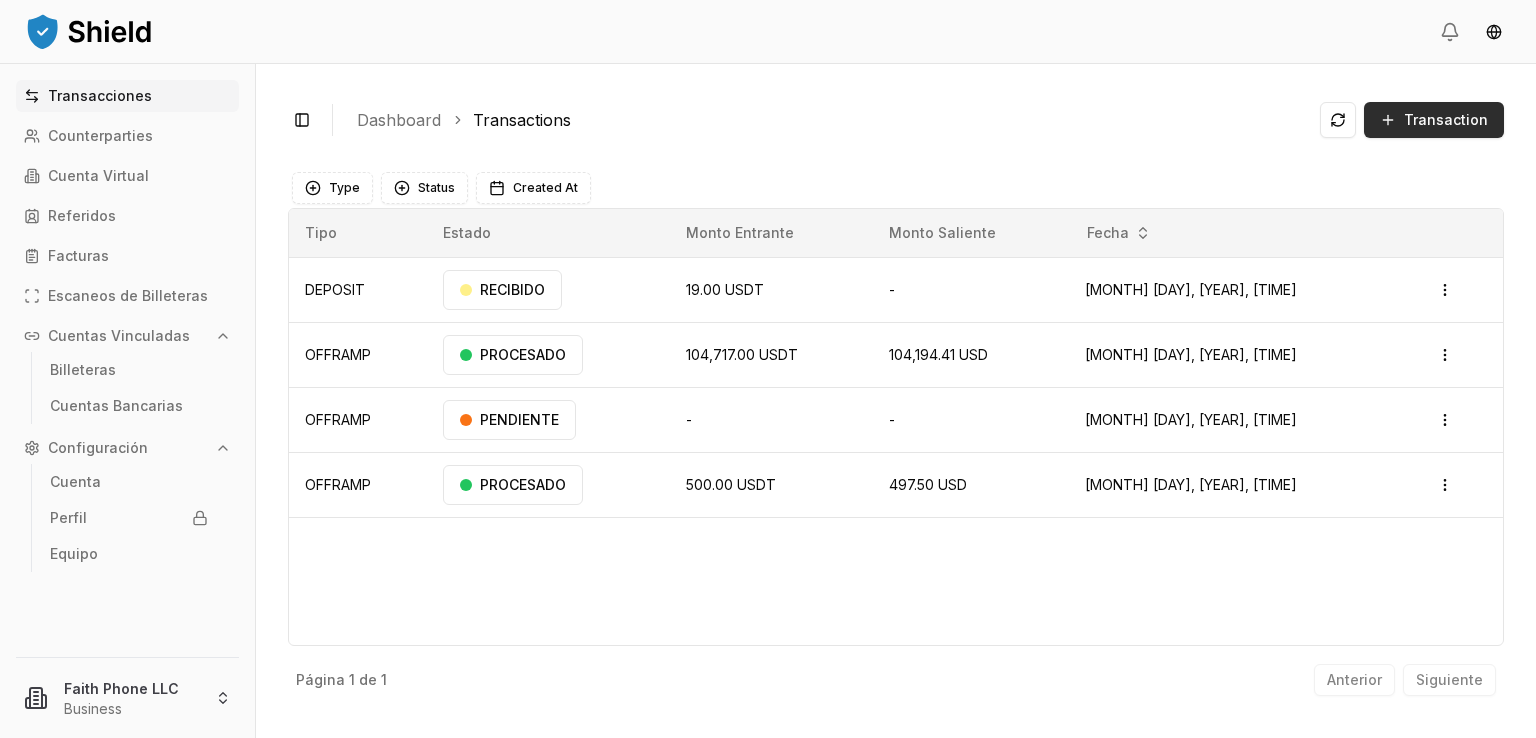 click on "Transaction" at bounding box center (1434, 120) 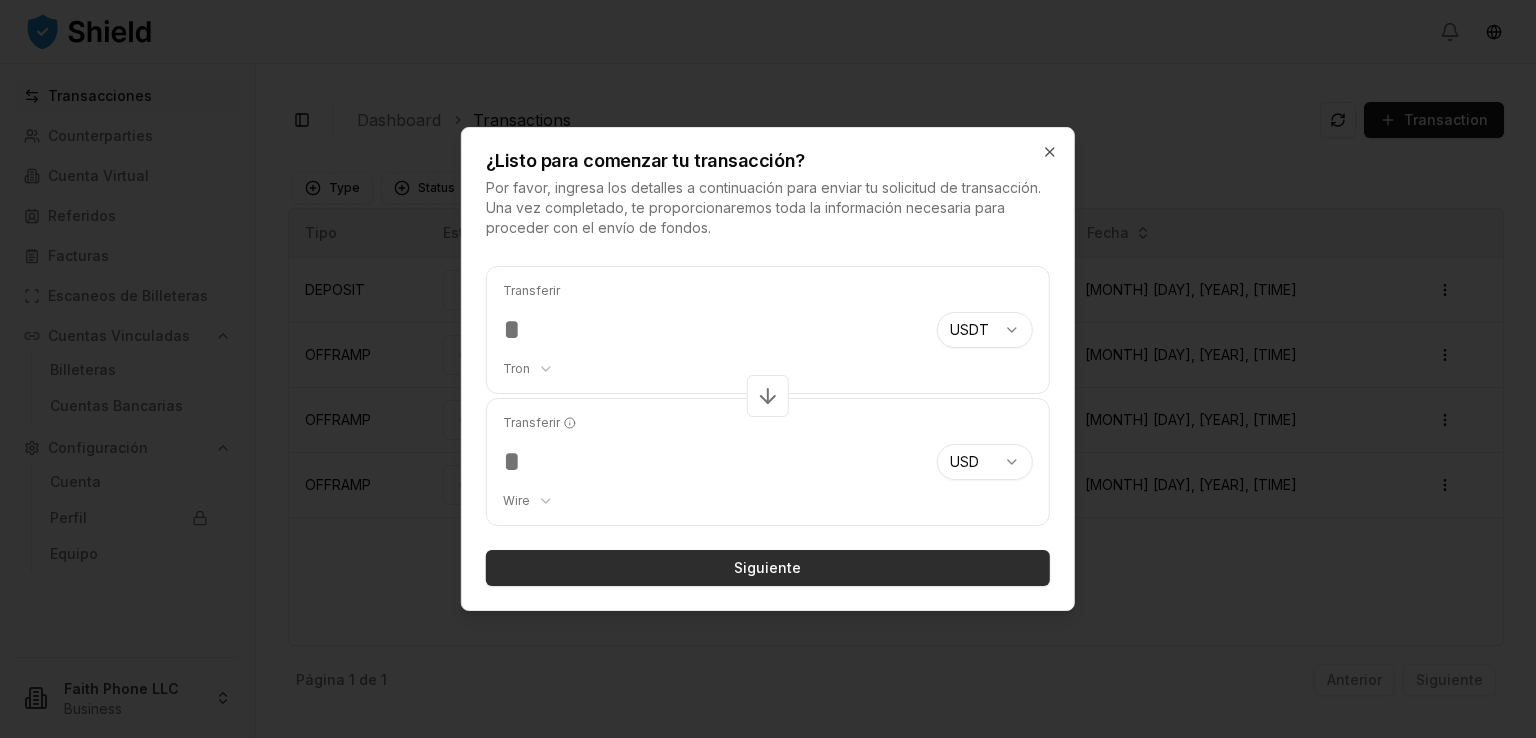 type on "*****" 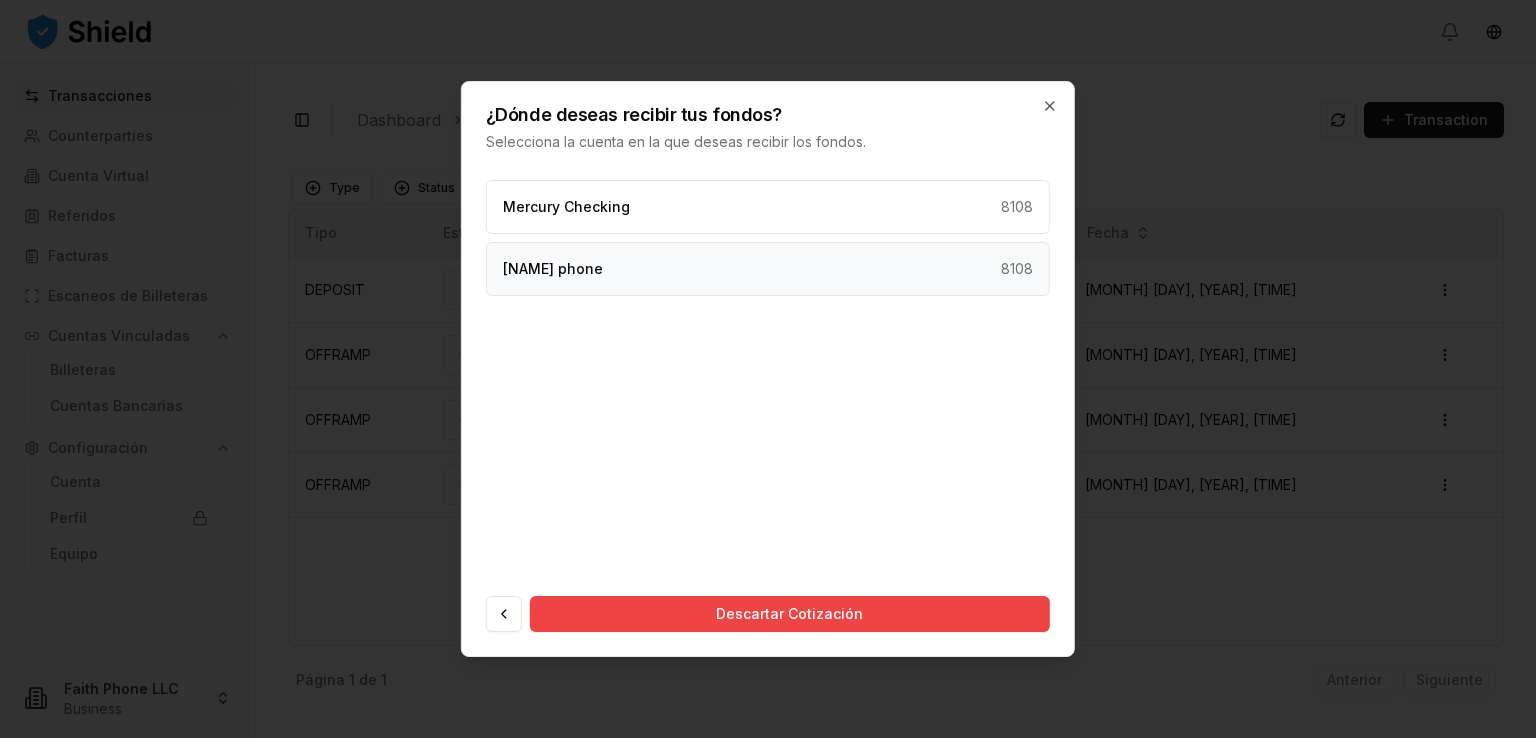 click on "faith phone  8108" at bounding box center [768, 269] 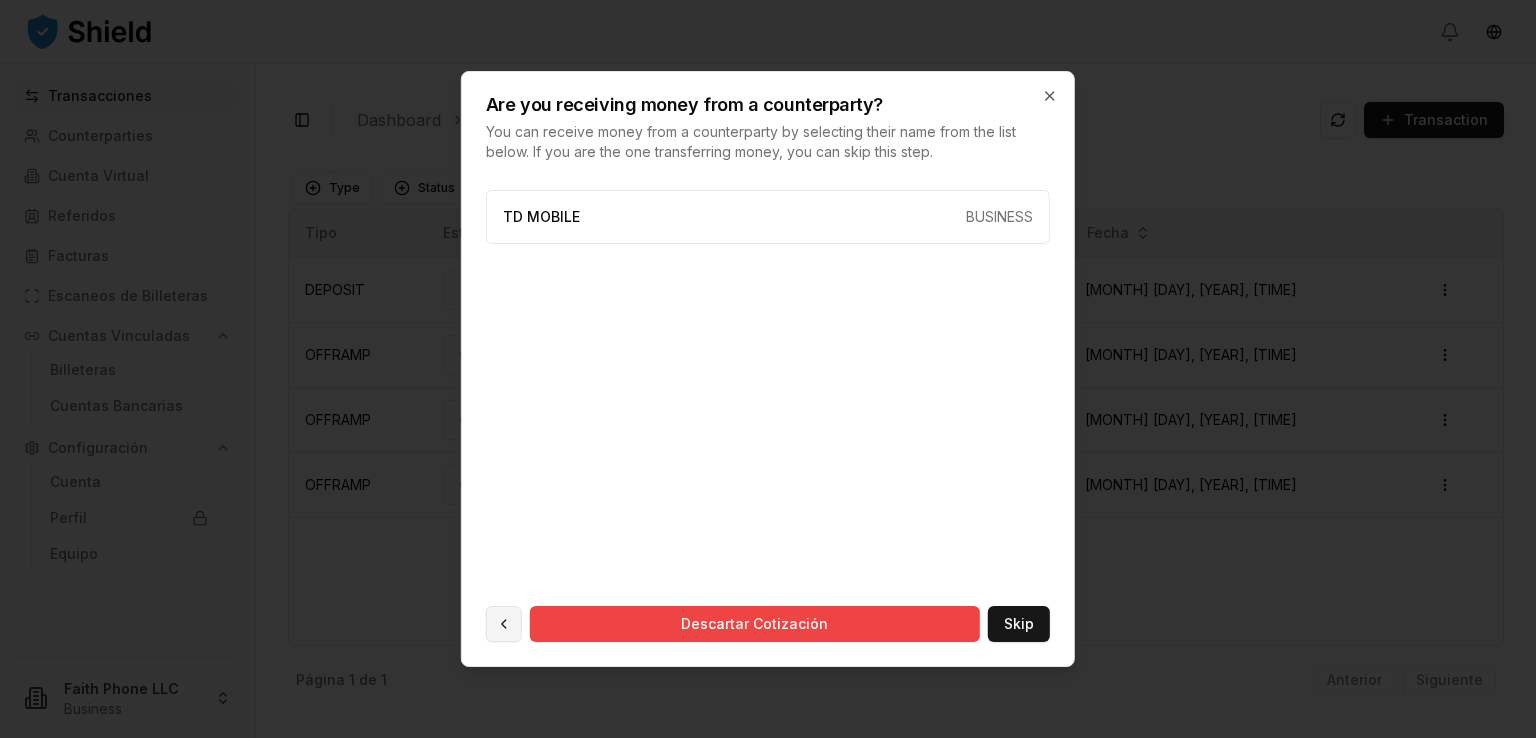 click at bounding box center (504, 624) 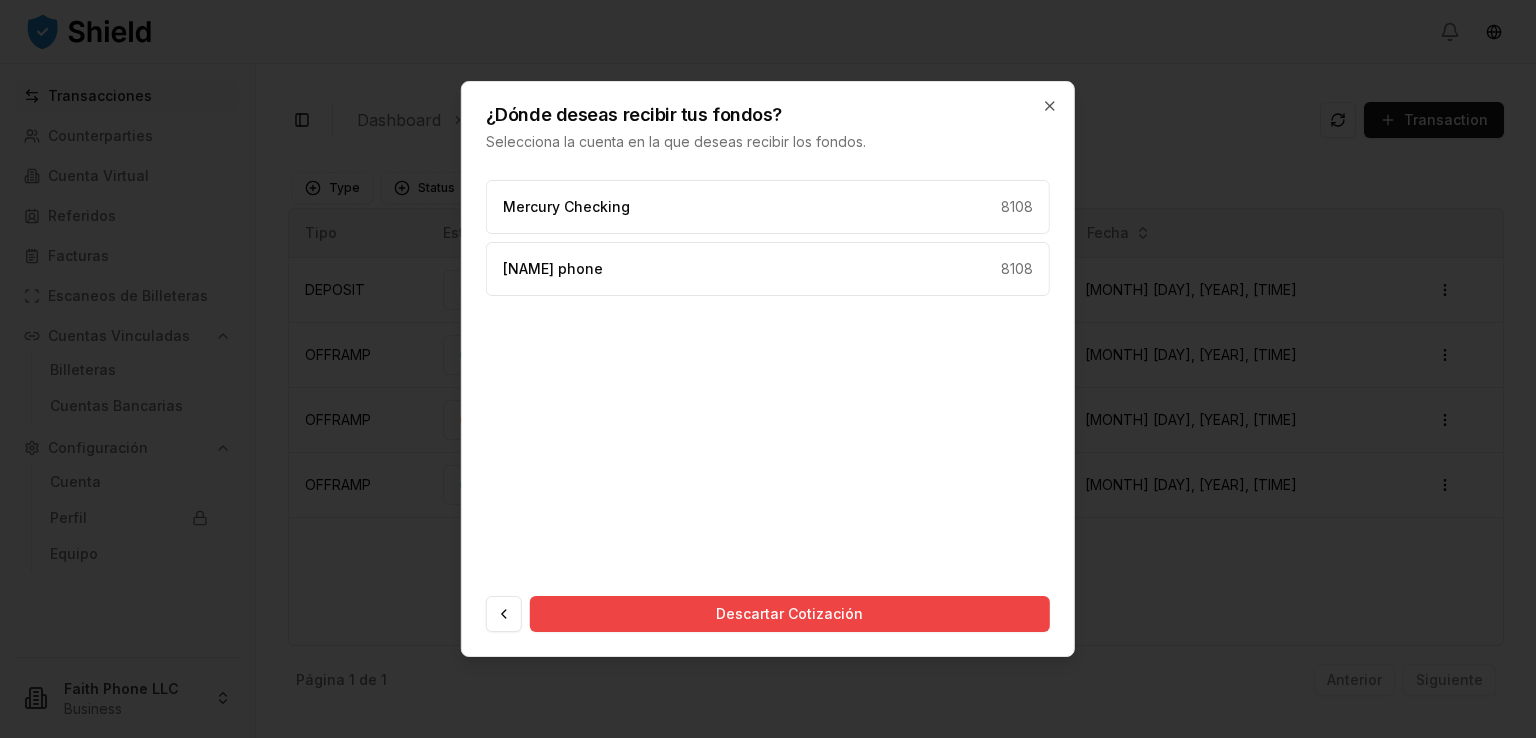 type 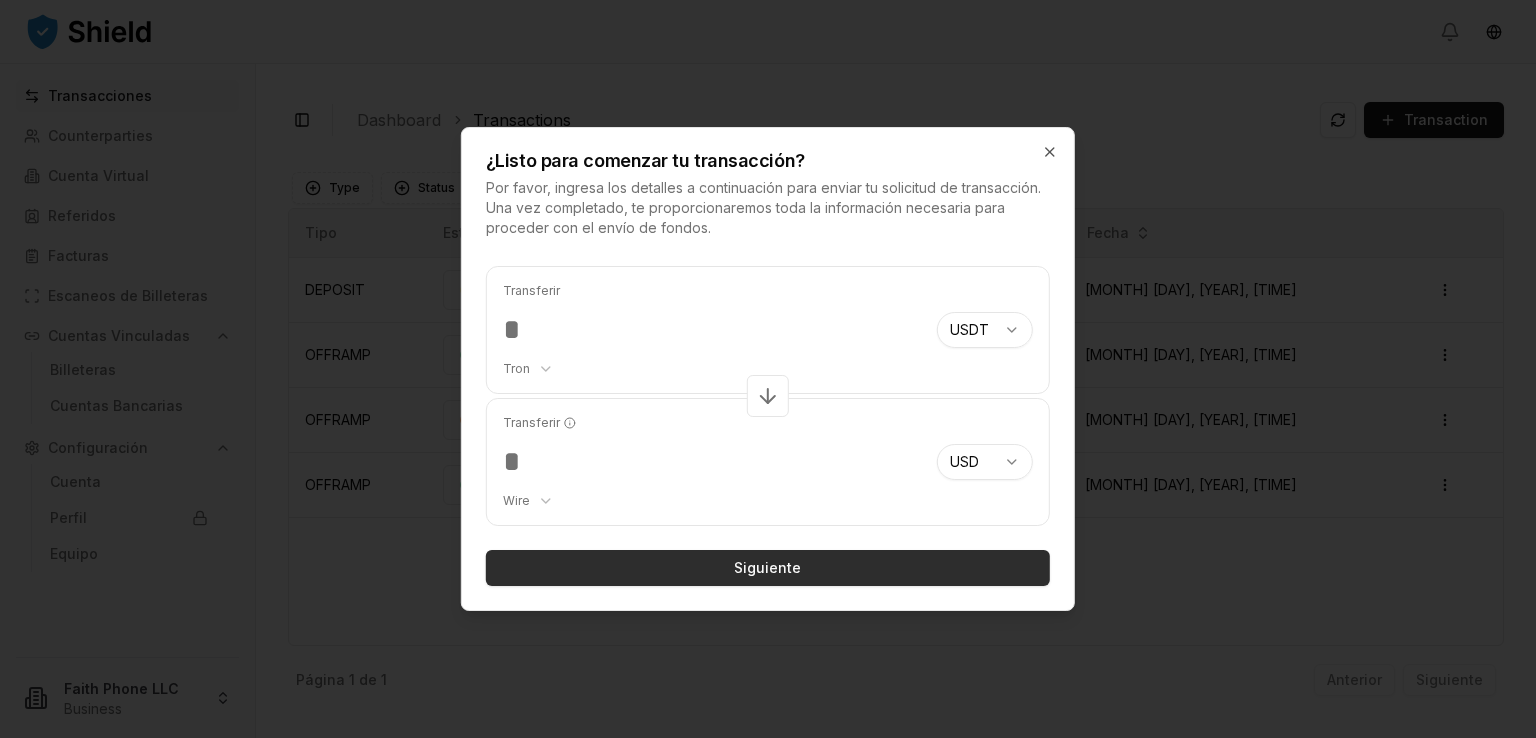click on "Siguiente" at bounding box center (768, 568) 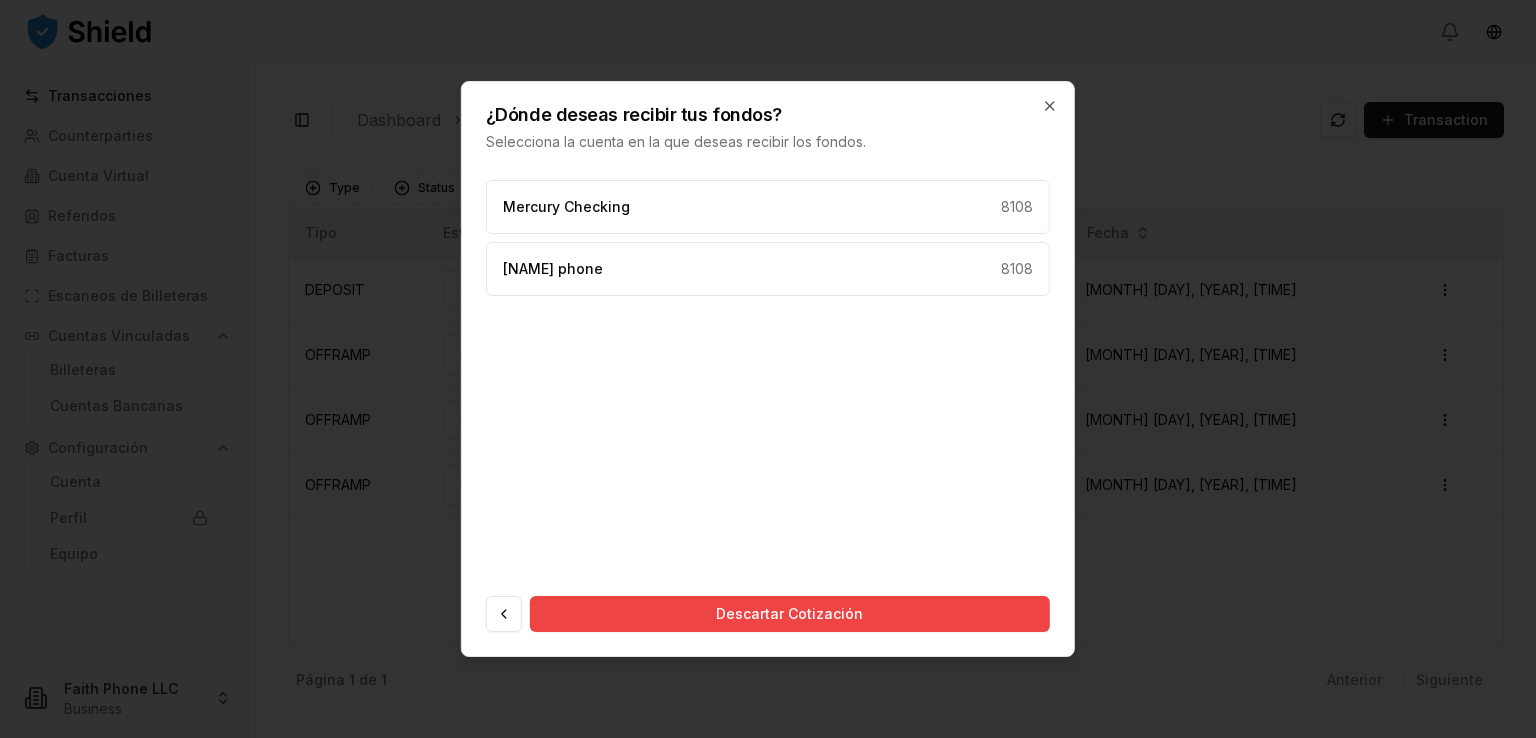 click on "Mercury Checking 8108 faith phone  8108" at bounding box center [768, 372] 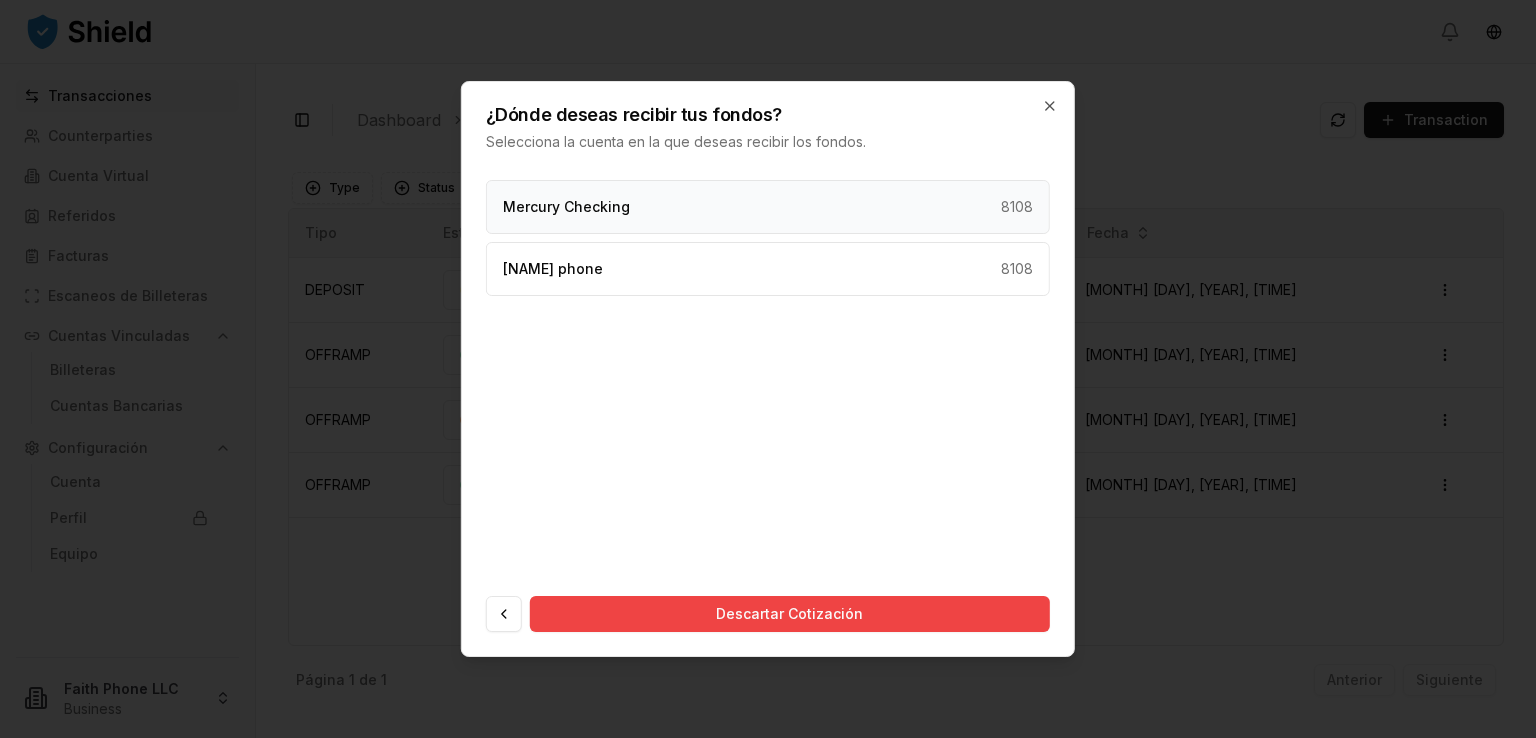 click on "Mercury Checking 8108" at bounding box center (768, 207) 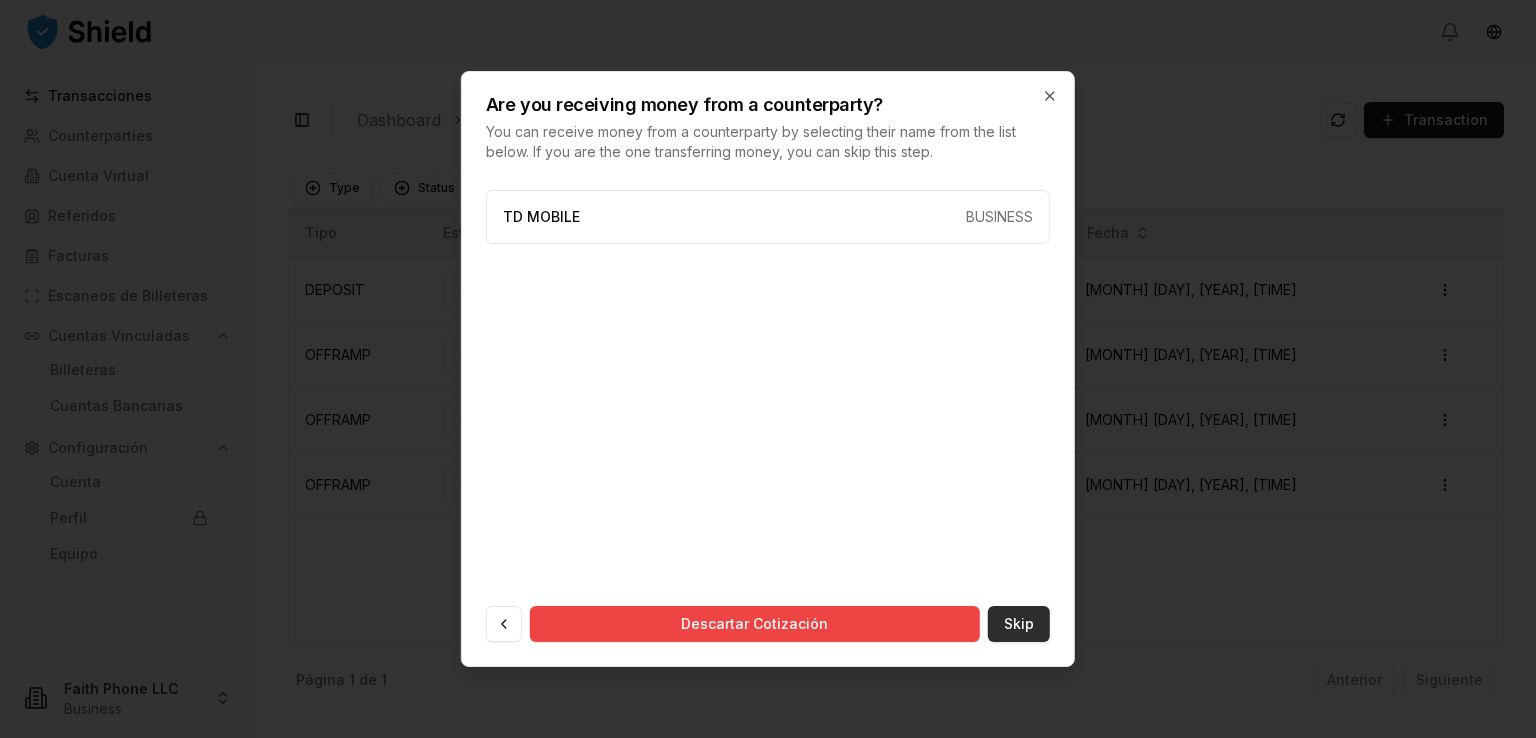 click on "Skip" at bounding box center (1019, 624) 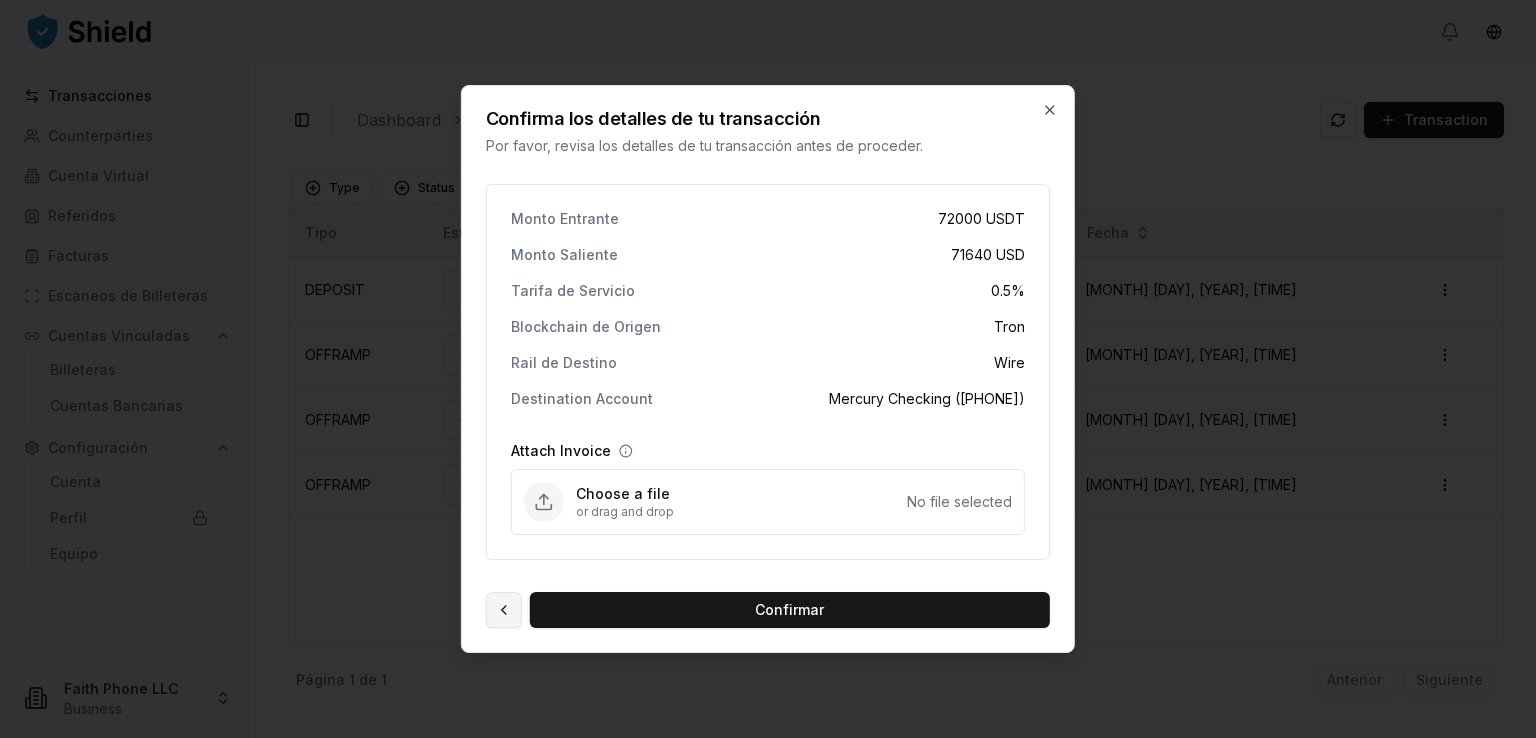 click at bounding box center [504, 610] 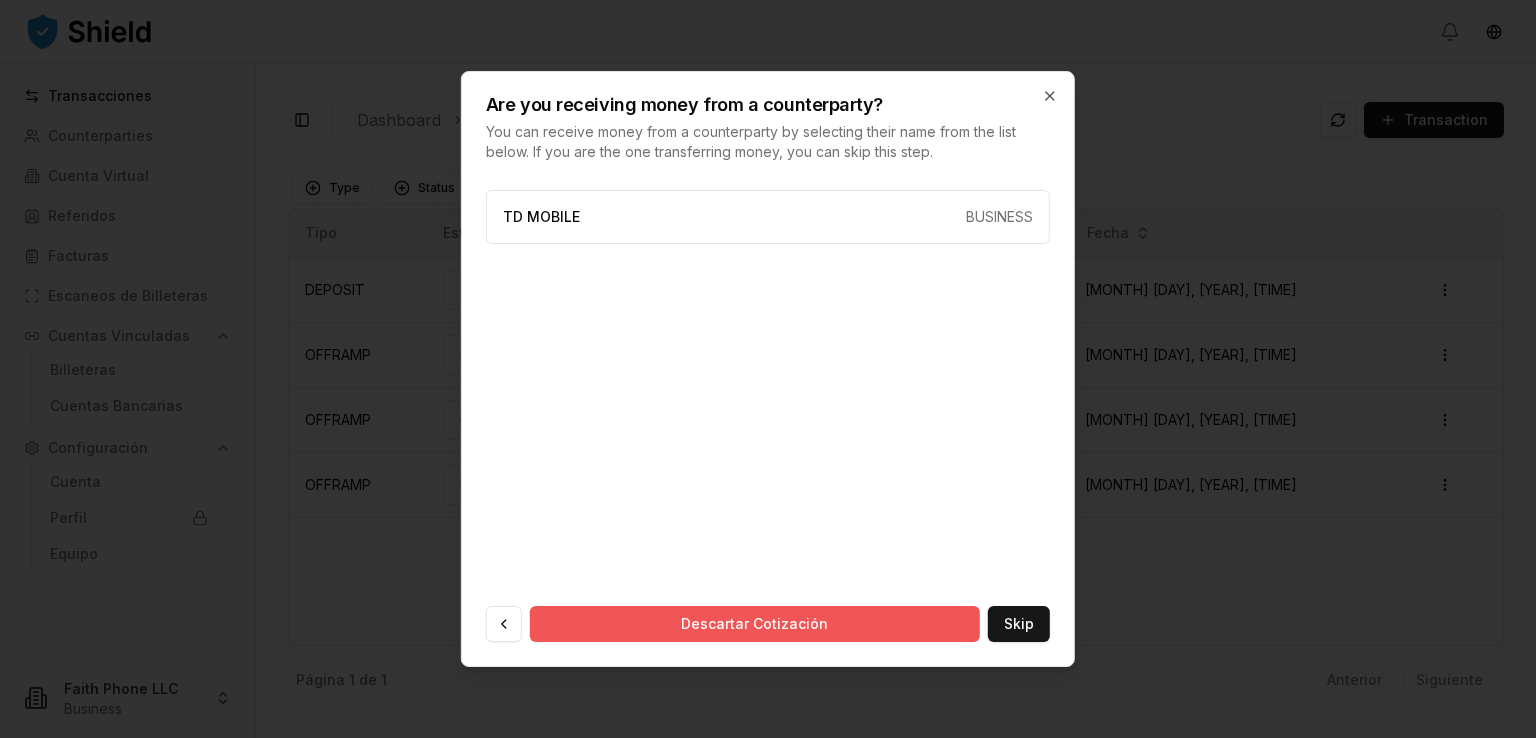 click on "Descartar Cotización" at bounding box center [755, 624] 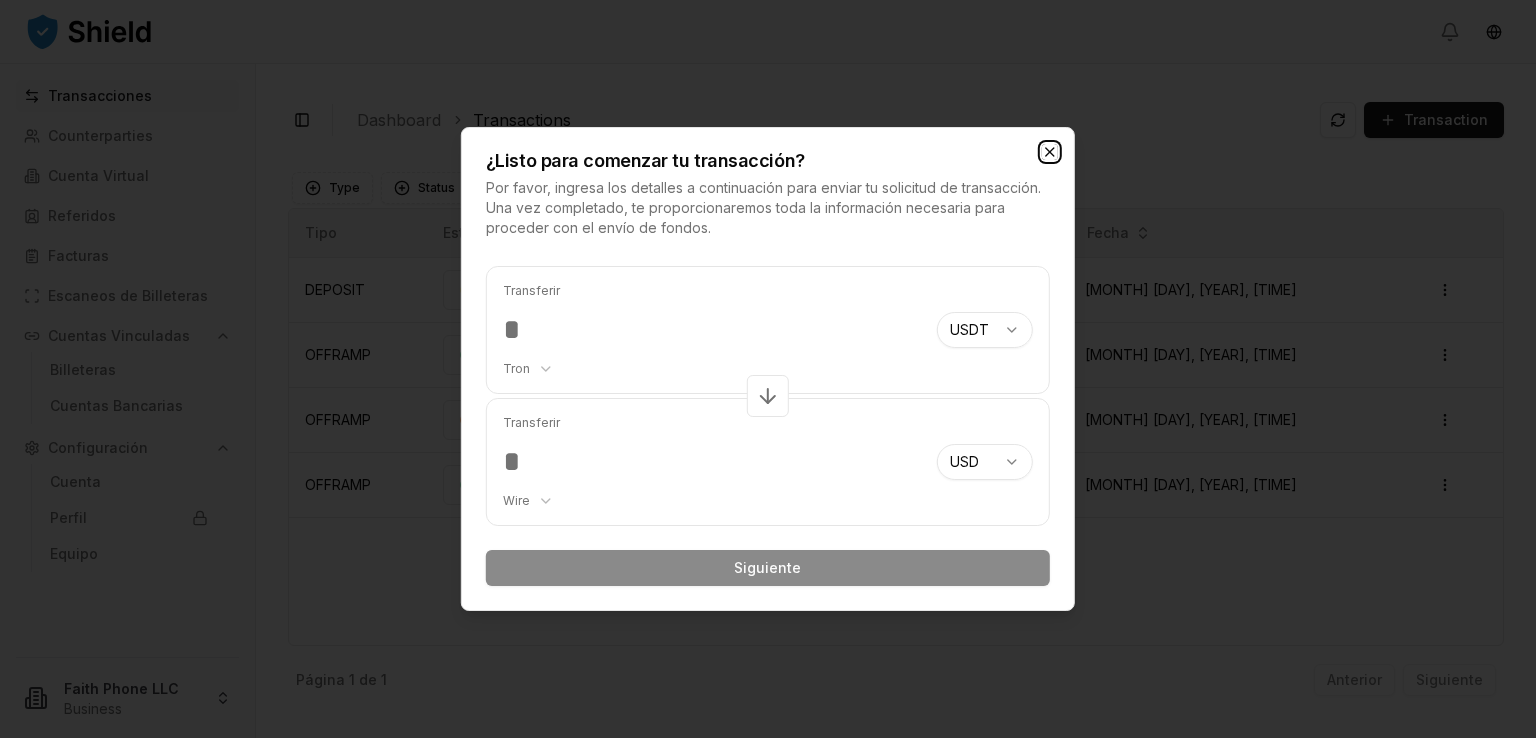 click 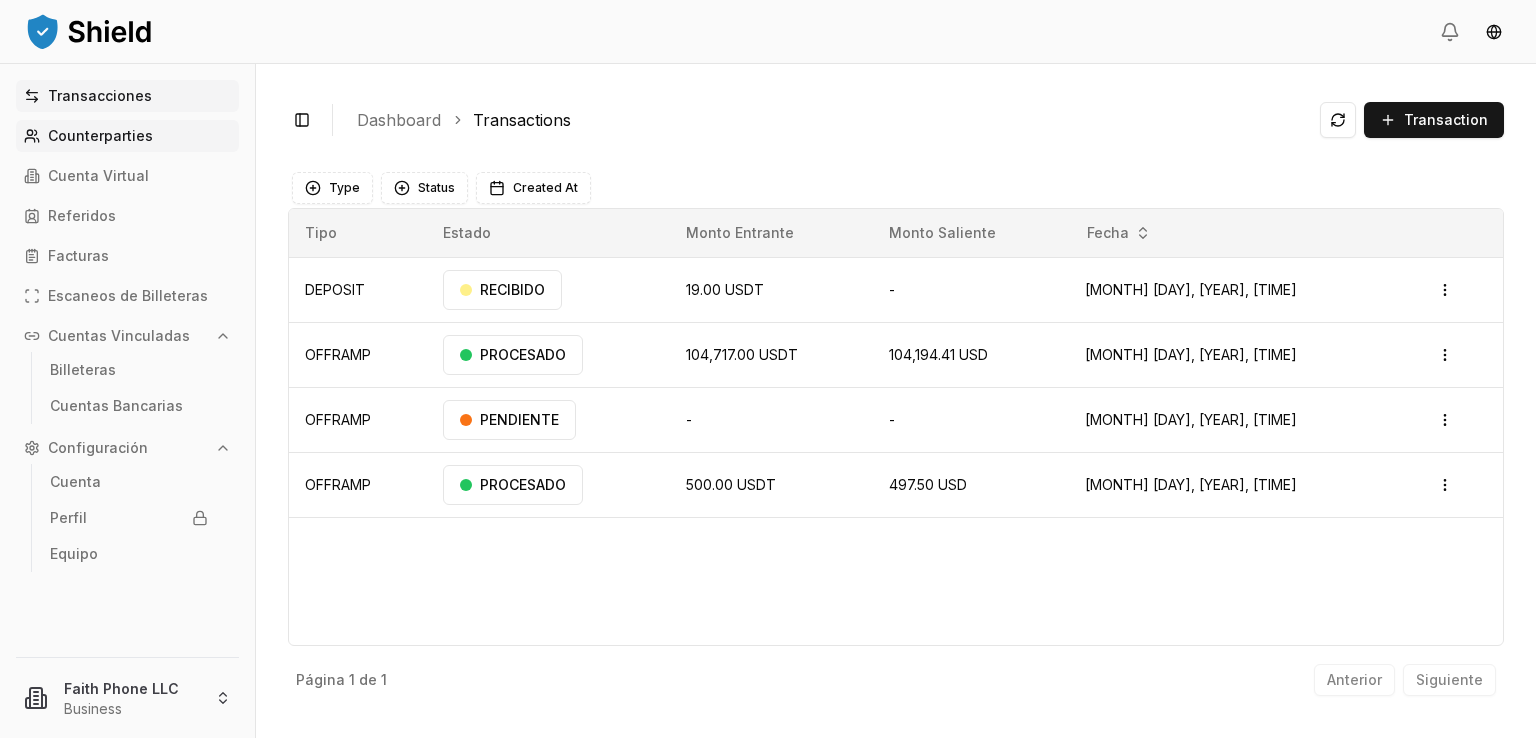 click on "Counterparties" at bounding box center (127, 136) 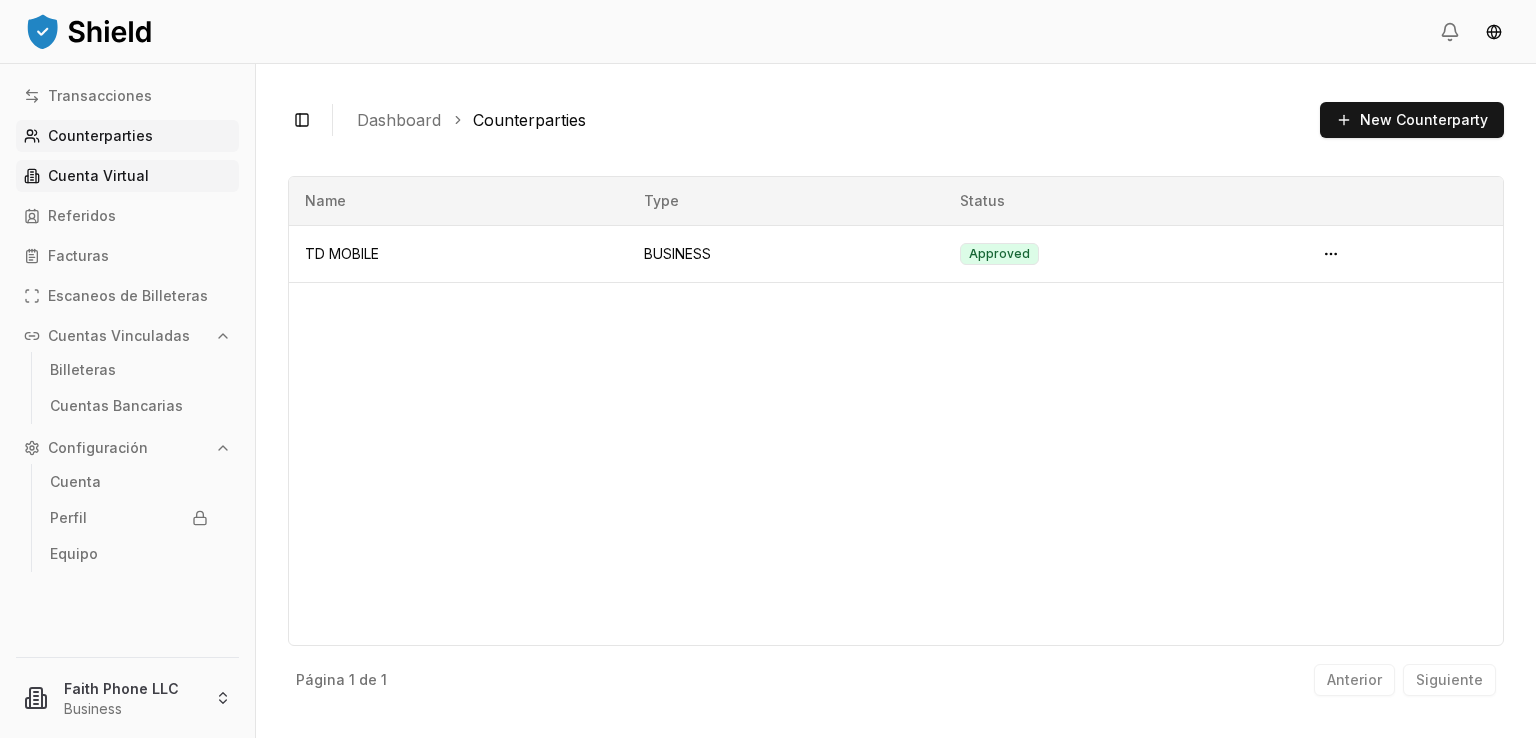 click on "Cuenta Virtual" at bounding box center (98, 176) 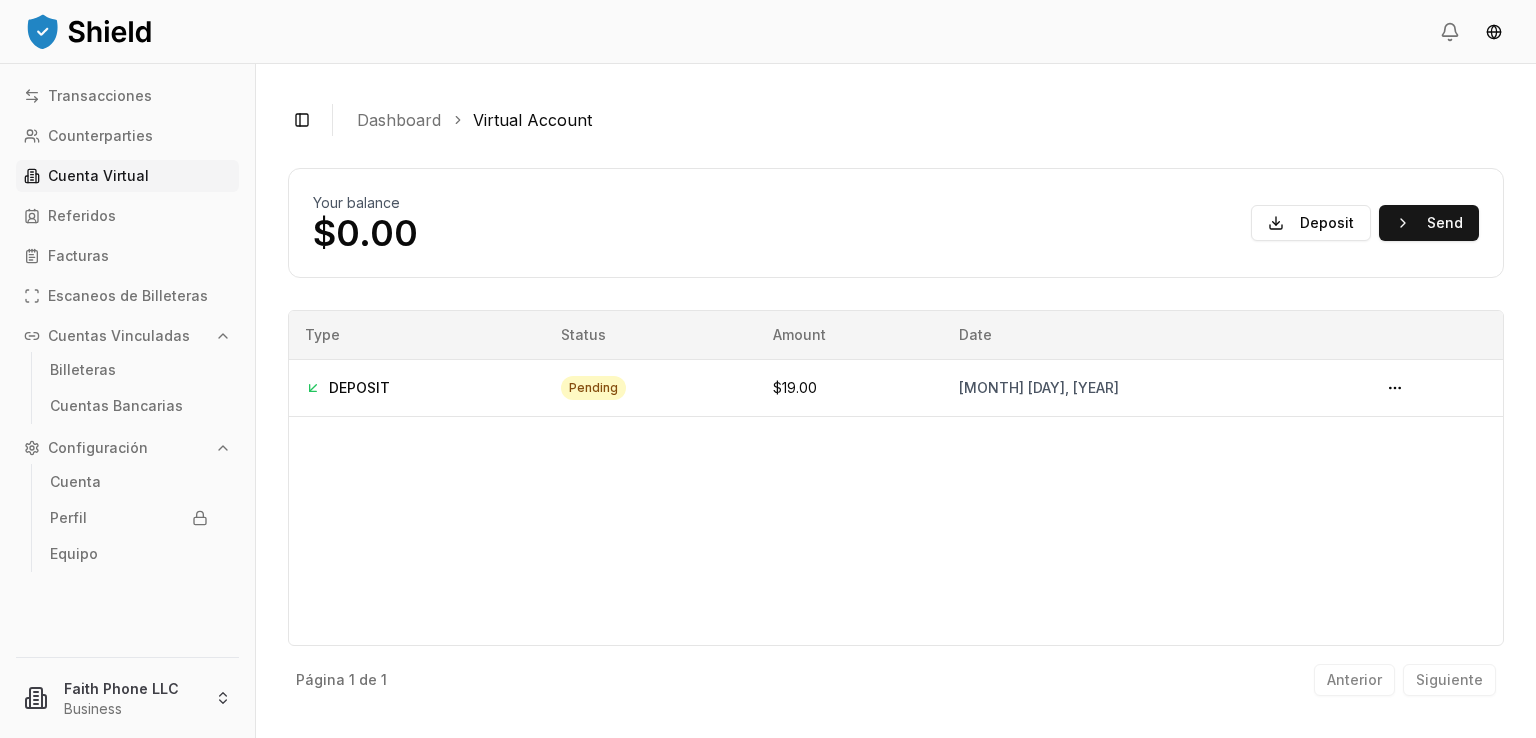 click on "Your balance $0.00 Deposit Send" at bounding box center [896, 223] 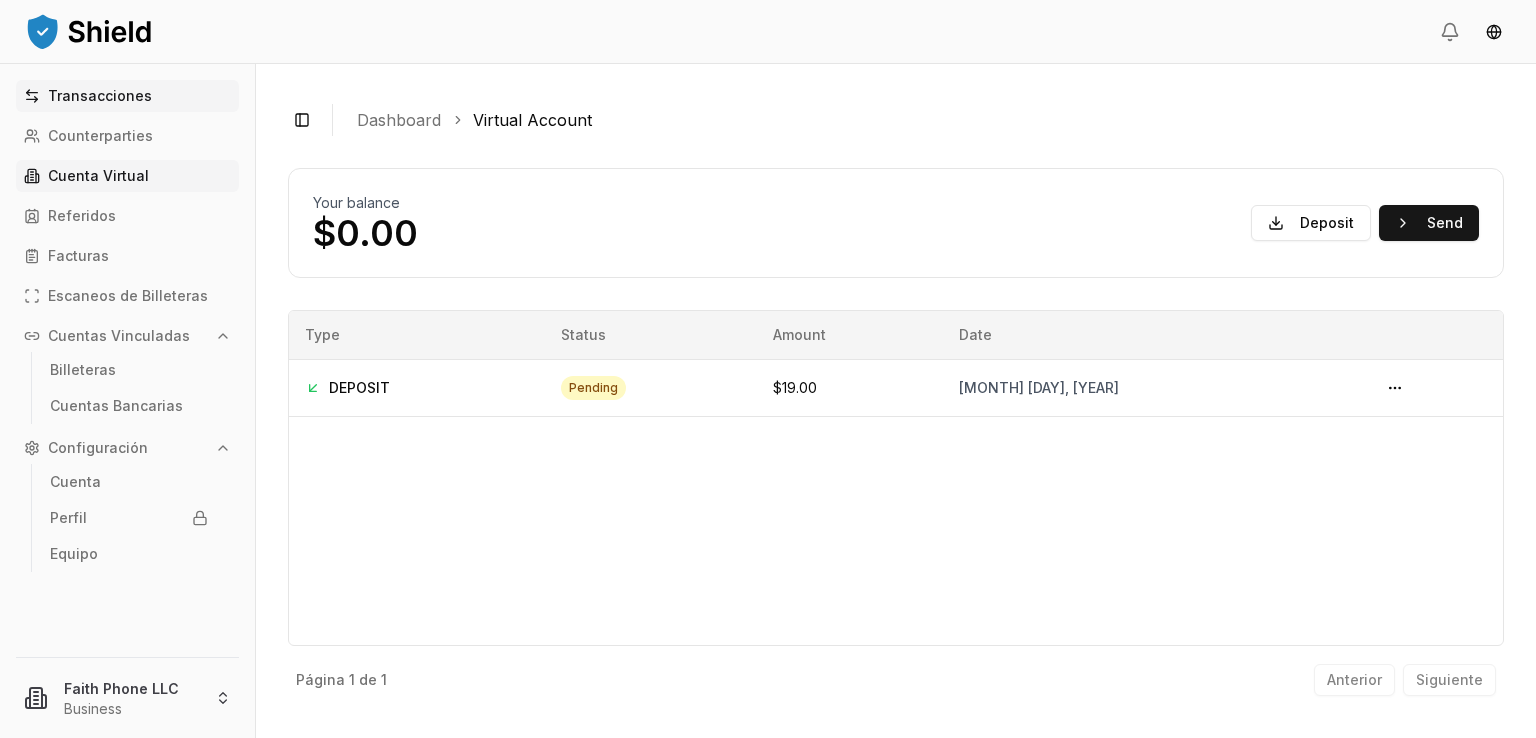 click on "Transacciones" at bounding box center (100, 96) 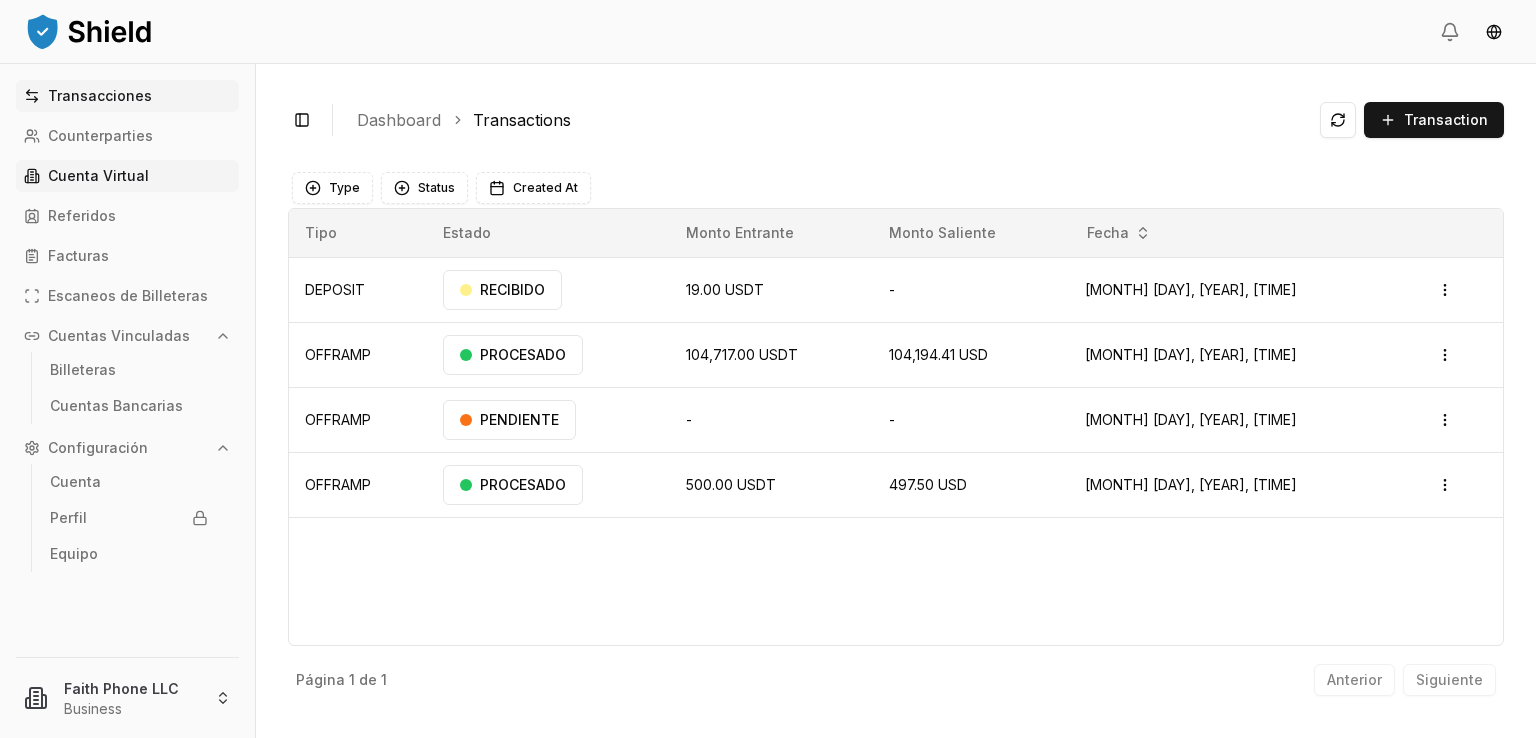 click on "Cuenta Virtual" at bounding box center [98, 176] 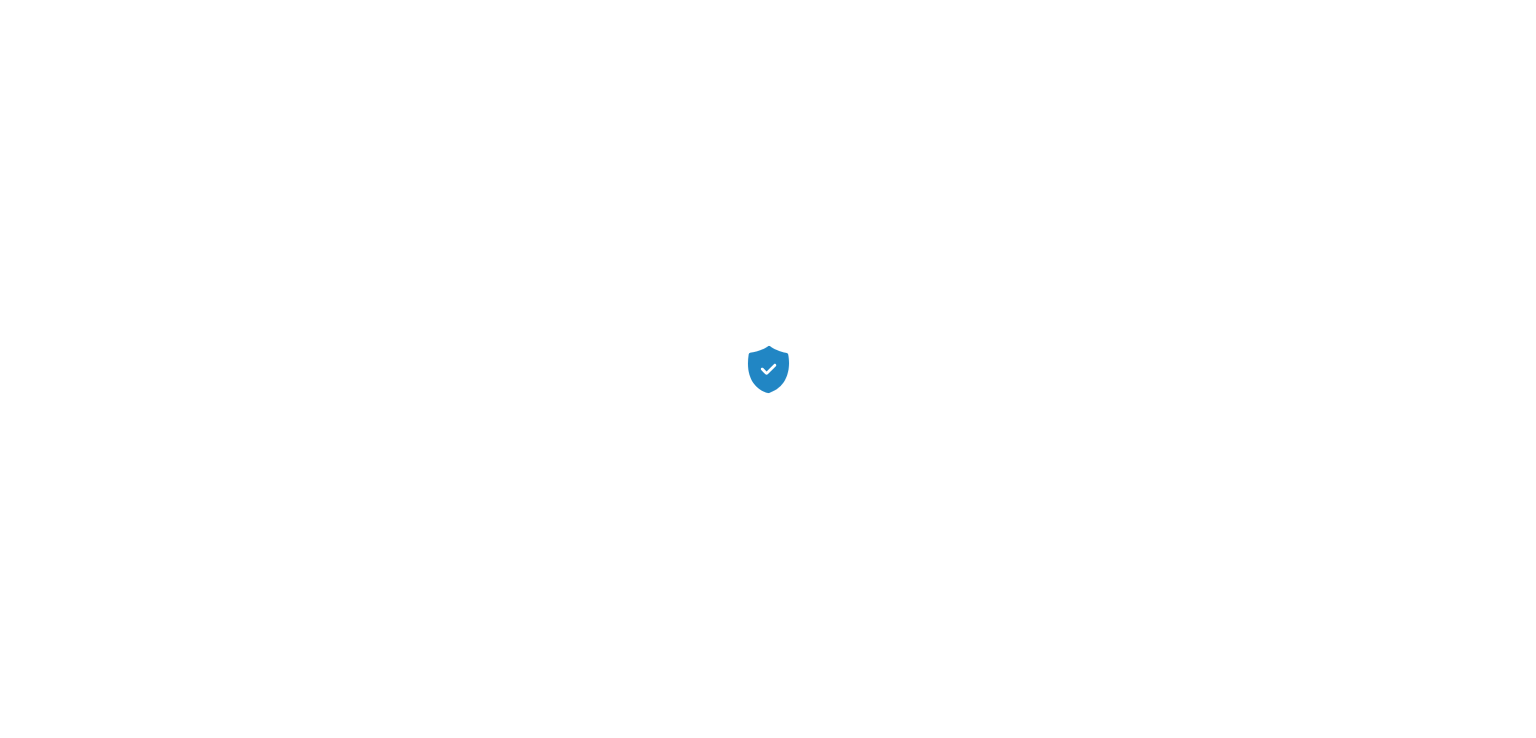 scroll, scrollTop: 0, scrollLeft: 0, axis: both 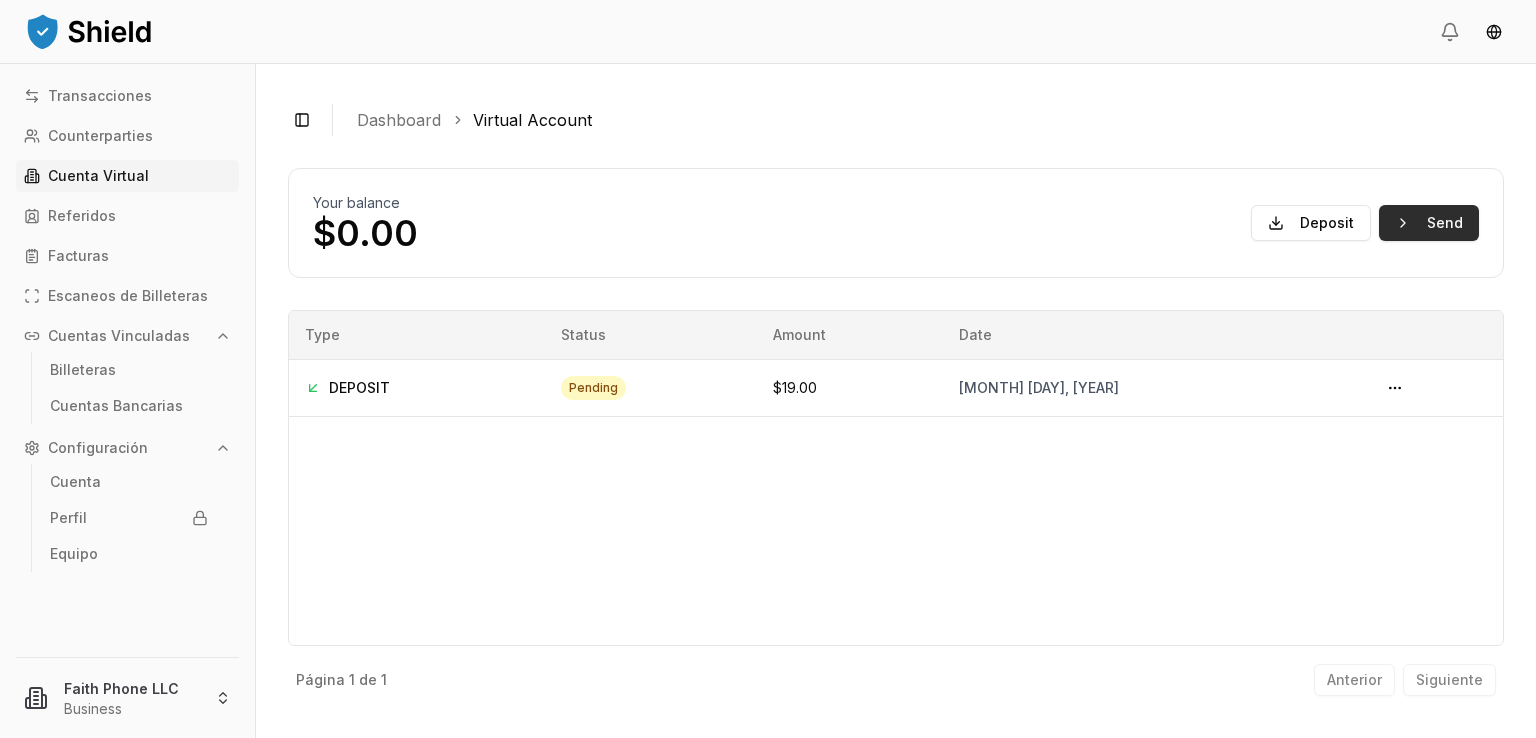 click on "Send" at bounding box center [1429, 223] 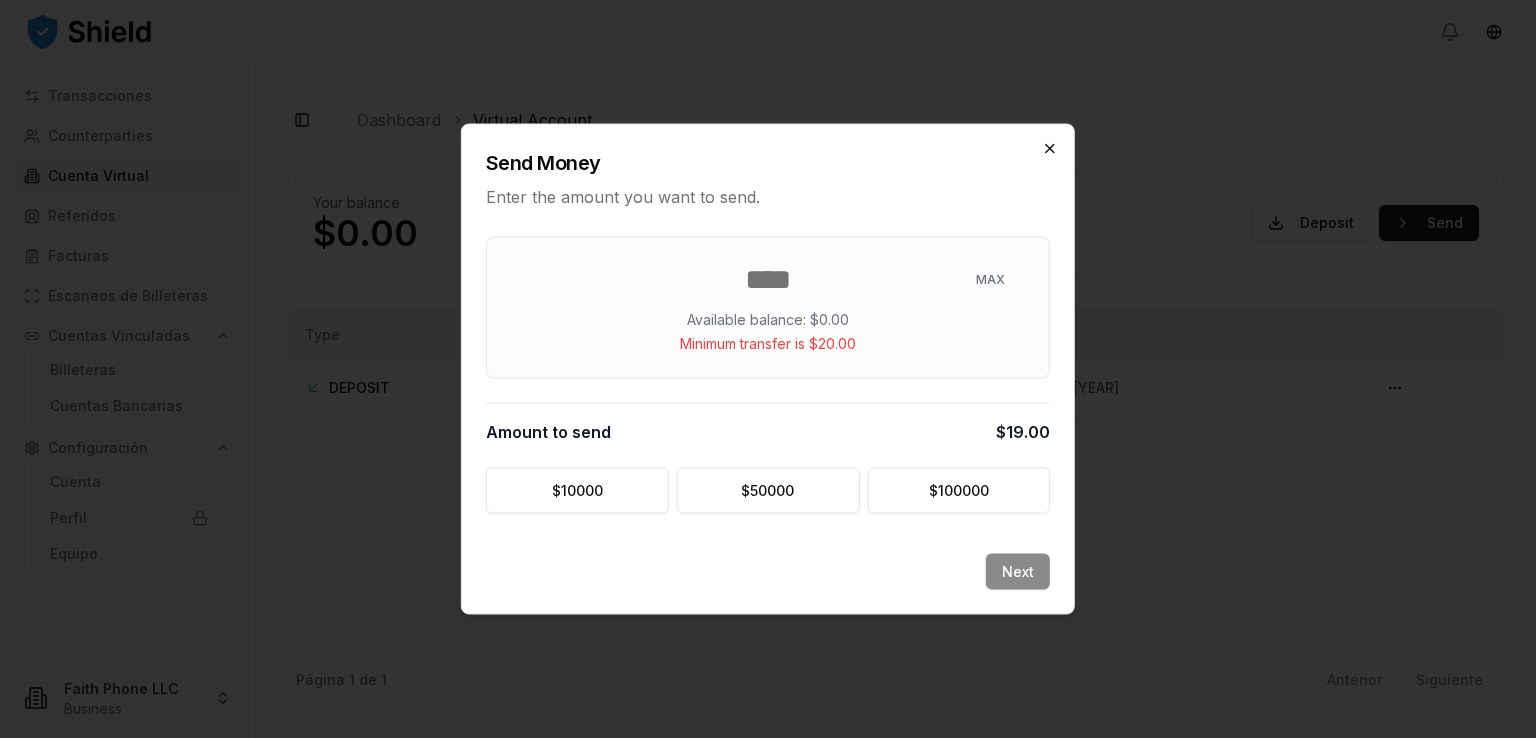 type on "*" 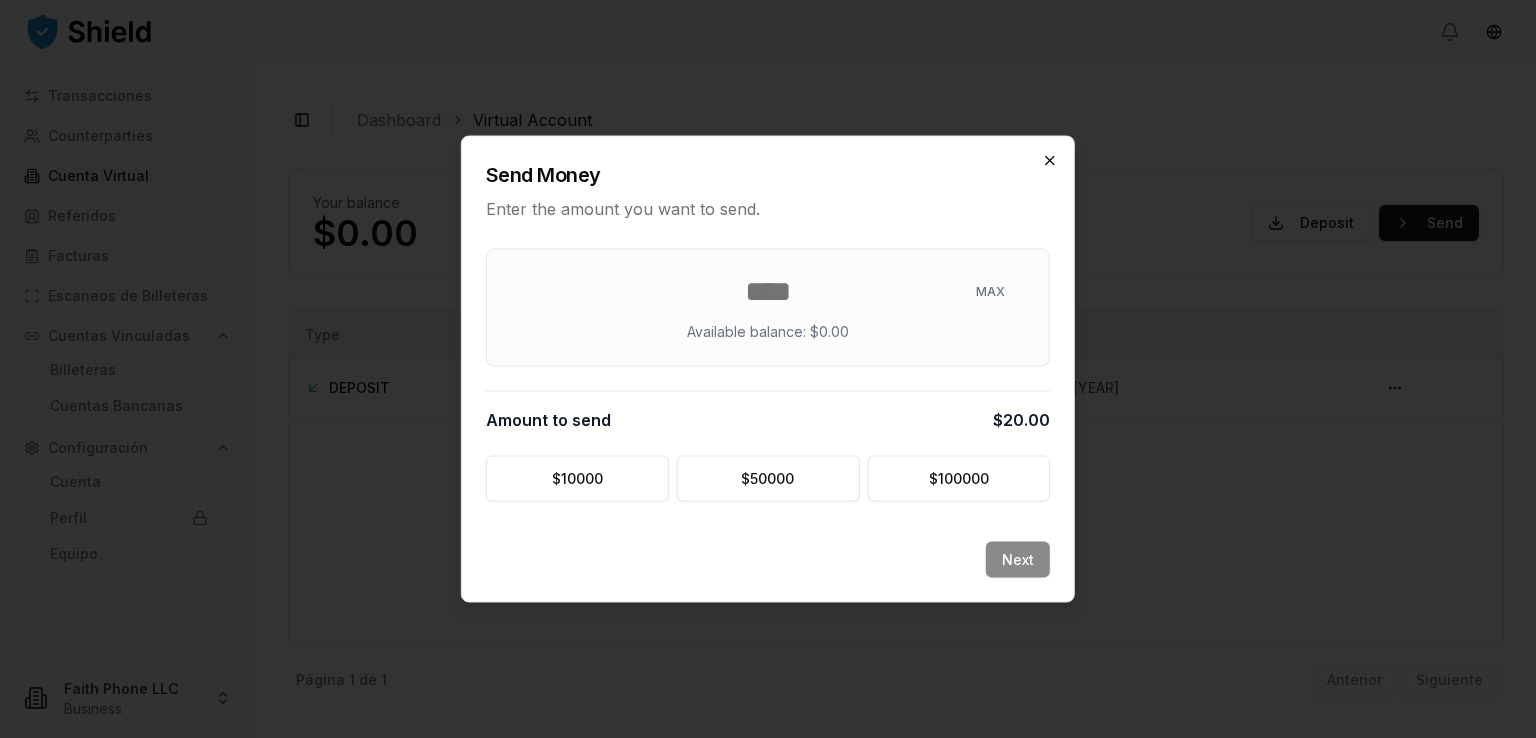 type on "**" 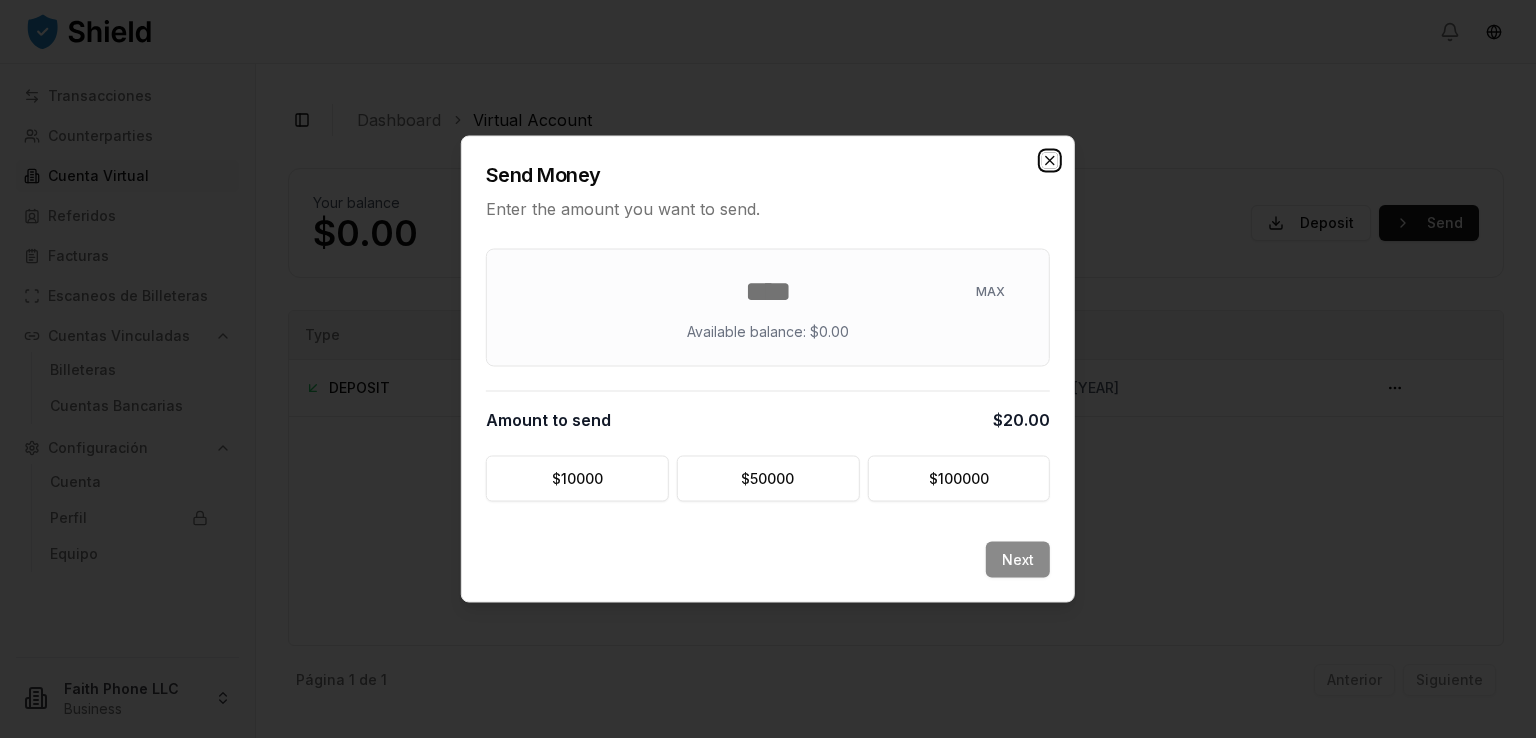 click 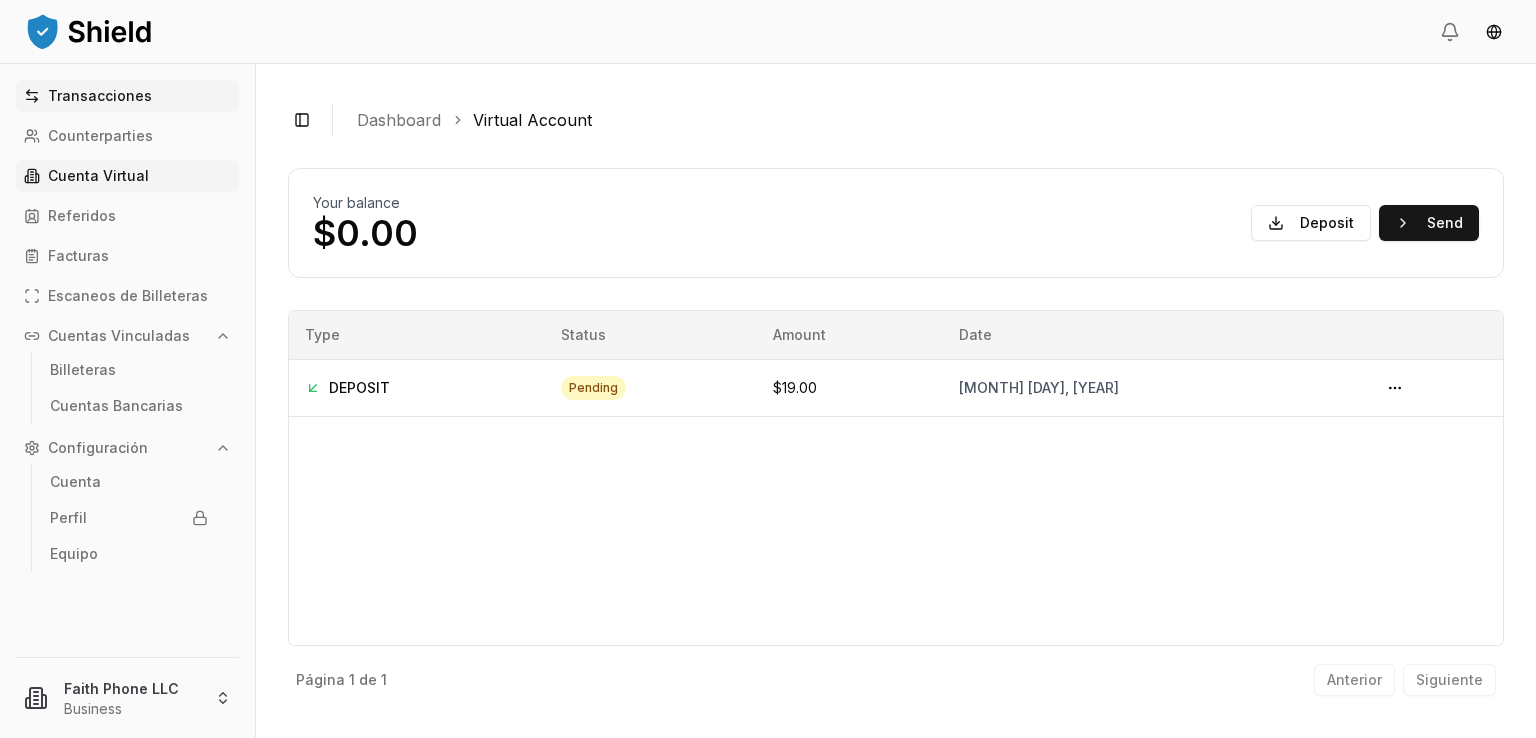 click on "Transacciones" at bounding box center [100, 96] 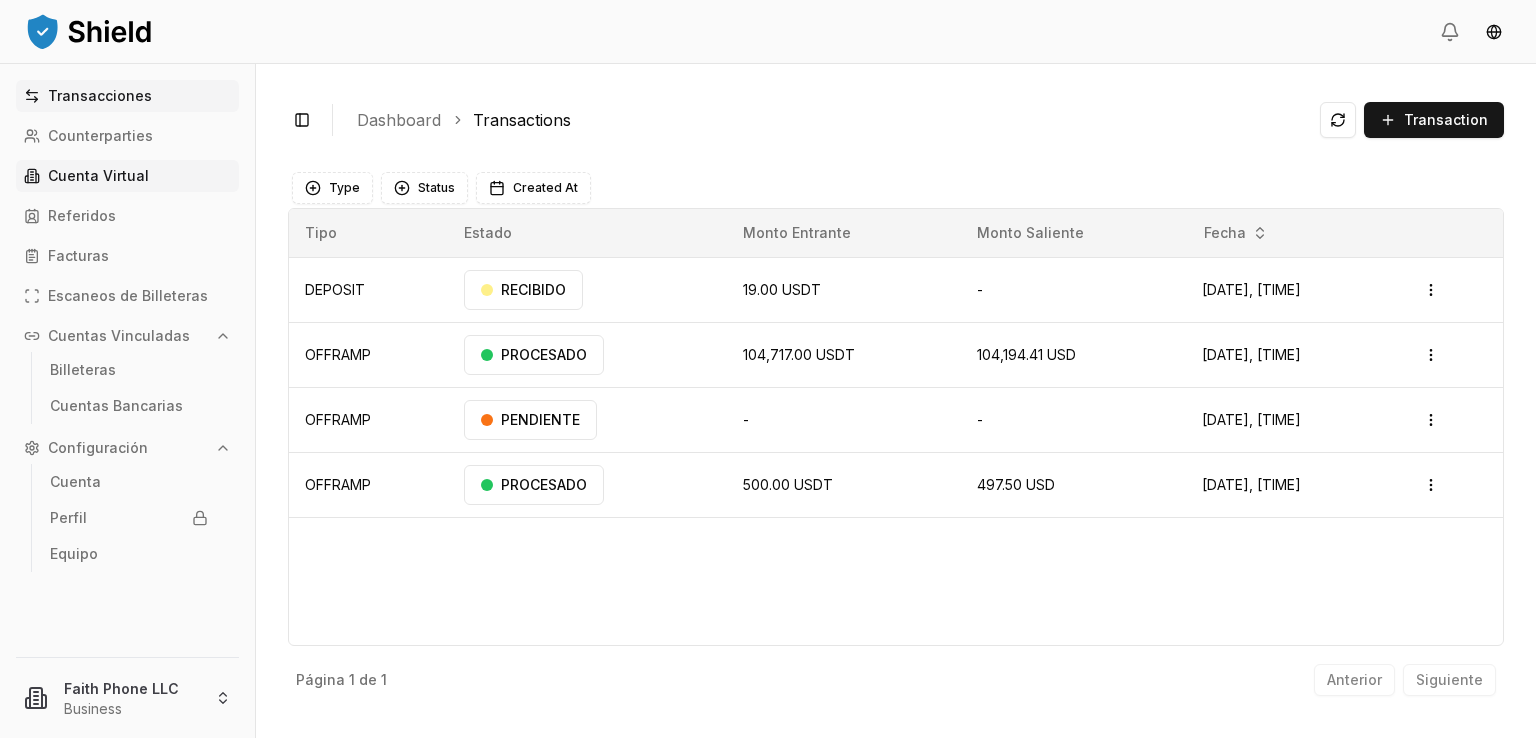 click on "Cuenta Virtual" at bounding box center (98, 176) 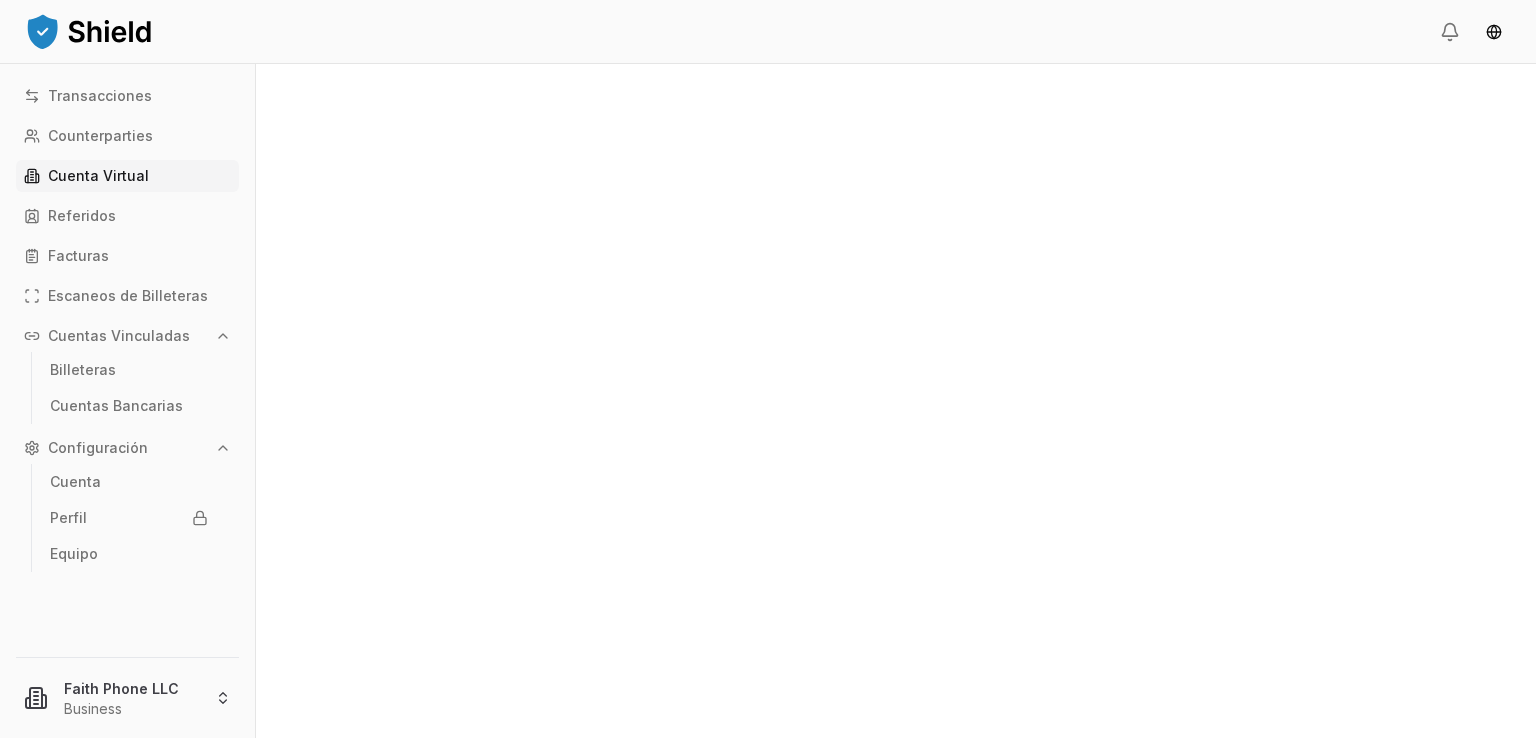 click on "Cuenta Virtual" at bounding box center (98, 176) 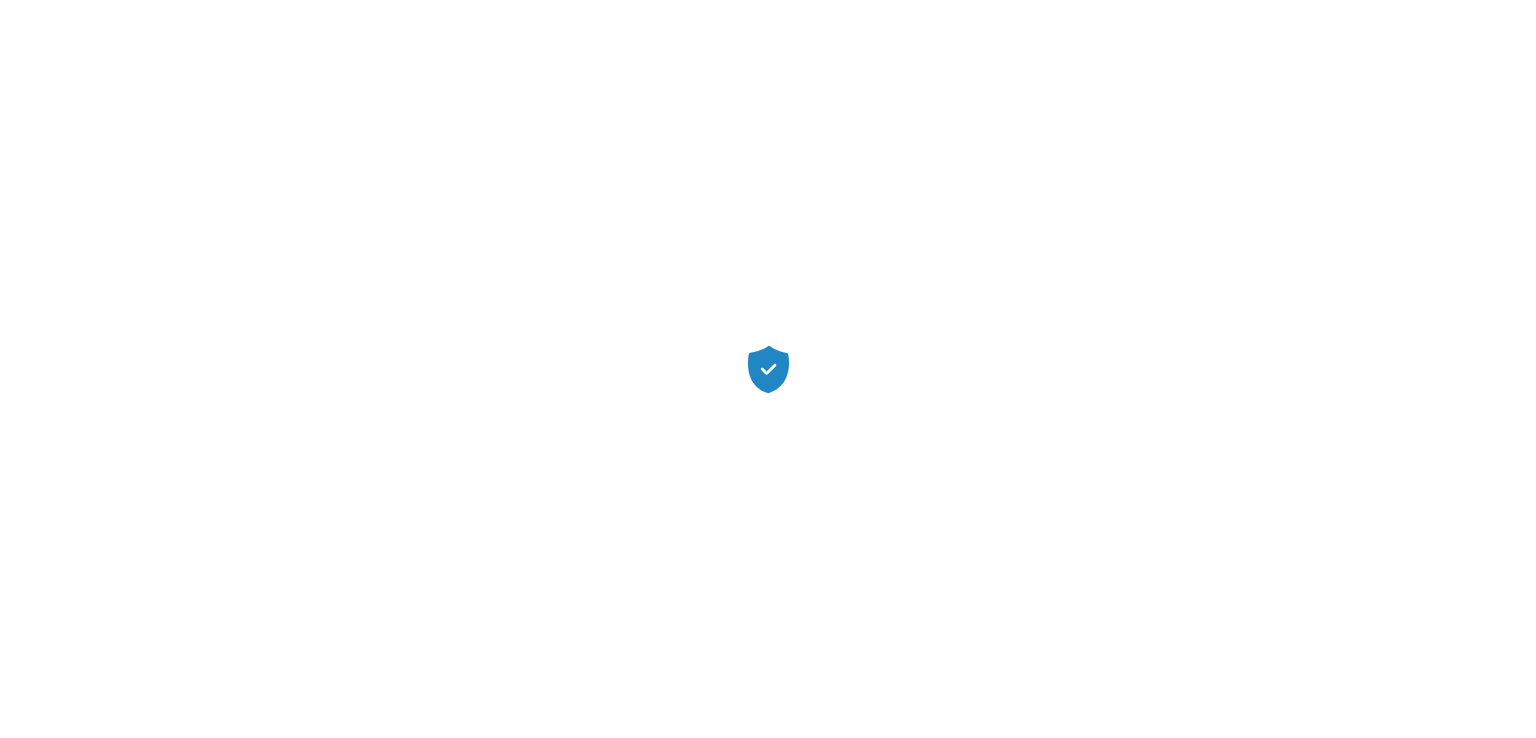 scroll, scrollTop: 0, scrollLeft: 0, axis: both 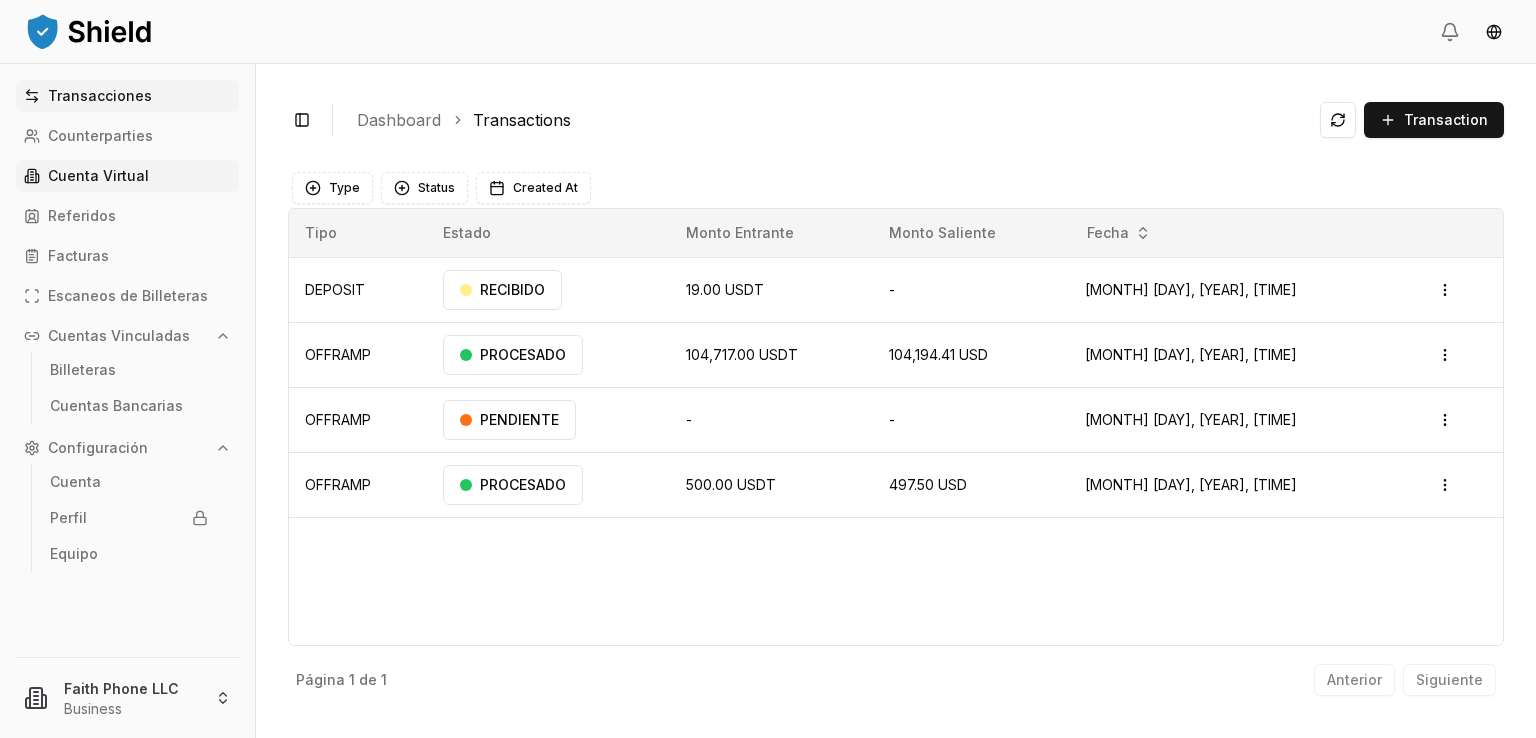click on "Cuenta Virtual" at bounding box center [98, 176] 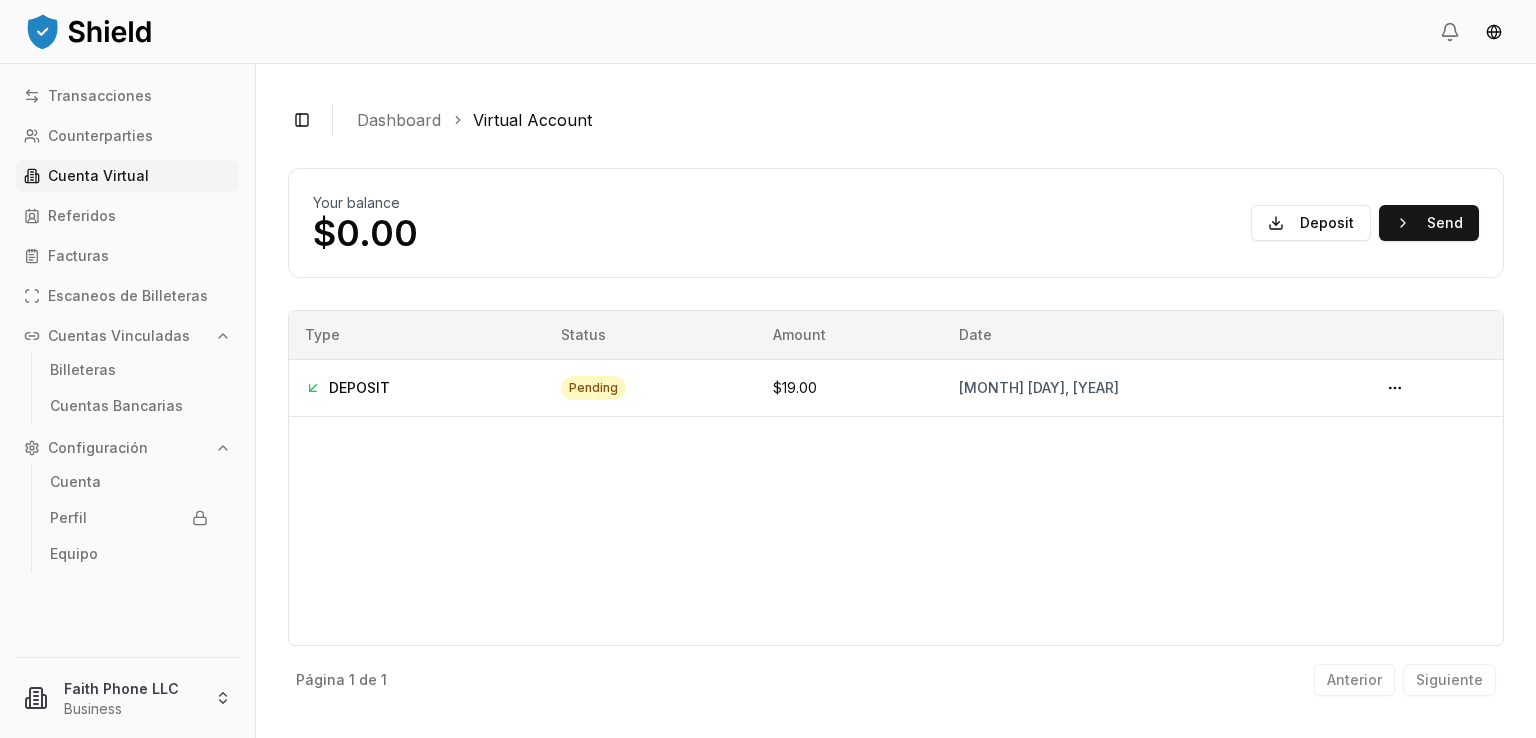click on "Cuenta Virtual" at bounding box center (127, 176) 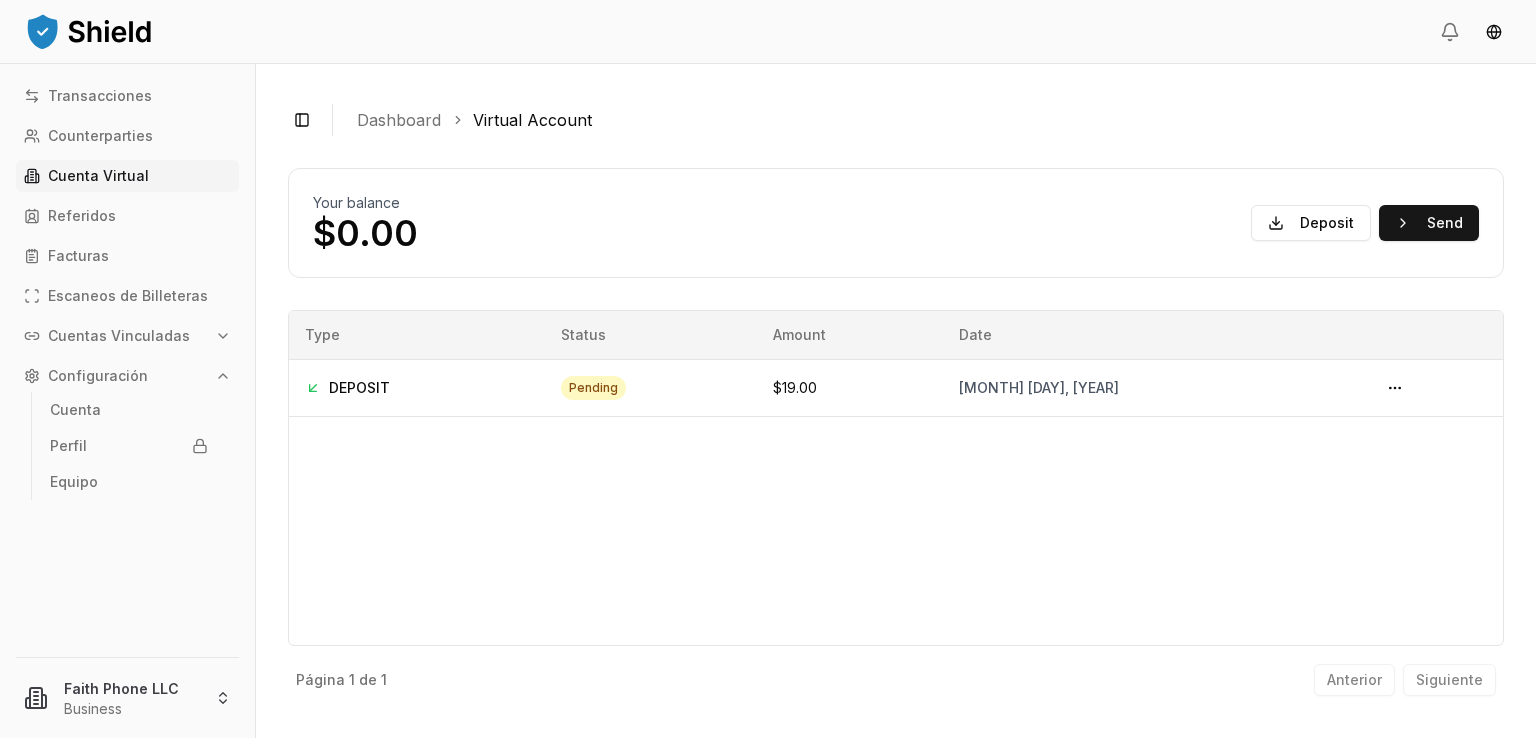 click on "Cuentas Vinculadas" at bounding box center (119, 336) 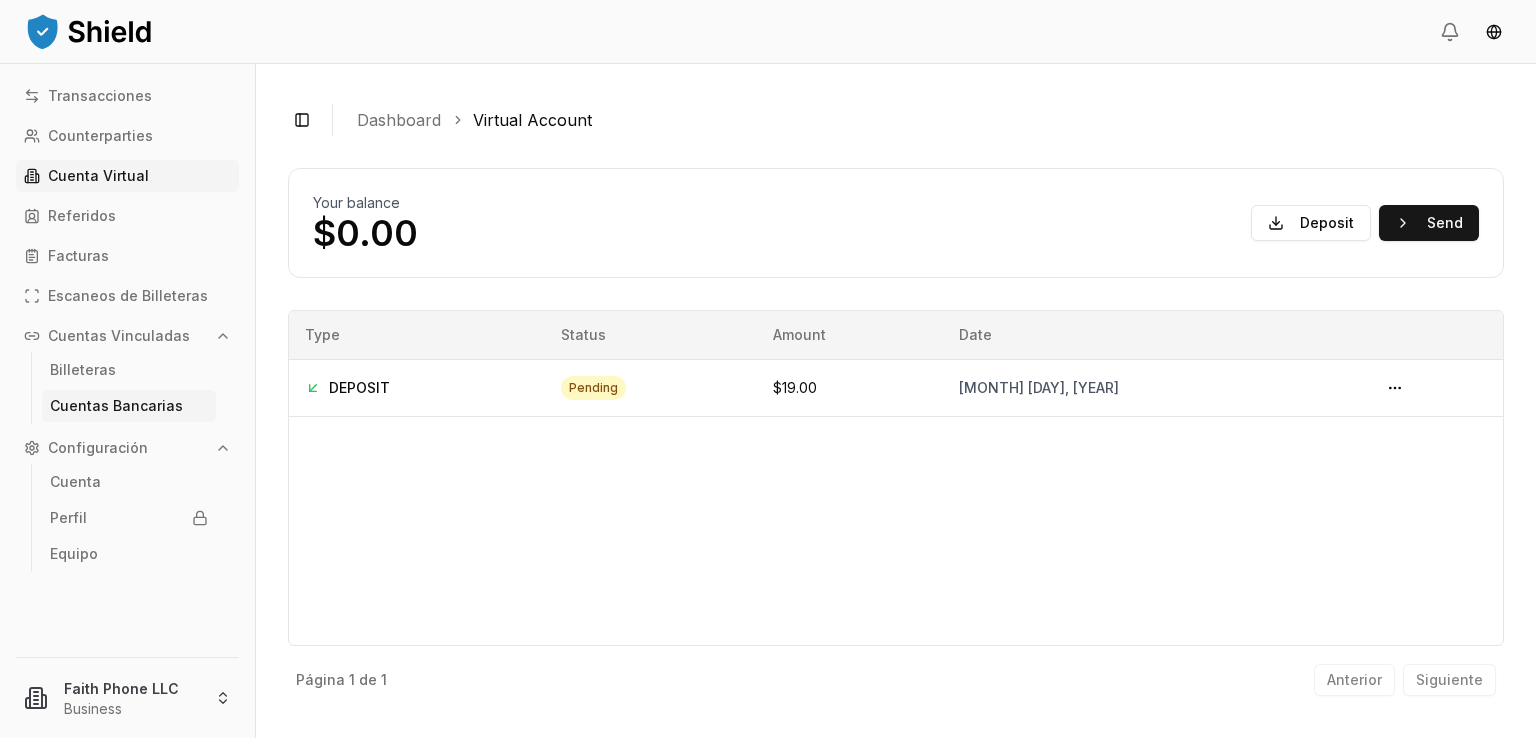 click on "Cuentas Bancarias" at bounding box center [116, 406] 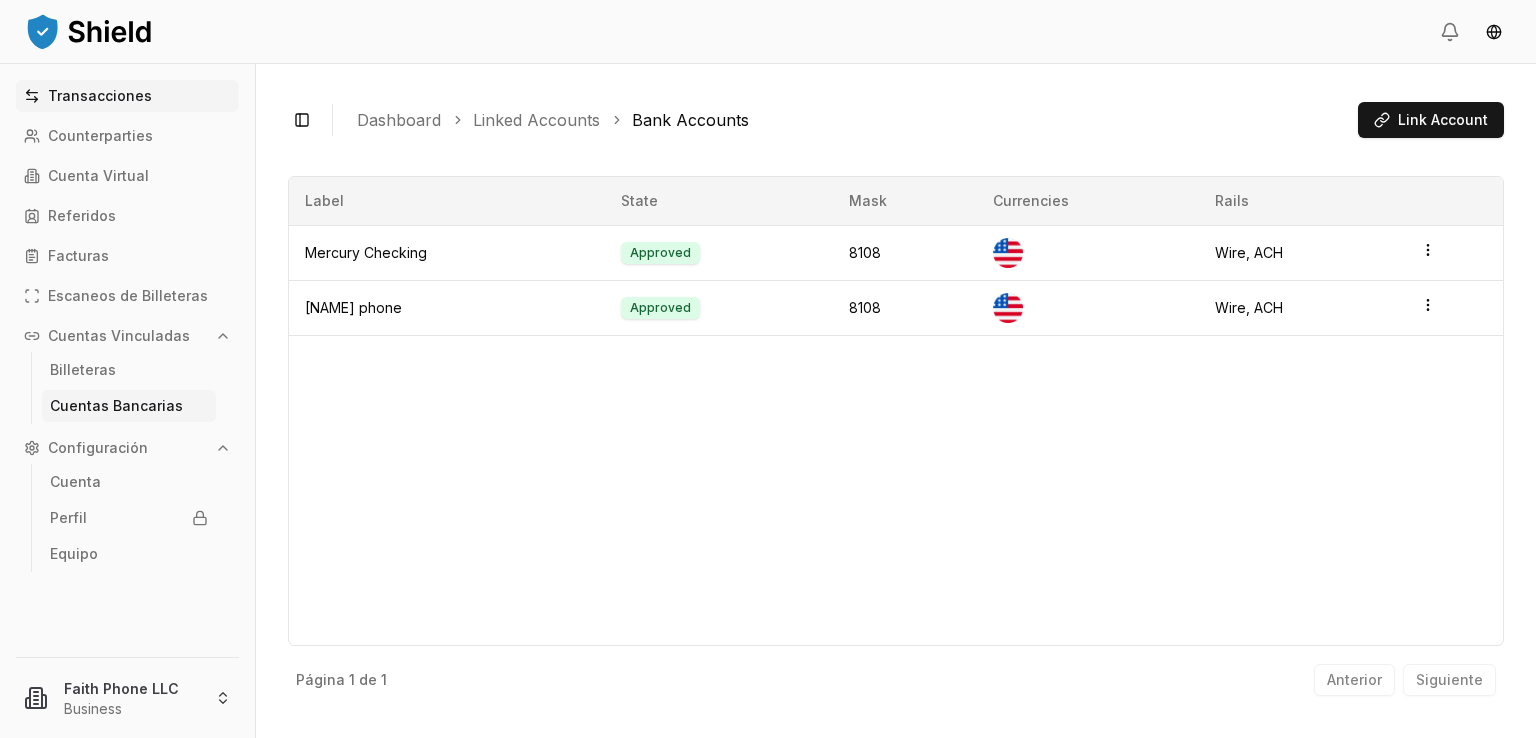 click on "Transacciones" at bounding box center (100, 96) 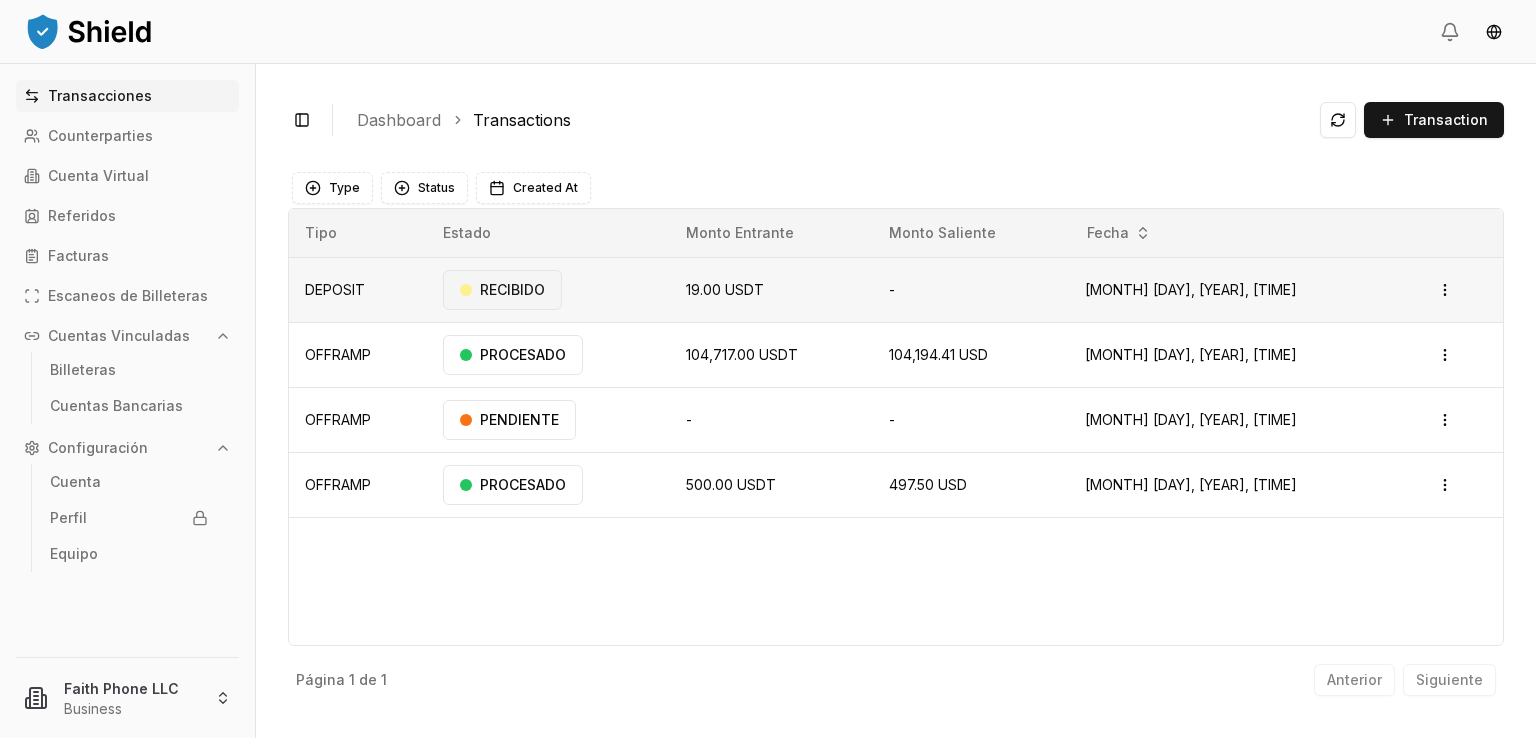 click on "RECIBIDO" at bounding box center [502, 290] 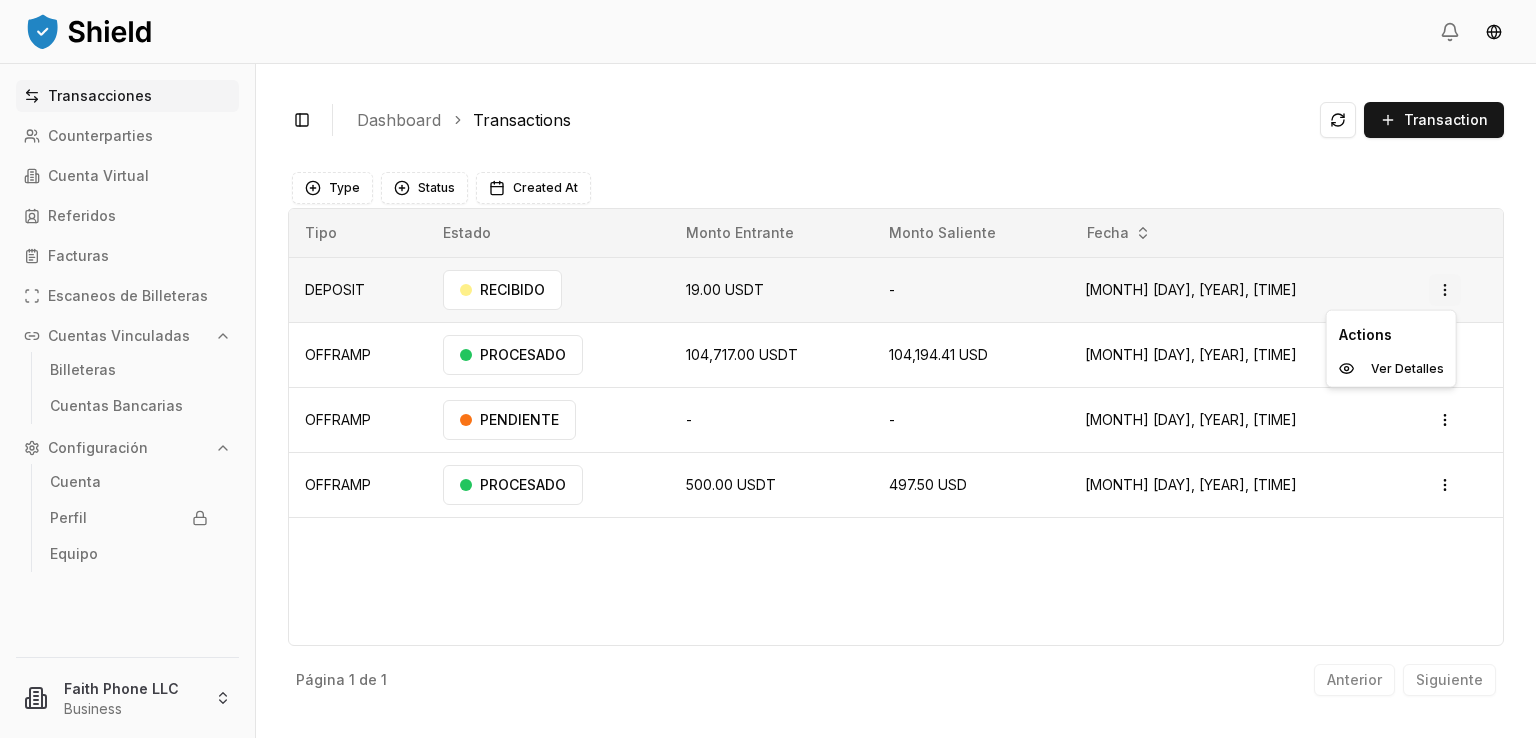 click on "Transacciones Counterparties Cuenta Virtual Referidos Facturas Escaneos de Billeteras Cuentas Vinculadas Billeteras Cuentas Bancarias Configuración Cuenta Perfil Equipo Faith Phone LLC  Business Toggle Sidebar Dashboard Transactions   Transaction DEPOSIT   19.00 USDT   N/A N/A Aug 6, 2025, 10:42 AM RECIBIDO Open menu OFFRAMP   104,717.00 USDT   104,194.41 USD Jul 29, 2025, 1:56 PM PROCESADO Open menu OFFRAMP   N/A N/A   N/A N/A Jun 23, 2025, 8:57 AM PENDIENTE Open menu OFFRAMP   500.00 USDT   497.50 USD May 27, 2025, 3:20 PM PROCESADO Open menu Página 1 de 1 Anterior Siguiente Type Status Created At Tipo Estado Monto Entrante Monto Saliente Fecha   DEPOSIT   RECIBIDO   19.00   USDT   -     Aug 6, 2025, 10:42 AM   Open menu   OFFRAMP   PROCESADO   104,717.00   USDT   104,194.41   USD   Jul 29, 2025, 1:56 PM   Open menu   OFFRAMP   PENDIENTE   -     -     Jun 23, 2025, 8:57 AM   Open menu   OFFRAMP   PROCESADO   500.00   USDT   497.50   USD   May 27, 2025, 3:20 PM   Open menu Página 1 de 1 Anterior Siguiente" at bounding box center (768, 369) 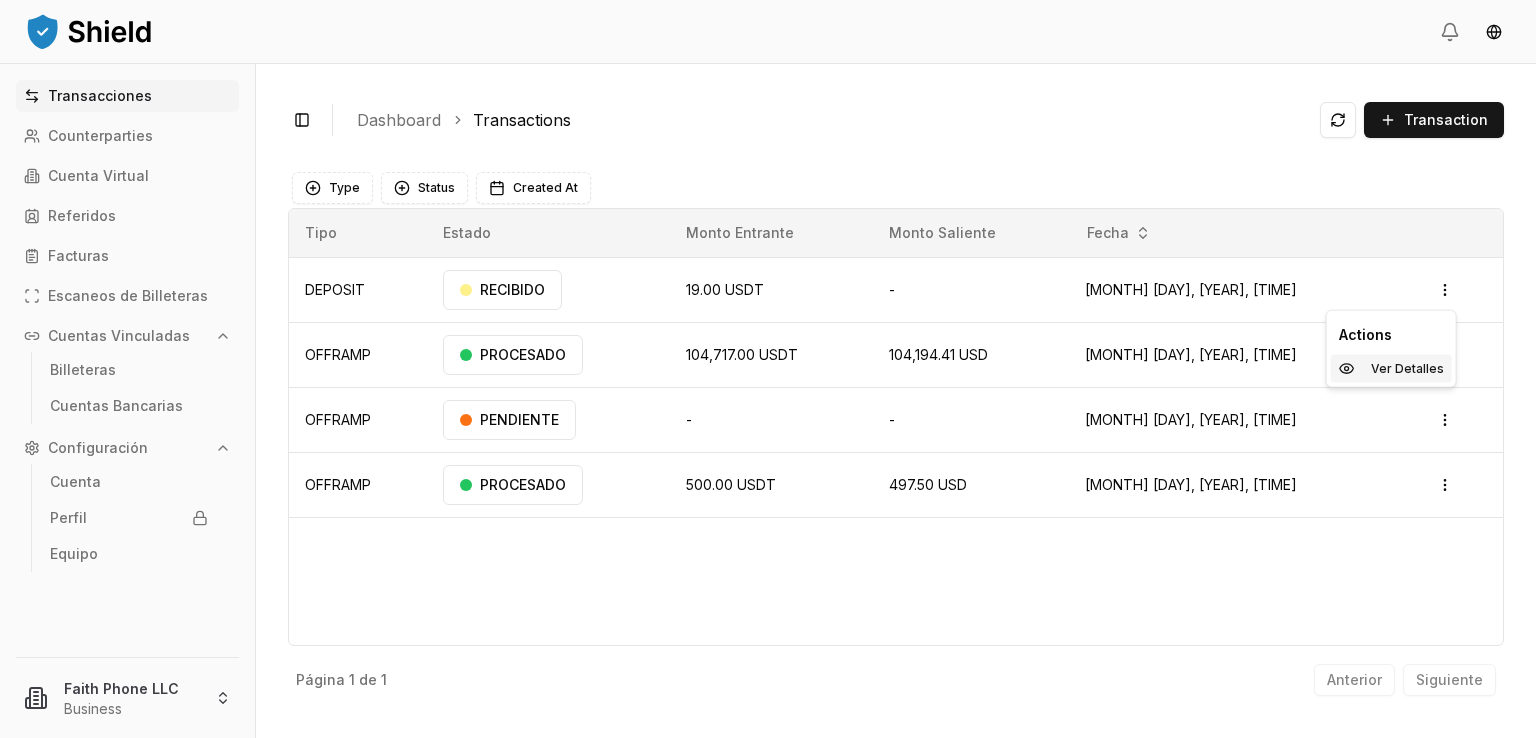 click on "Ver Detalles" at bounding box center (1407, 369) 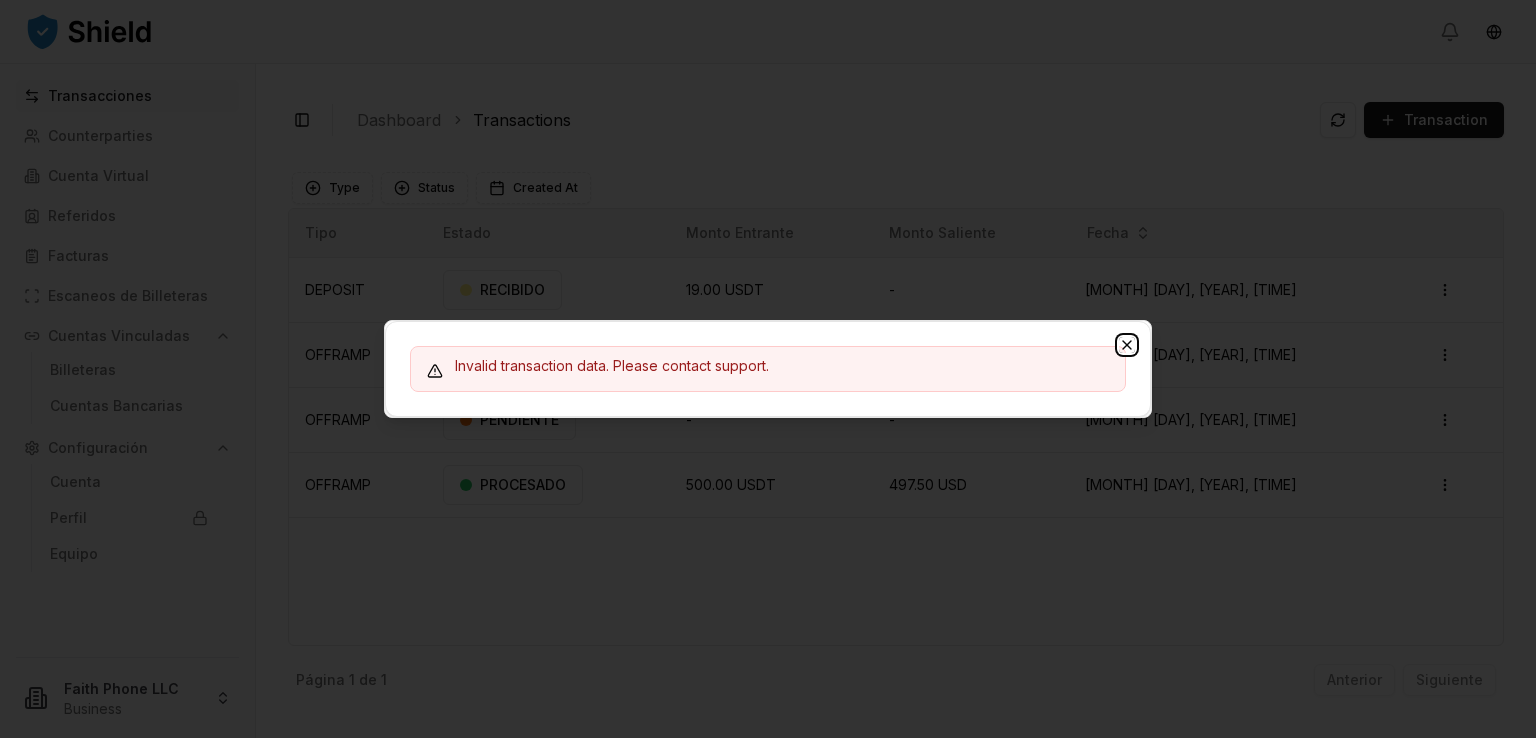click 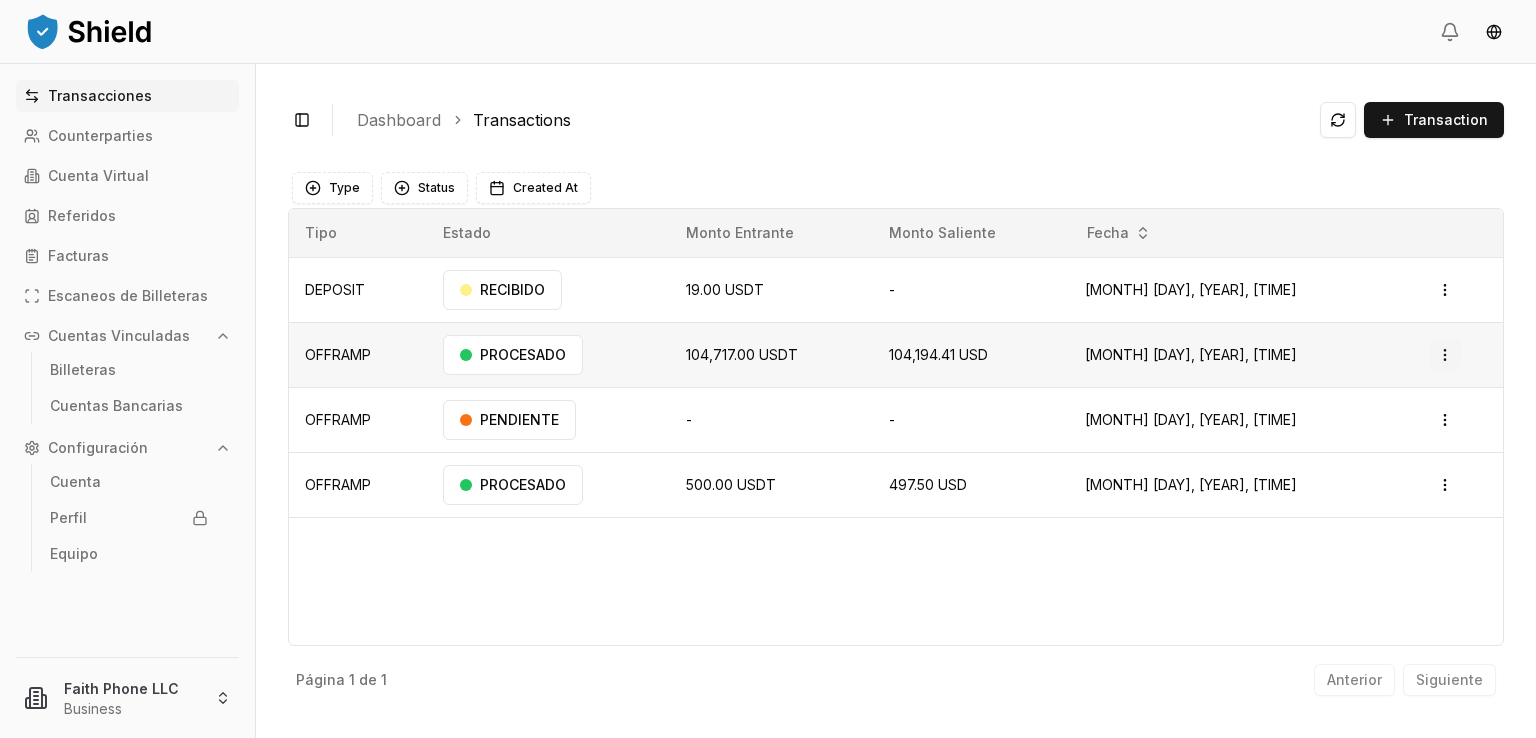 click on "Transacciones Counterparties Cuenta Virtual Referidos Facturas Escaneos de Billeteras Cuentas Vinculadas Billeteras Cuentas Bancarias Configuración Cuenta Perfil Equipo Faith Phone LLC  Business Toggle Sidebar Dashboard Transactions   Transaction DEPOSIT   19.00 USDT   N/A N/A Aug 6, 2025, 10:42 AM RECIBIDO Open menu OFFRAMP   104,717.00 USDT   104,194.41 USD Jul 29, 2025, 1:56 PM PROCESADO Open menu OFFRAMP   N/A N/A   N/A N/A Jun 23, 2025, 8:57 AM PENDIENTE Open menu OFFRAMP   500.00 USDT   497.50 USD May 27, 2025, 3:20 PM PROCESADO Open menu Página 1 de 1 Anterior Siguiente Type Status Created At Tipo Estado Monto Entrante Monto Saliente Fecha   DEPOSIT   RECIBIDO   19.00   USDT   -     Aug 6, 2025, 10:42 AM   Open menu   OFFRAMP   PROCESADO   104,717.00   USDT   104,194.41   USD   Jul 29, 2025, 1:56 PM   Open menu   OFFRAMP   PENDIENTE   -     -     Jun 23, 2025, 8:57 AM   Open menu   OFFRAMP   PROCESADO   500.00   USDT   497.50   USD   May 27, 2025, 3:20 PM   Open menu Página 1 de 1 Anterior Siguiente" at bounding box center [768, 369] 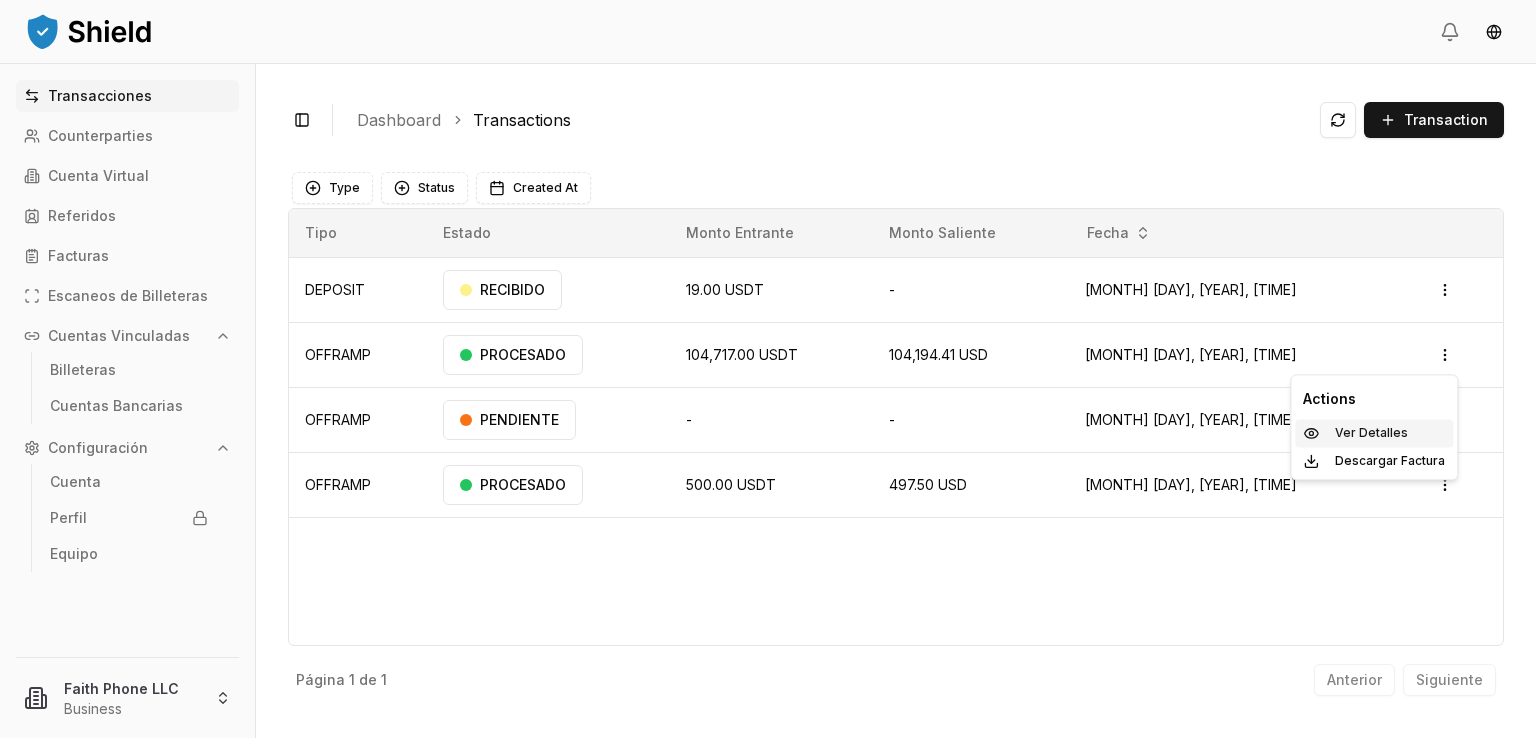 click on "Ver Detalles" at bounding box center [1371, 433] 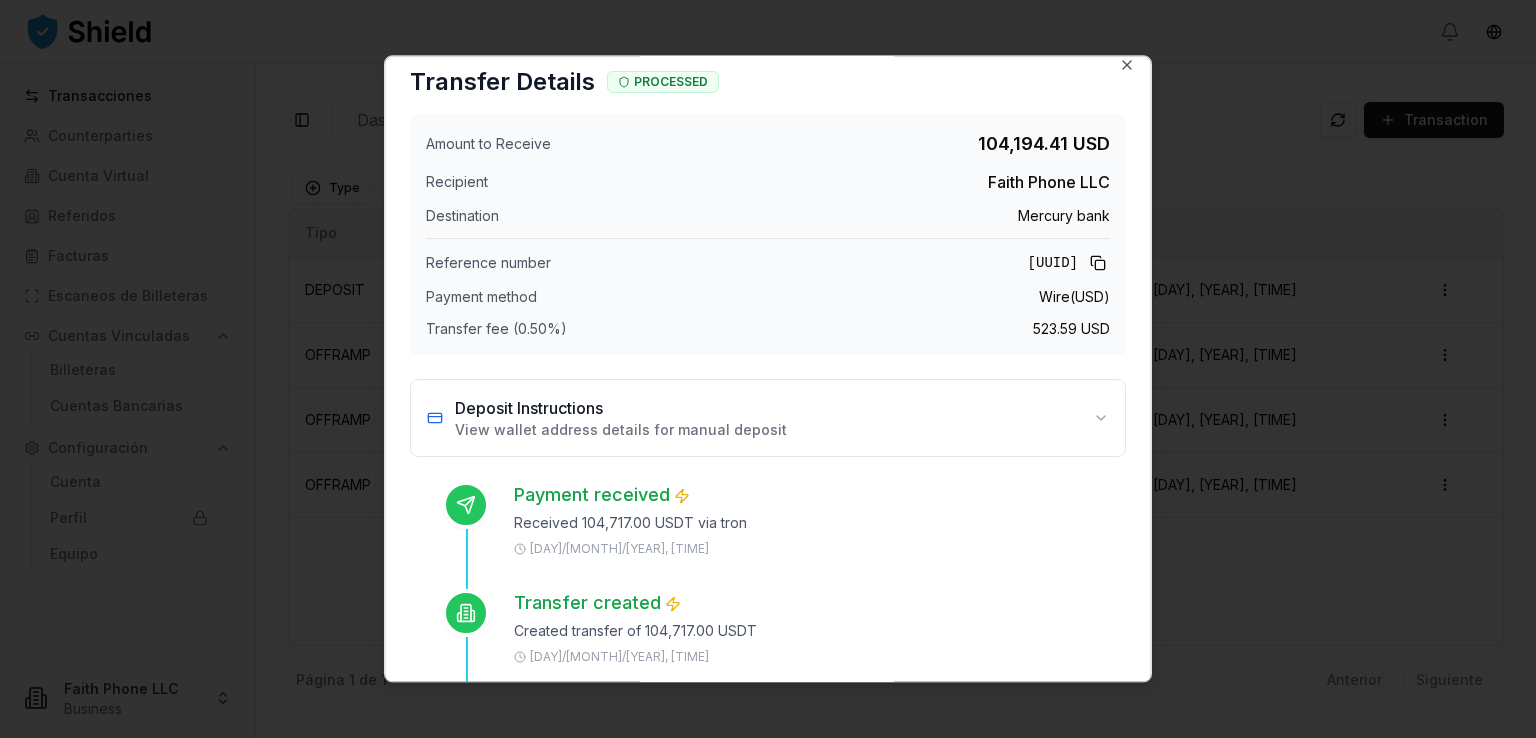 scroll, scrollTop: 0, scrollLeft: 0, axis: both 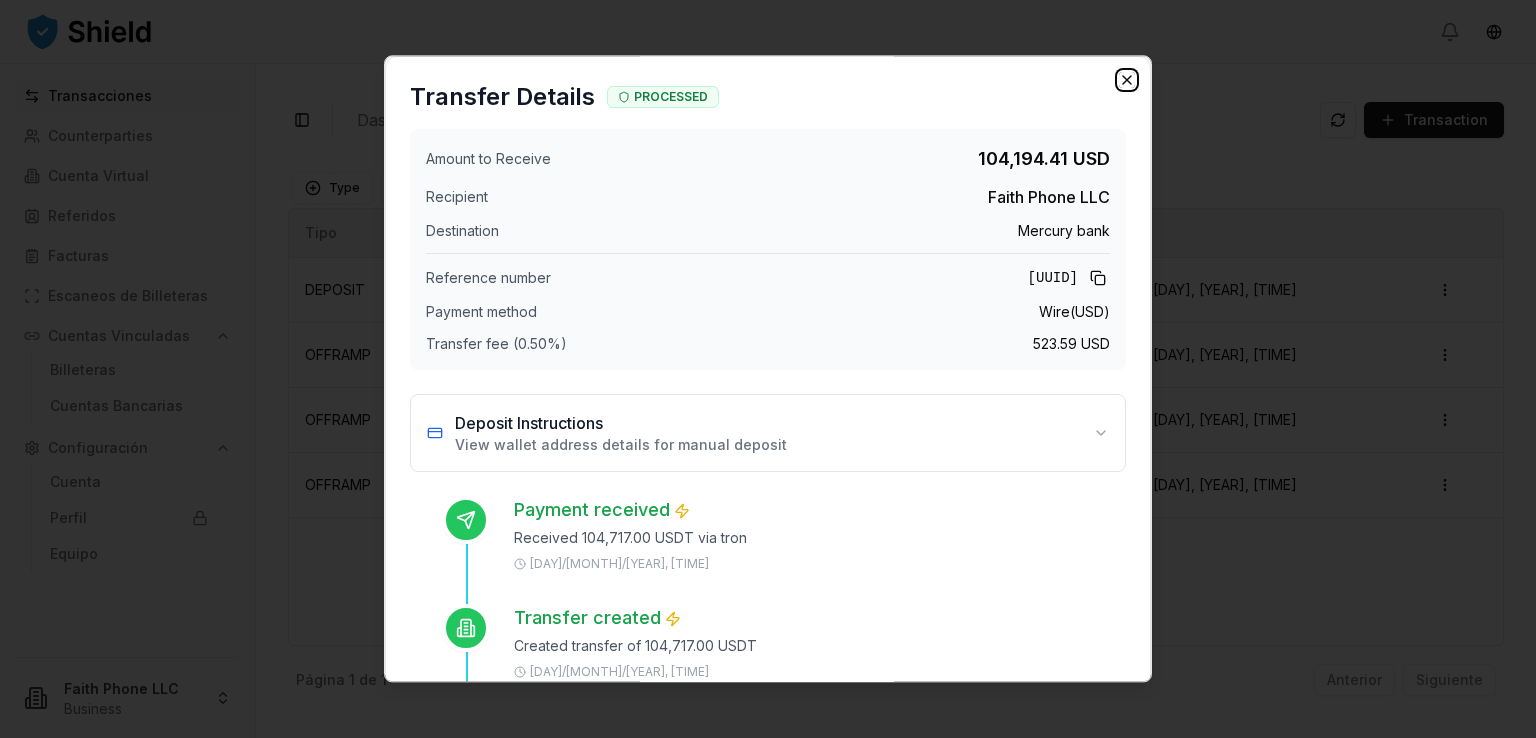 click 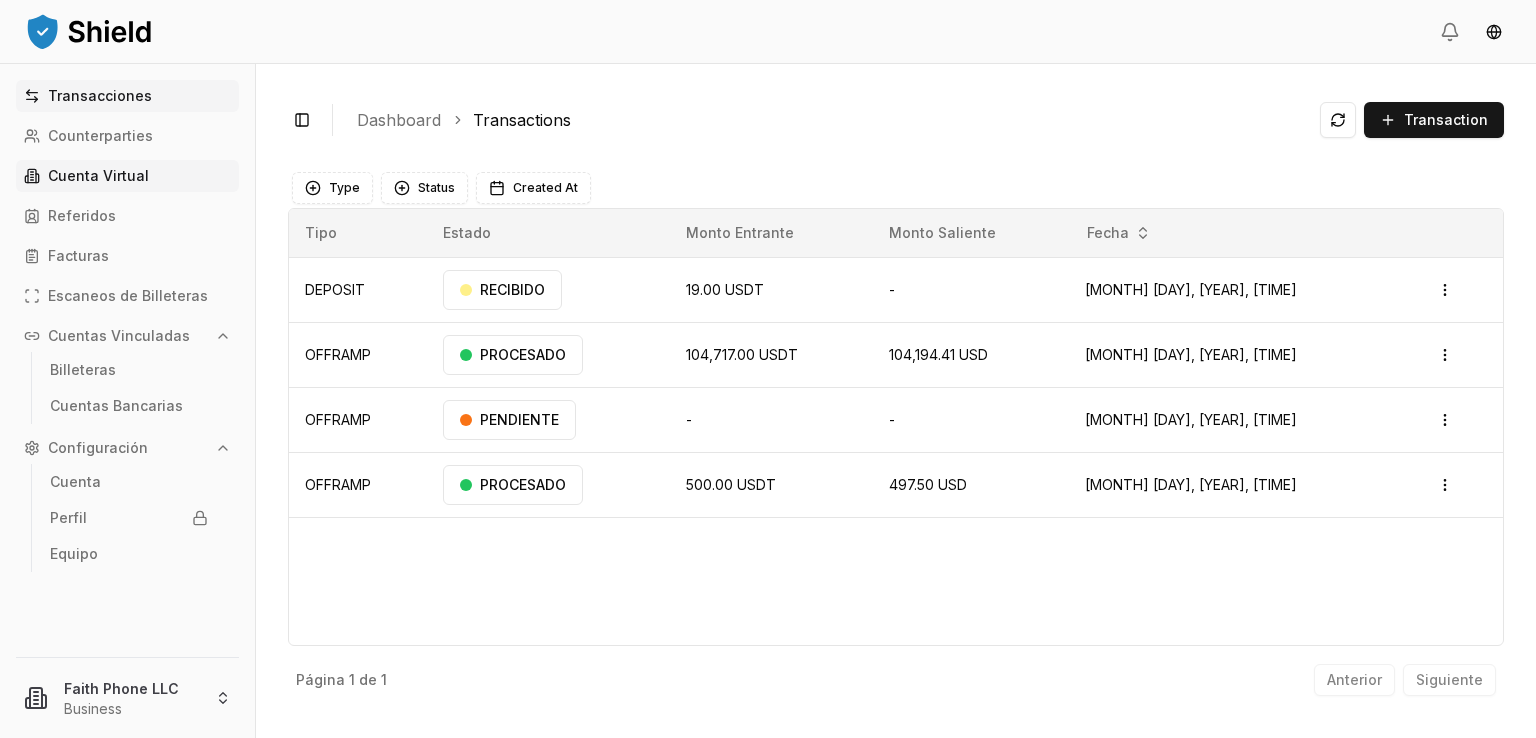 click on "Cuenta Virtual" at bounding box center (98, 176) 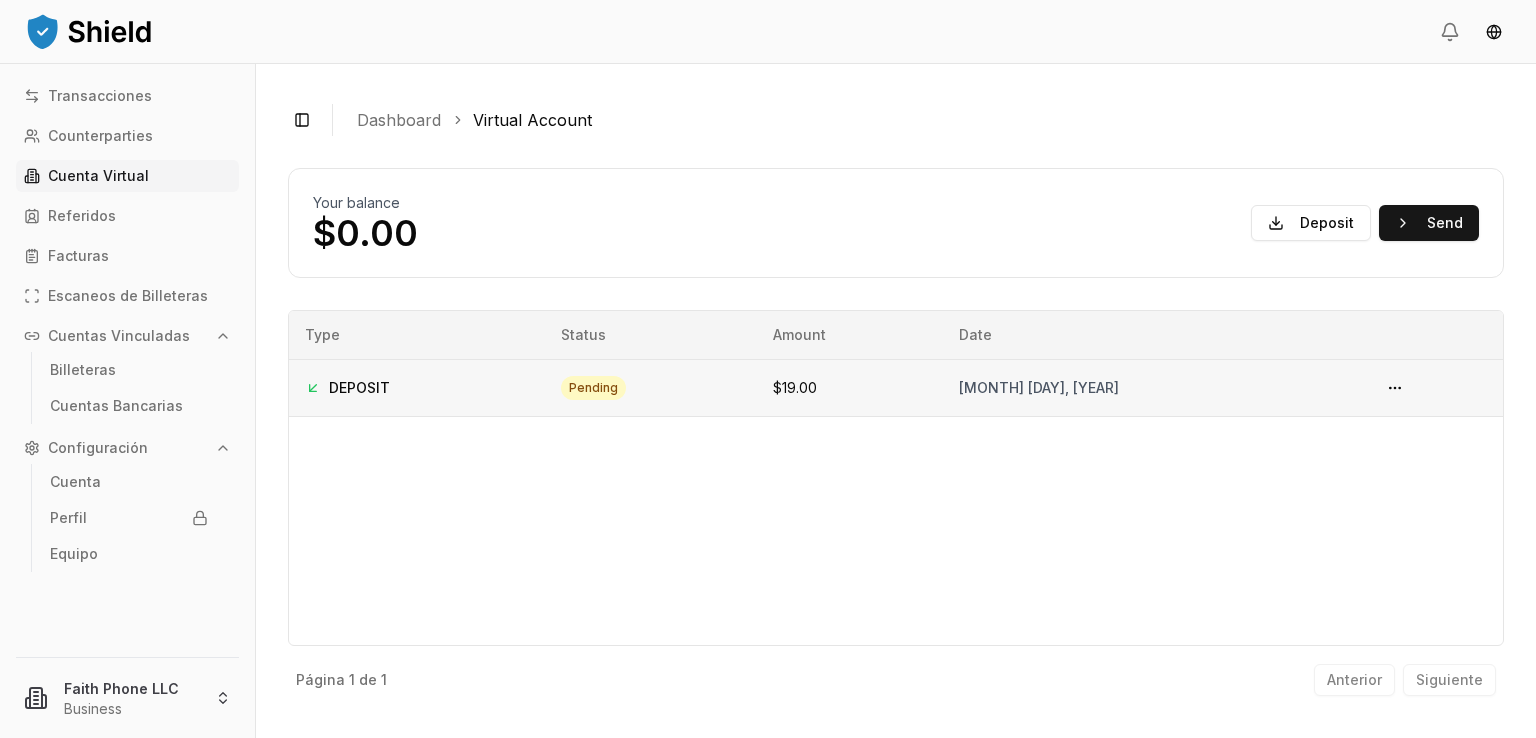click on "pending" at bounding box center (593, 388) 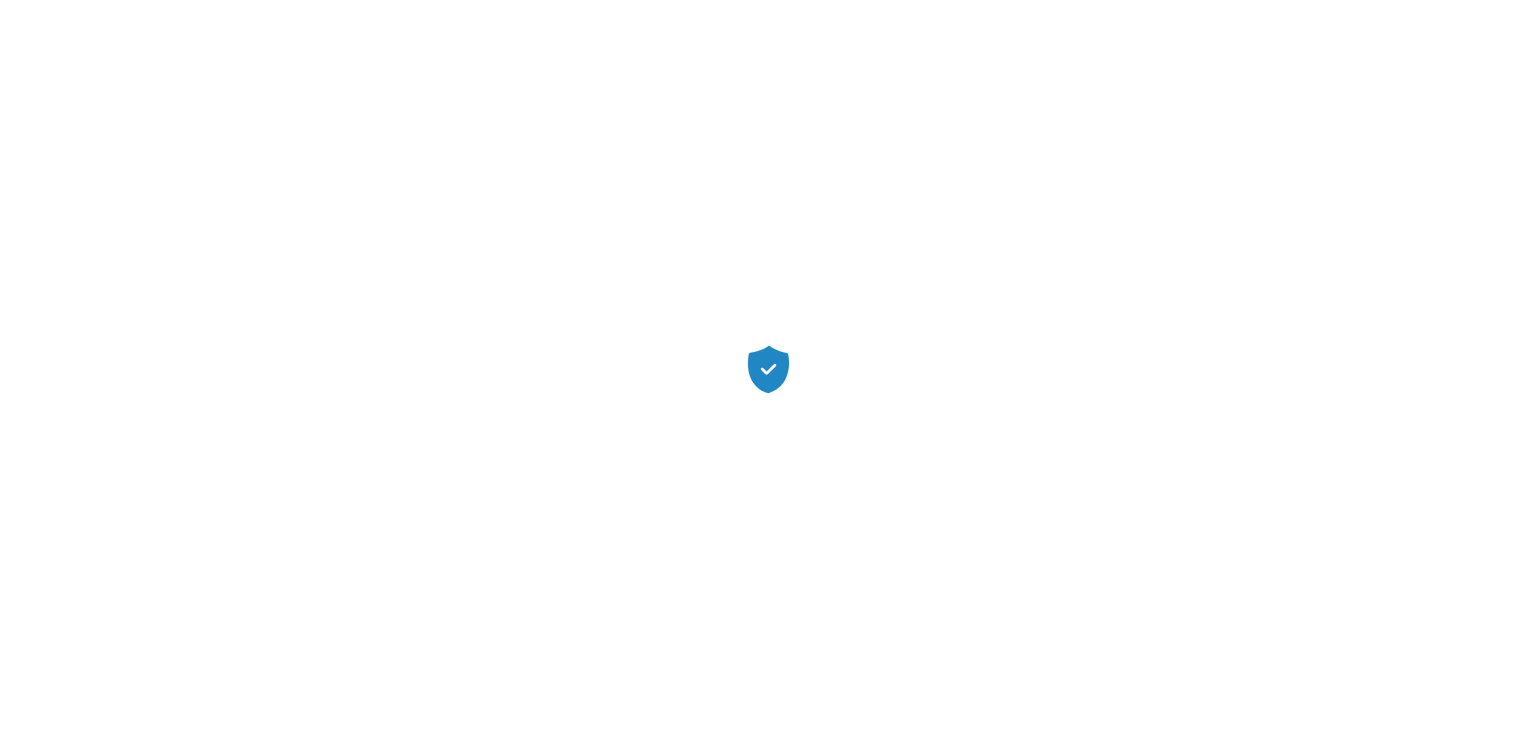 scroll, scrollTop: 0, scrollLeft: 0, axis: both 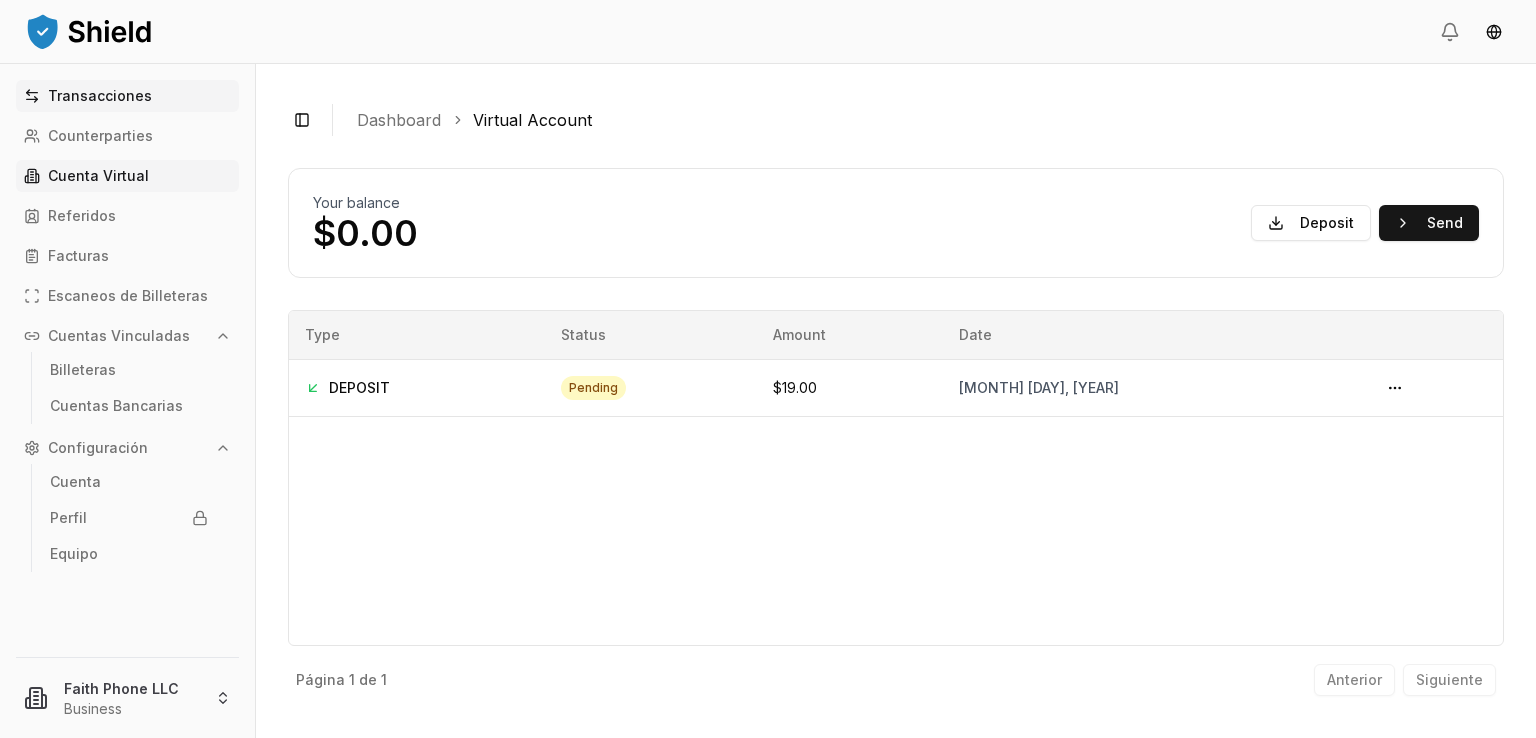 click on "Transacciones" at bounding box center [100, 96] 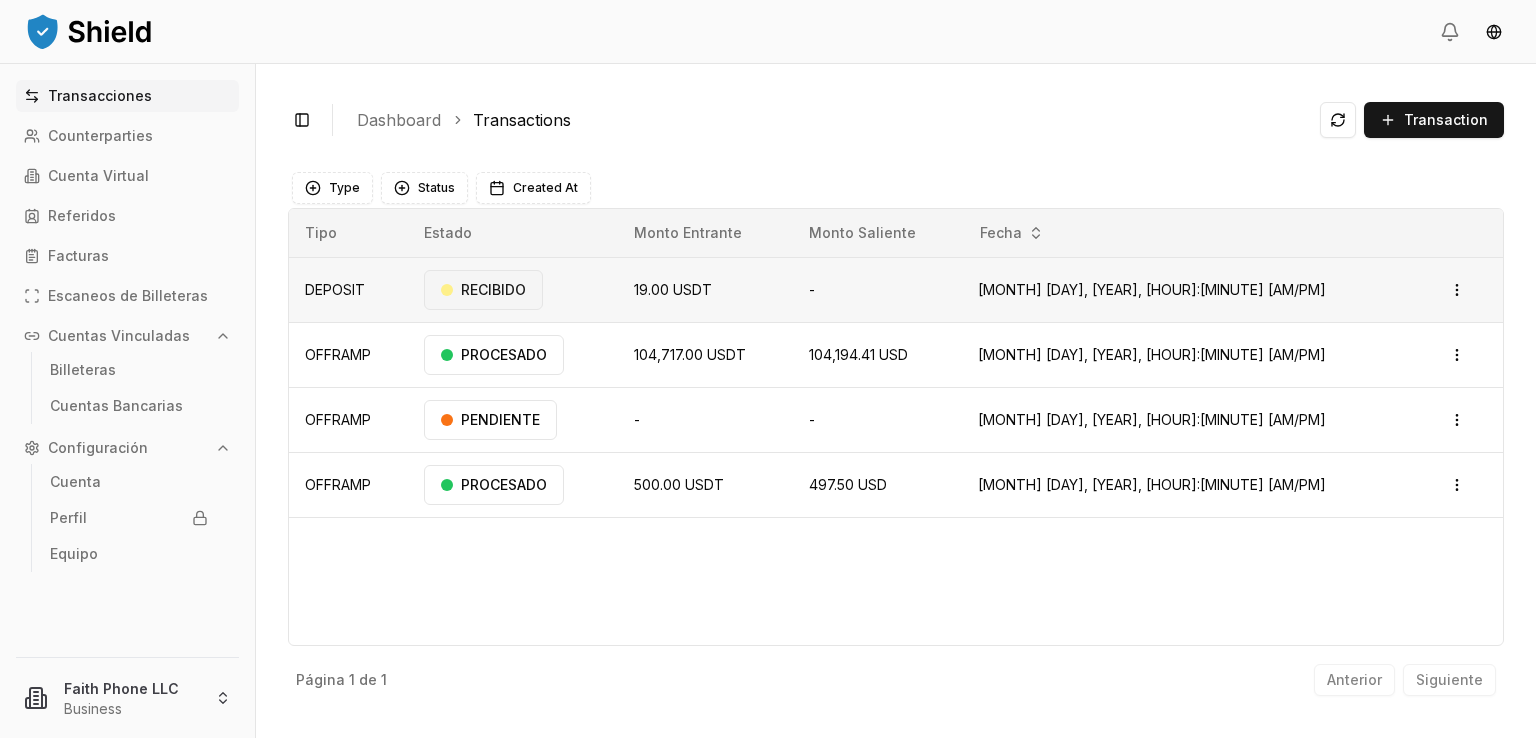 click on "RECIBIDO" at bounding box center (483, 290) 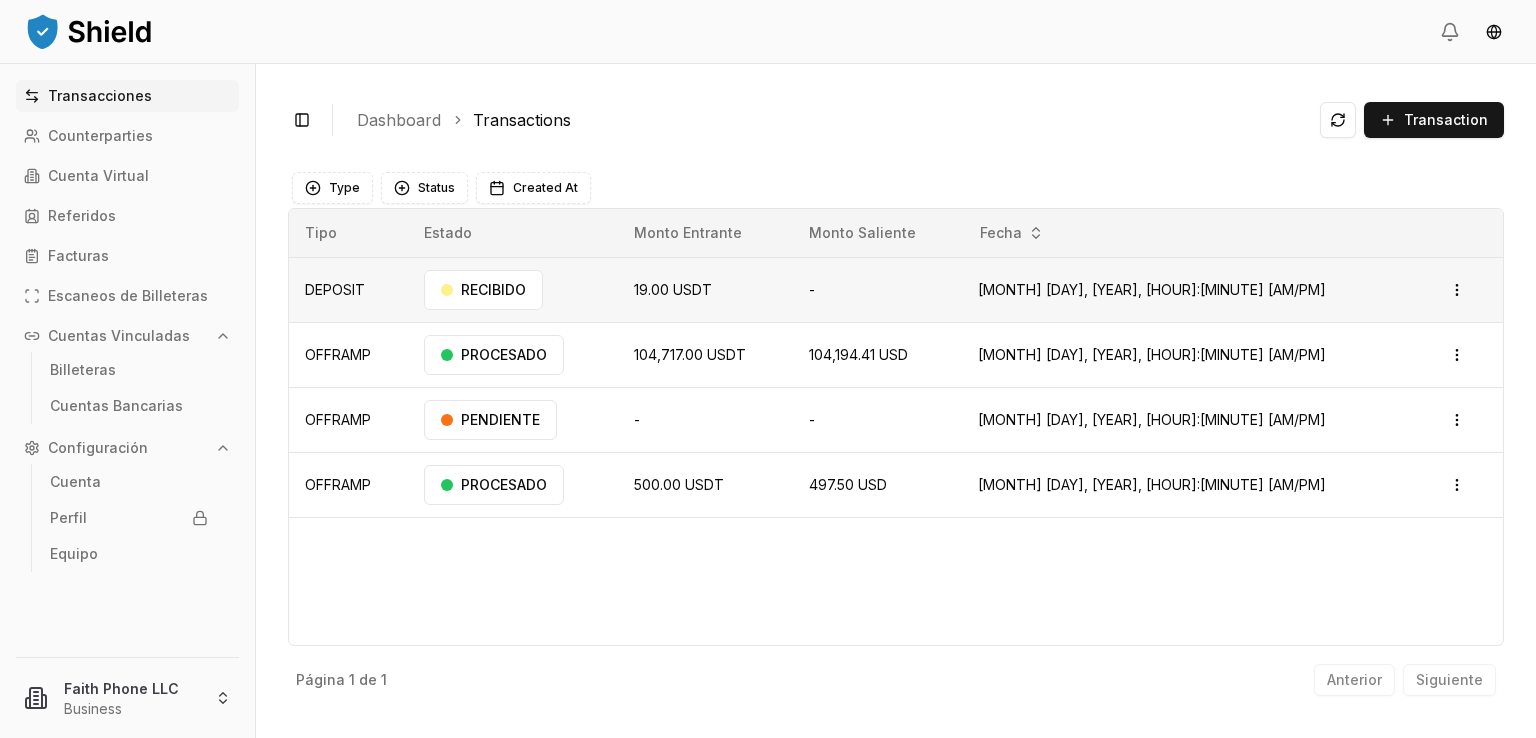 click on "19.00   USDT" at bounding box center (705, 289) 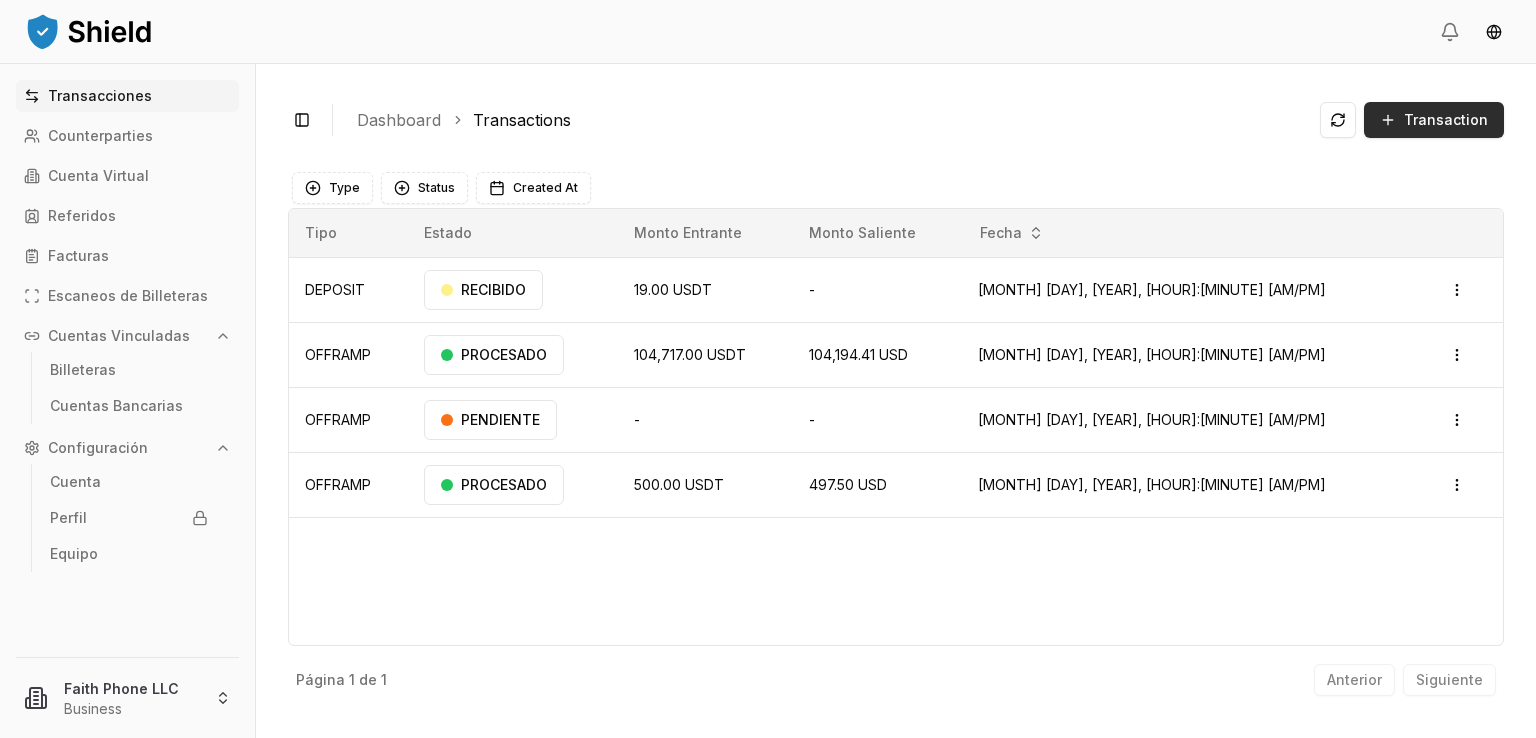 click on "Transaction" at bounding box center [1434, 120] 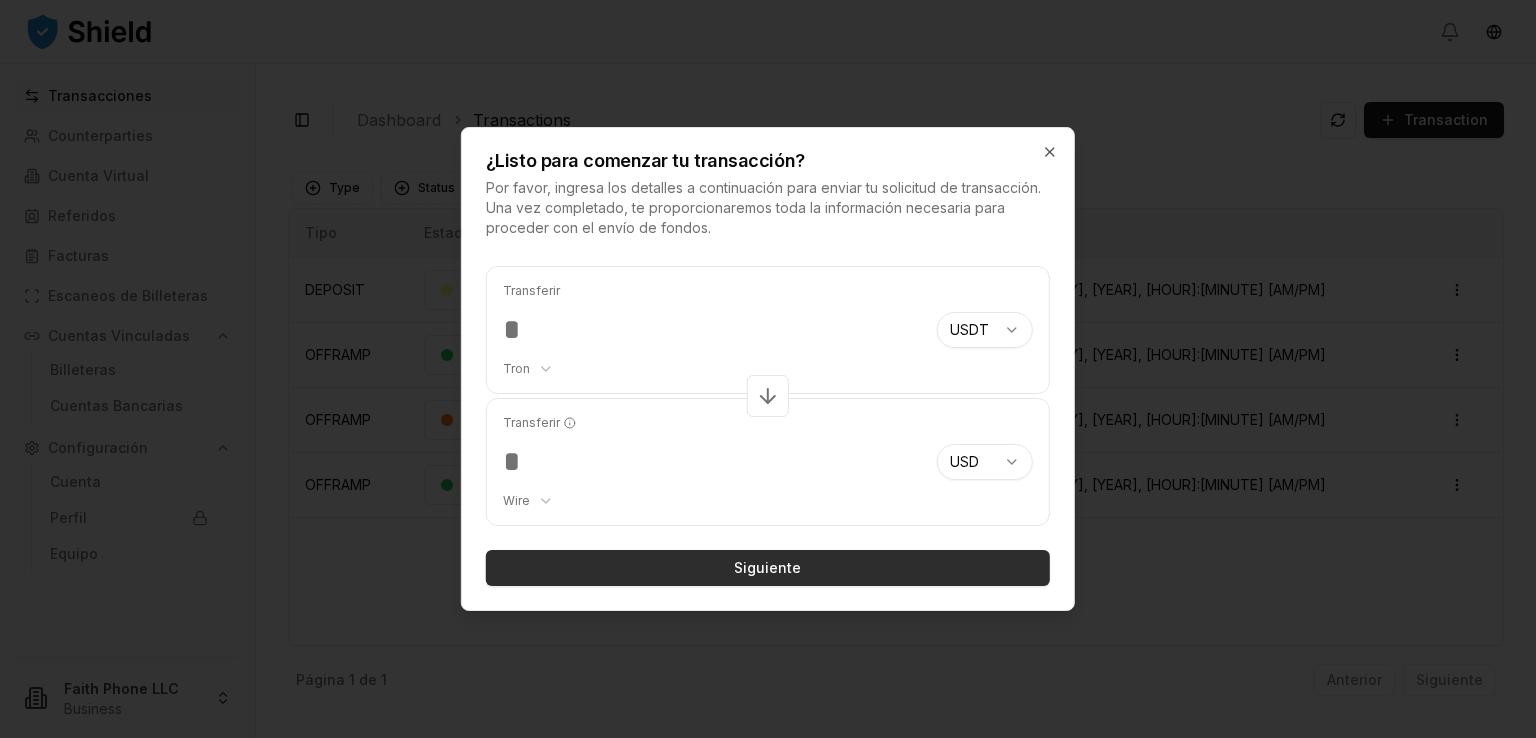 type on "*****" 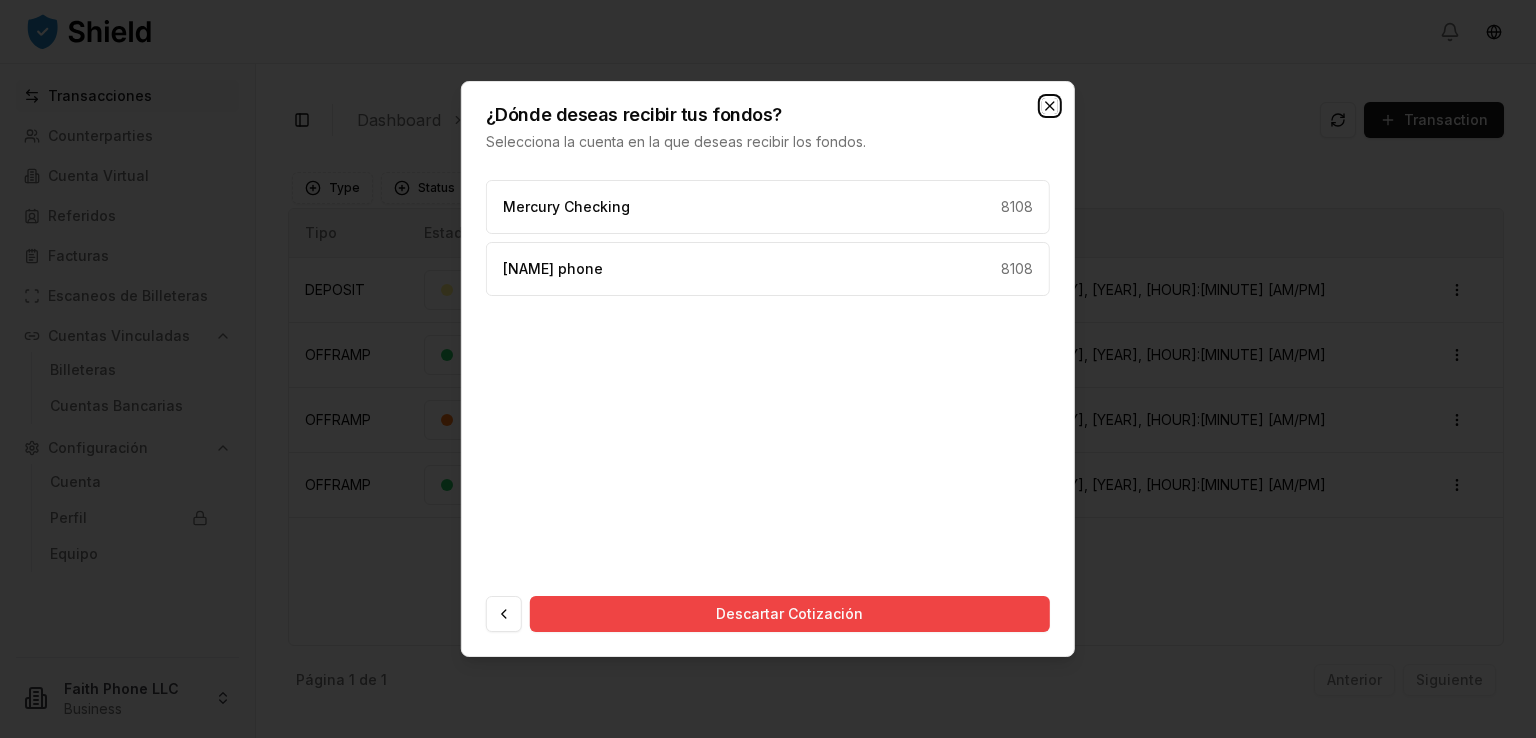 click 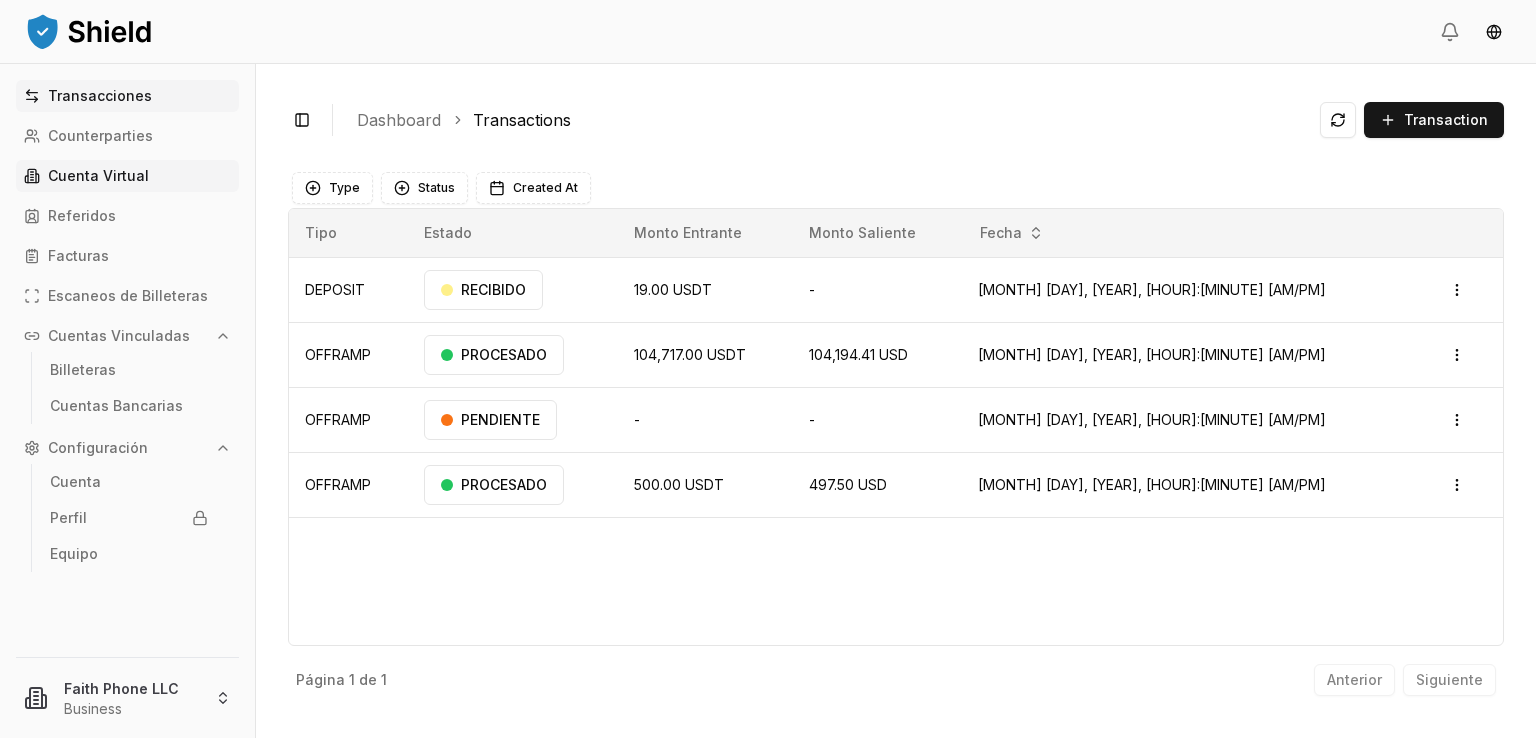 click on "Cuenta Virtual" at bounding box center [127, 176] 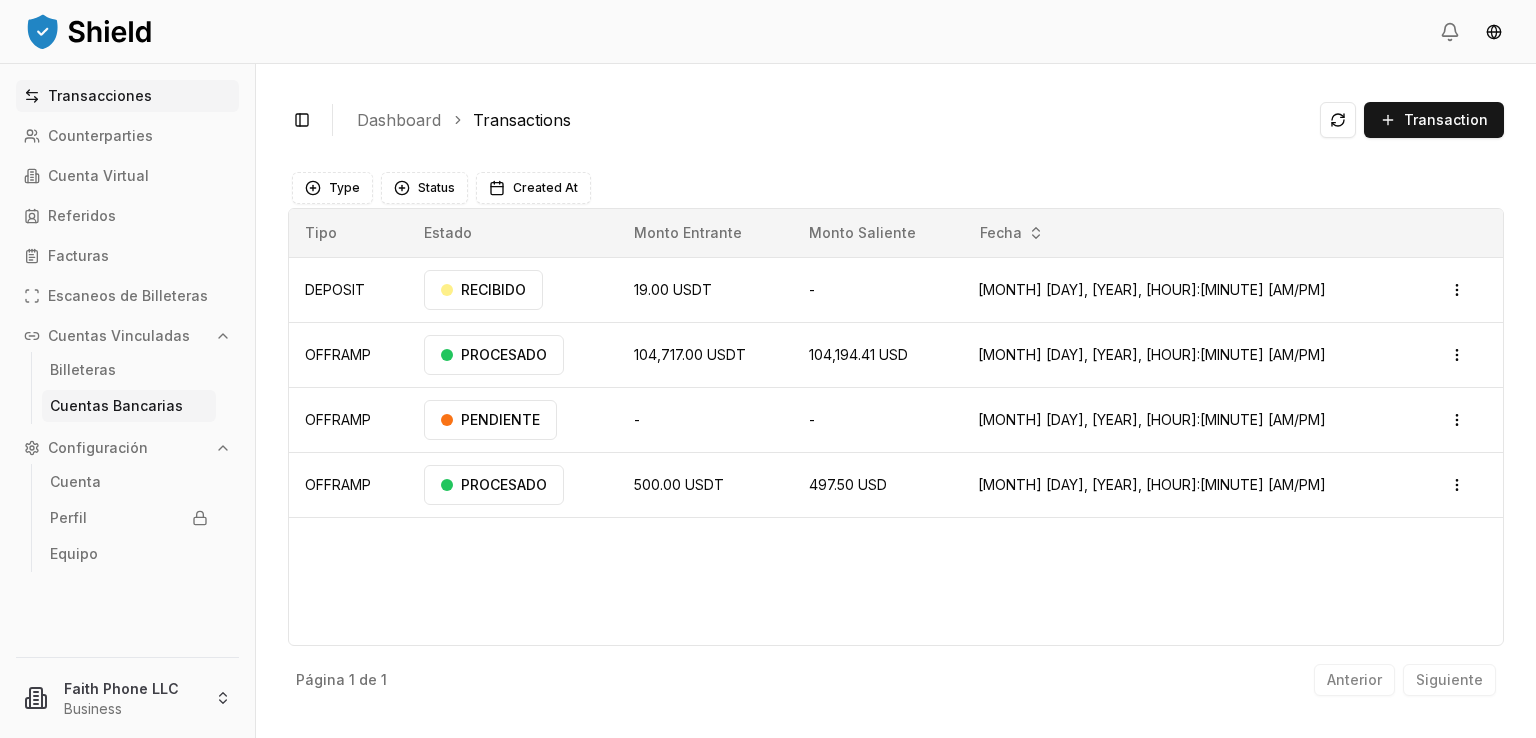 click on "Cuentas Bancarias" at bounding box center [116, 406] 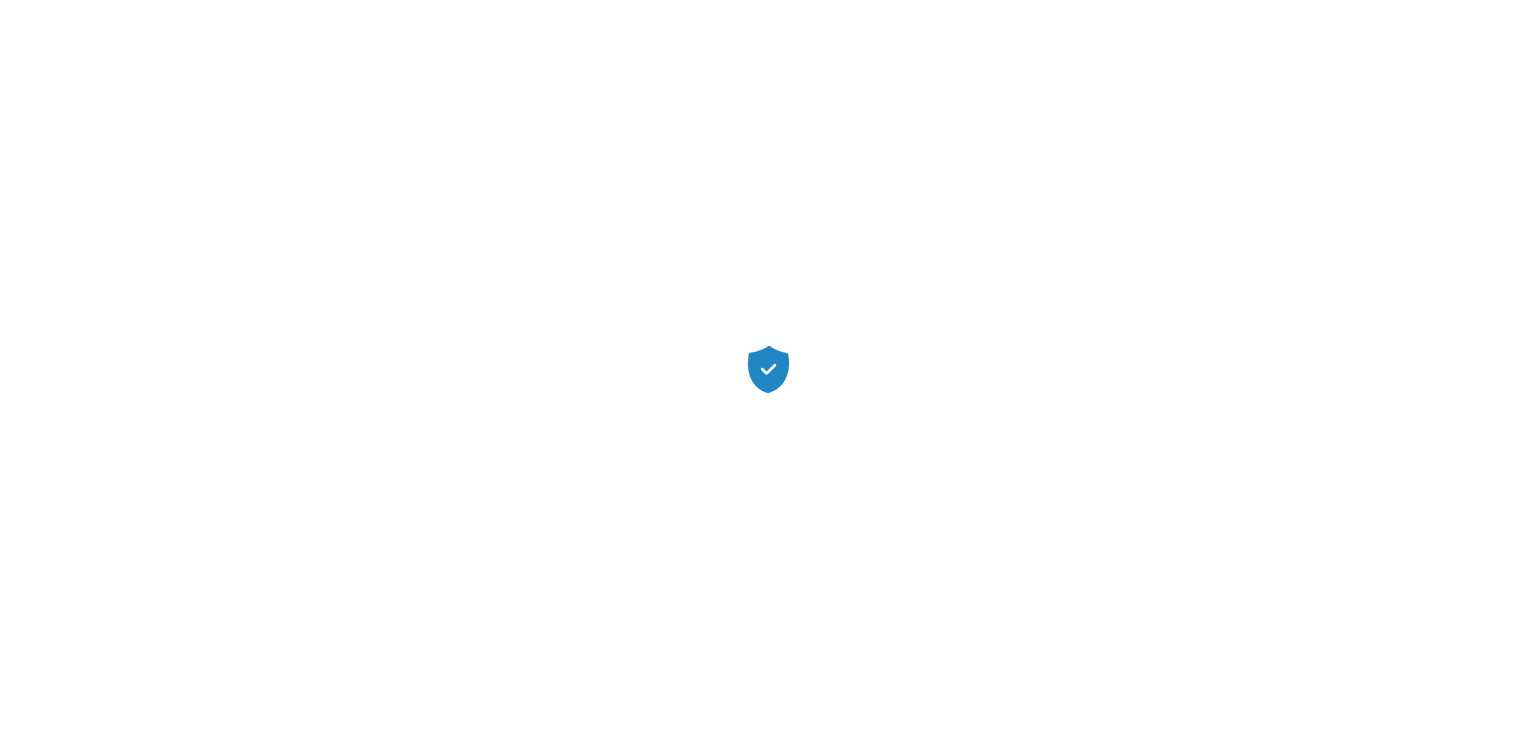 scroll, scrollTop: 0, scrollLeft: 0, axis: both 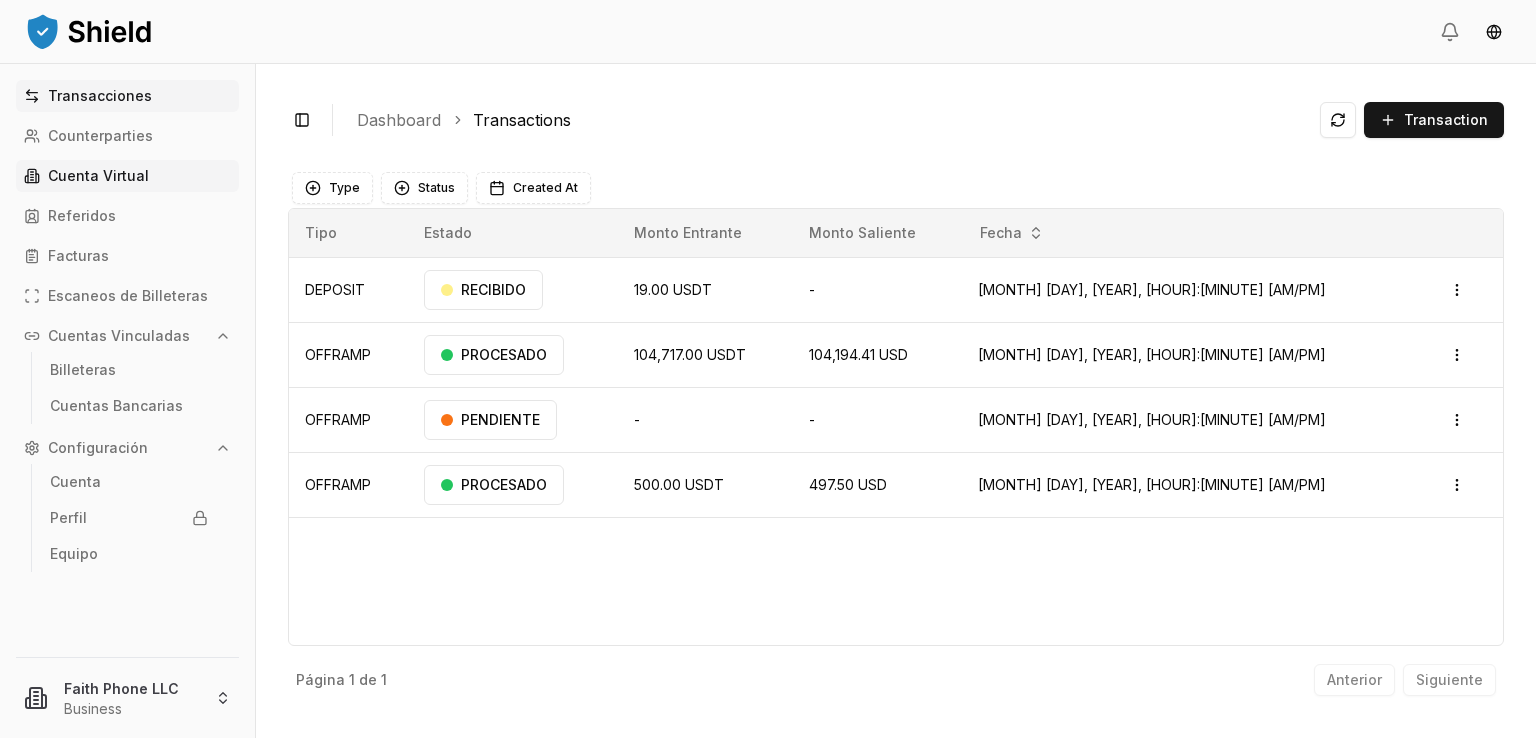 click on "Cuenta Virtual" at bounding box center [98, 176] 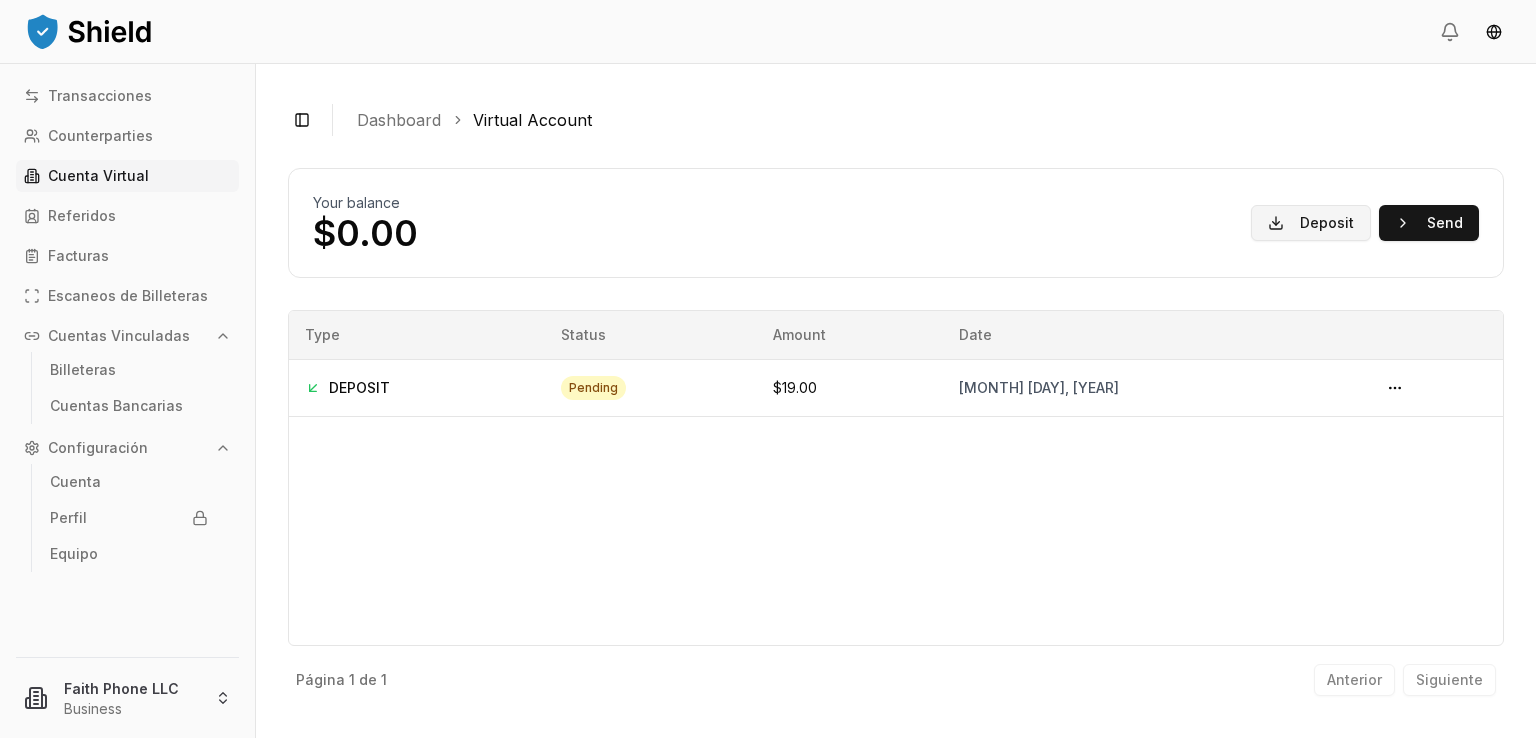 click on "Deposit" at bounding box center (1311, 223) 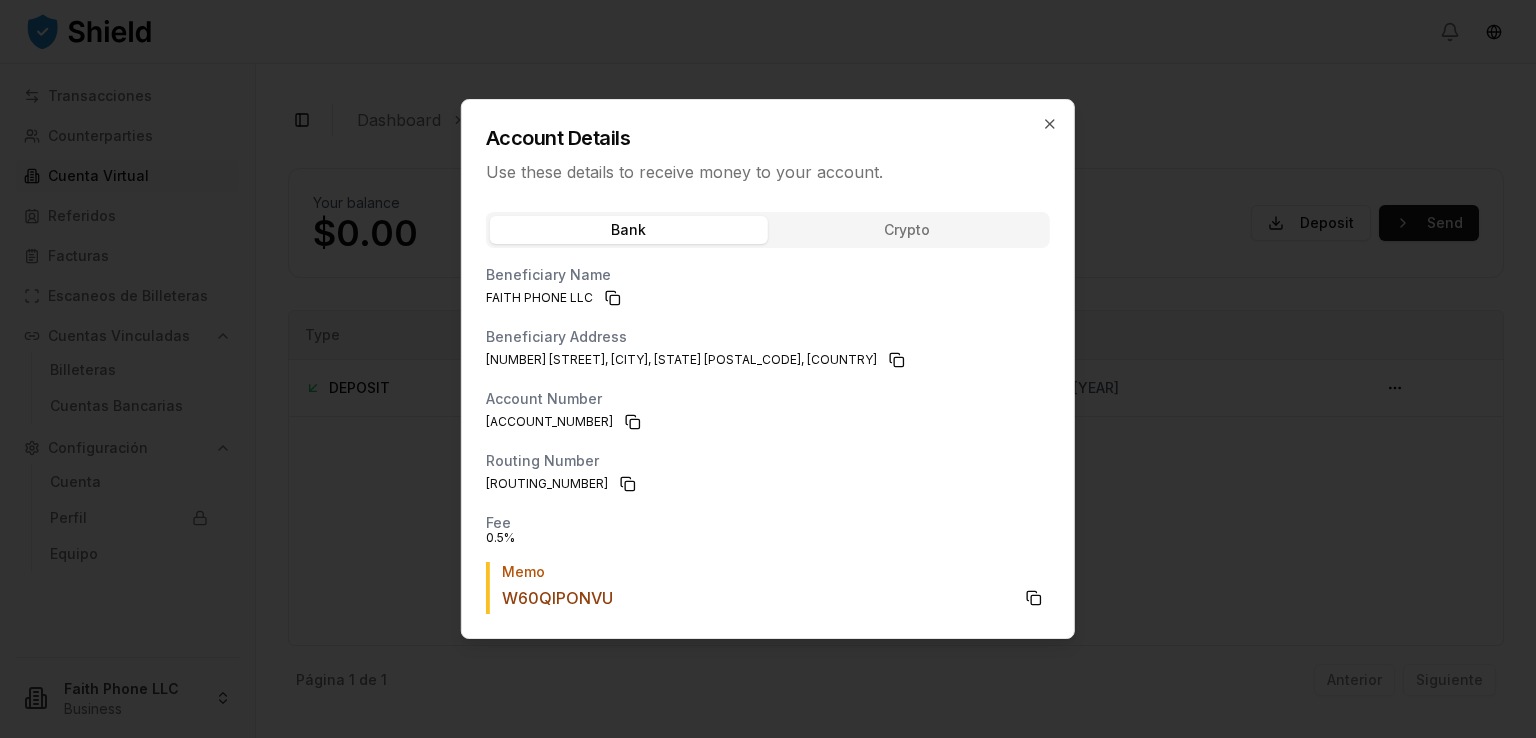 click on "Bank Crypto Beneficiary Name [BENEFICIARY] Beneficiary Address [NUMBER] [STREET], [CITY], [STATE] [POSTAL_CODE], [COUNTRY] Account Number [ACCOUNT_NUMBER] Routing Number [ROUTING_NUMBER] Fee [PERCENTAGE] Memo [MEMO]" at bounding box center (768, 419) 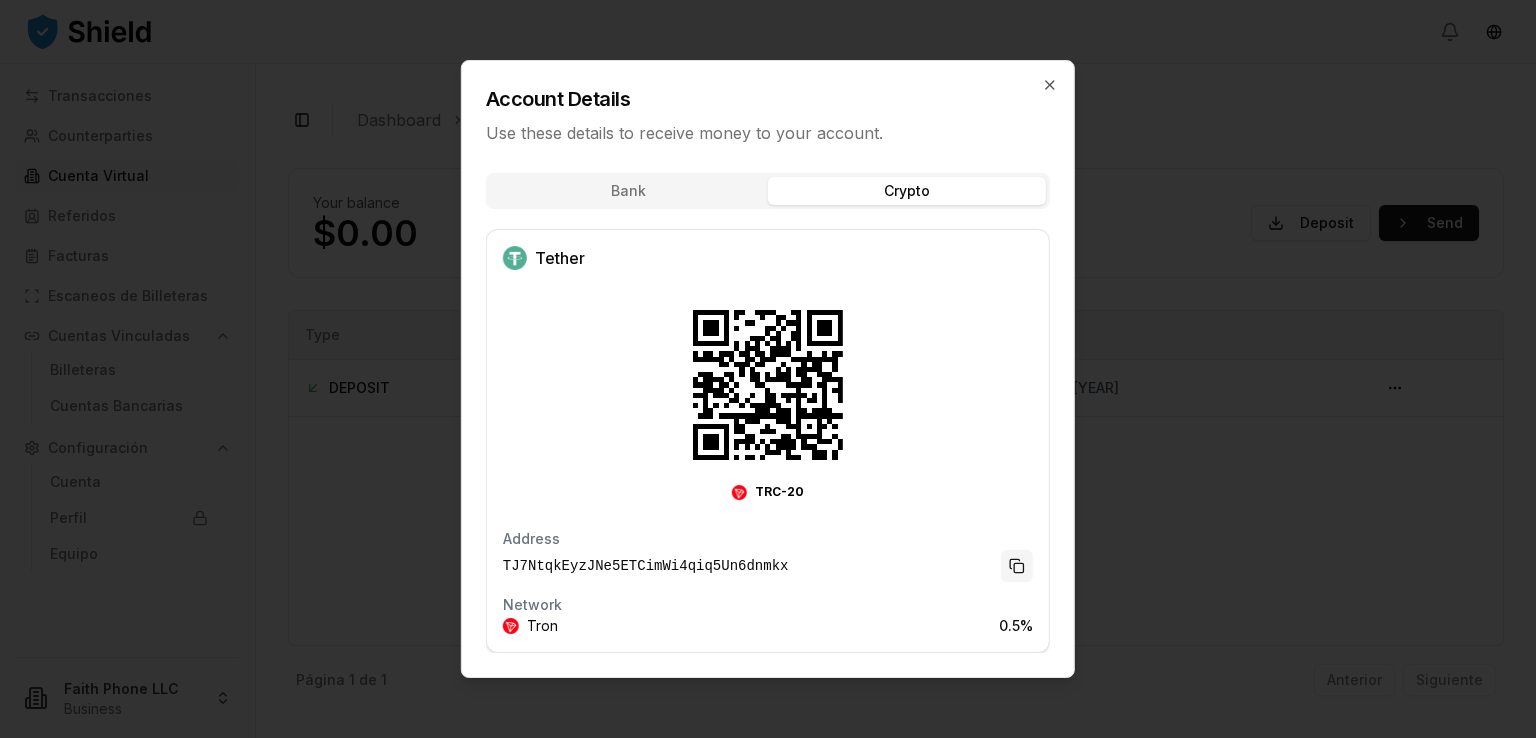 click at bounding box center [1017, 566] 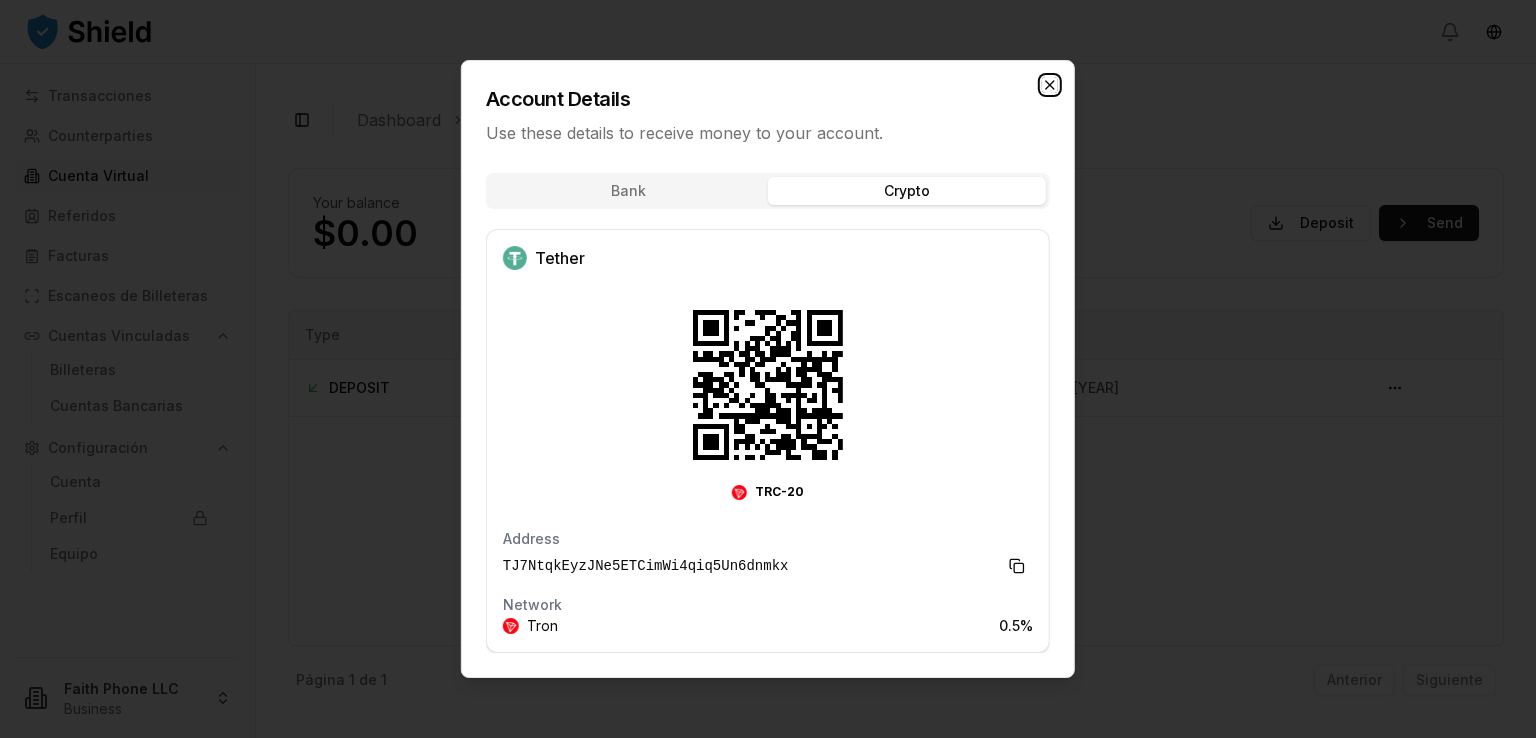 click 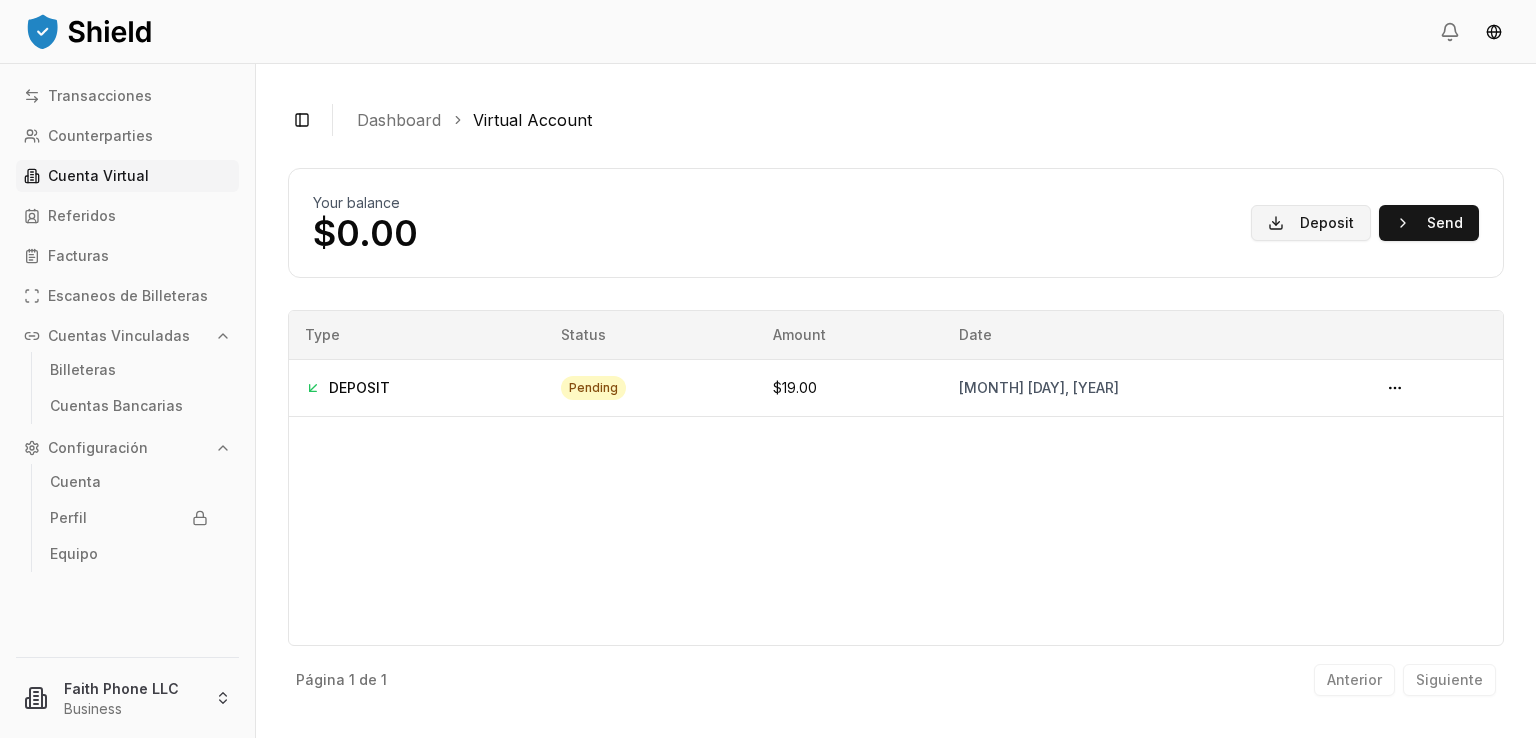click on "Deposit" at bounding box center [1311, 223] 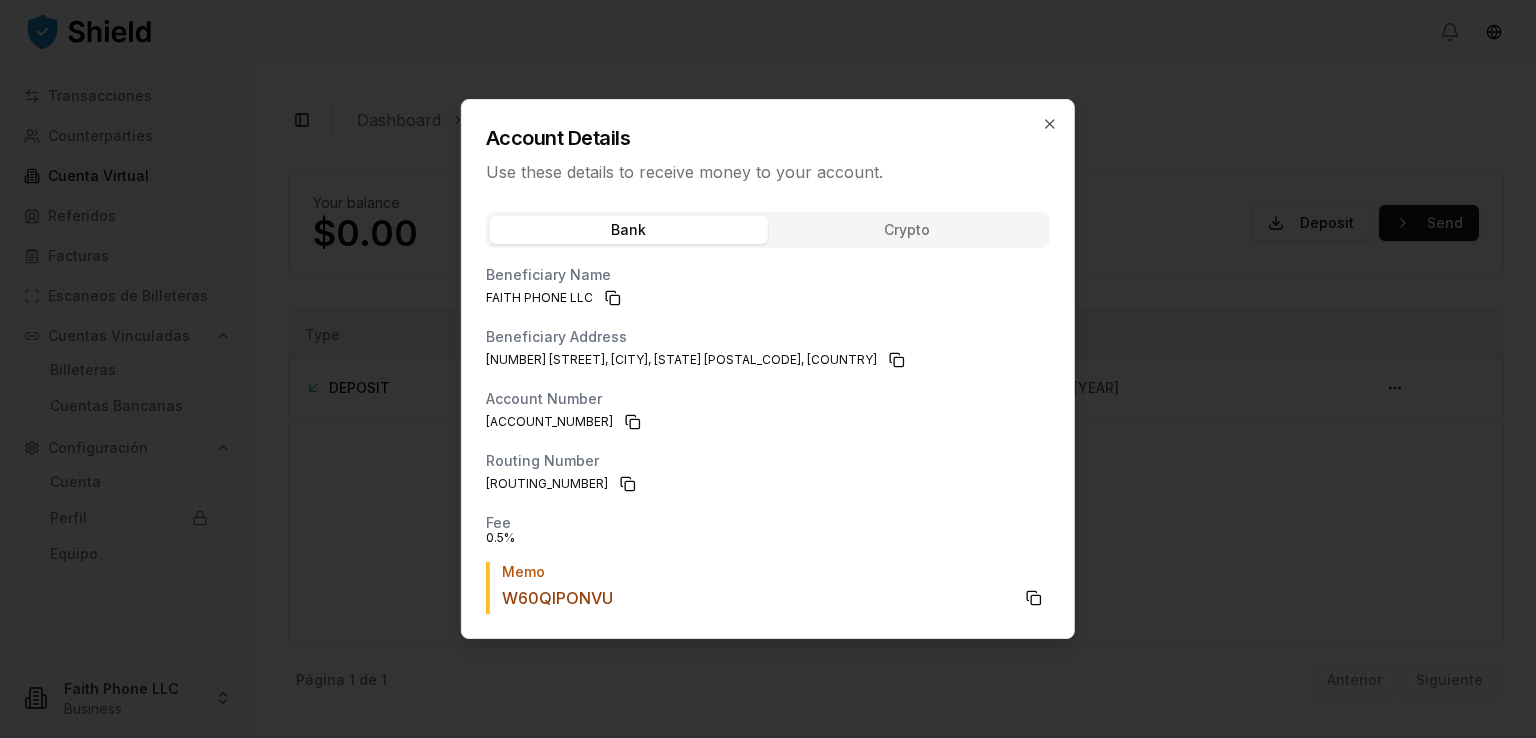 click on "Bank Crypto Beneficiary Name [BENEFICIARY] Beneficiary Address [NUMBER] [STREET], [CITY], [STATE] [POSTAL_CODE], [COUNTRY] Account Number [ACCOUNT_NUMBER] Routing Number [ROUTING_NUMBER] Fee [PERCENTAGE] Memo [MEMO]" at bounding box center (768, 419) 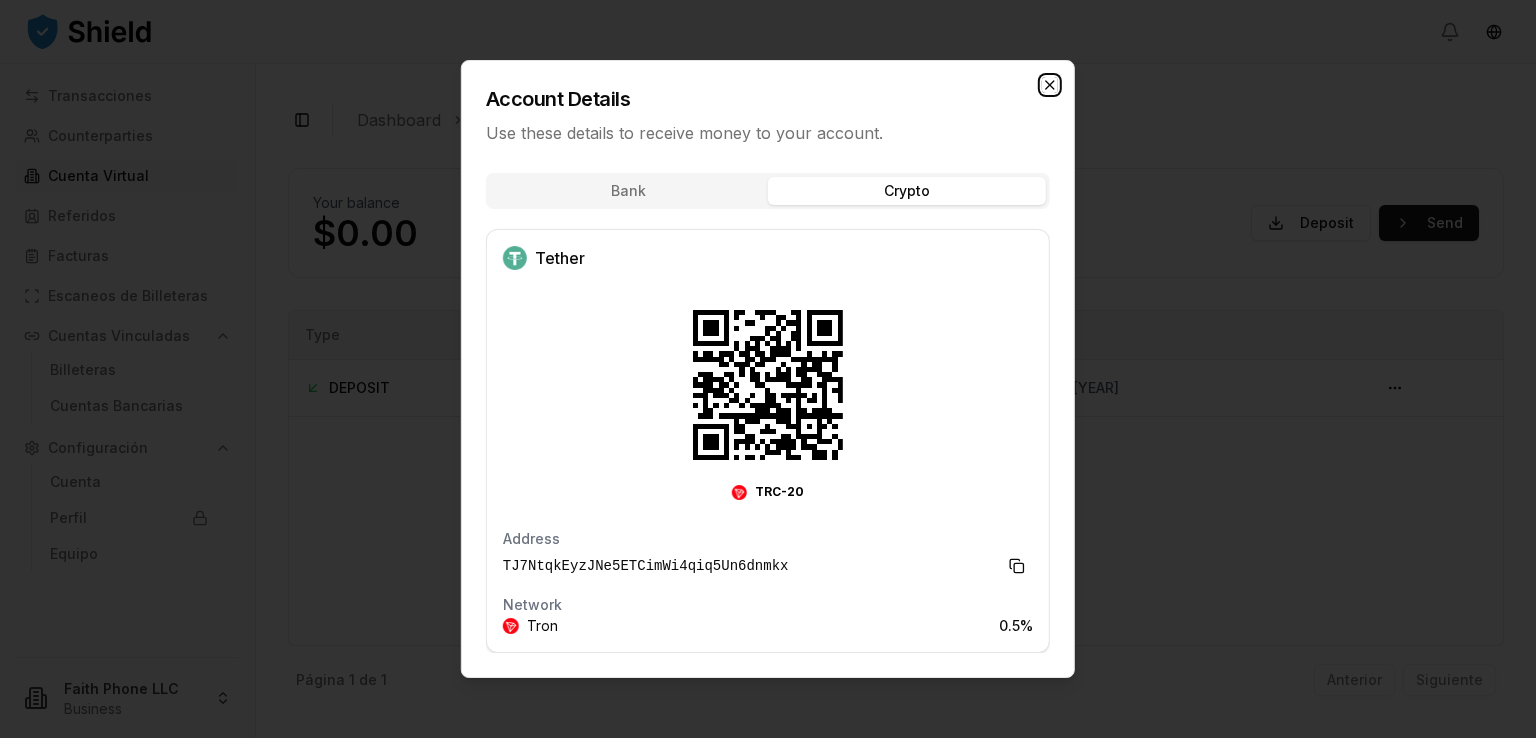 click 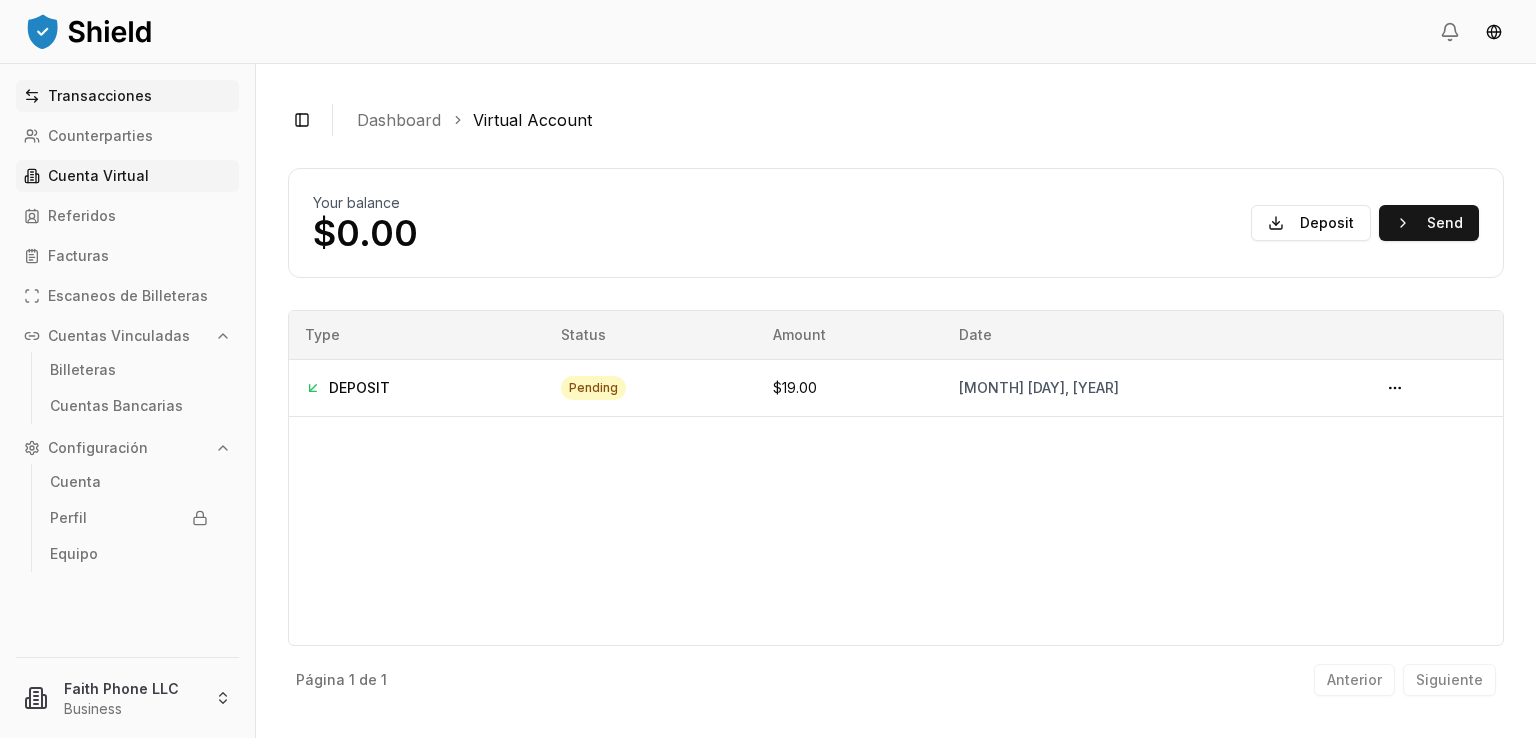click on "Transacciones" at bounding box center (127, 96) 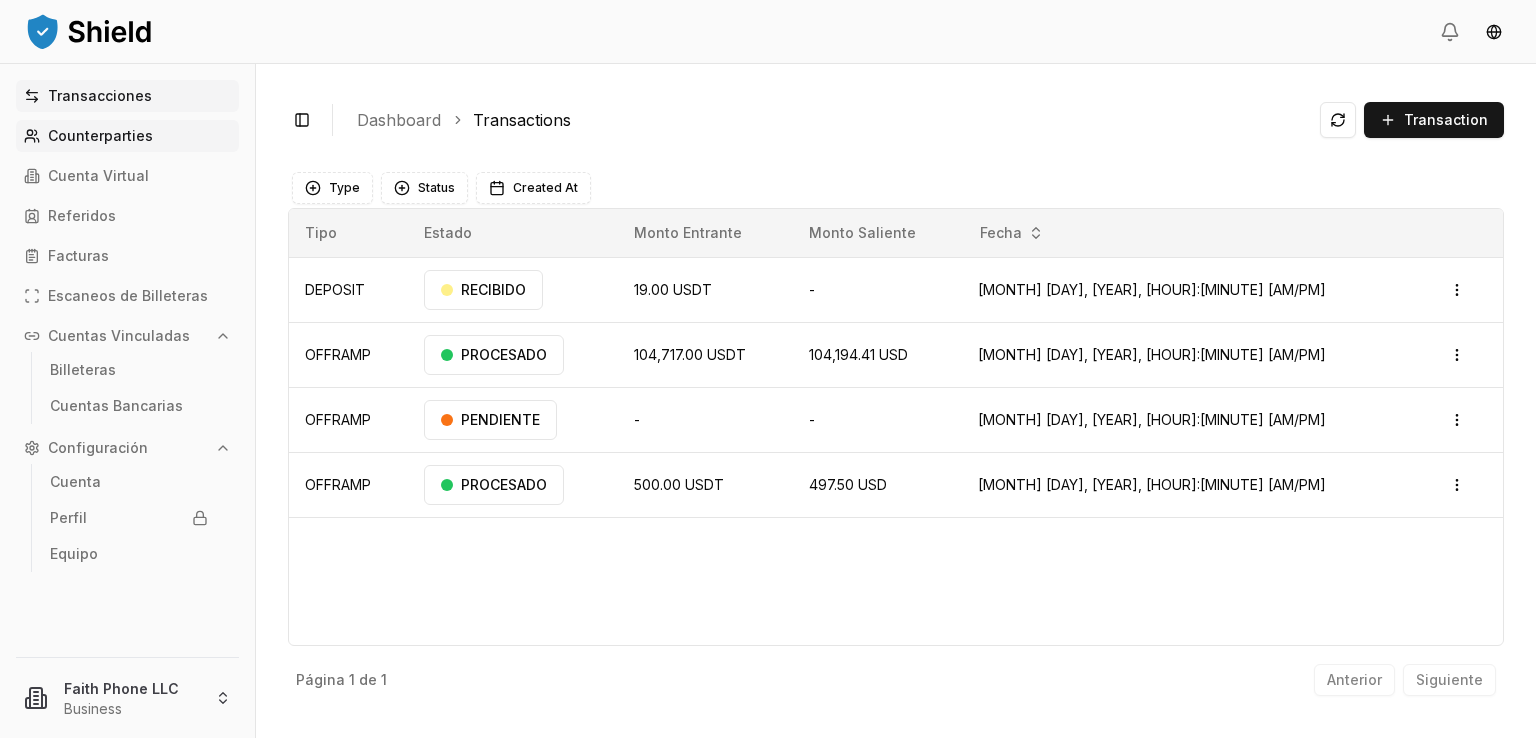 click on "Counterparties" at bounding box center (127, 136) 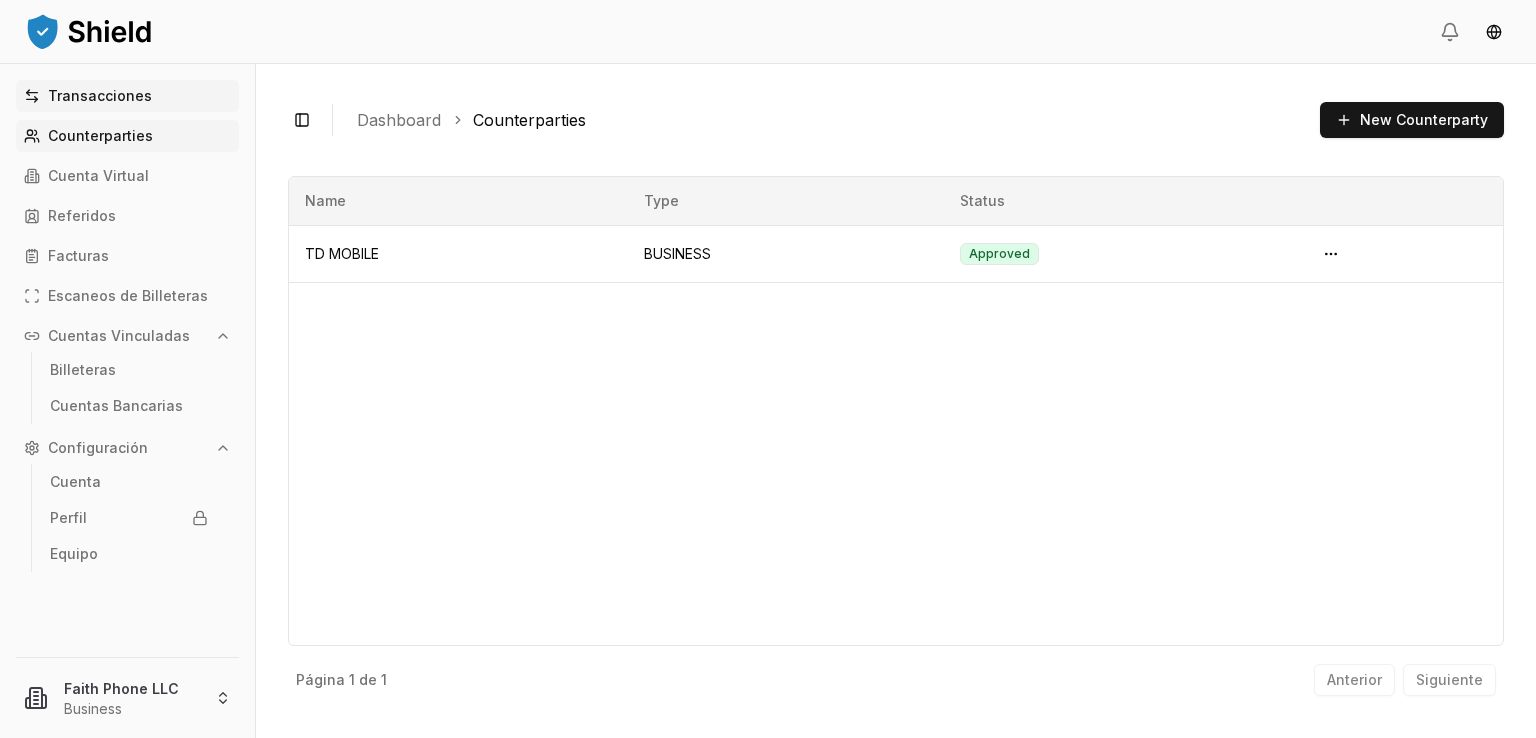 click on "Transacciones" at bounding box center [100, 96] 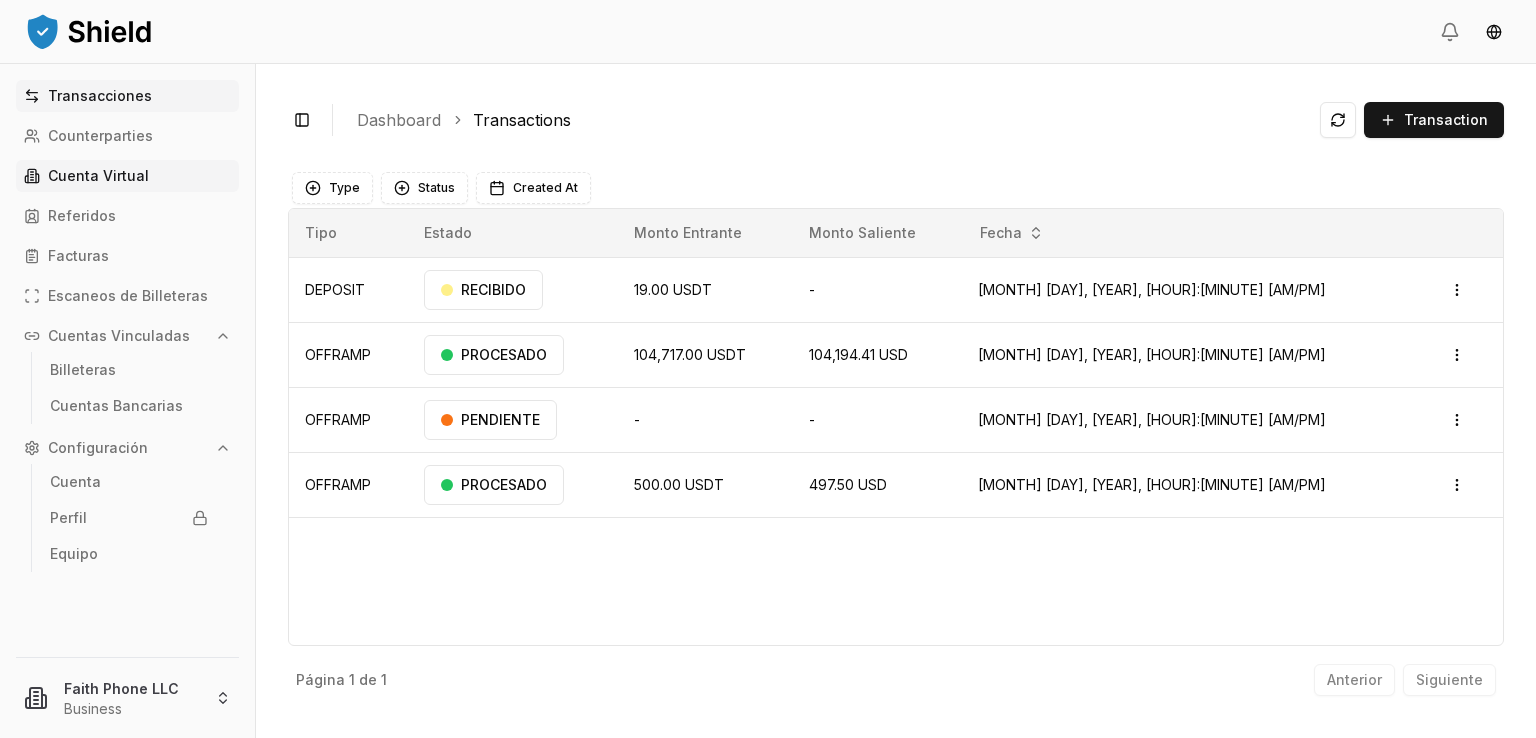 click on "Cuenta Virtual" at bounding box center (127, 176) 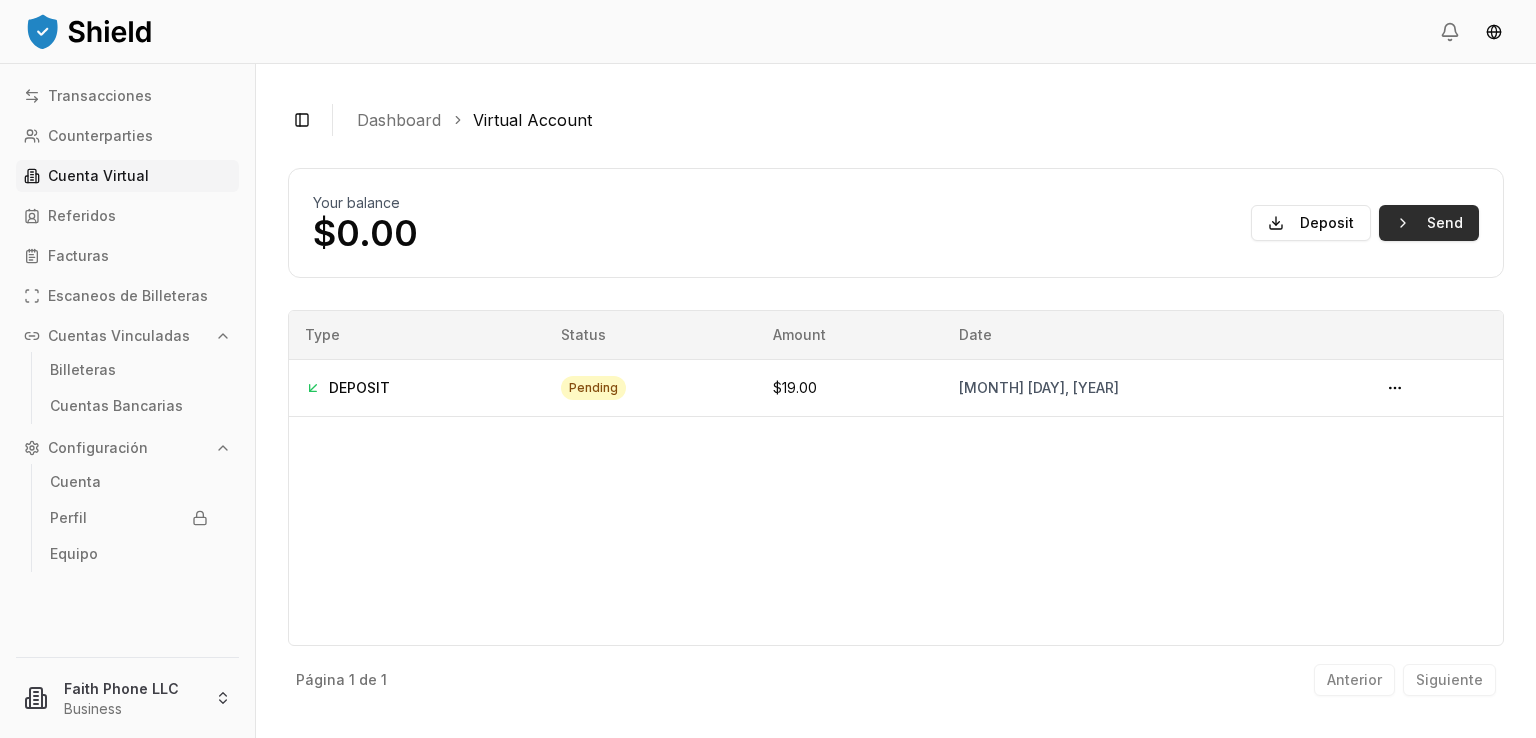 click on "Send" at bounding box center (1429, 223) 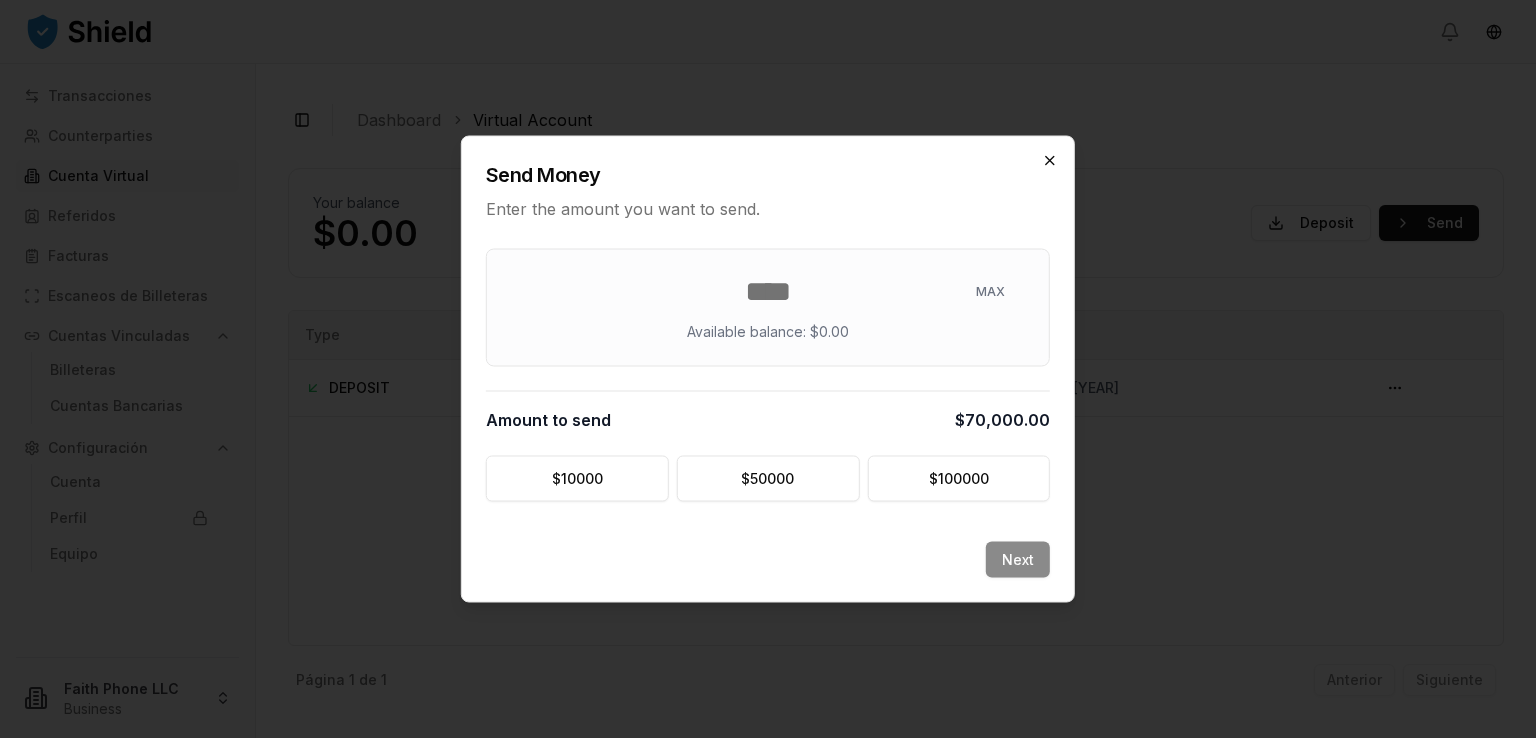 type on "*****" 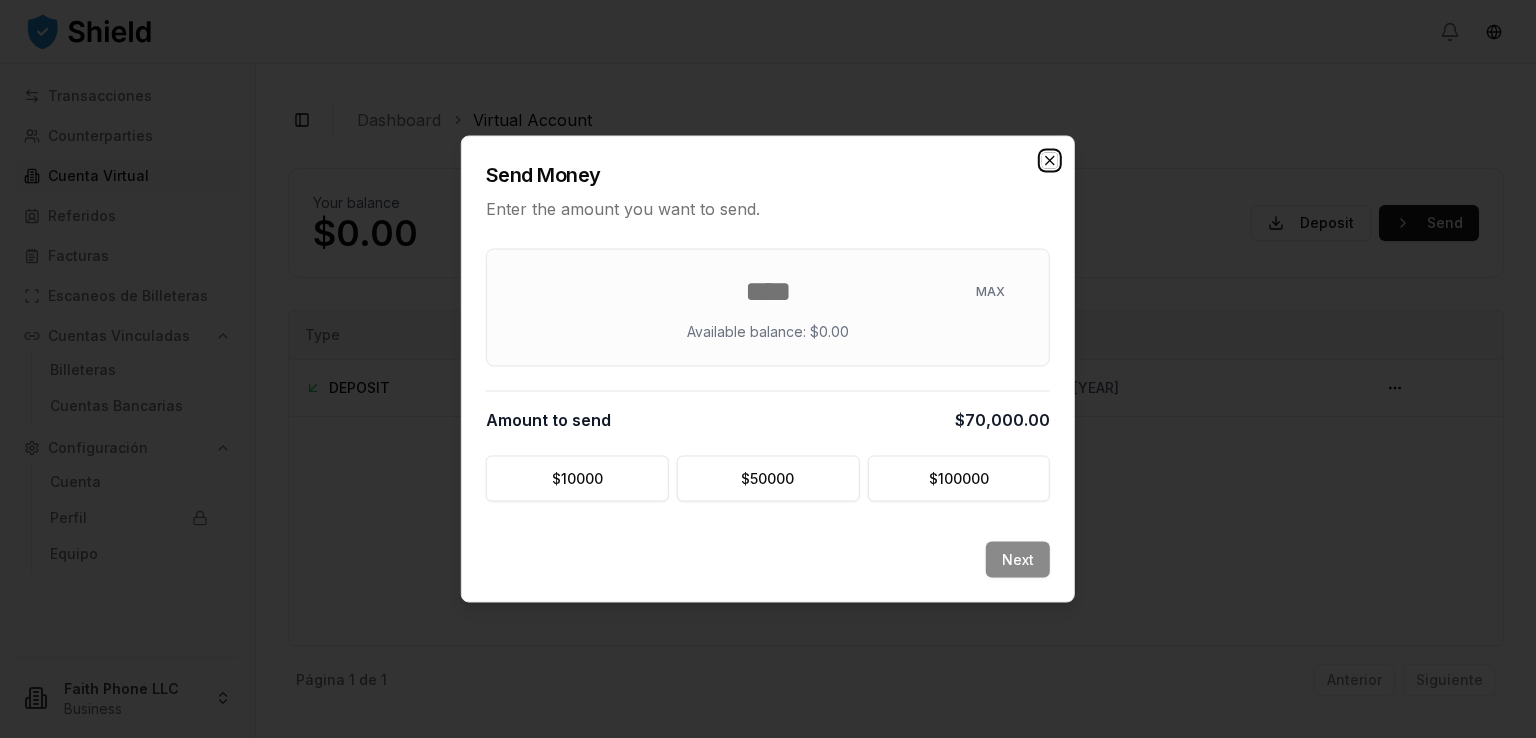 click 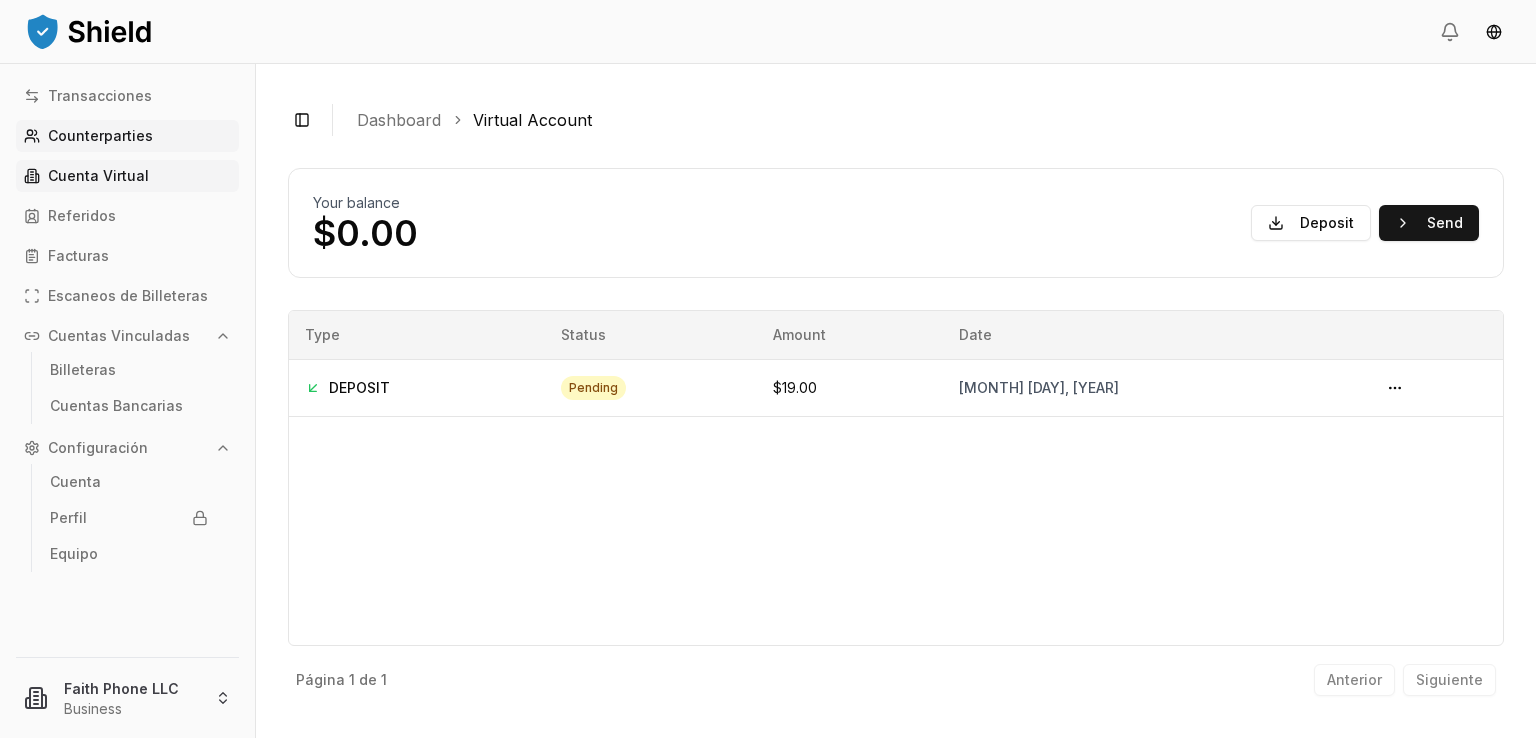 click on "Counterparties" at bounding box center (100, 136) 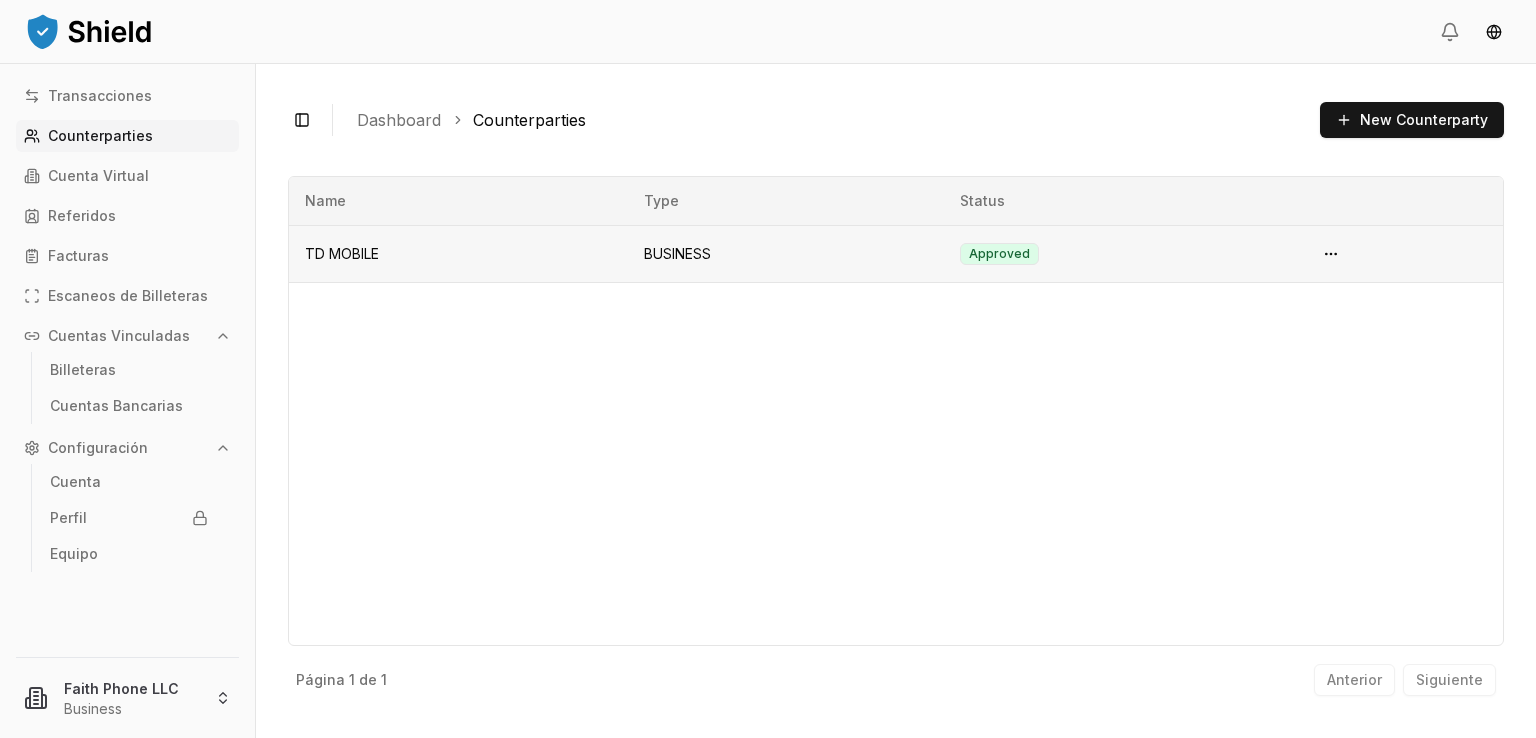 click on "Counterparties" at bounding box center (127, 136) 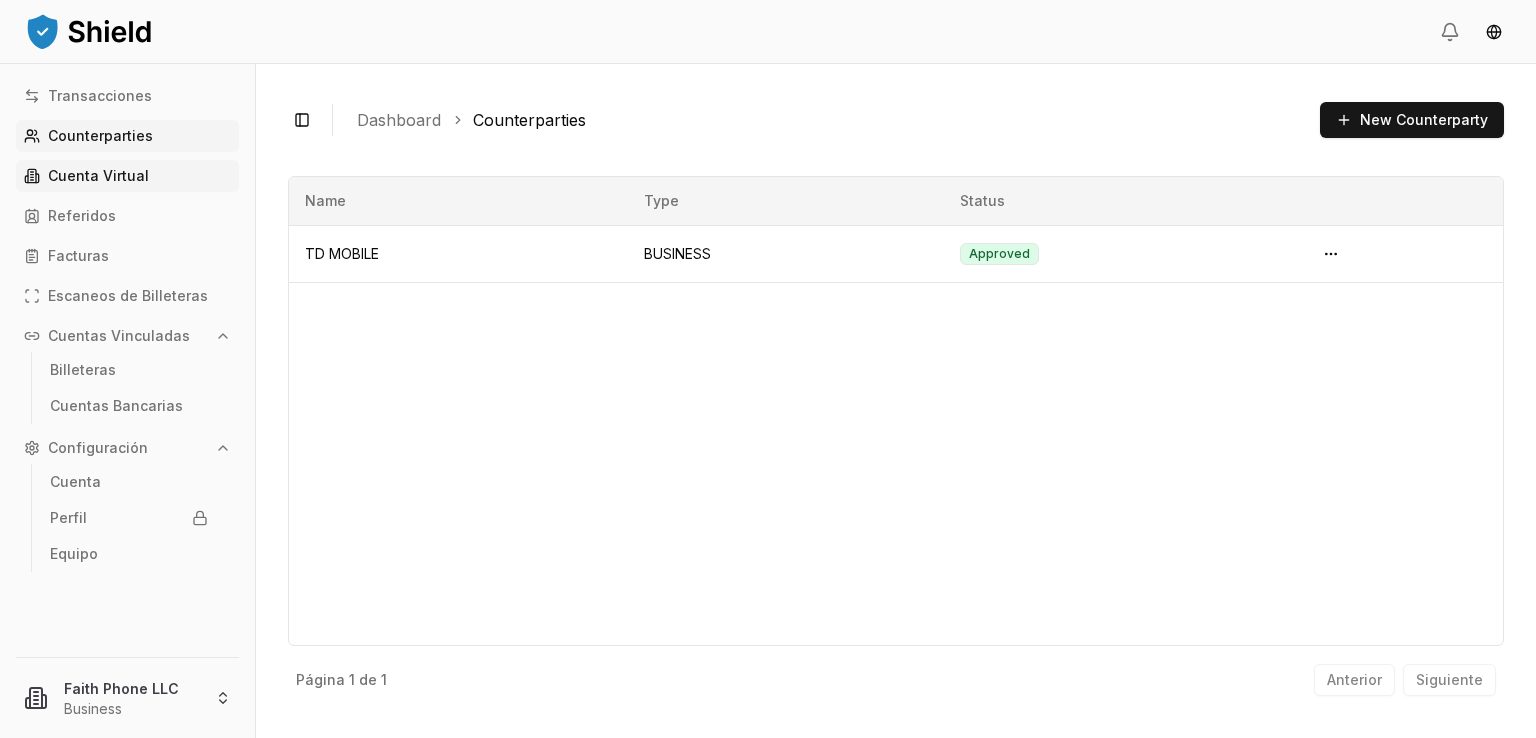 click on "Cuenta Virtual" at bounding box center (98, 176) 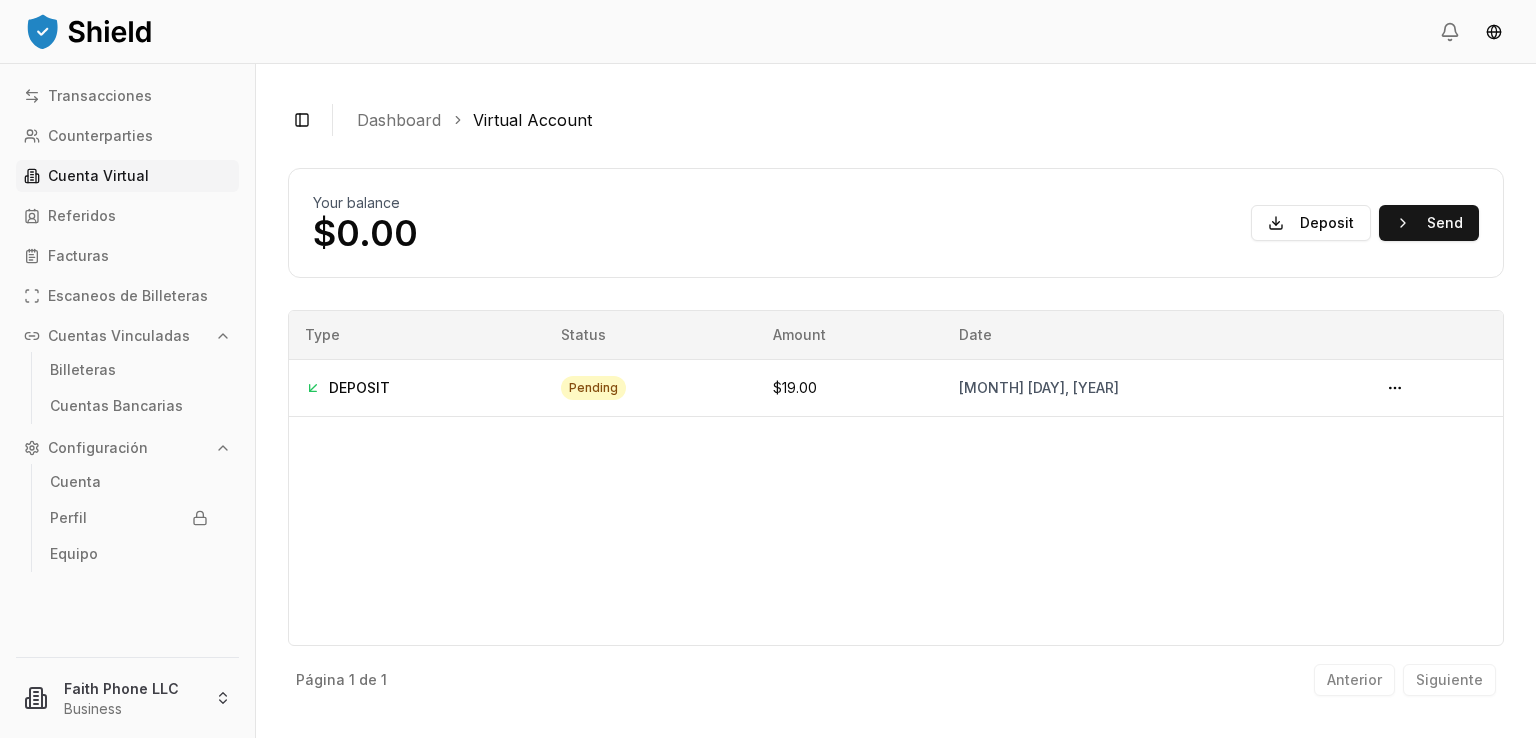 click on "Cuenta Virtual" at bounding box center (127, 176) 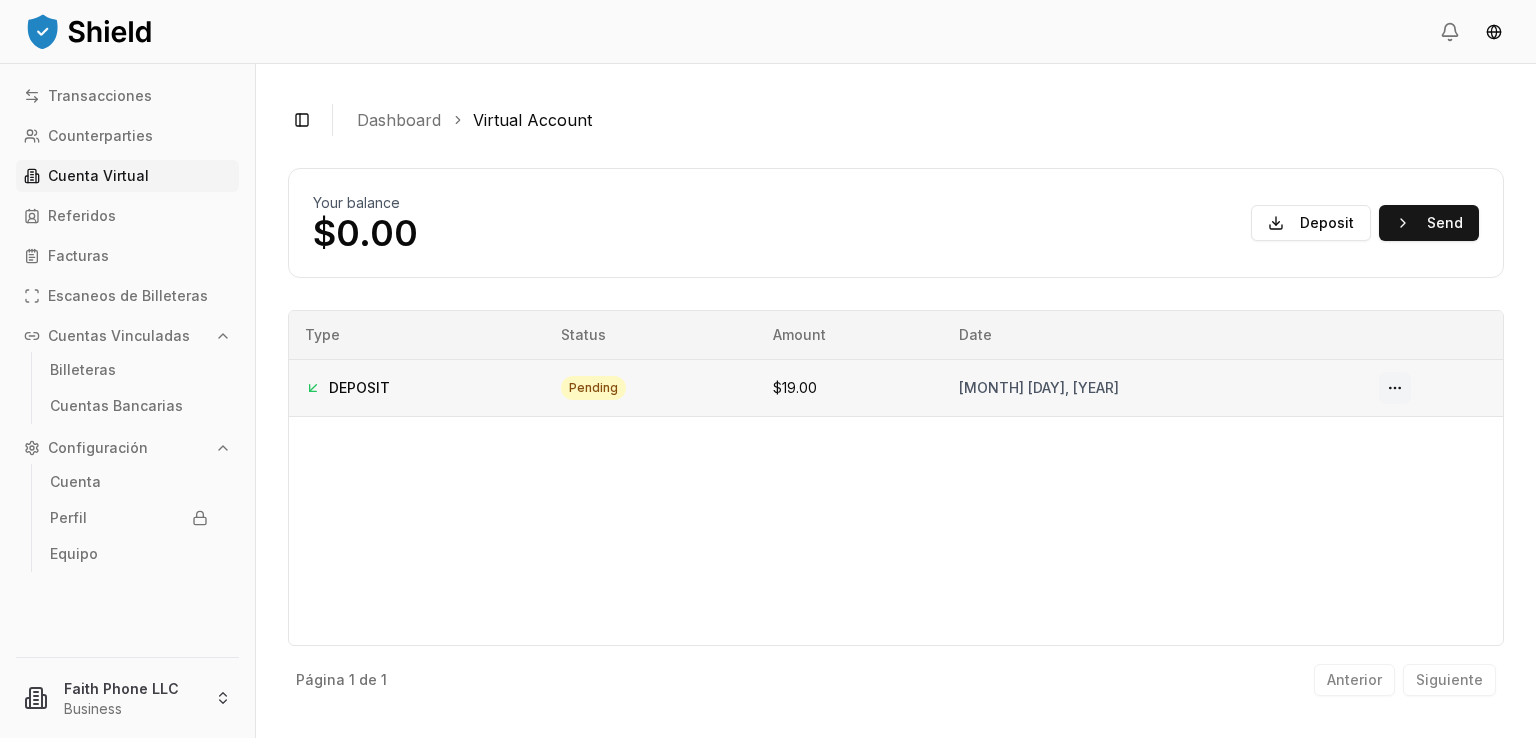 click at bounding box center [1395, 388] 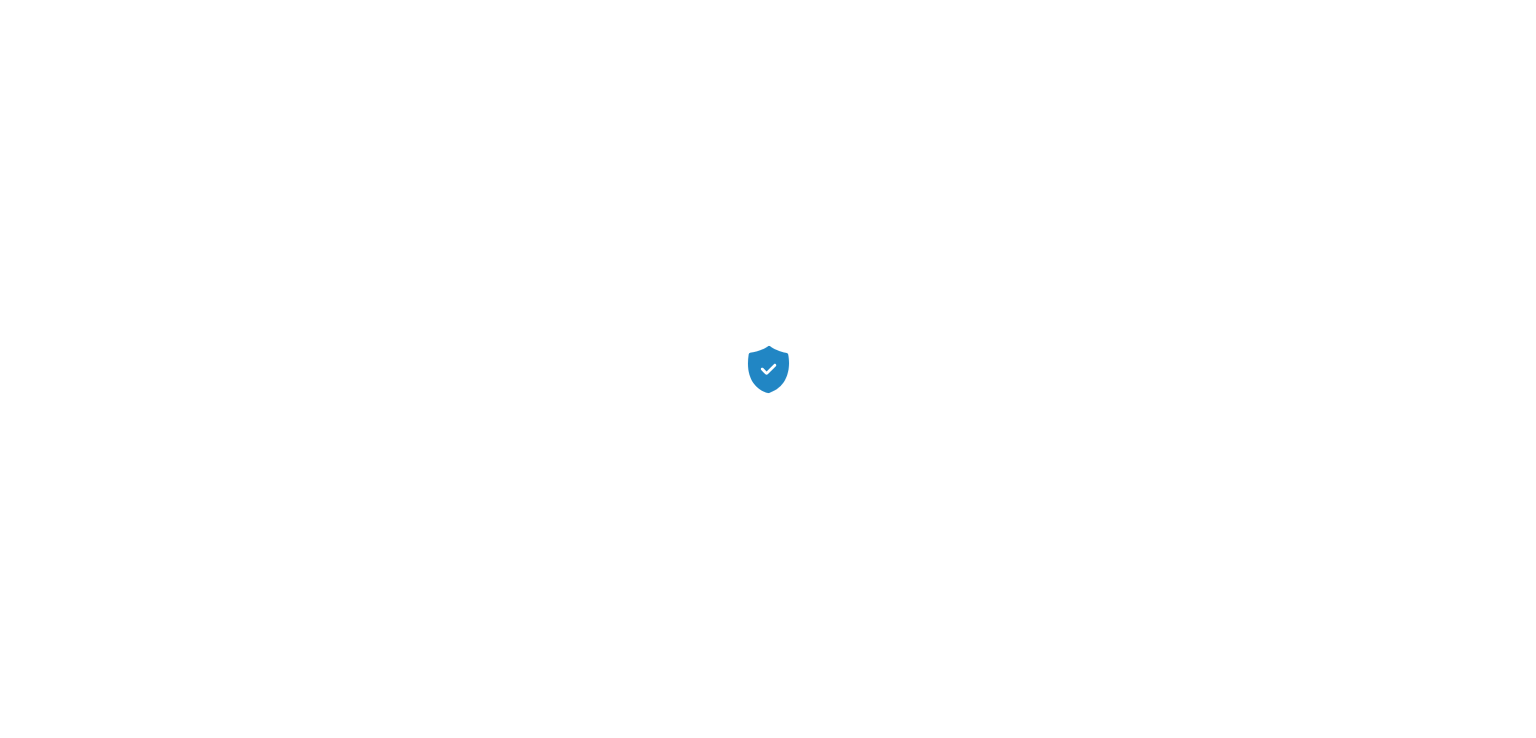 scroll, scrollTop: 0, scrollLeft: 0, axis: both 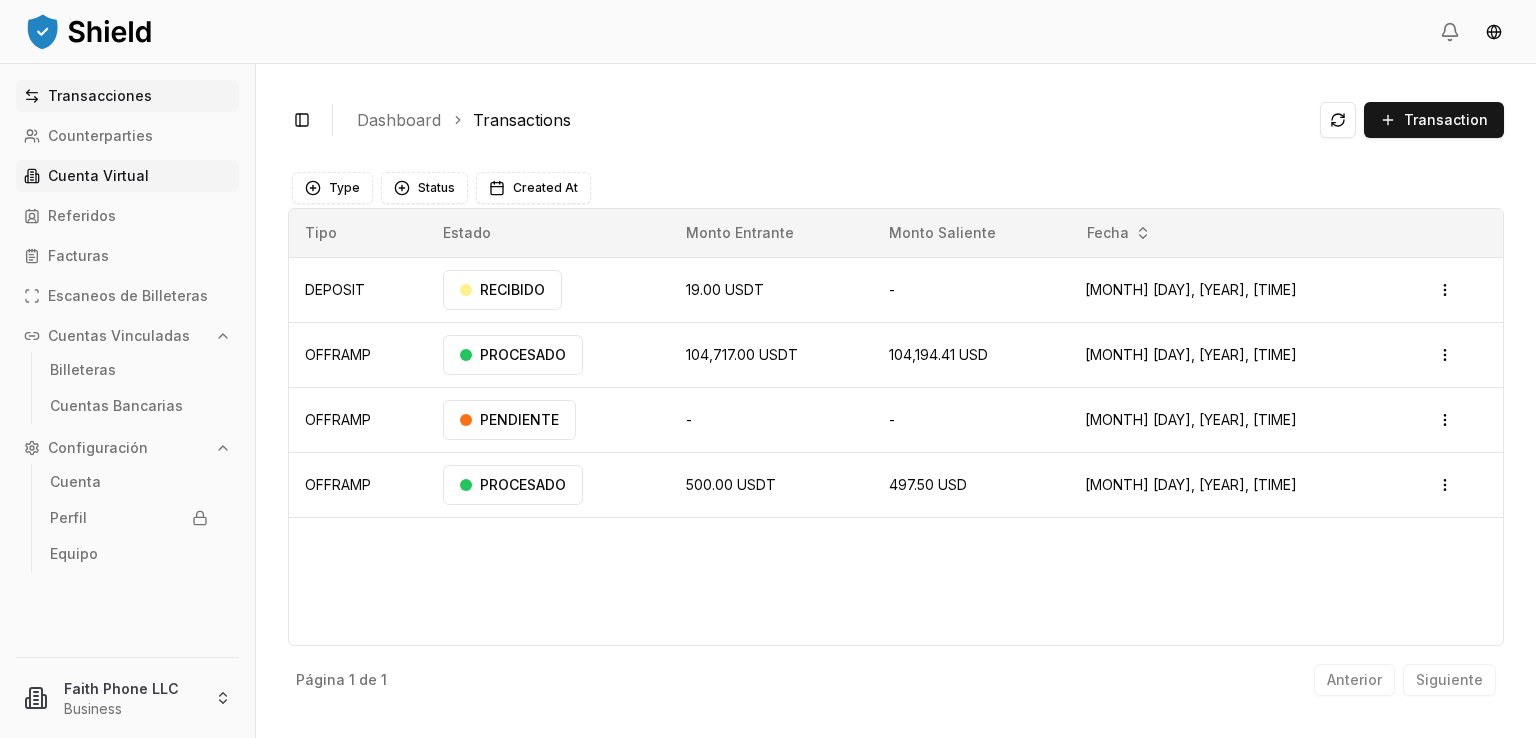 click on "Cuenta Virtual" at bounding box center [98, 176] 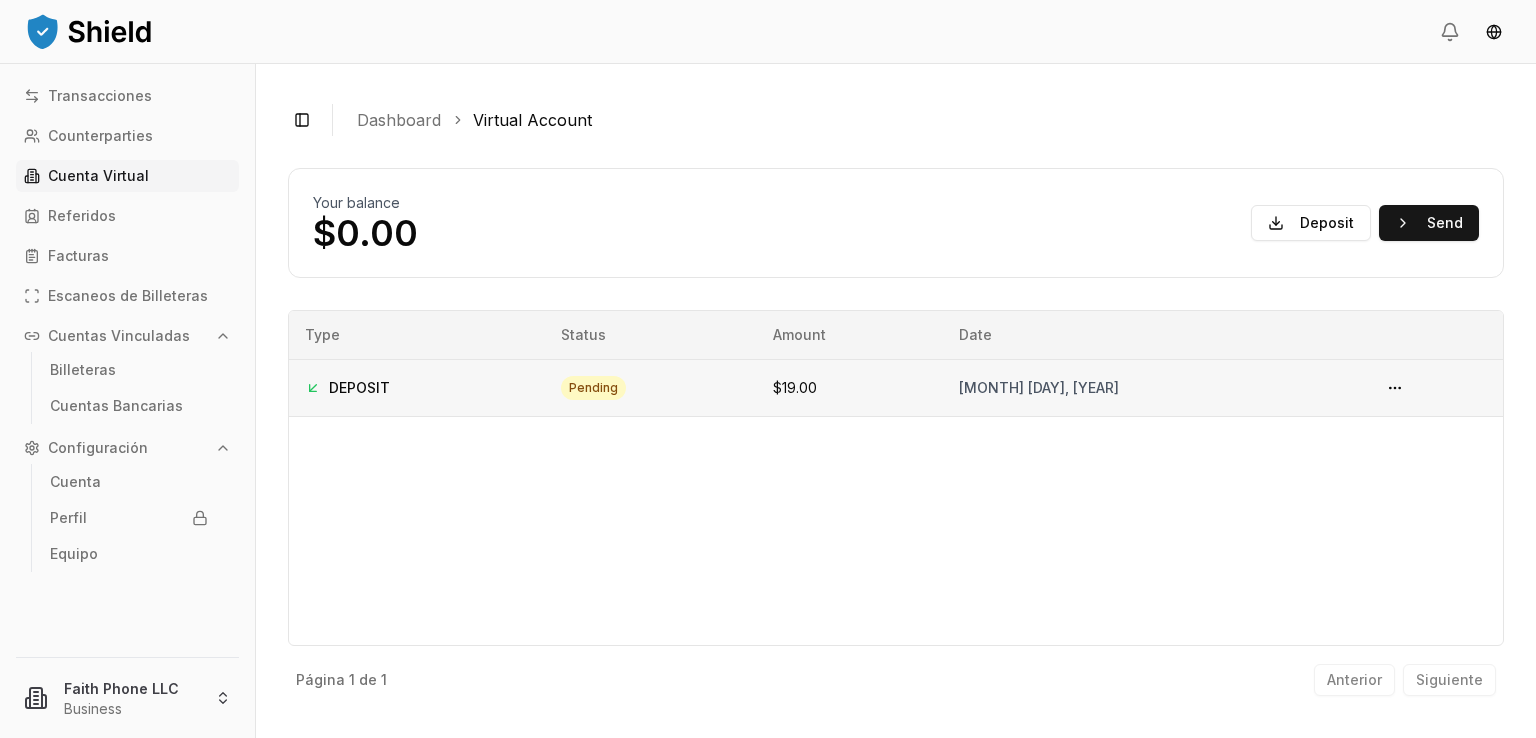 click on "pending" at bounding box center (593, 388) 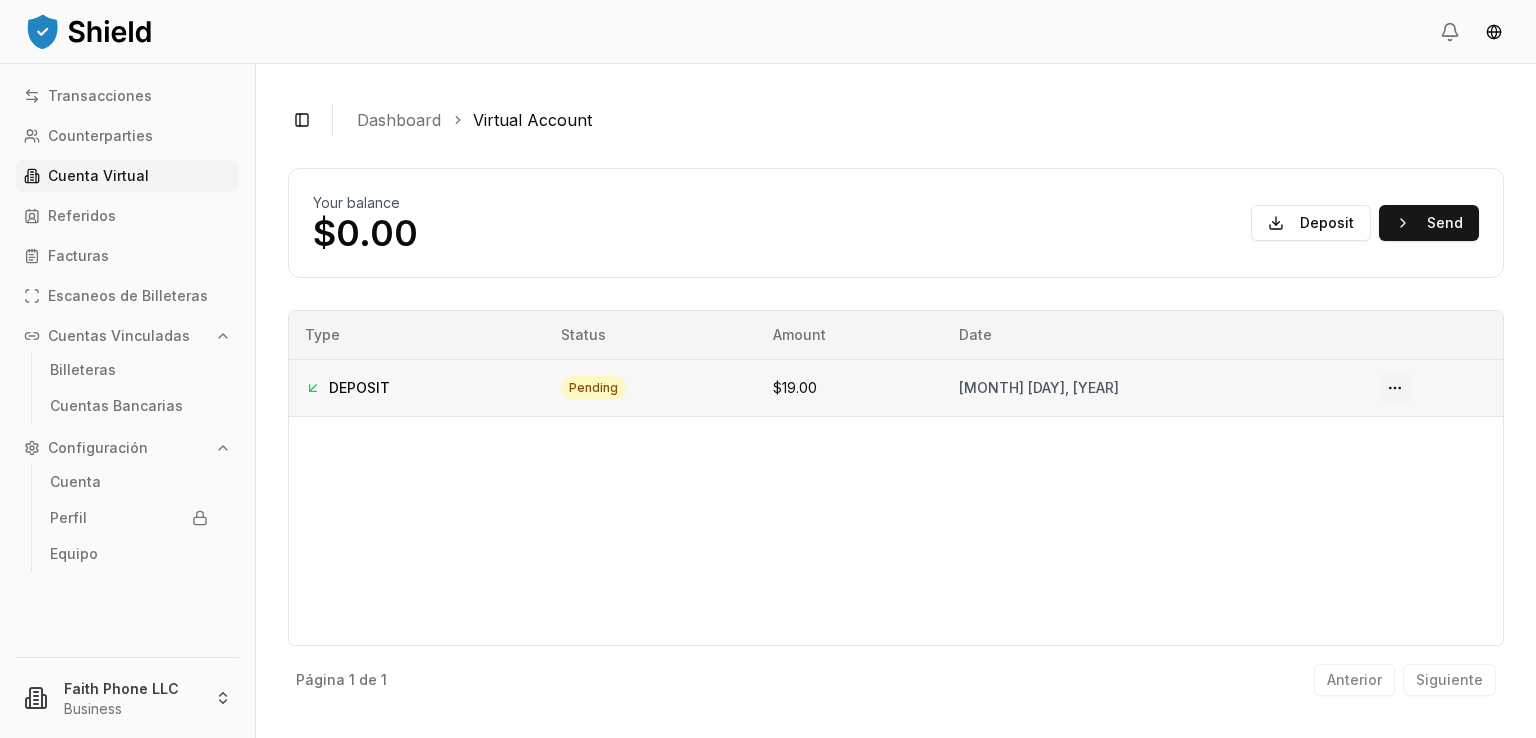 click at bounding box center (1395, 388) 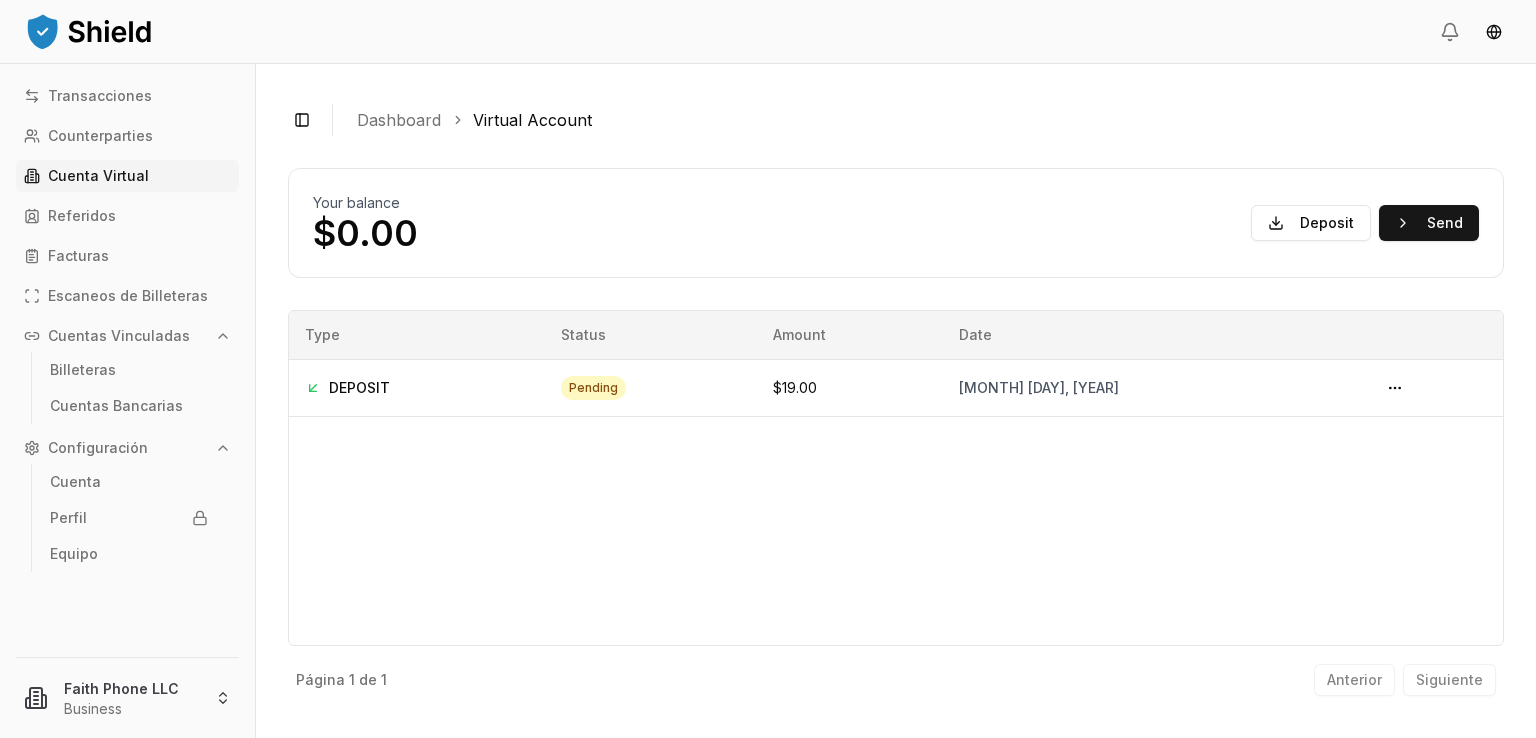 drag, startPoint x: 1388, startPoint y: 388, endPoint x: 685, endPoint y: 477, distance: 708.6113 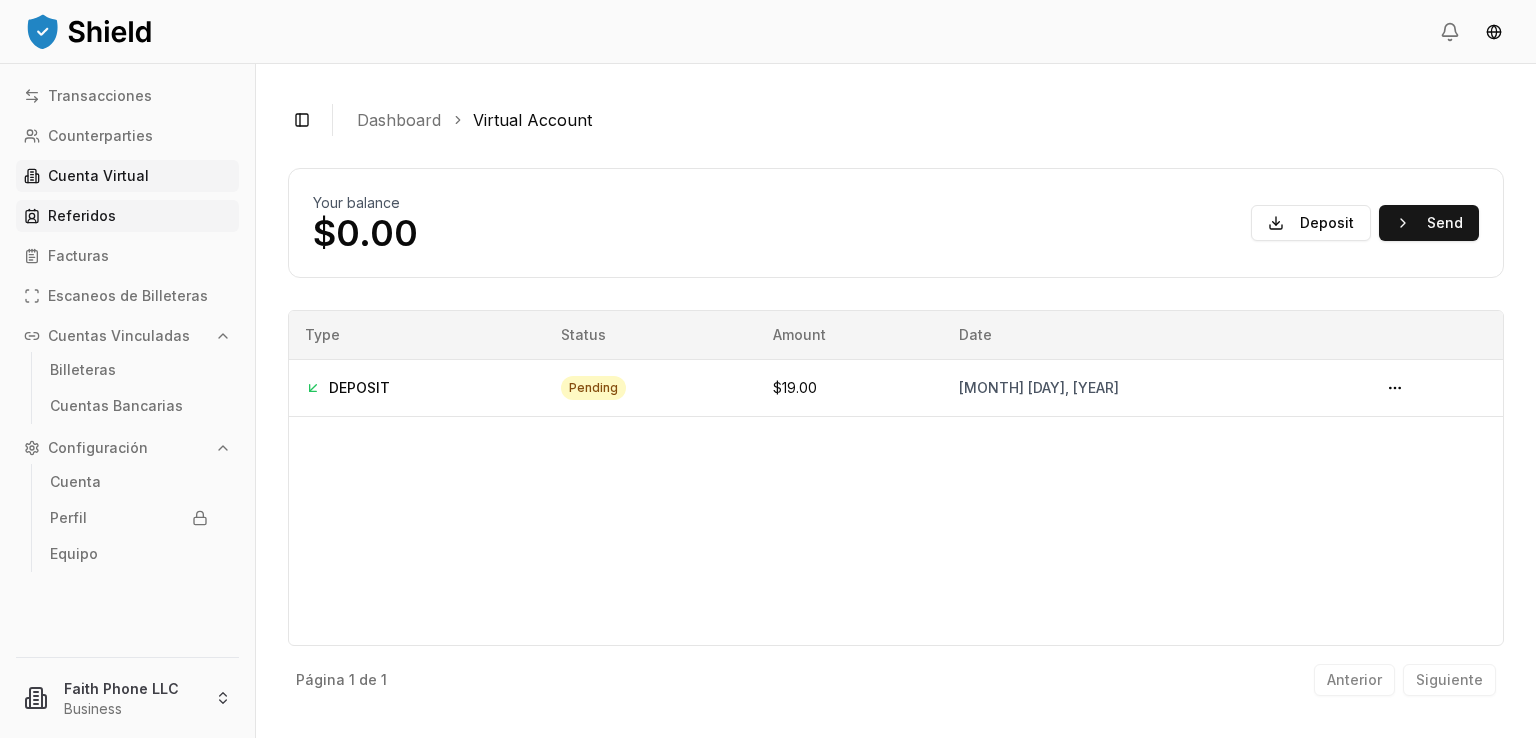 click on "Referidos" at bounding box center (127, 216) 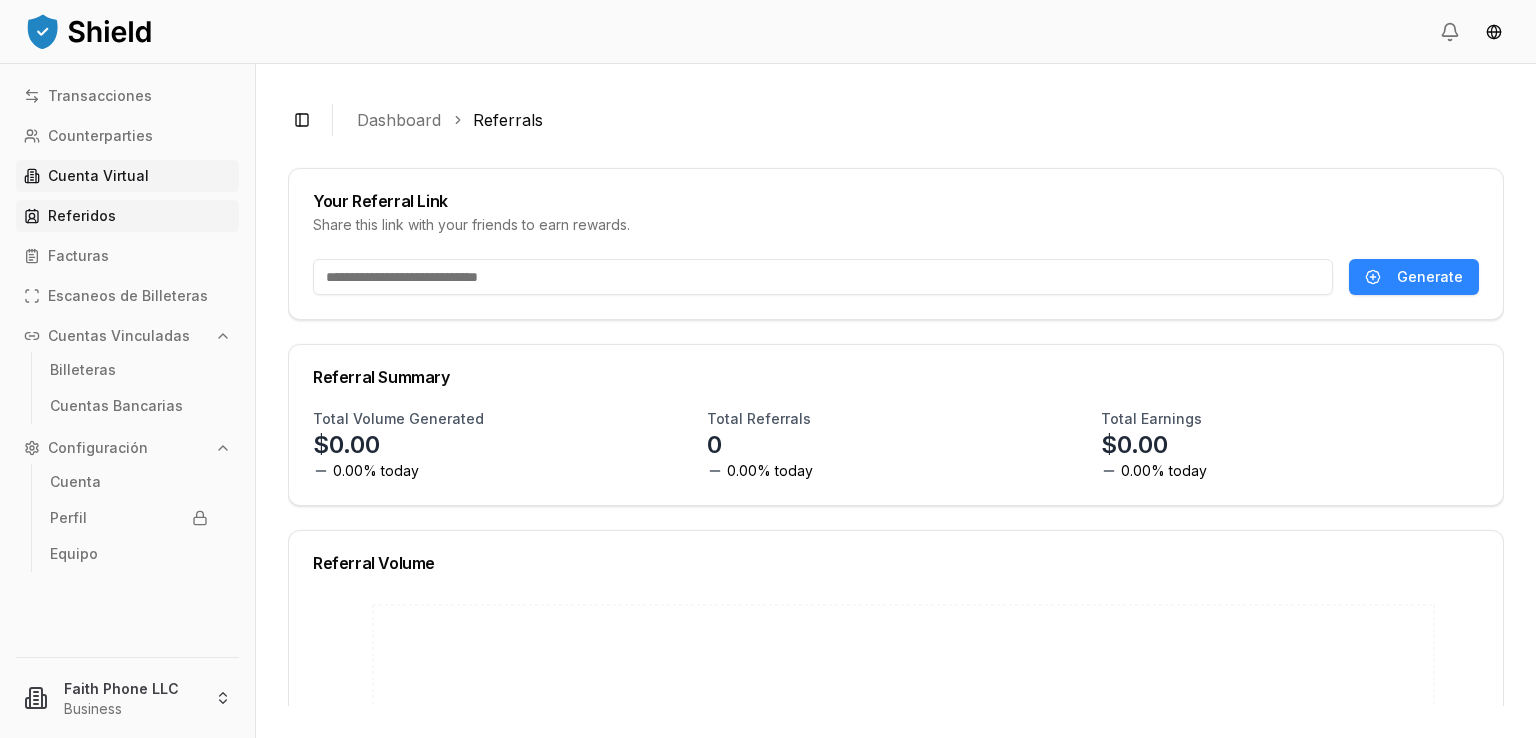 click on "Cuenta Virtual" at bounding box center [98, 176] 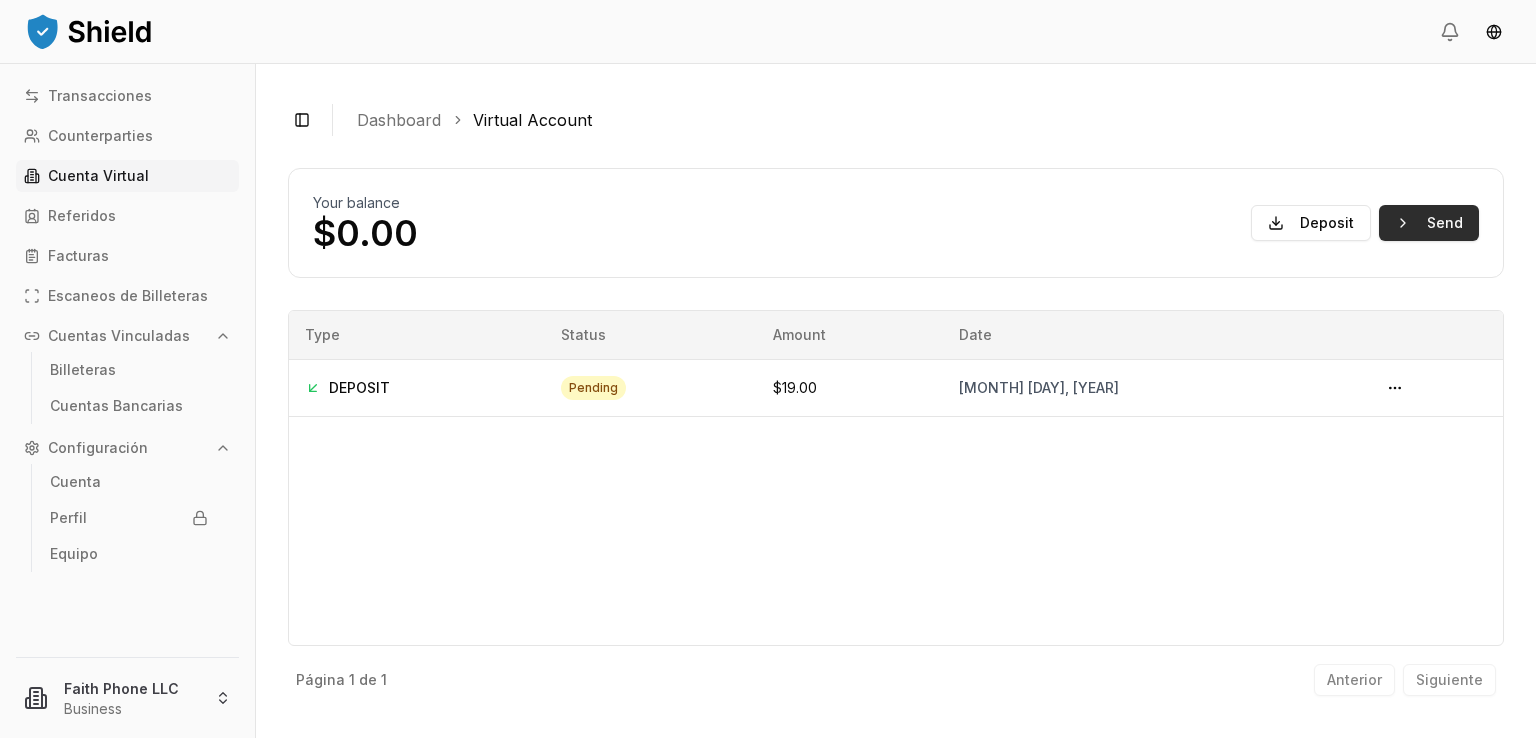 click on "Send" at bounding box center [1429, 223] 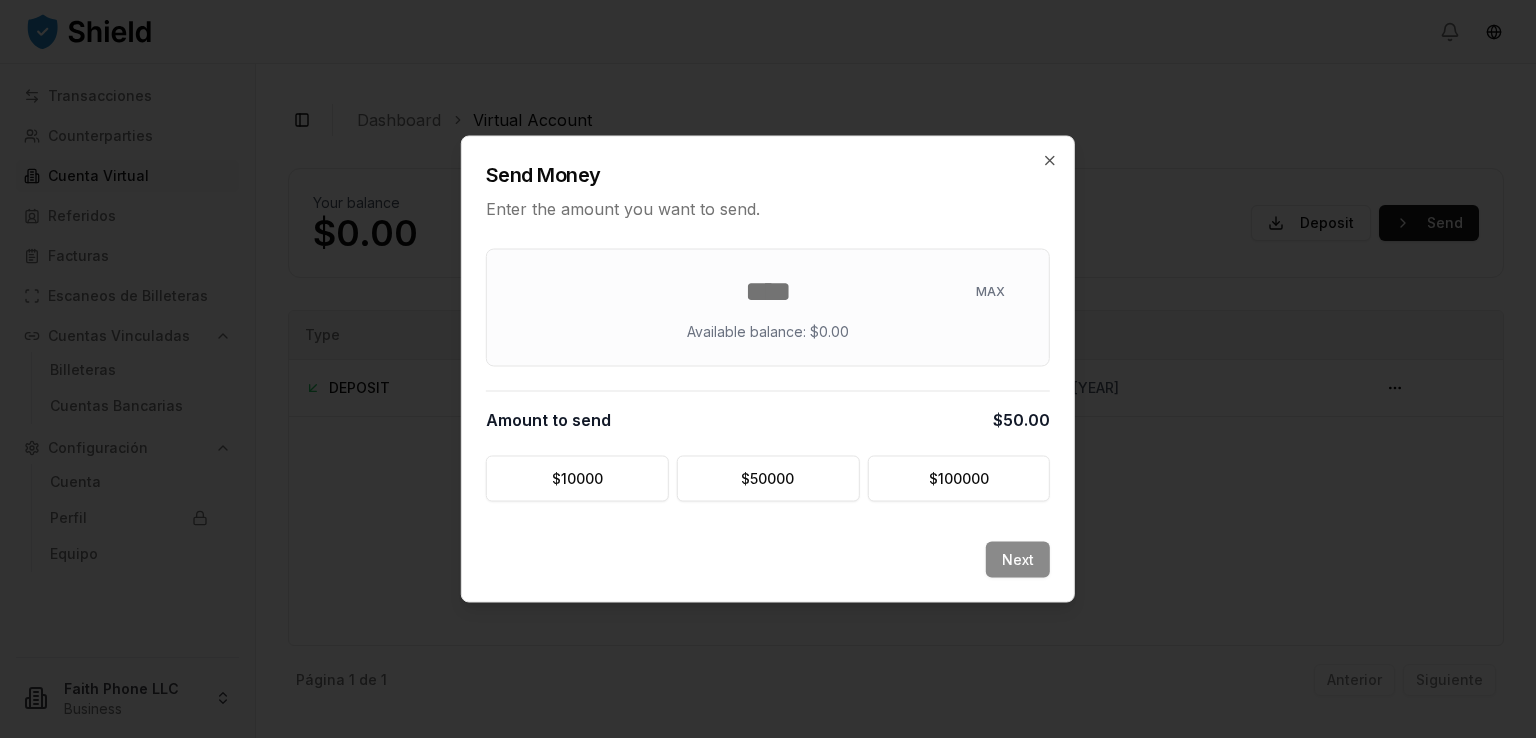 type on "*" 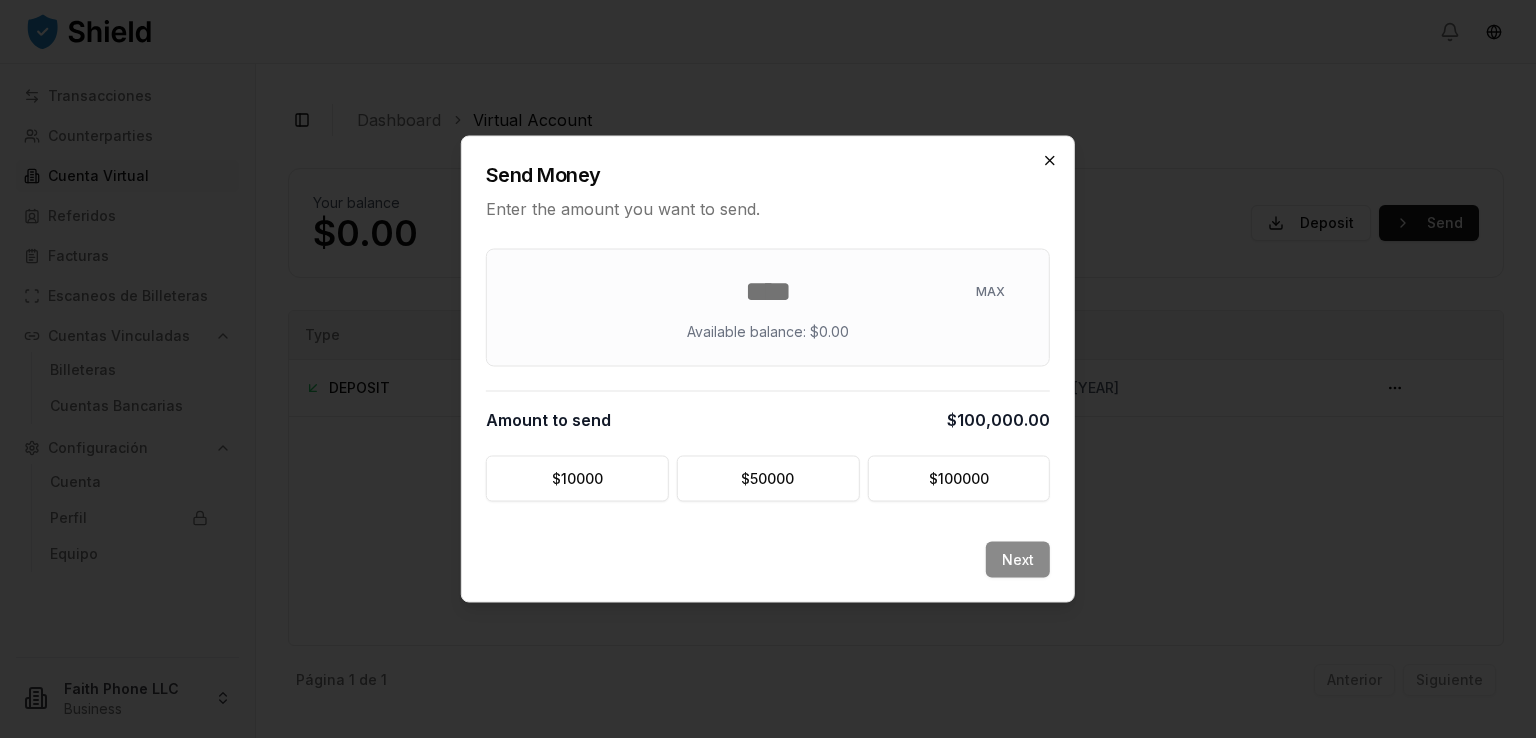 type on "******" 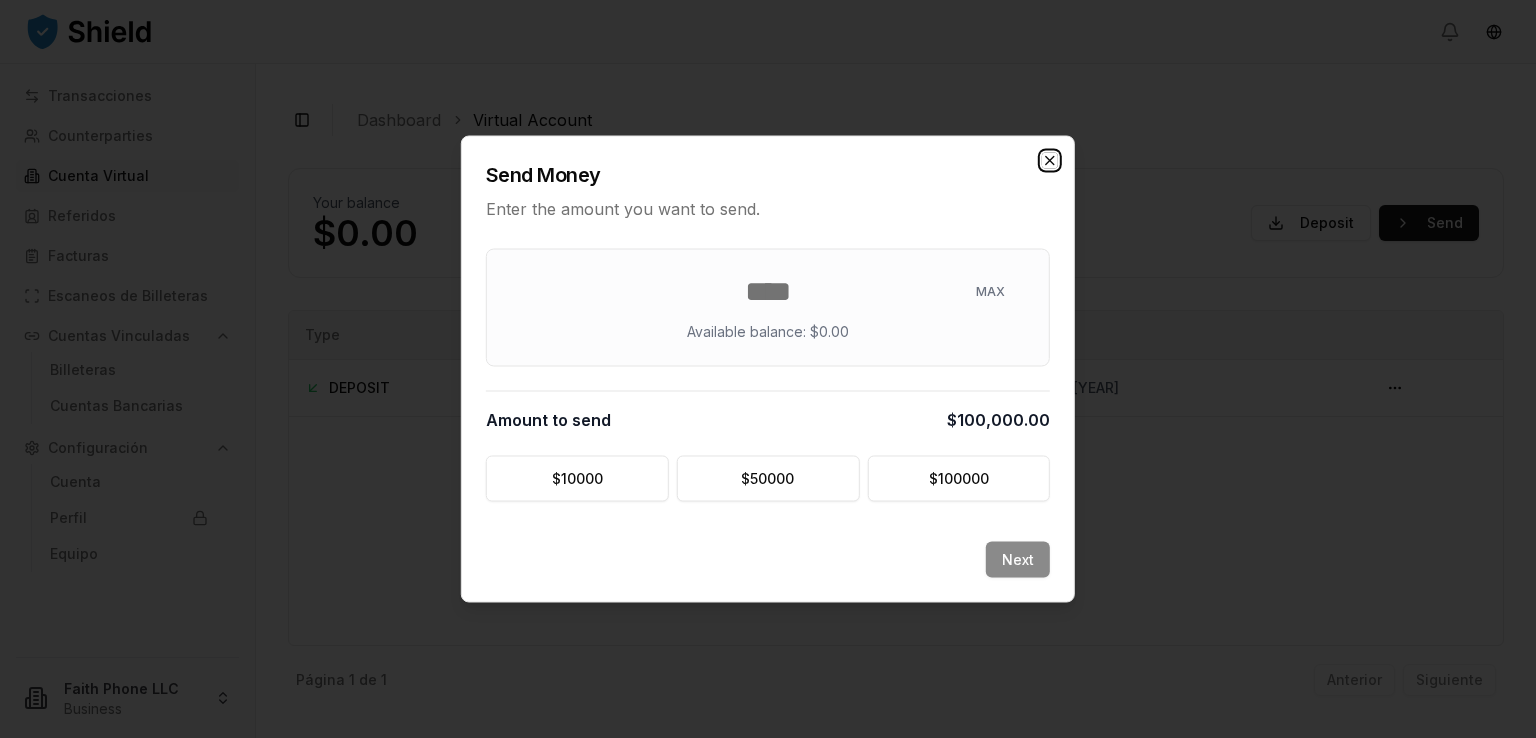 click 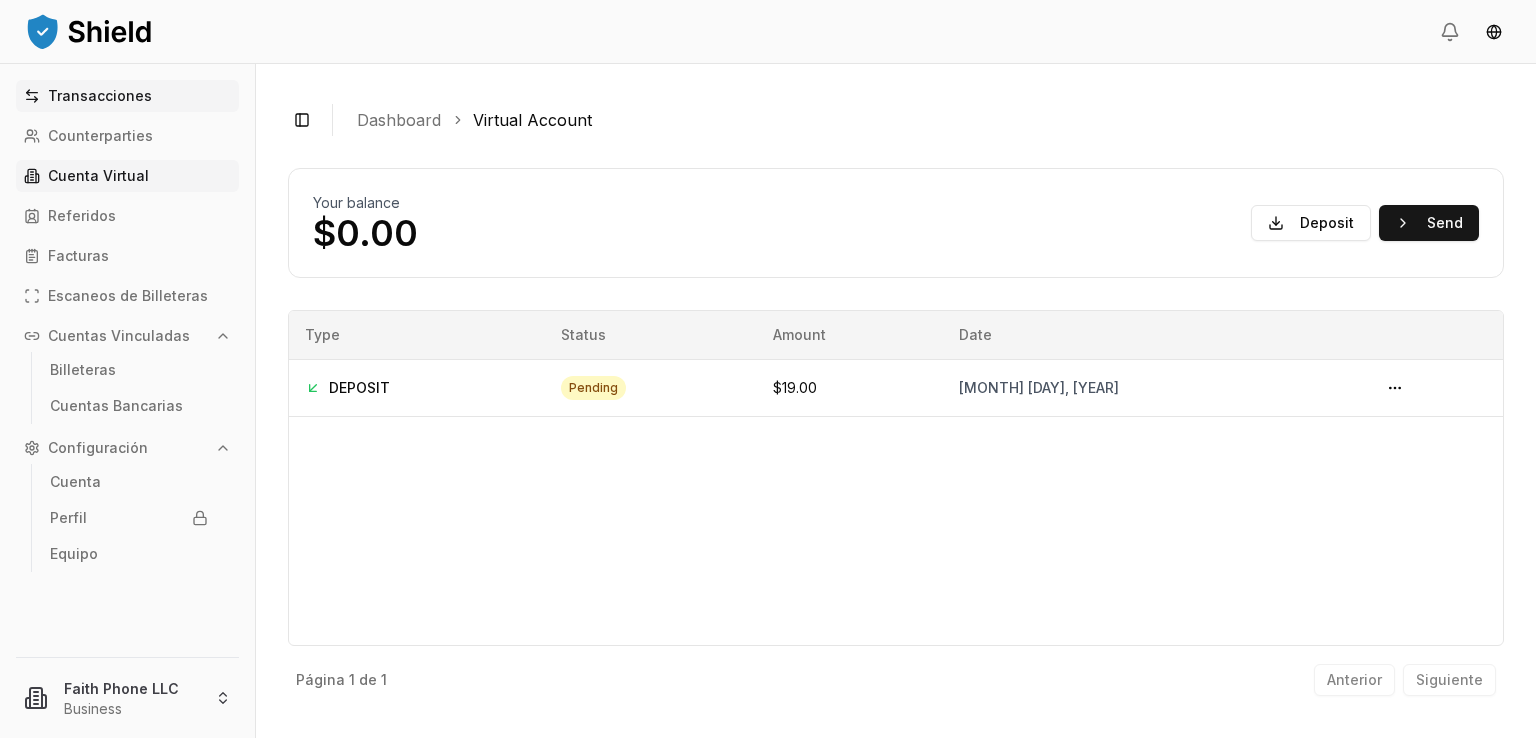 click on "Transacciones" at bounding box center [100, 96] 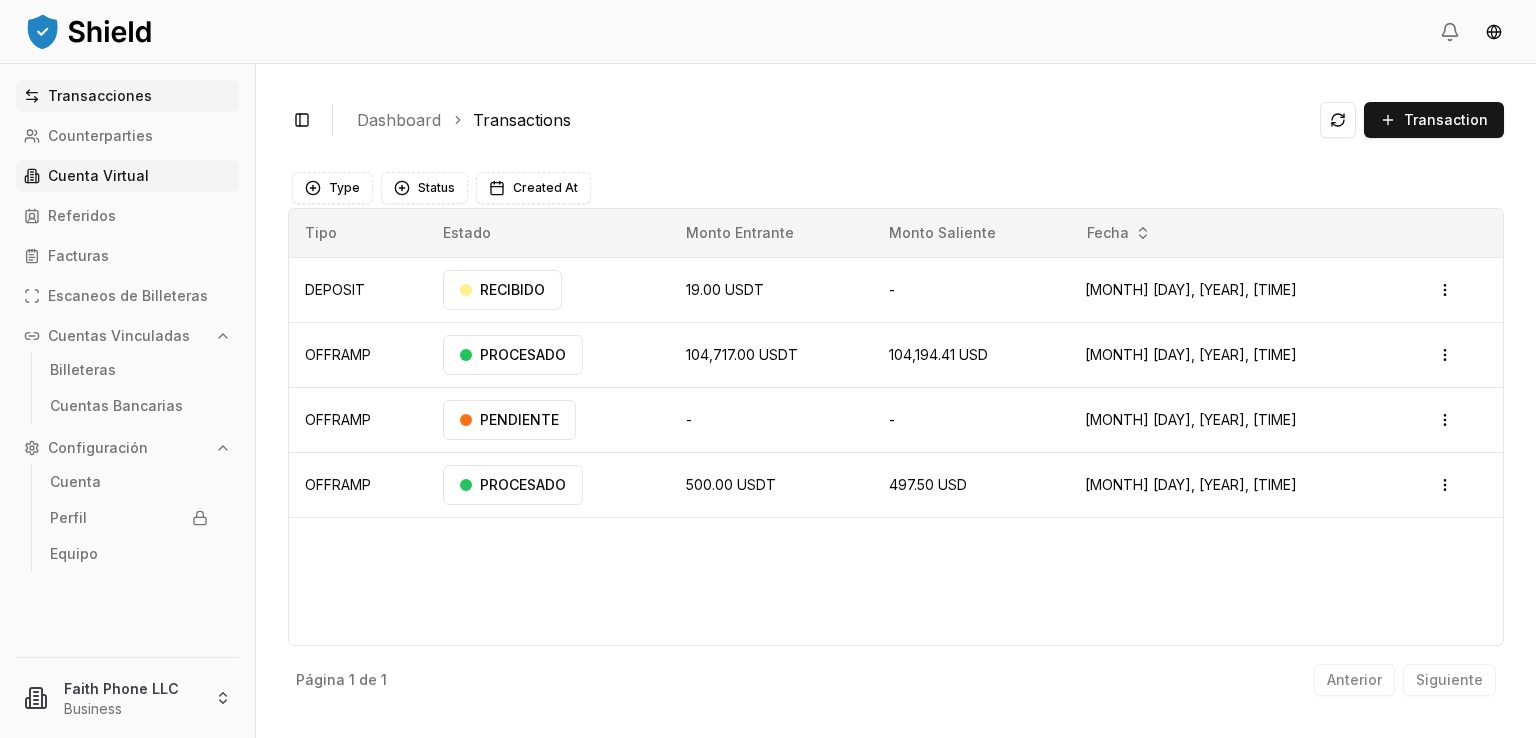 click on "Cuenta Virtual" at bounding box center (98, 176) 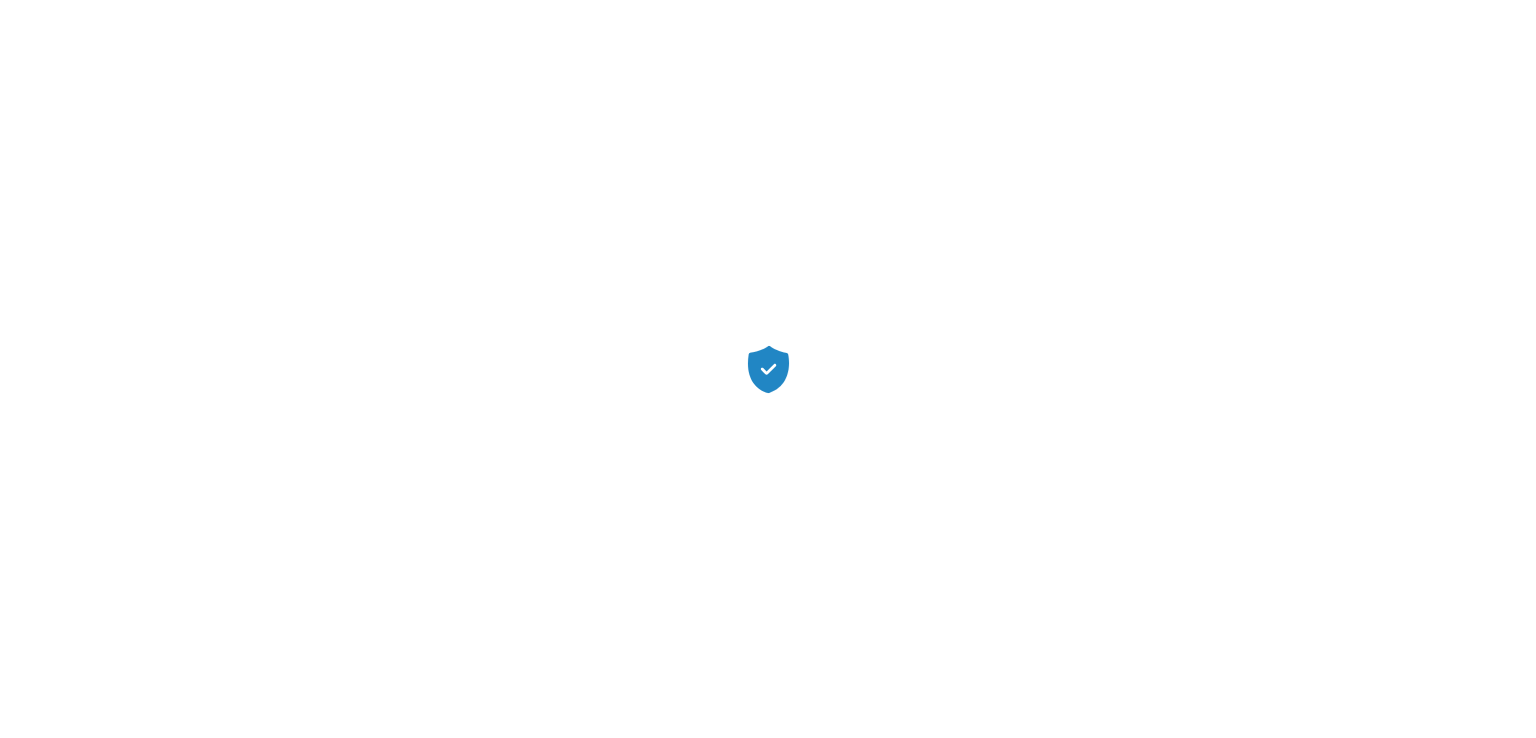 scroll, scrollTop: 0, scrollLeft: 0, axis: both 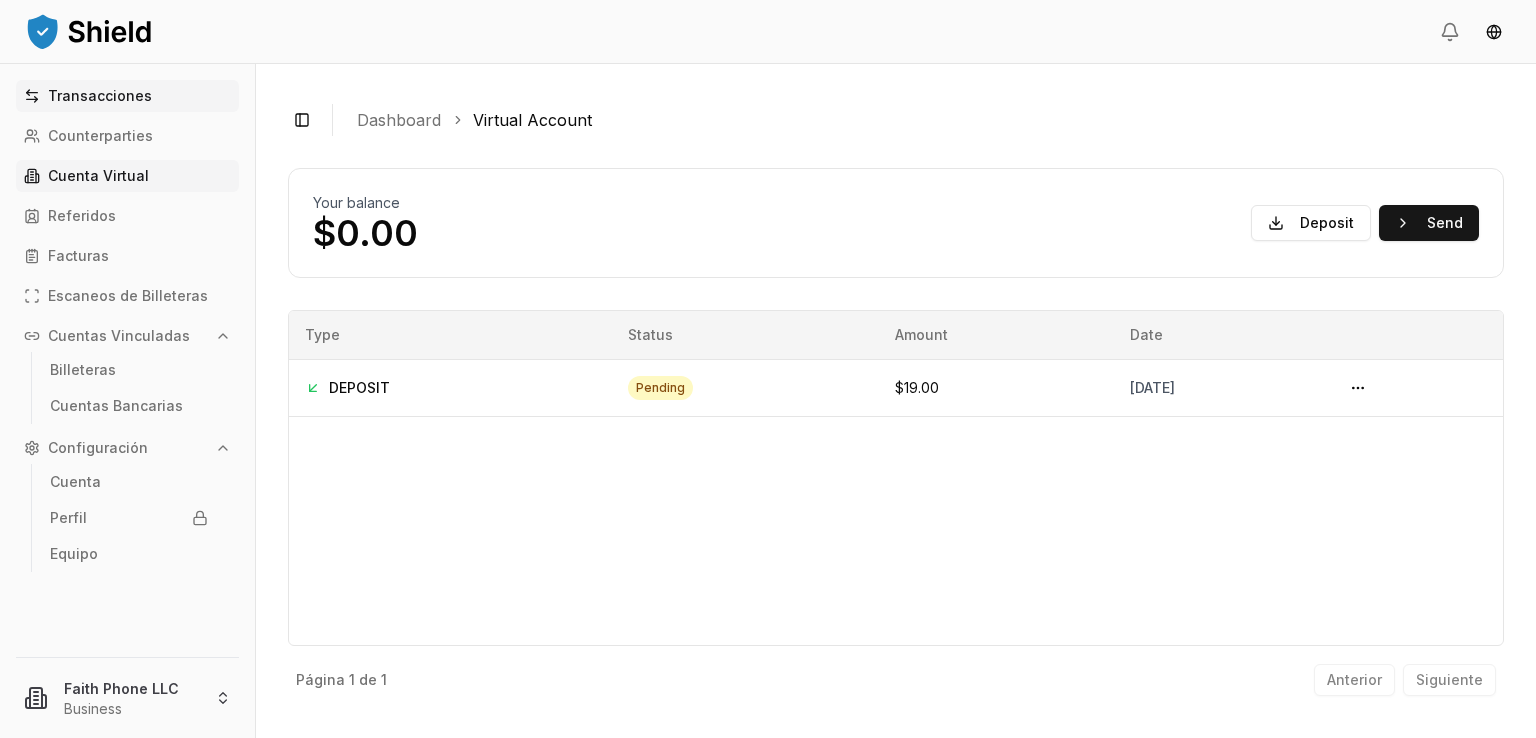 click on "Transacciones" at bounding box center (100, 96) 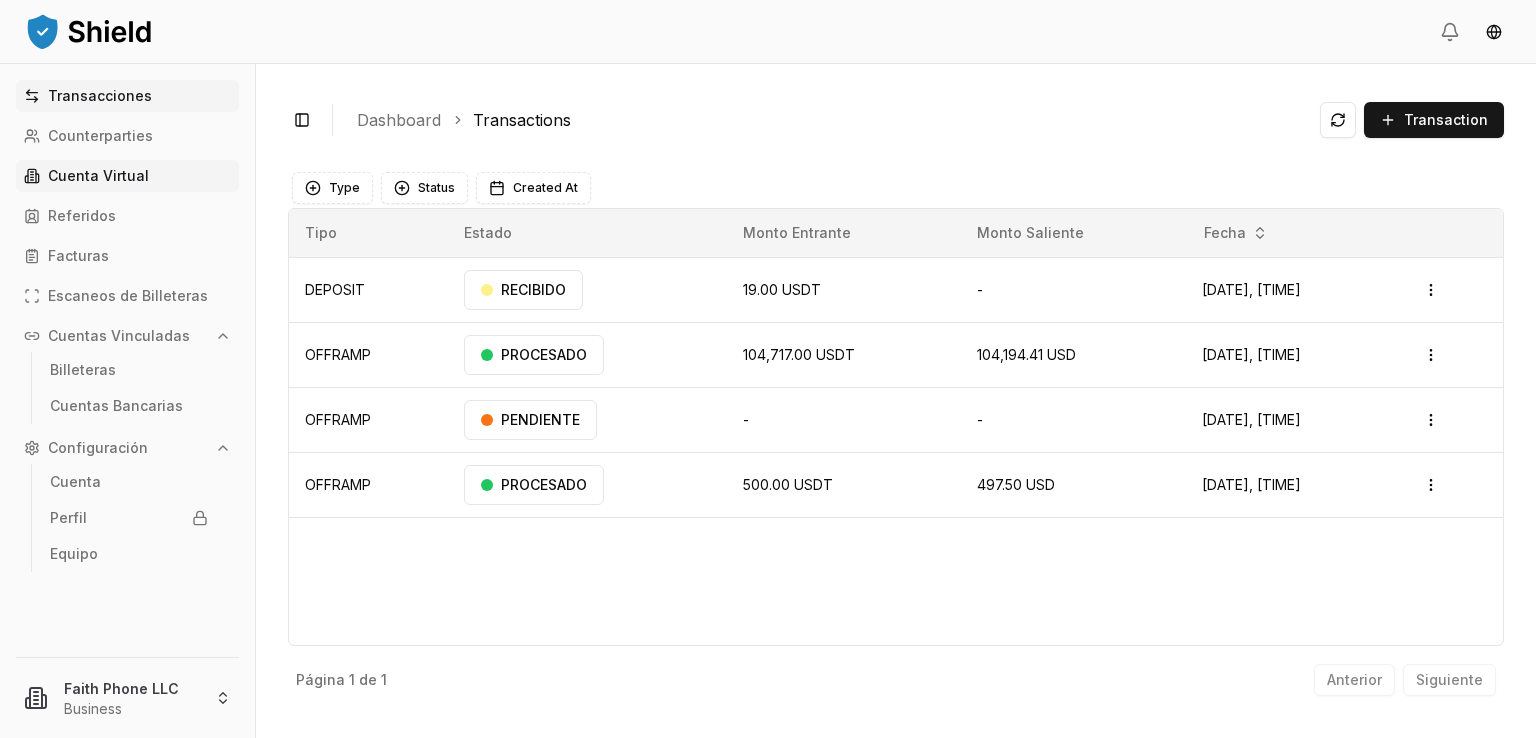 click on "Cuenta Virtual" at bounding box center [98, 176] 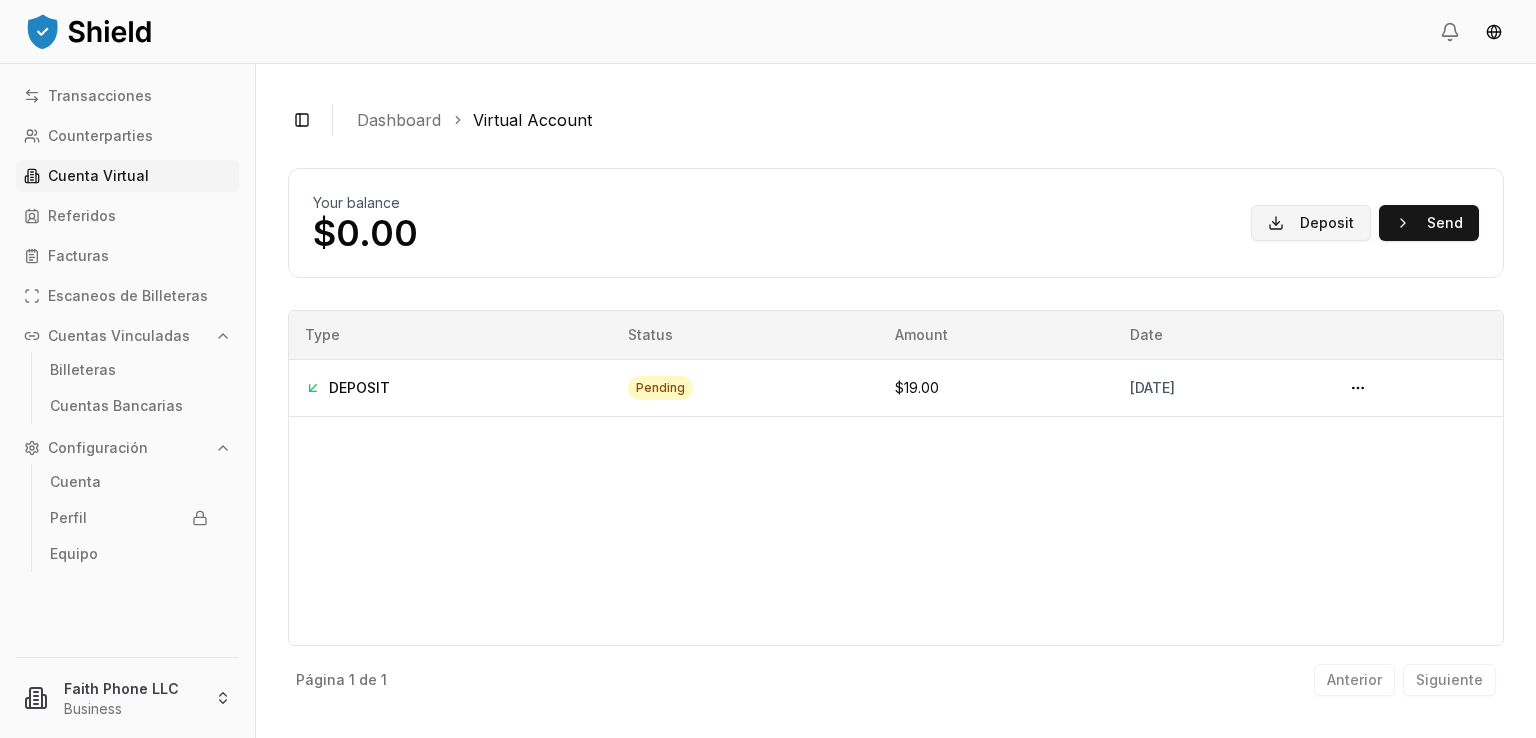 click on "Deposit" at bounding box center [1311, 223] 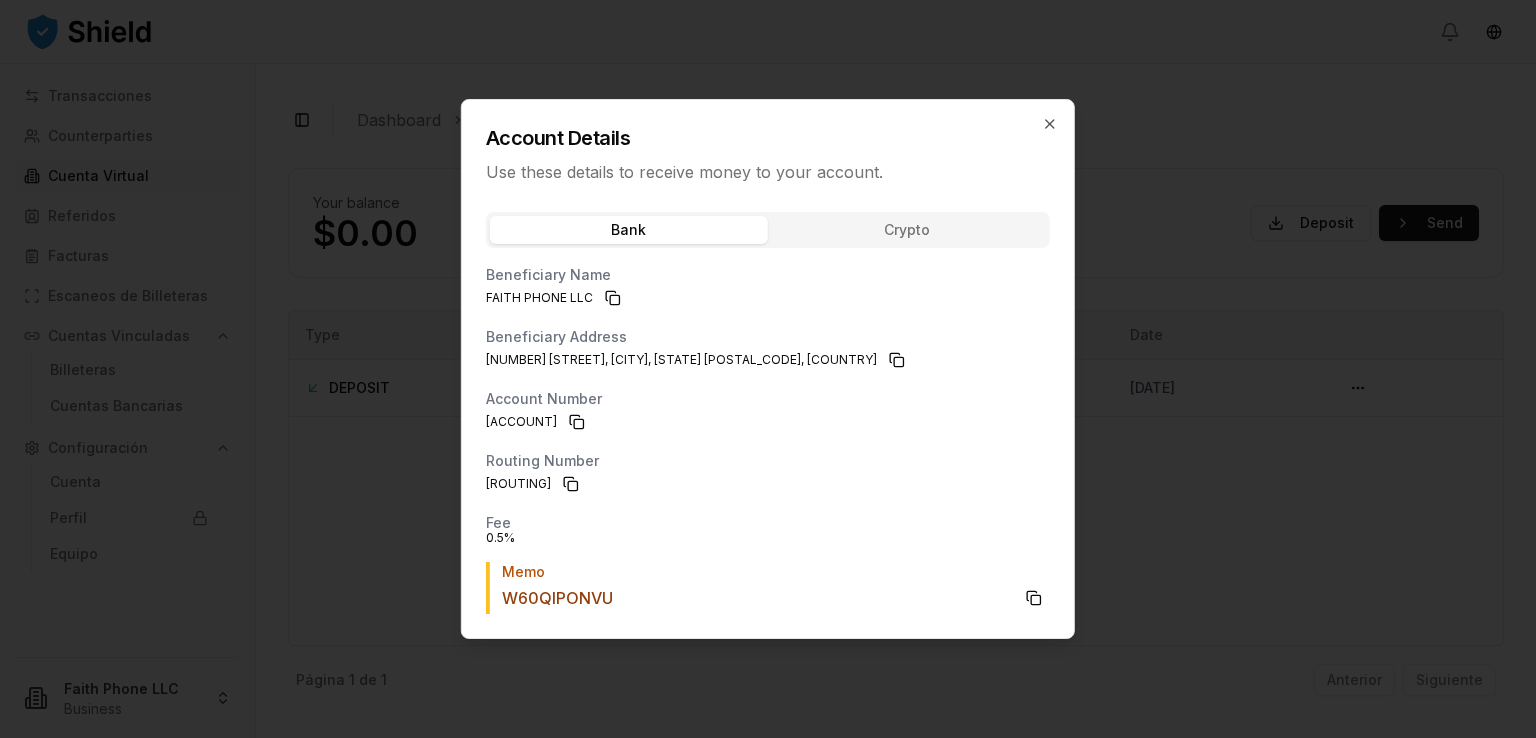 click on "Bank Crypto Beneficiary Name [BENEFICIARY] Beneficiary Address [NUMBER] [STREET], [CITY], [STATE] [POSTAL_CODE], [COUNTRY] Account Number [ACCOUNT] Routing Number [ROUTING] Fee 0.5 % Memo W60QIPONVU" at bounding box center [768, 419] 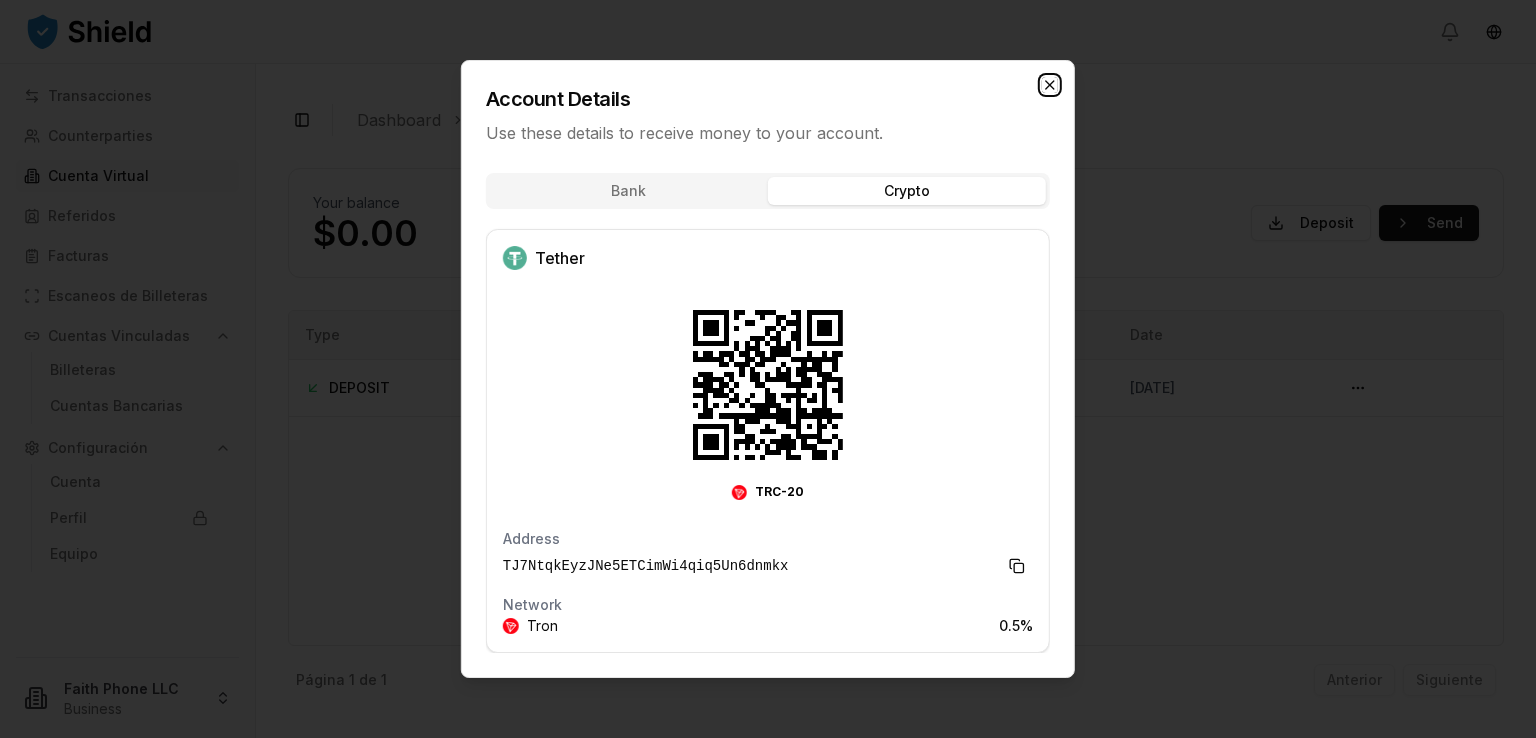 click 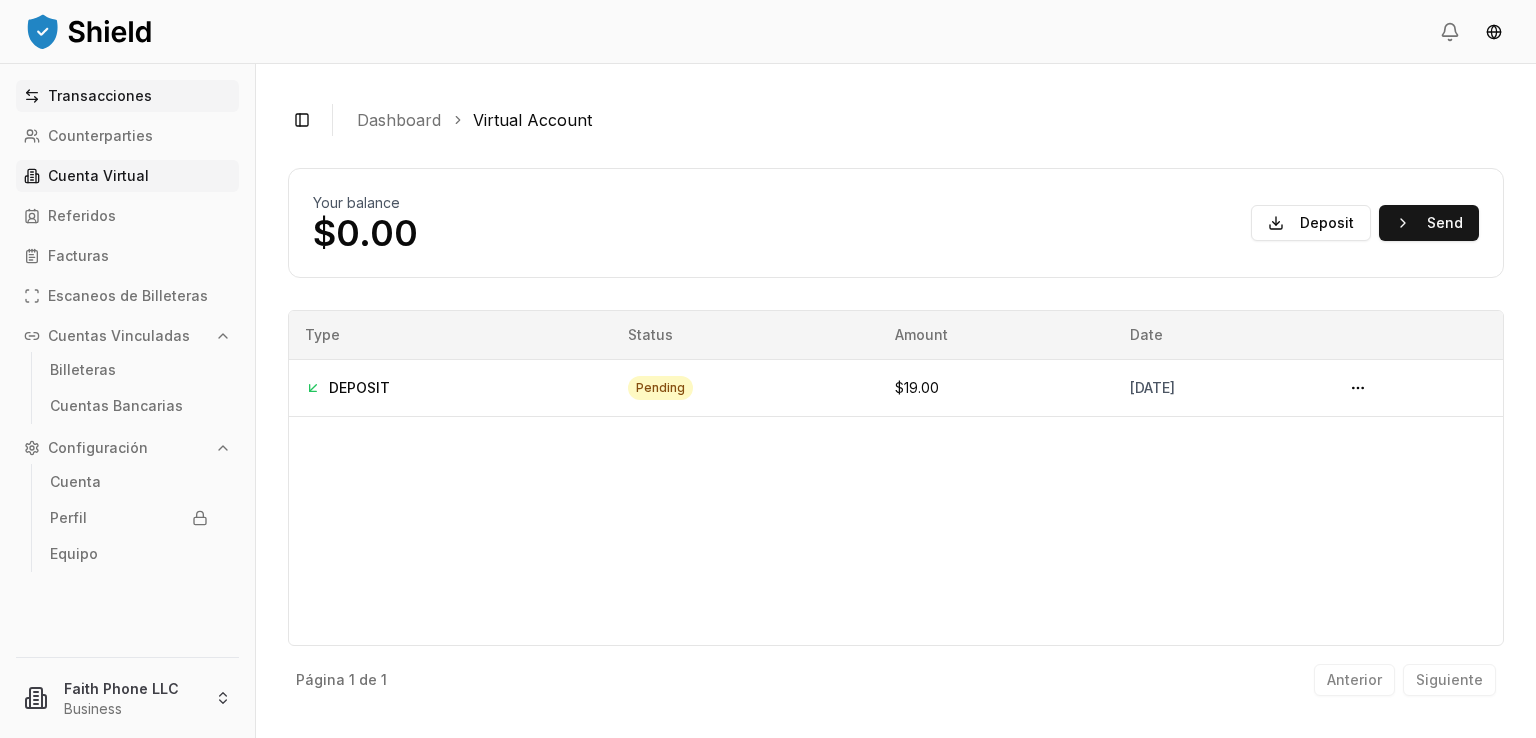 click on "Transacciones" at bounding box center [100, 96] 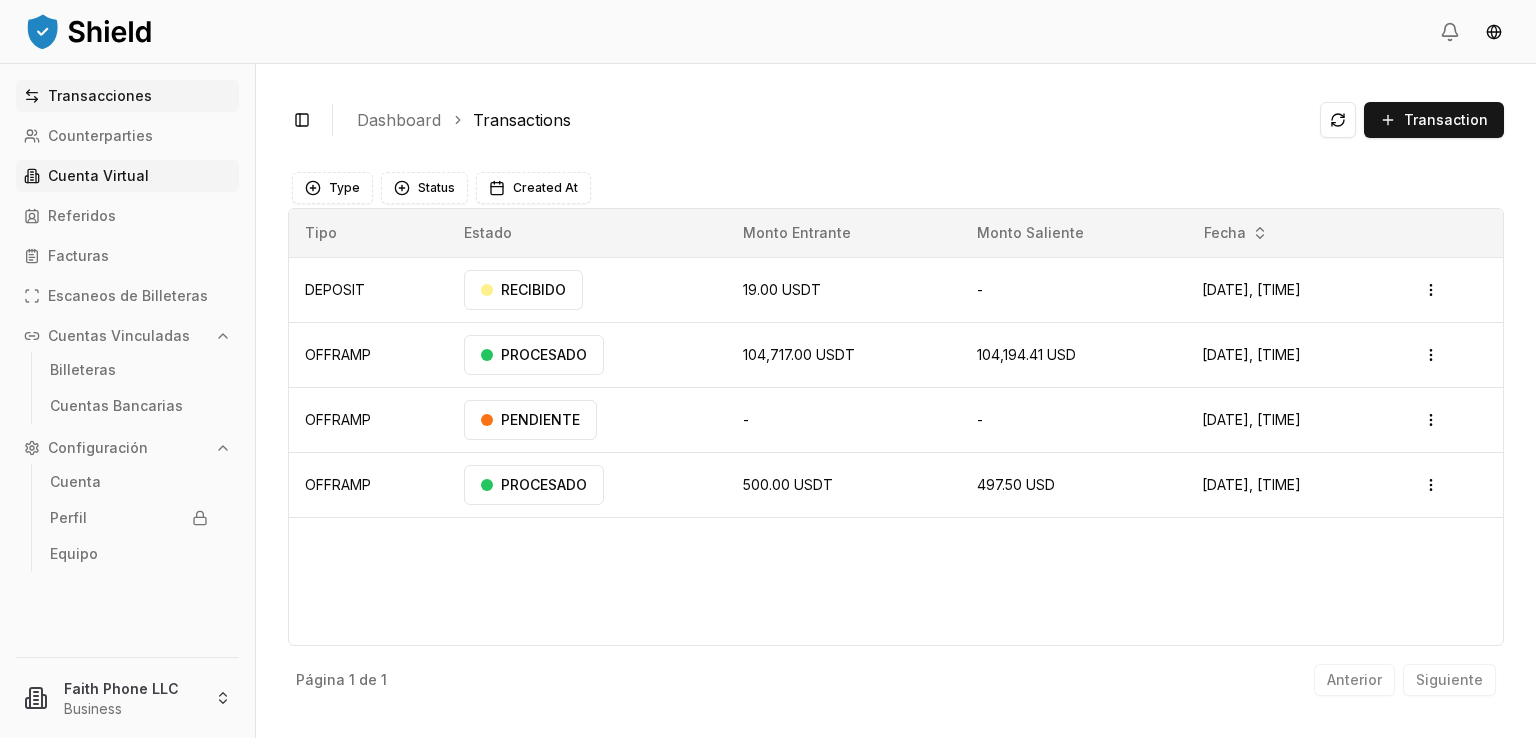 click on "Cuenta Virtual" at bounding box center (98, 176) 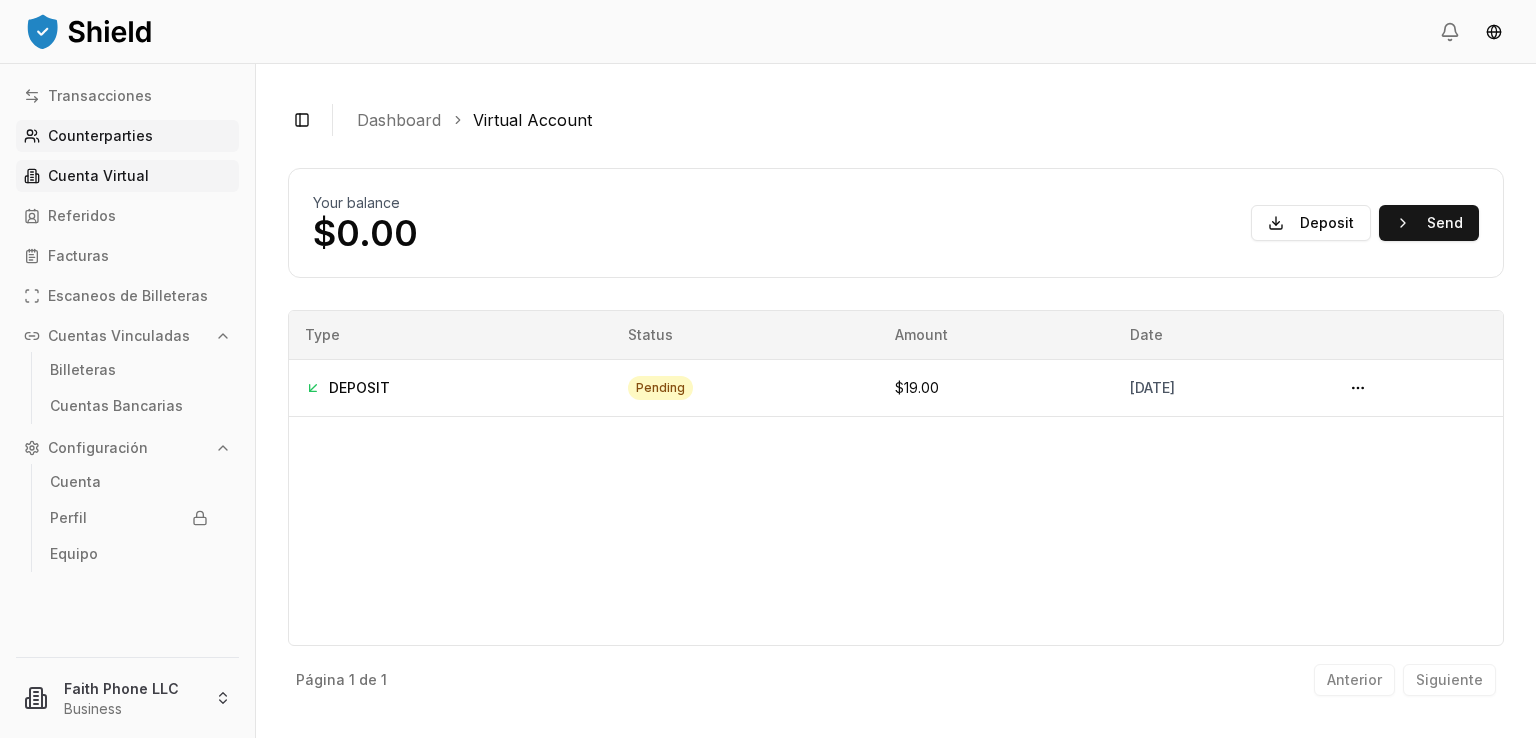 click on "Counterparties" at bounding box center (100, 136) 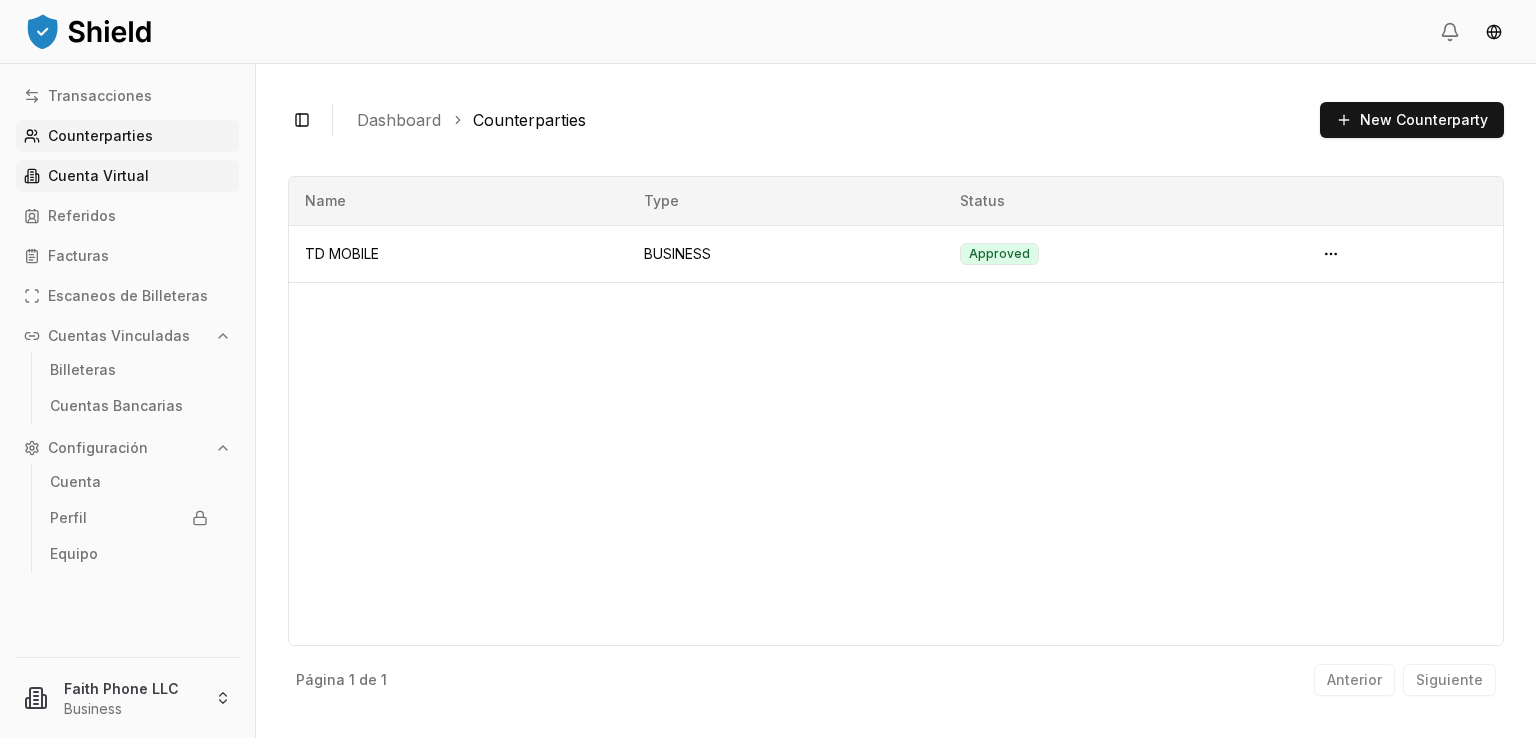 click on "Cuenta Virtual" at bounding box center (98, 176) 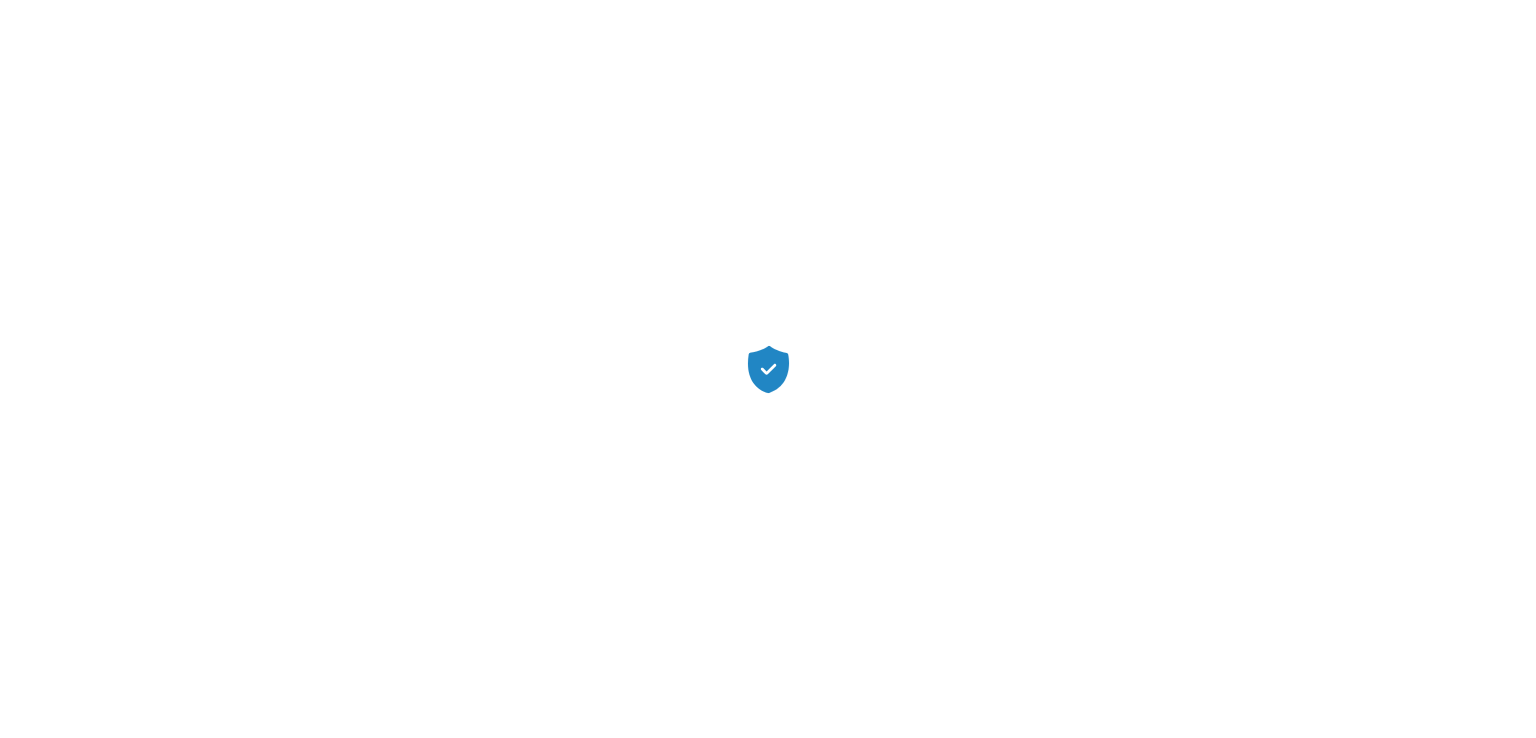 scroll, scrollTop: 0, scrollLeft: 0, axis: both 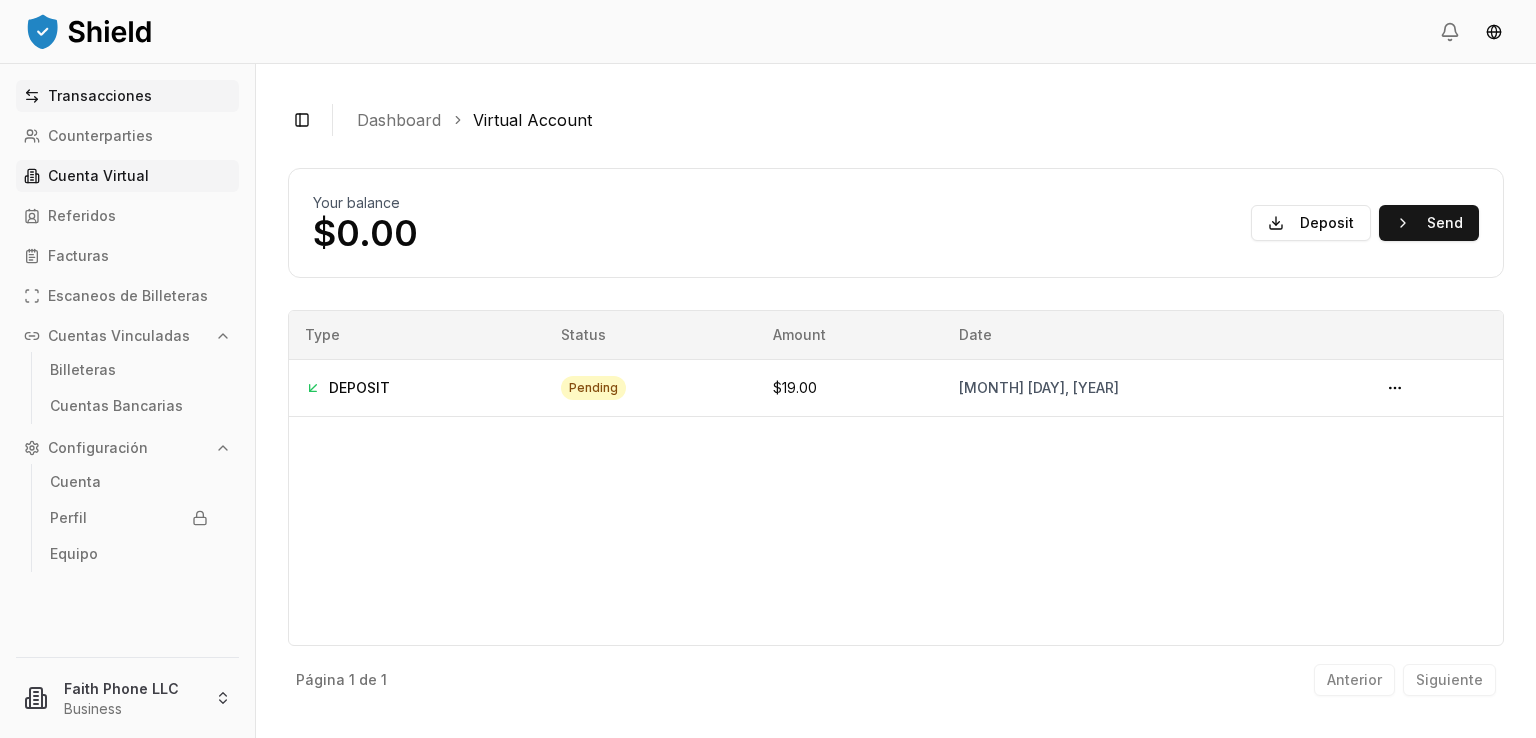 click on "Transacciones" at bounding box center [100, 96] 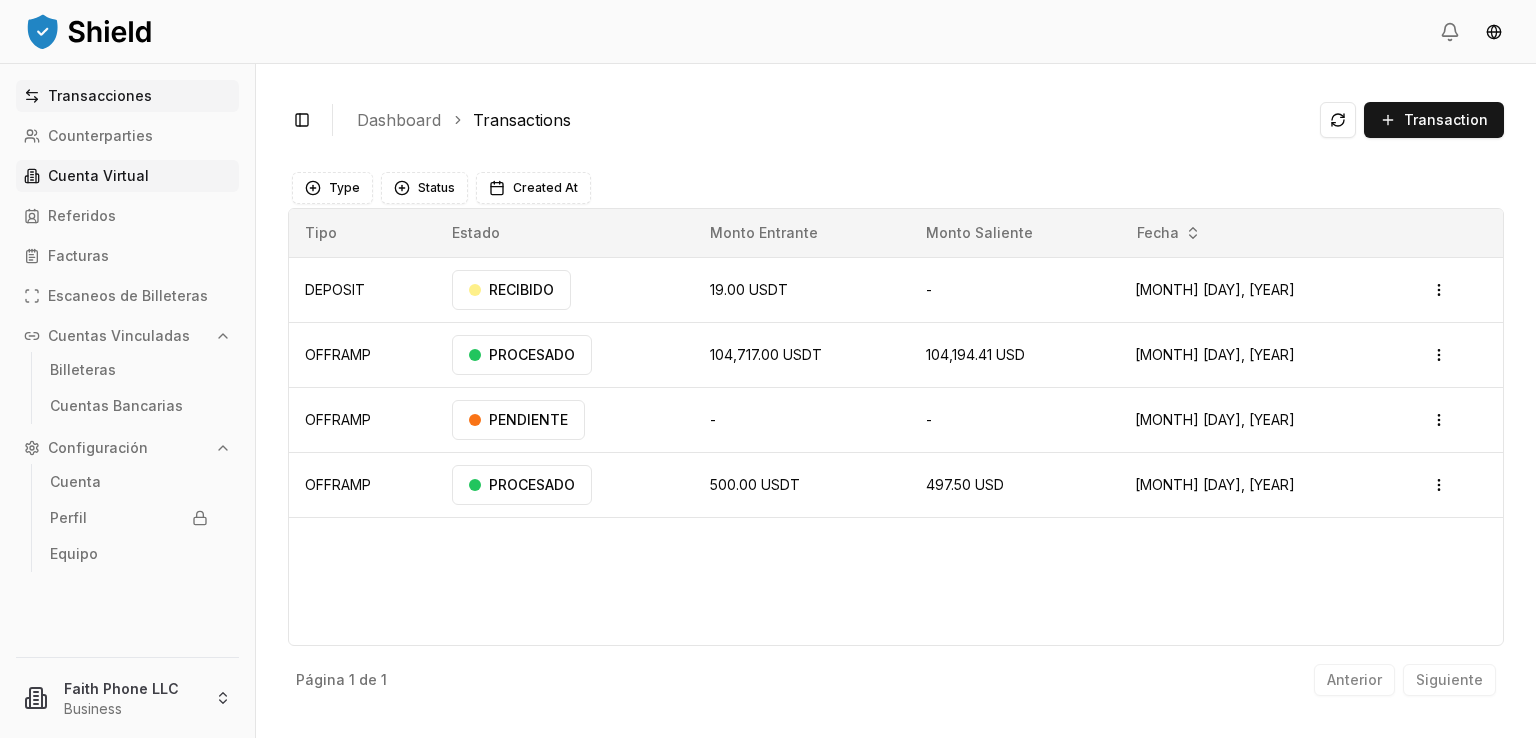 click on "Cuenta Virtual" at bounding box center (98, 176) 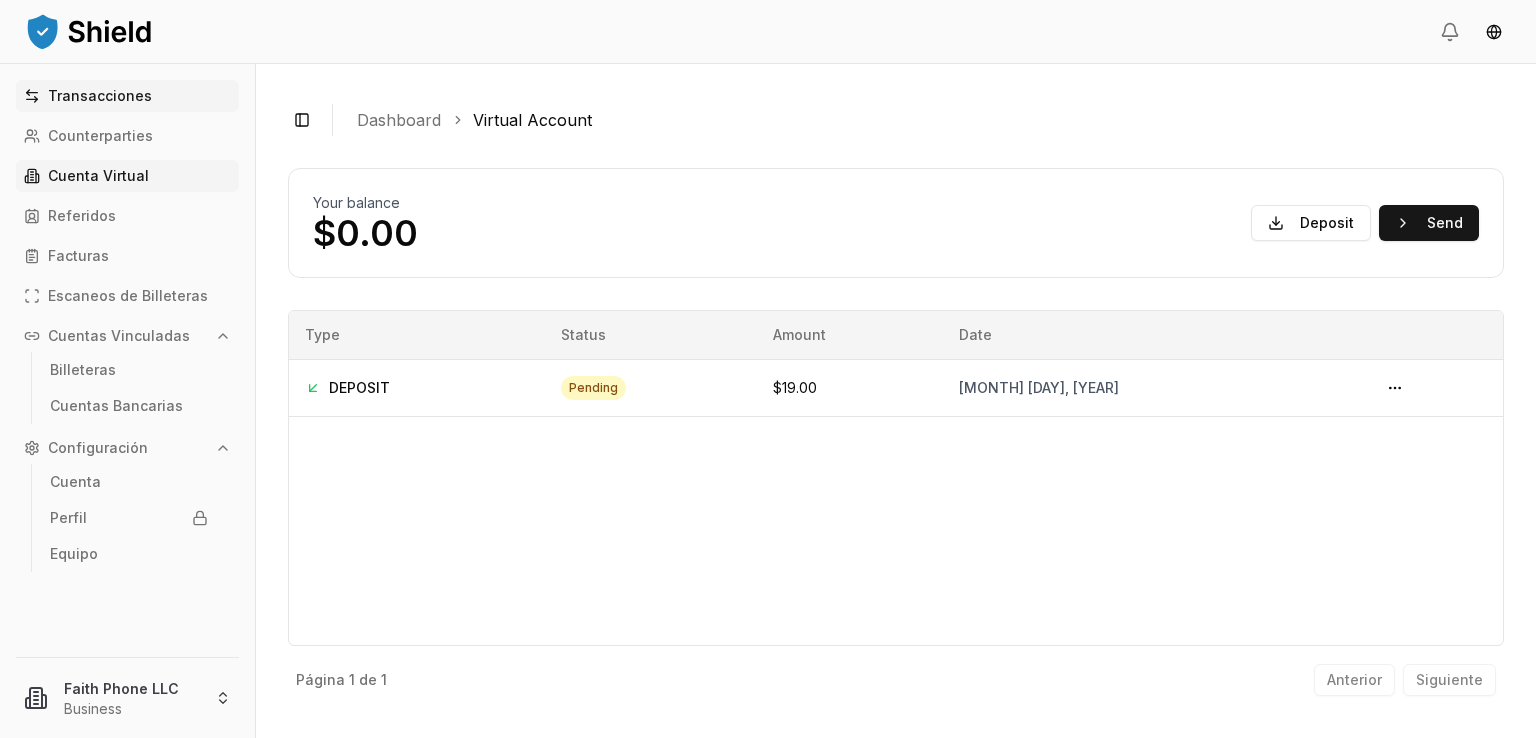 click on "Transacciones" at bounding box center (127, 96) 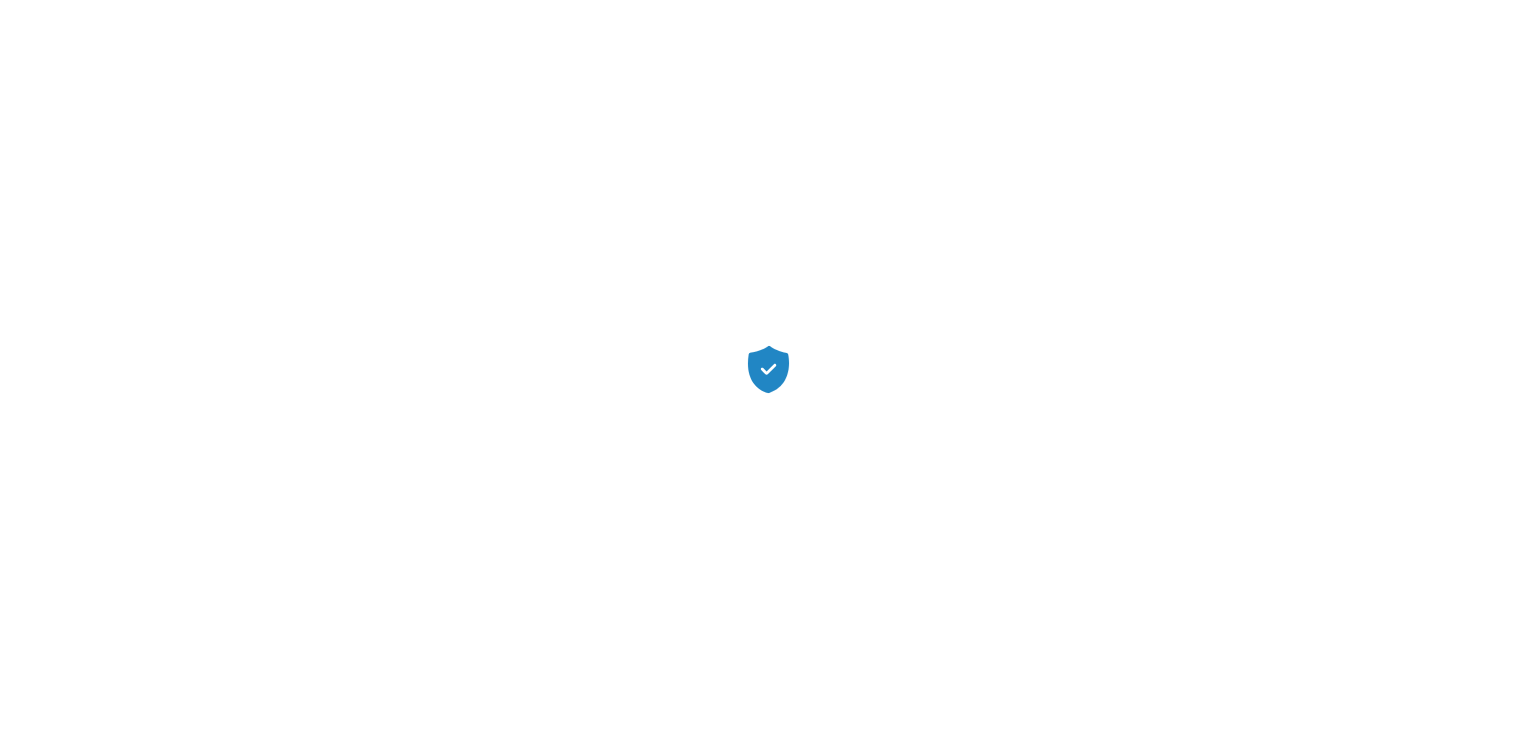 scroll, scrollTop: 0, scrollLeft: 0, axis: both 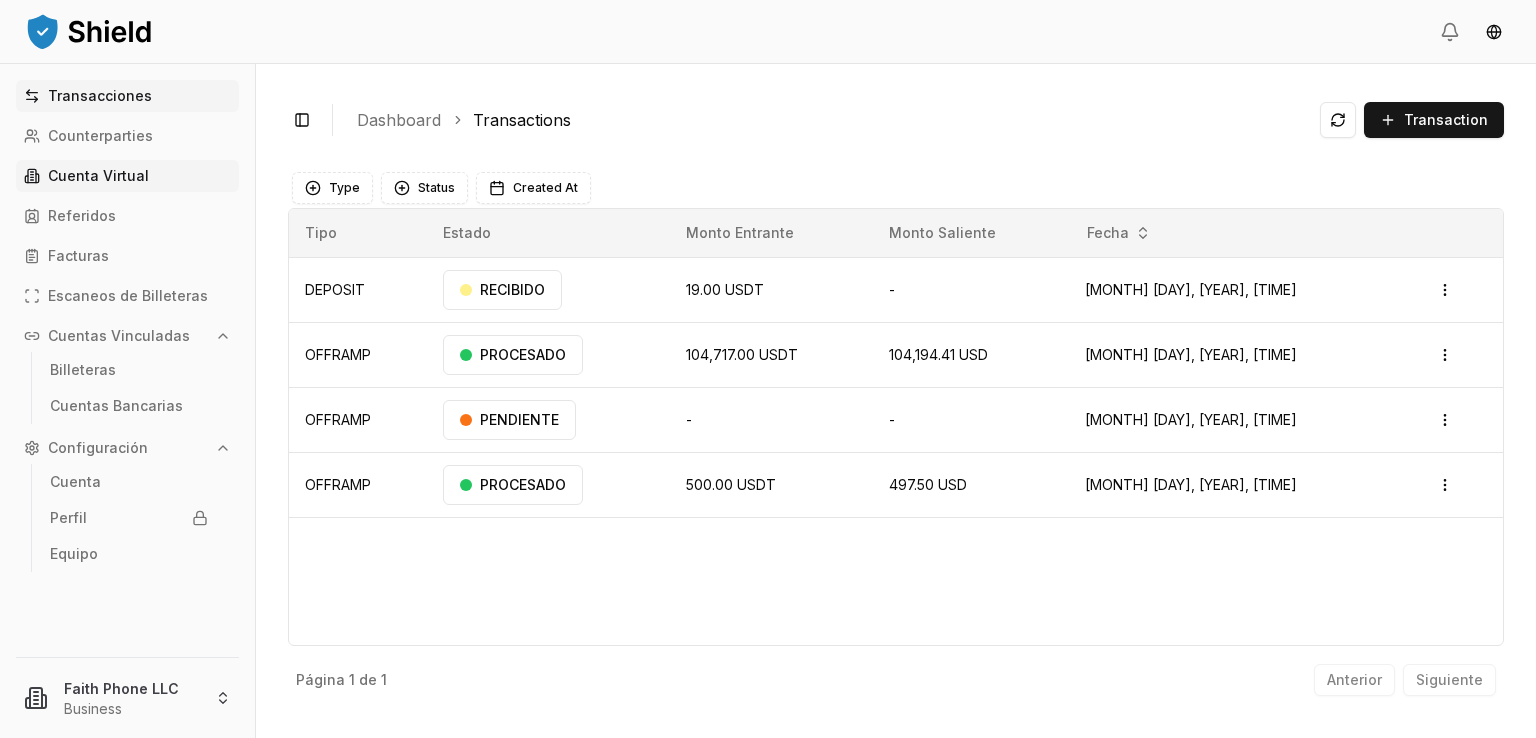 click on "Cuenta Virtual" at bounding box center (98, 176) 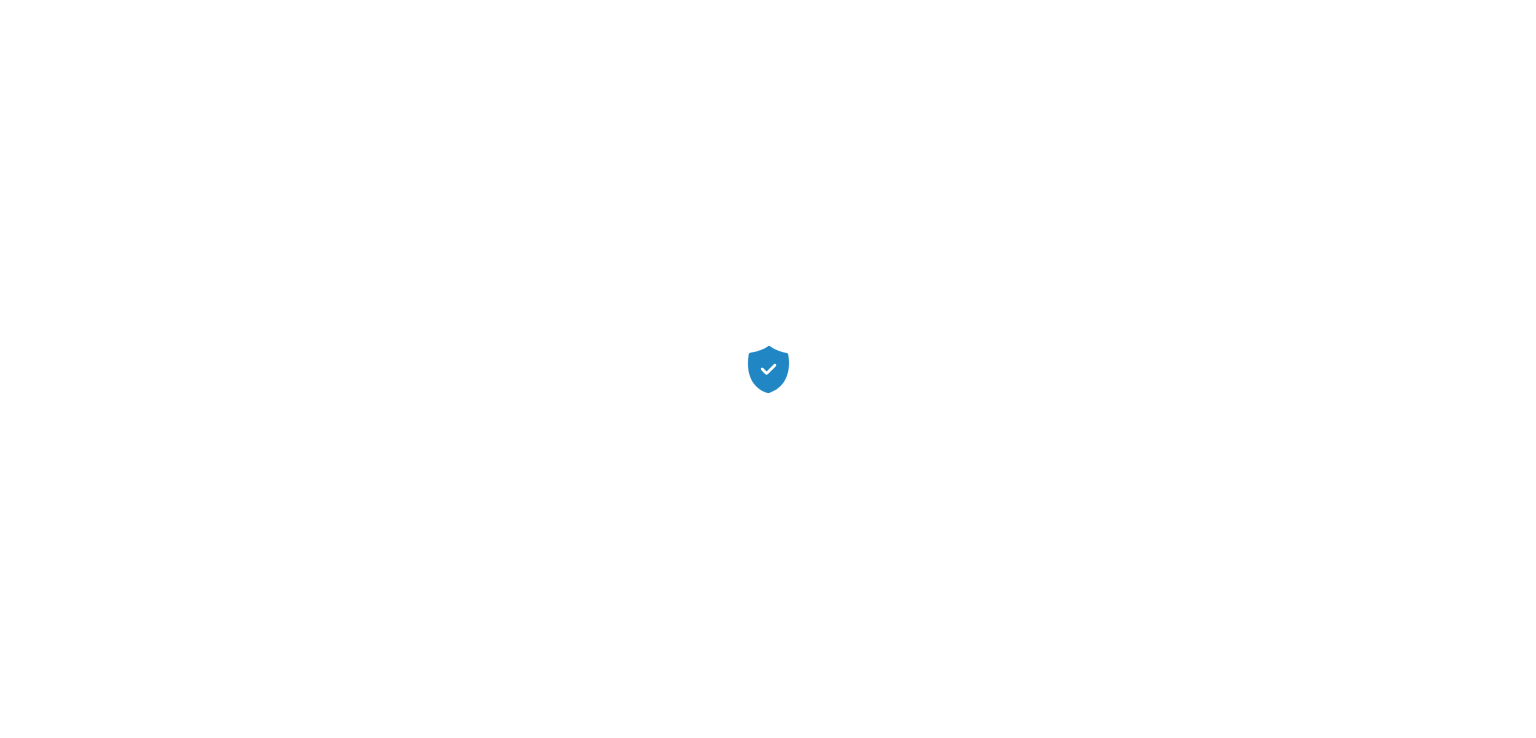 scroll, scrollTop: 0, scrollLeft: 0, axis: both 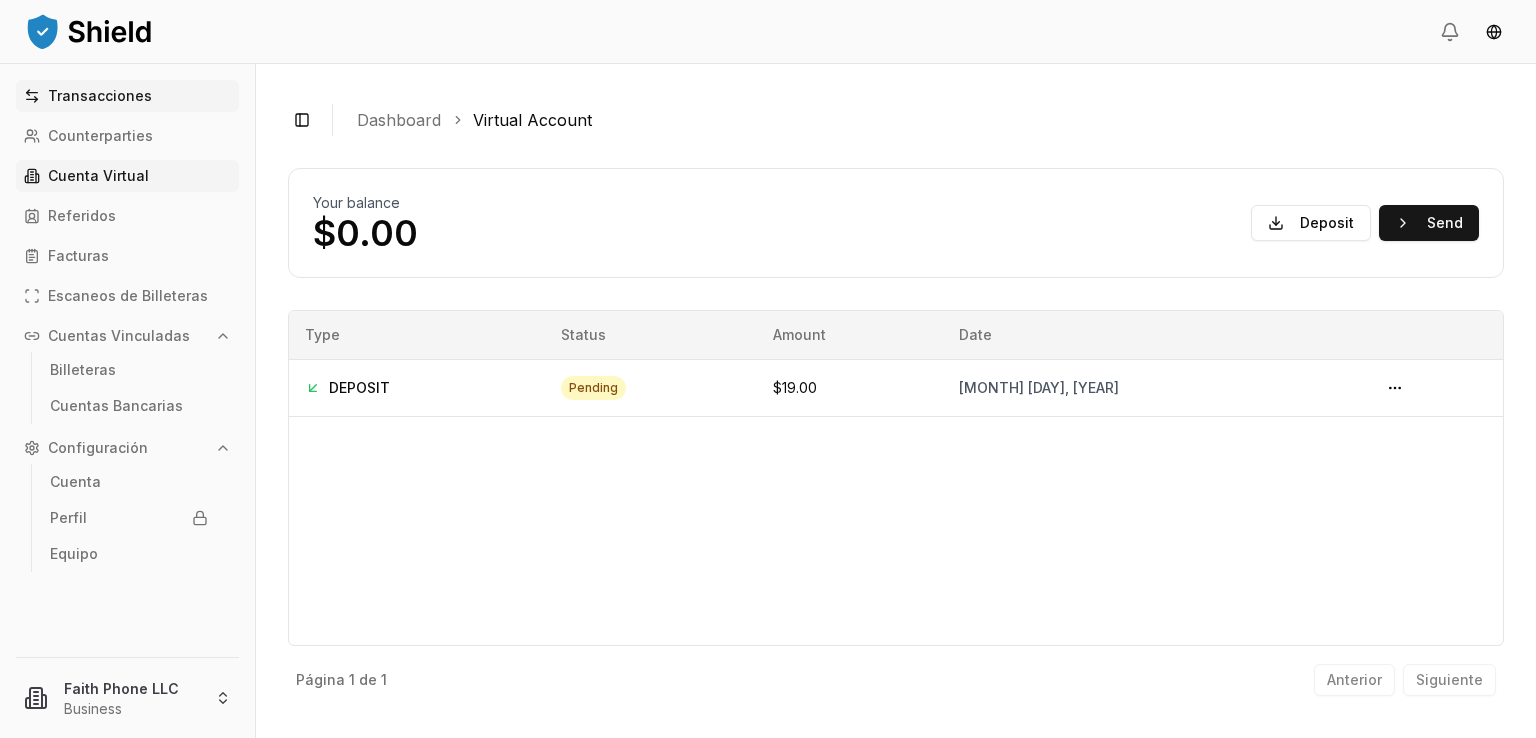 click on "Transacciones" at bounding box center [100, 96] 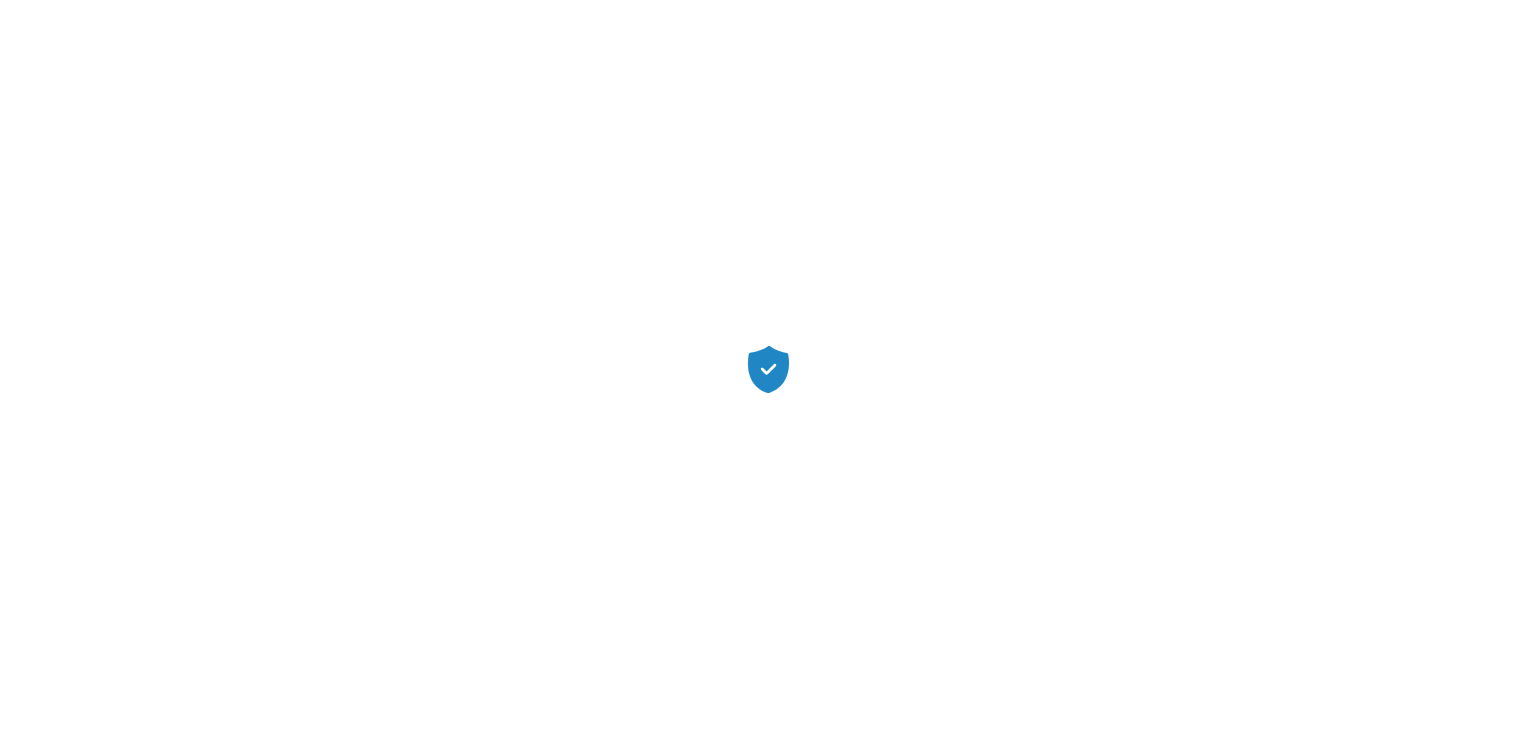 scroll, scrollTop: 0, scrollLeft: 0, axis: both 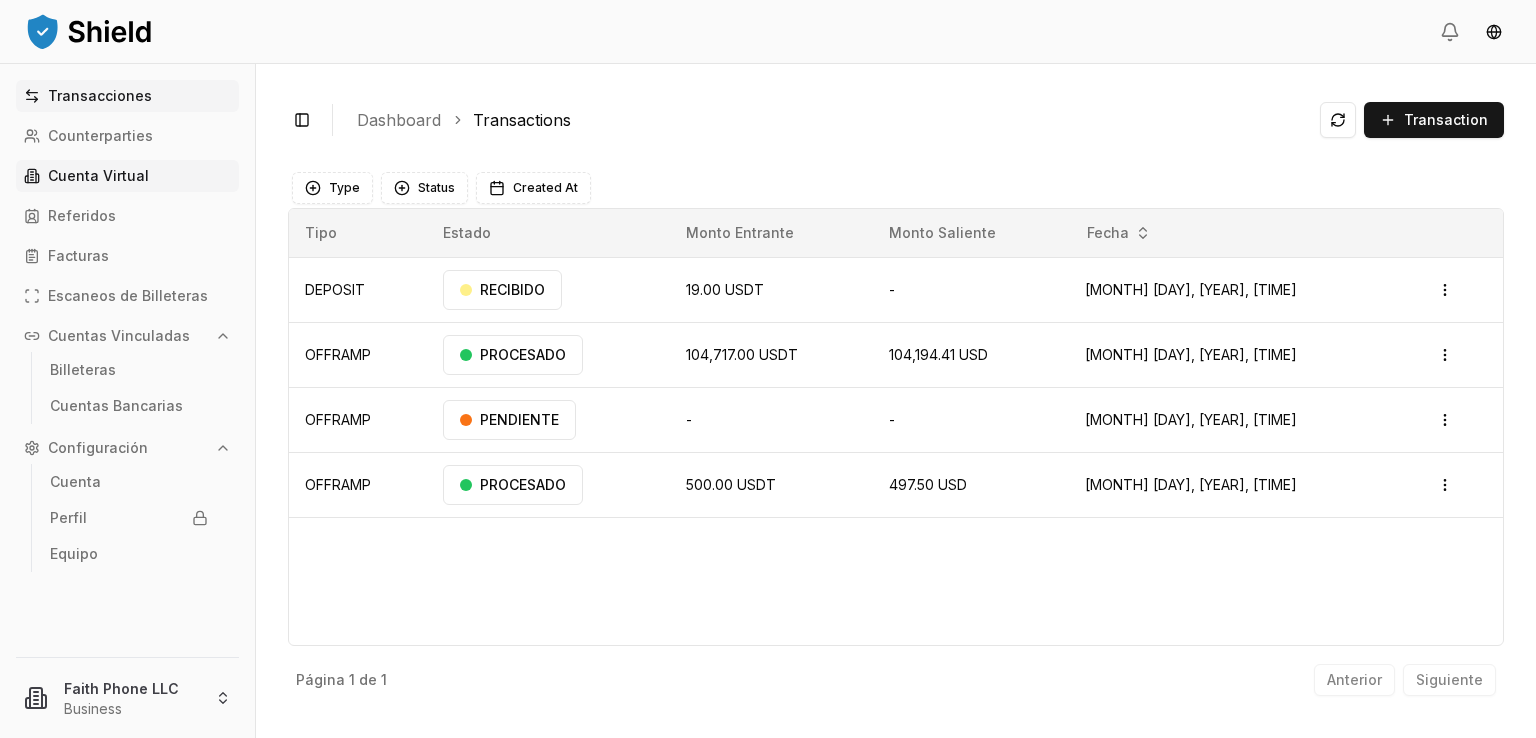 click on "Cuenta Virtual" at bounding box center (98, 176) 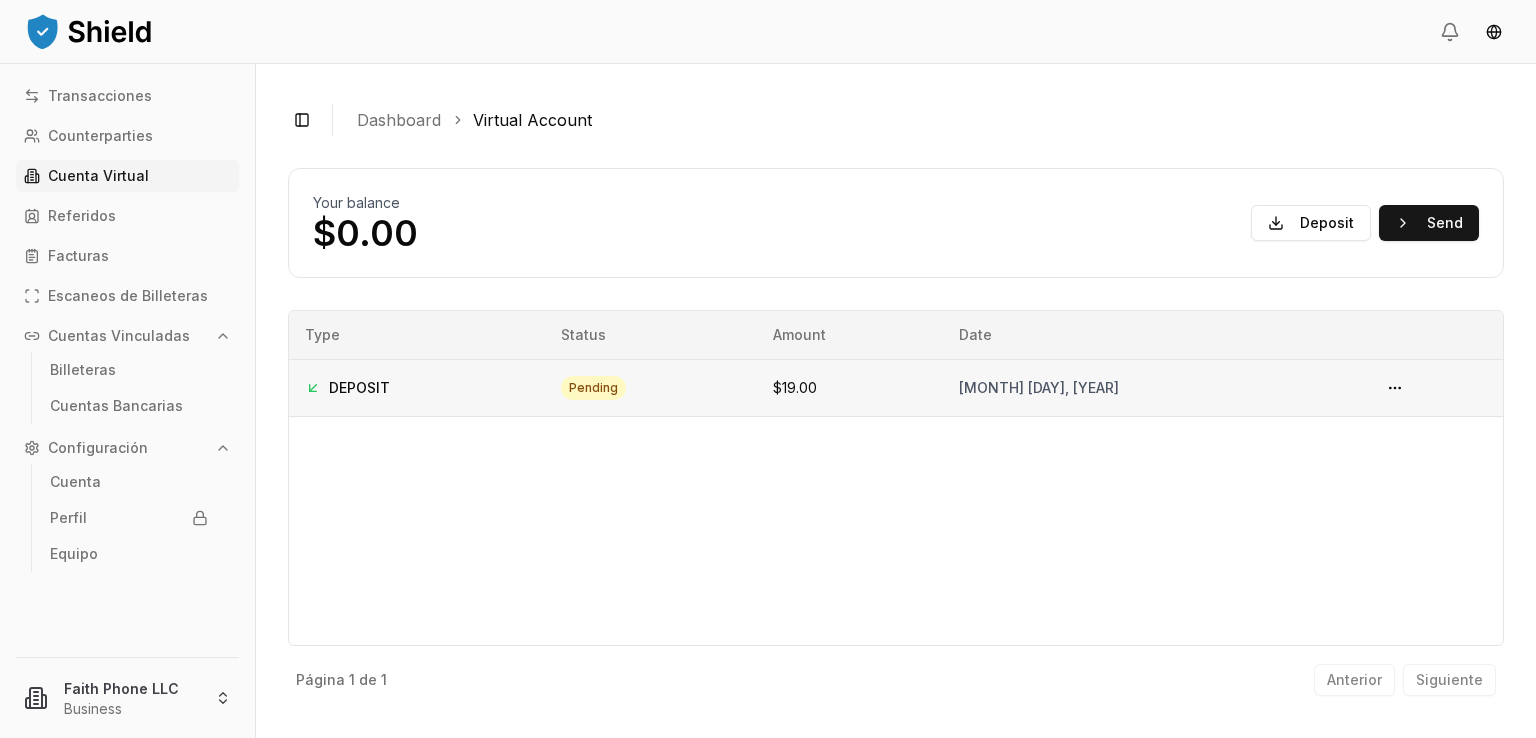 click on "pending" at bounding box center (593, 388) 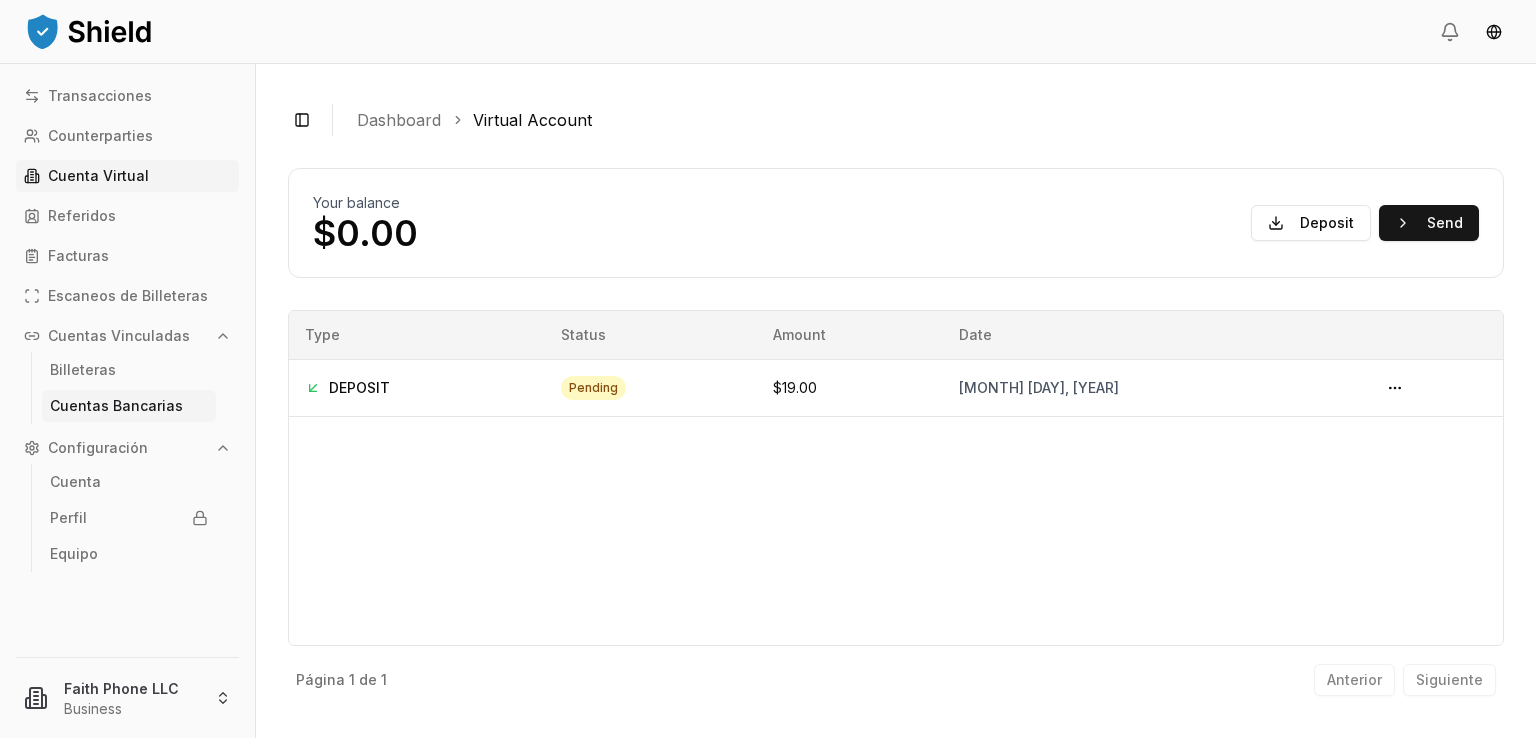 click on "Cuentas Bancarias" at bounding box center [129, 406] 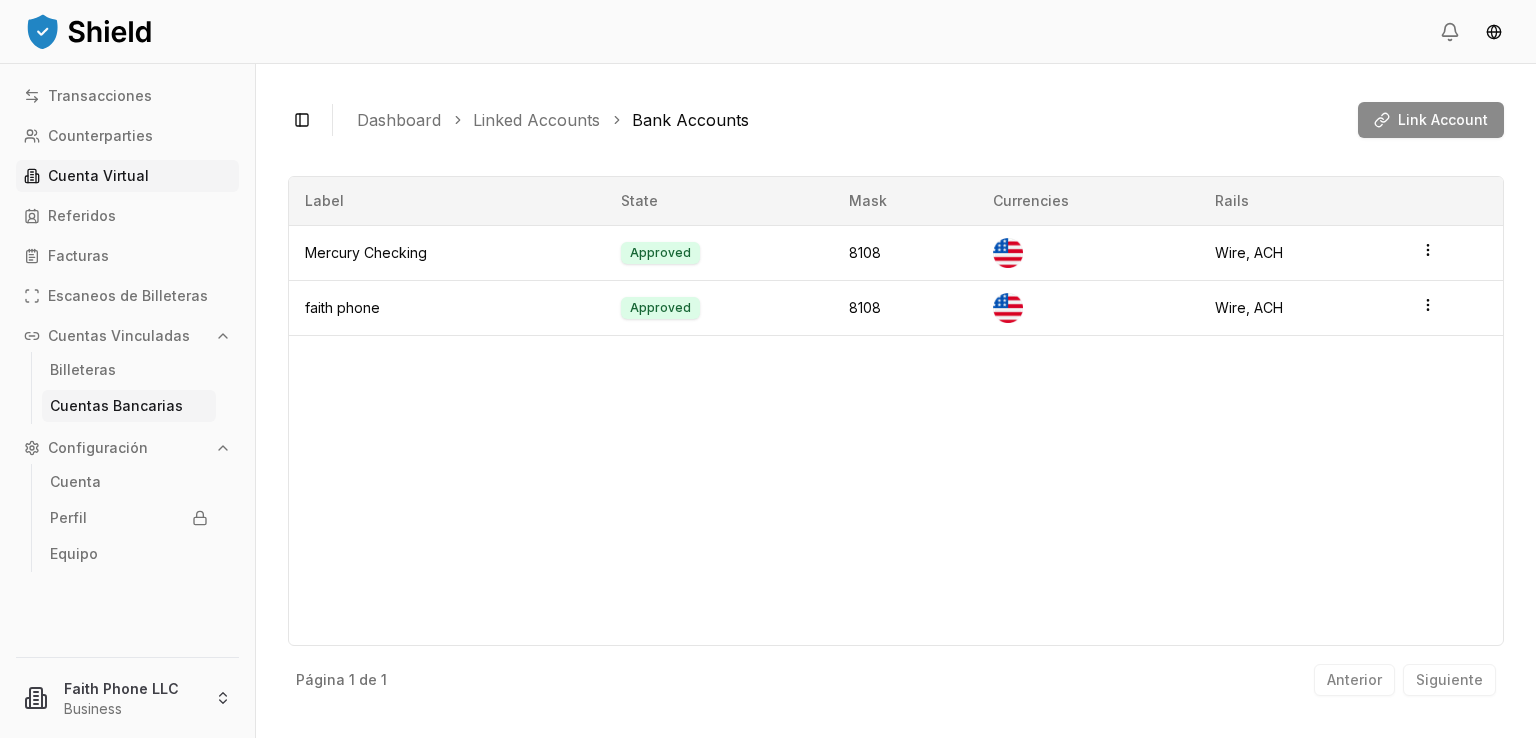 click on "Cuenta Virtual" at bounding box center (127, 176) 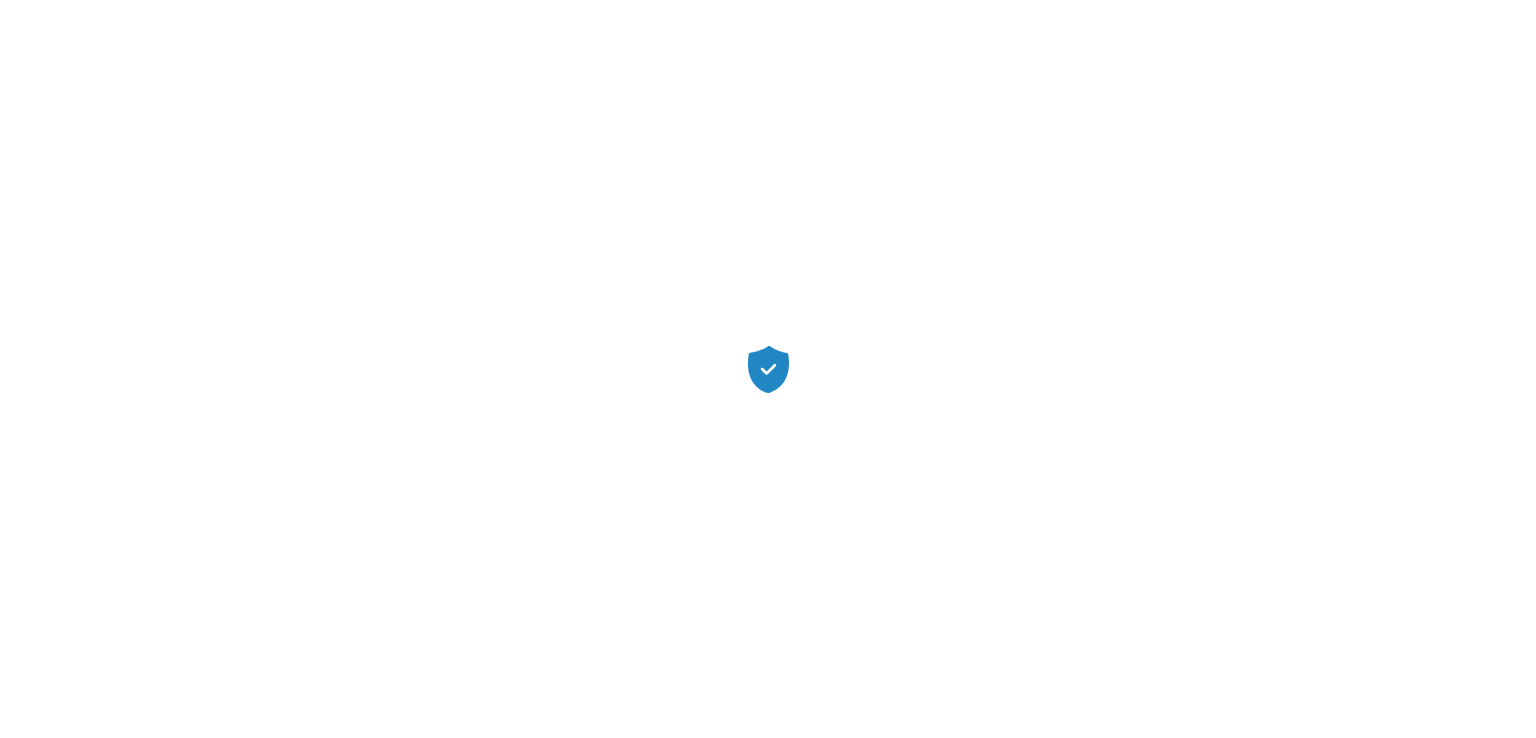 scroll, scrollTop: 0, scrollLeft: 0, axis: both 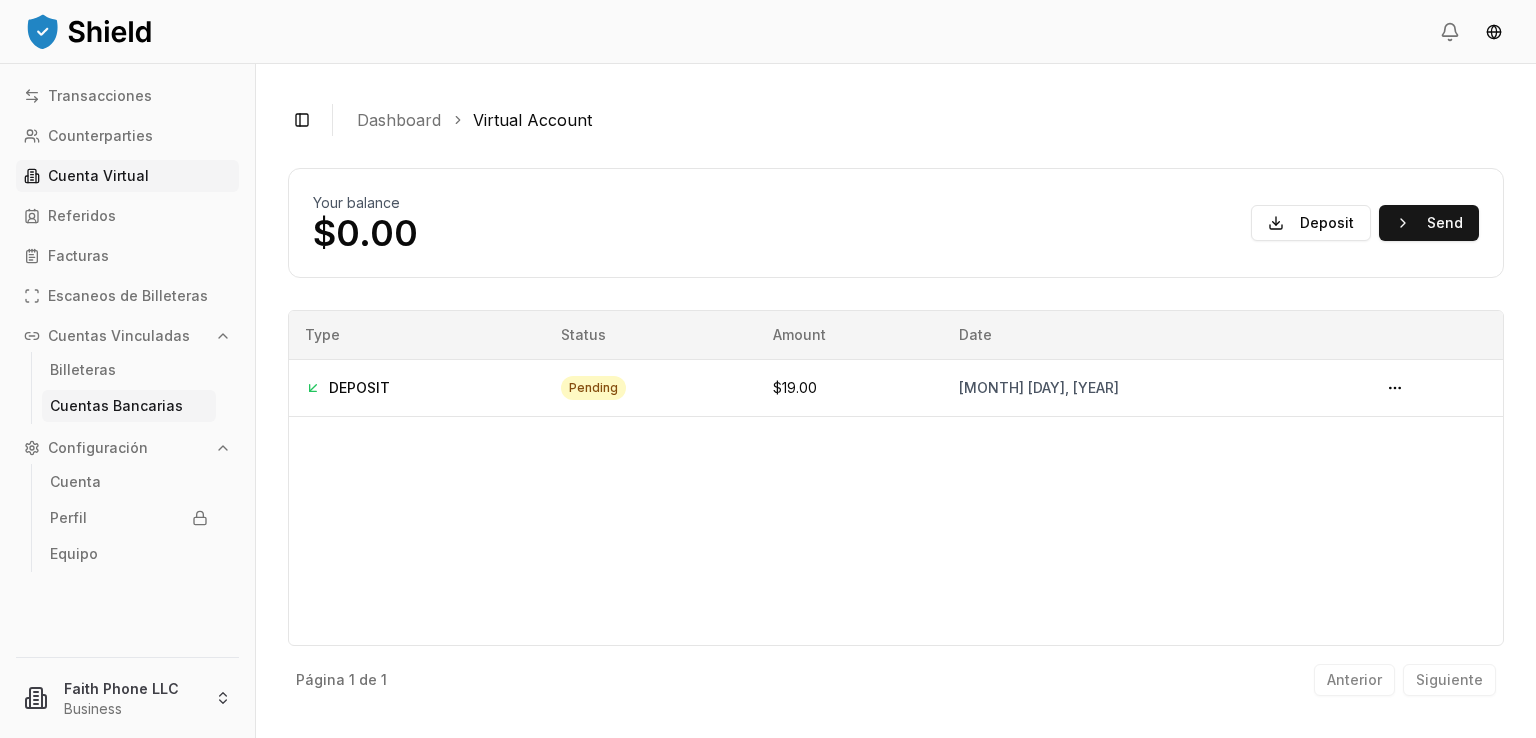 click on "Cuentas Bancarias" at bounding box center [116, 406] 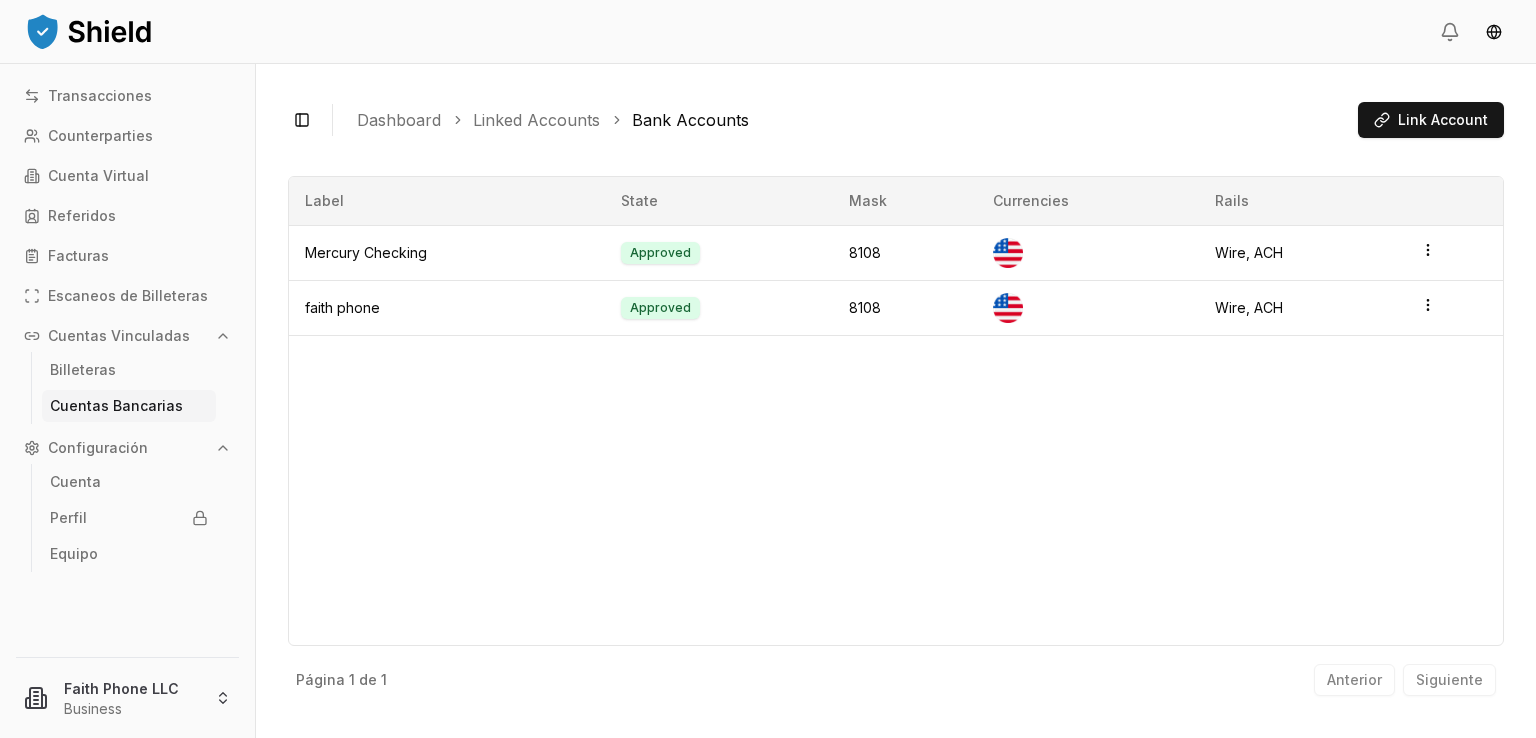 click on "Label State Mask Currencies Rails   Mercury Checking   Approved   8108     Wire, ACH     faith phone    Approved   8108     Wire, ACH" at bounding box center [896, 411] 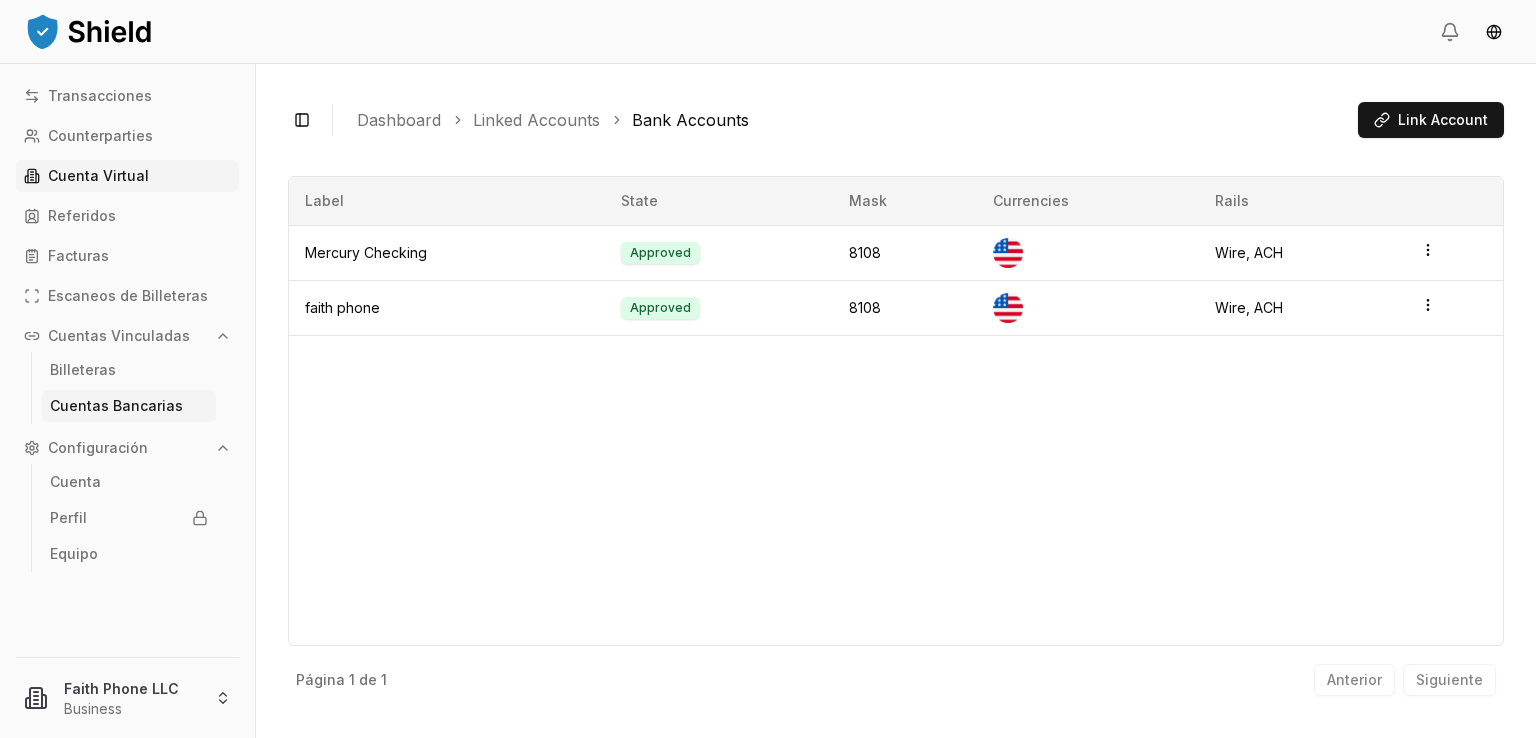 click on "Cuenta Virtual" at bounding box center [98, 176] 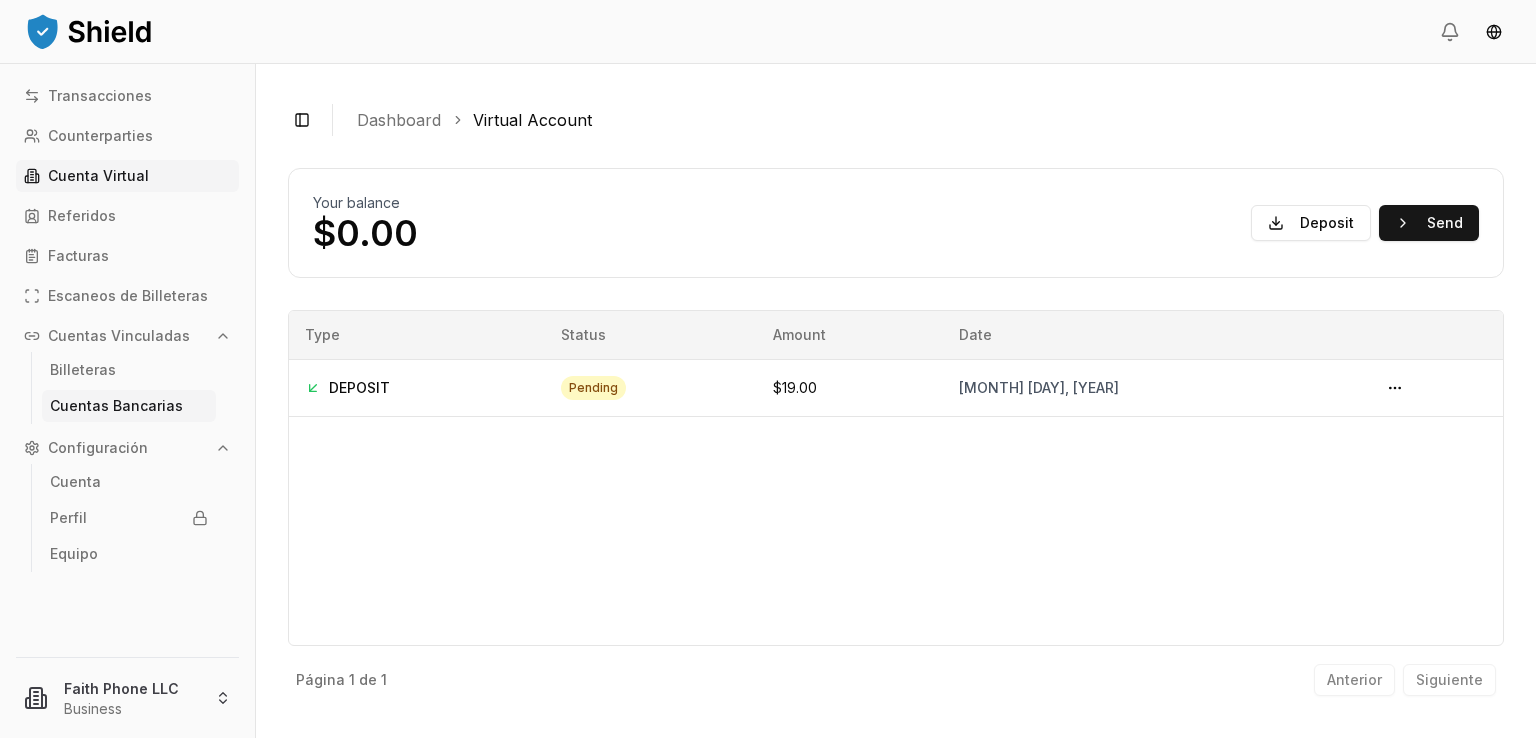 click on "Cuentas Bancarias" at bounding box center (116, 406) 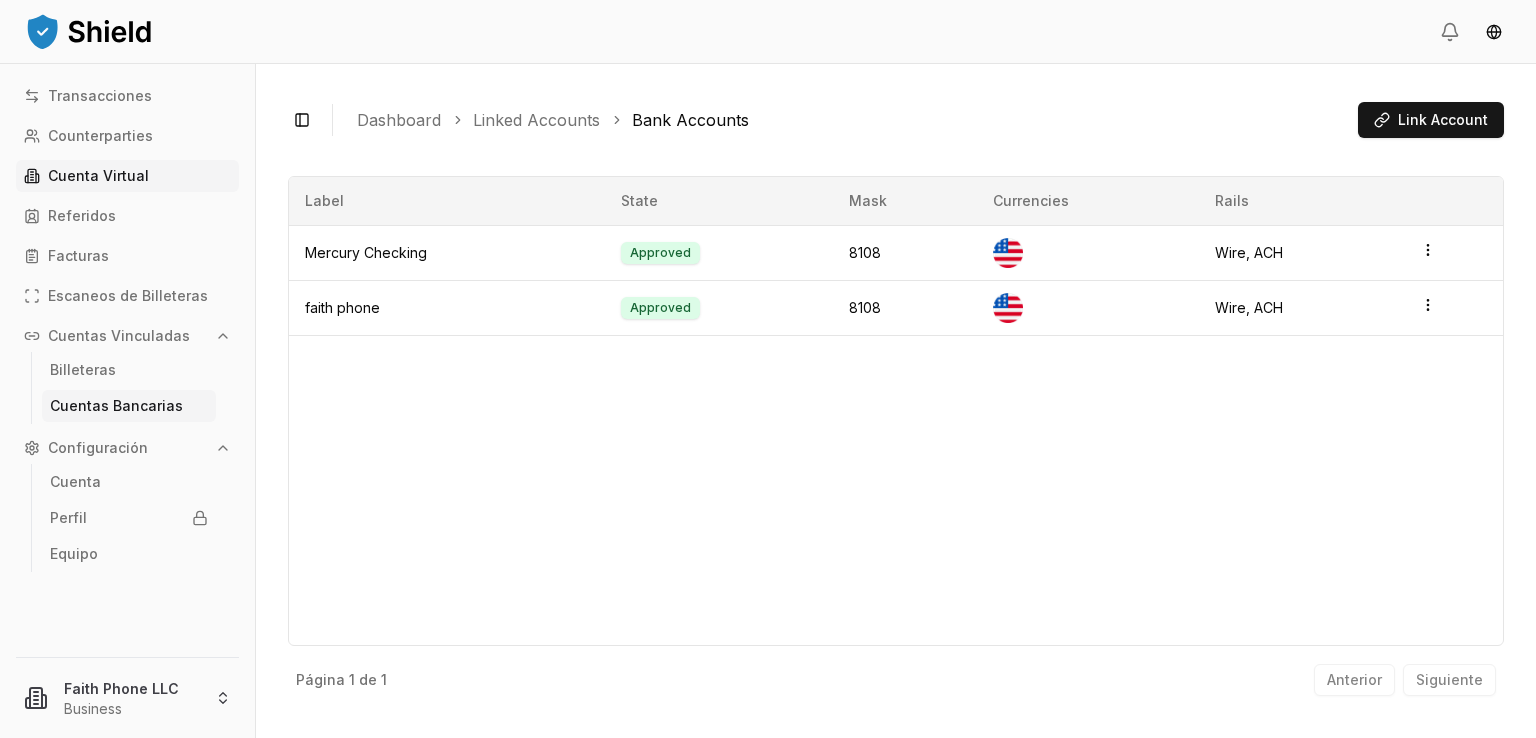 click on "Cuenta Virtual" at bounding box center [98, 176] 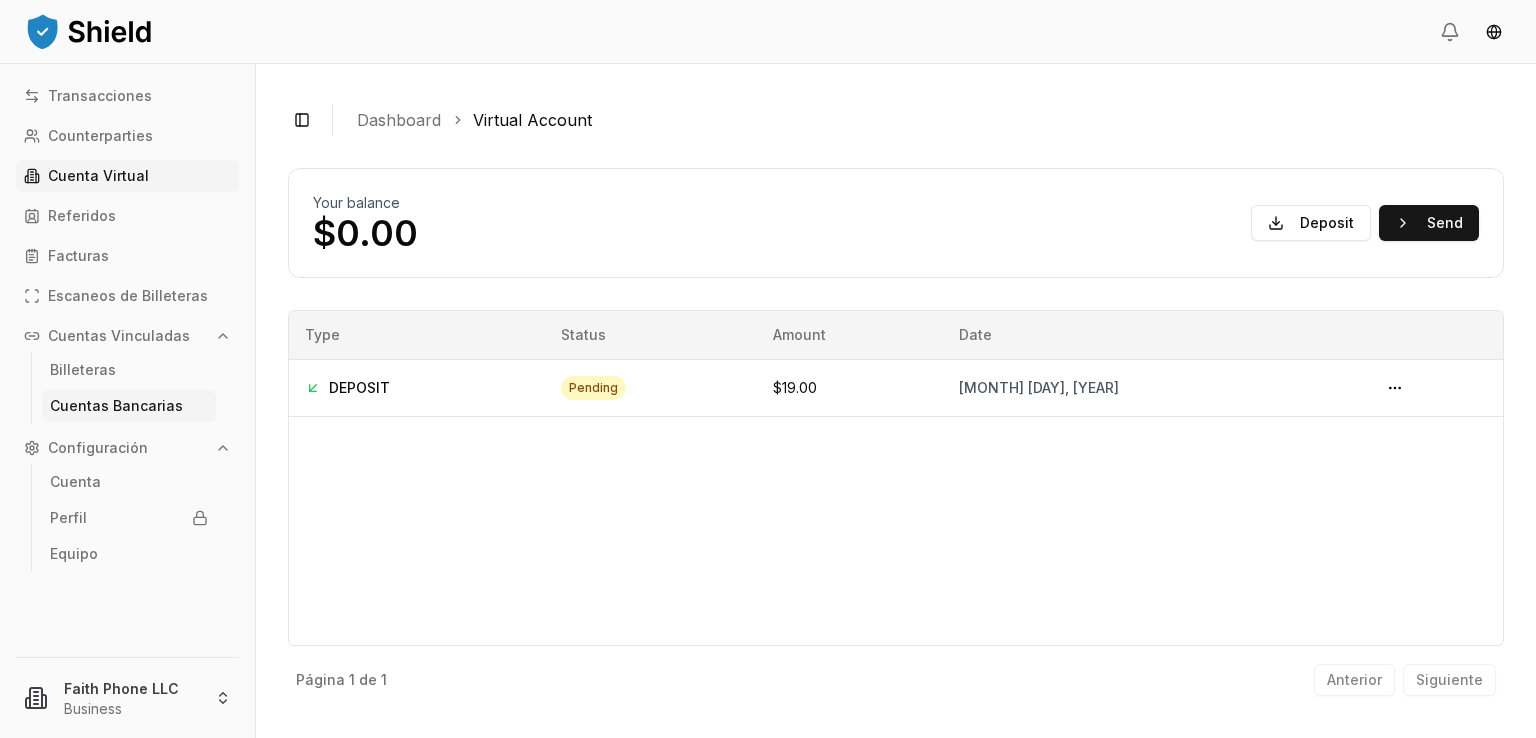 click on "Cuentas Bancarias" at bounding box center (129, 406) 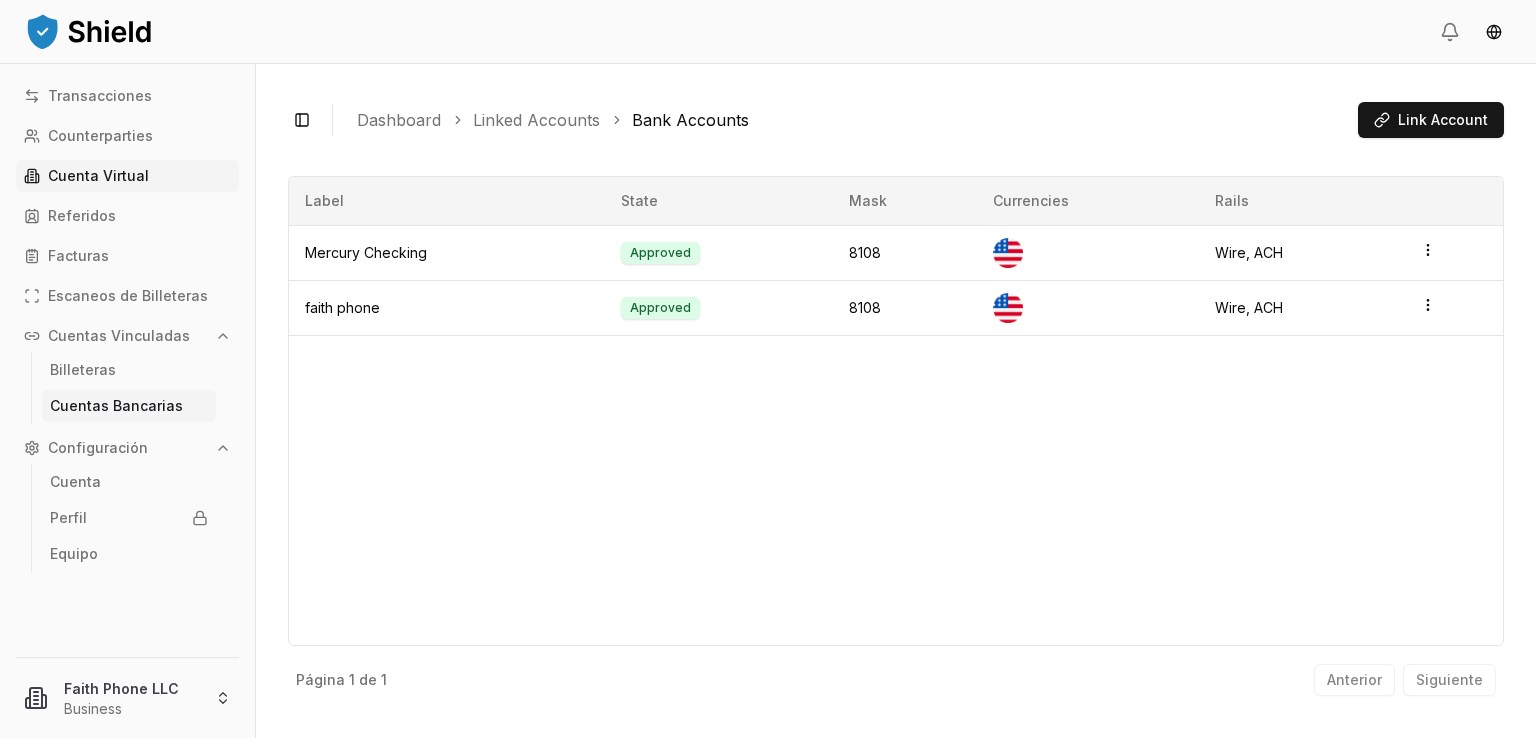 click on "Cuenta Virtual" at bounding box center [98, 176] 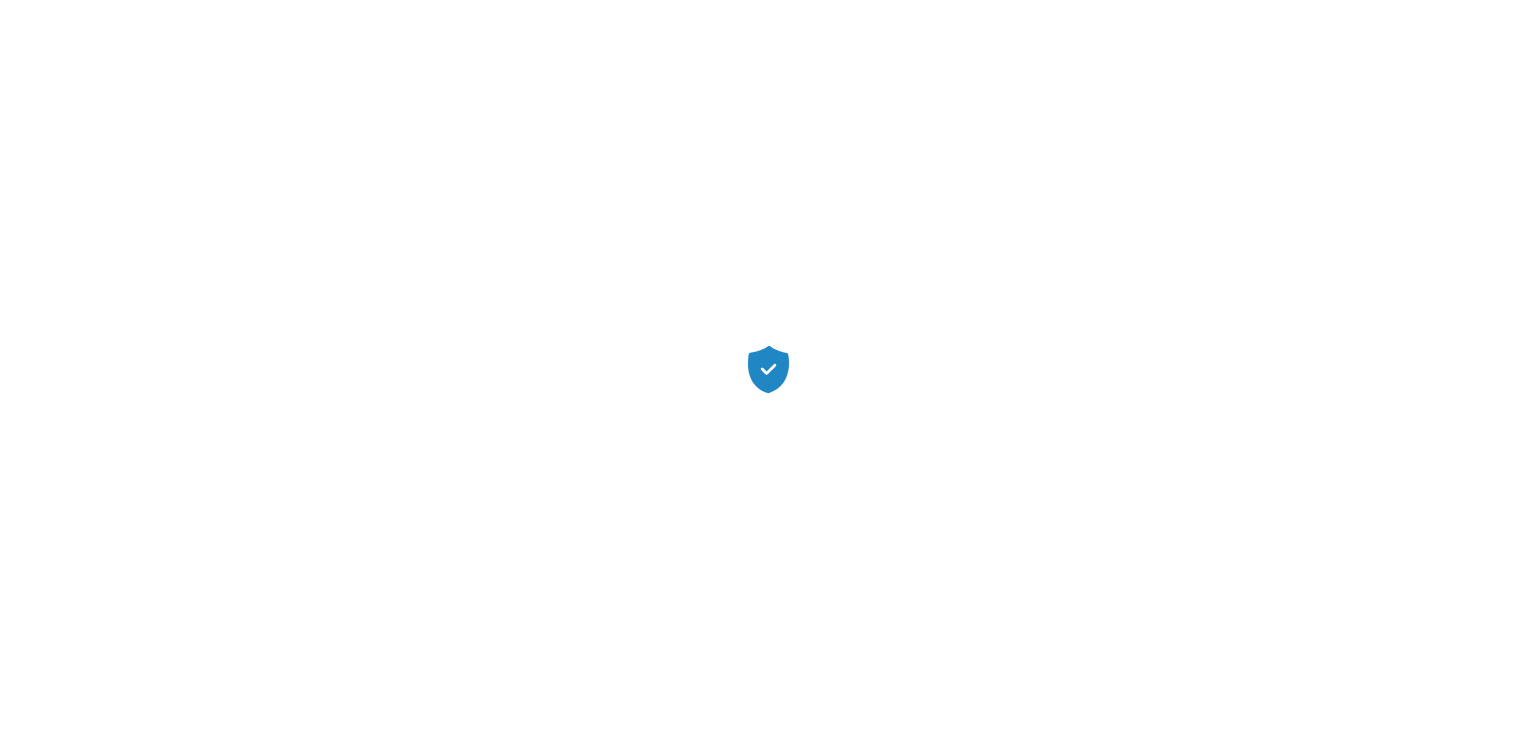 scroll, scrollTop: 0, scrollLeft: 0, axis: both 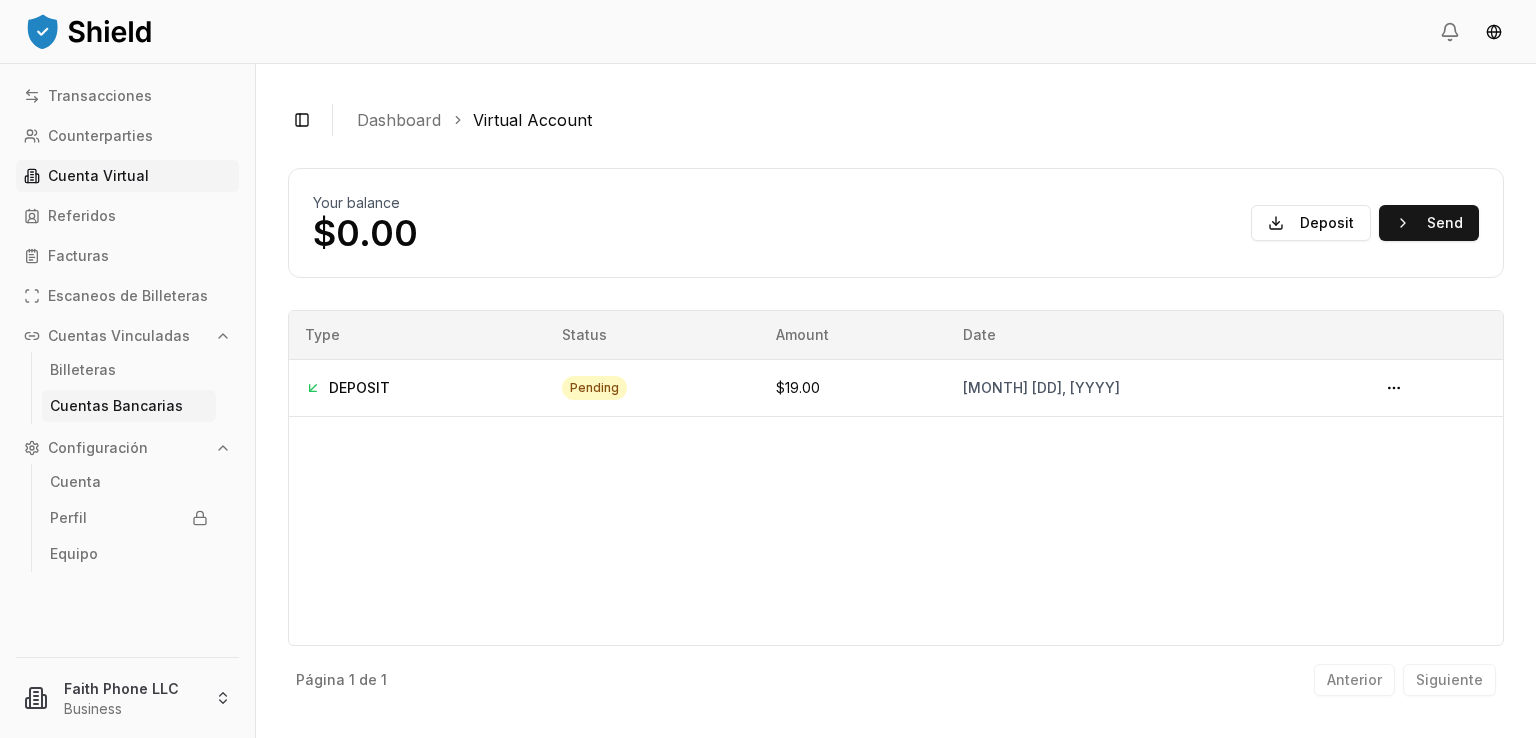click on "Cuentas Bancarias" at bounding box center [116, 406] 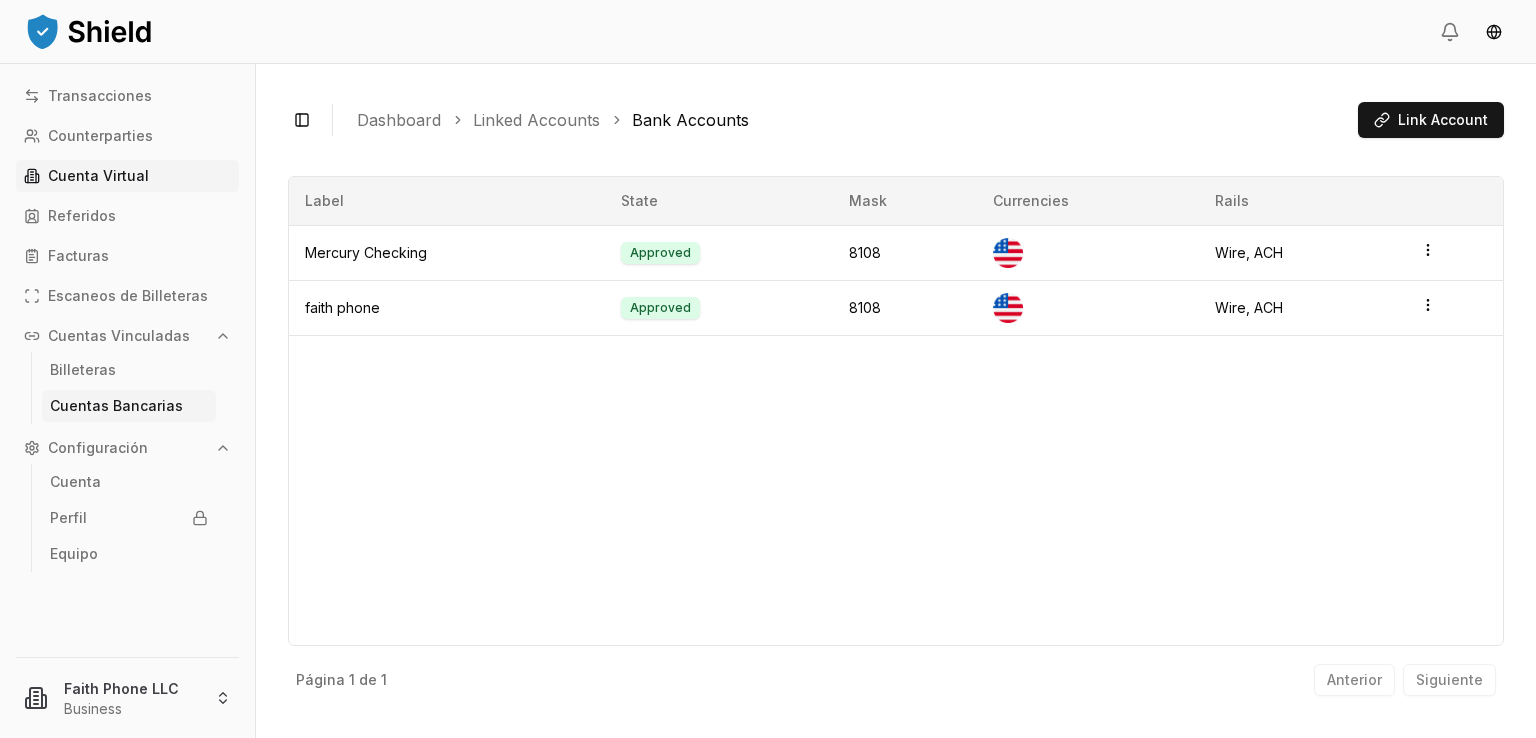 click on "Cuenta Virtual" at bounding box center [98, 176] 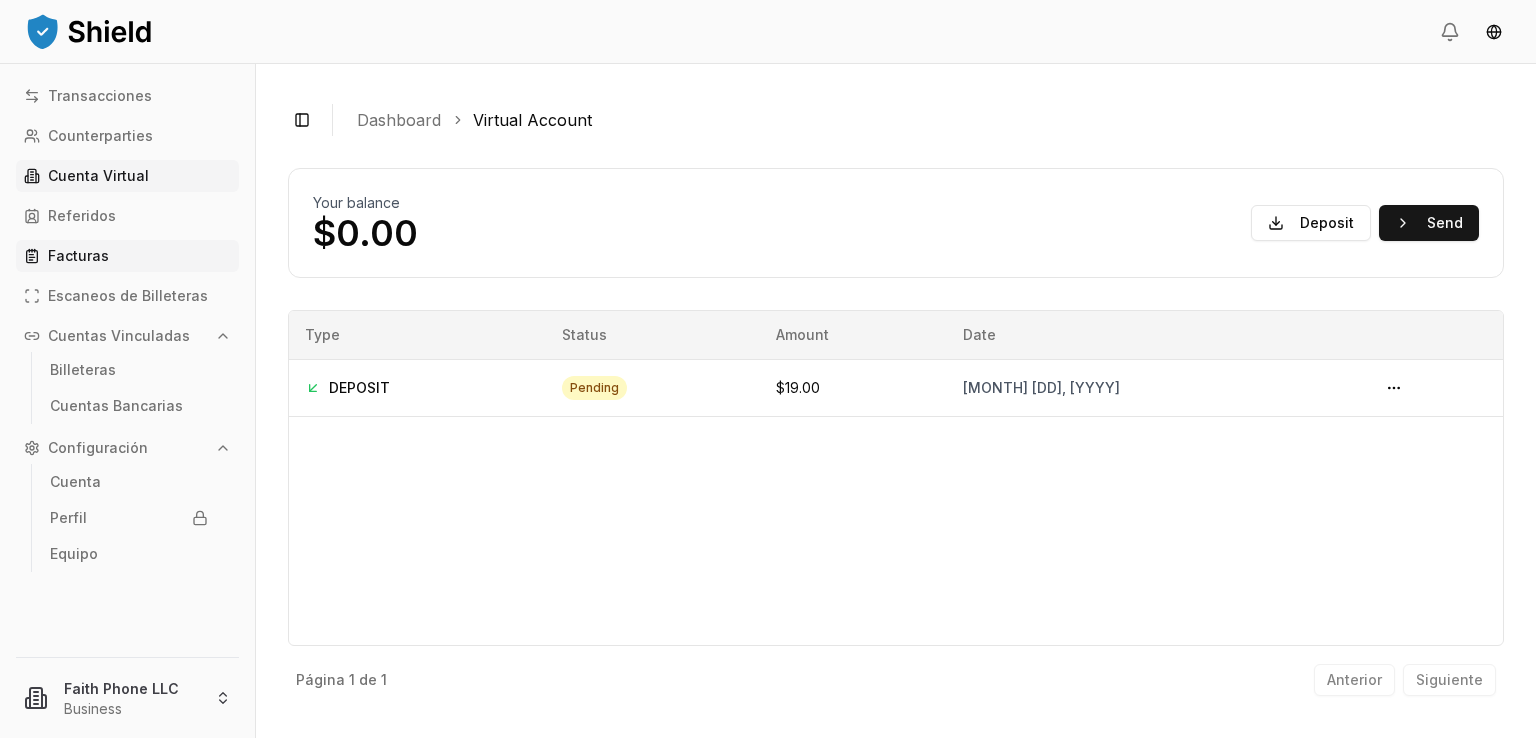 click on "Facturas" at bounding box center [127, 256] 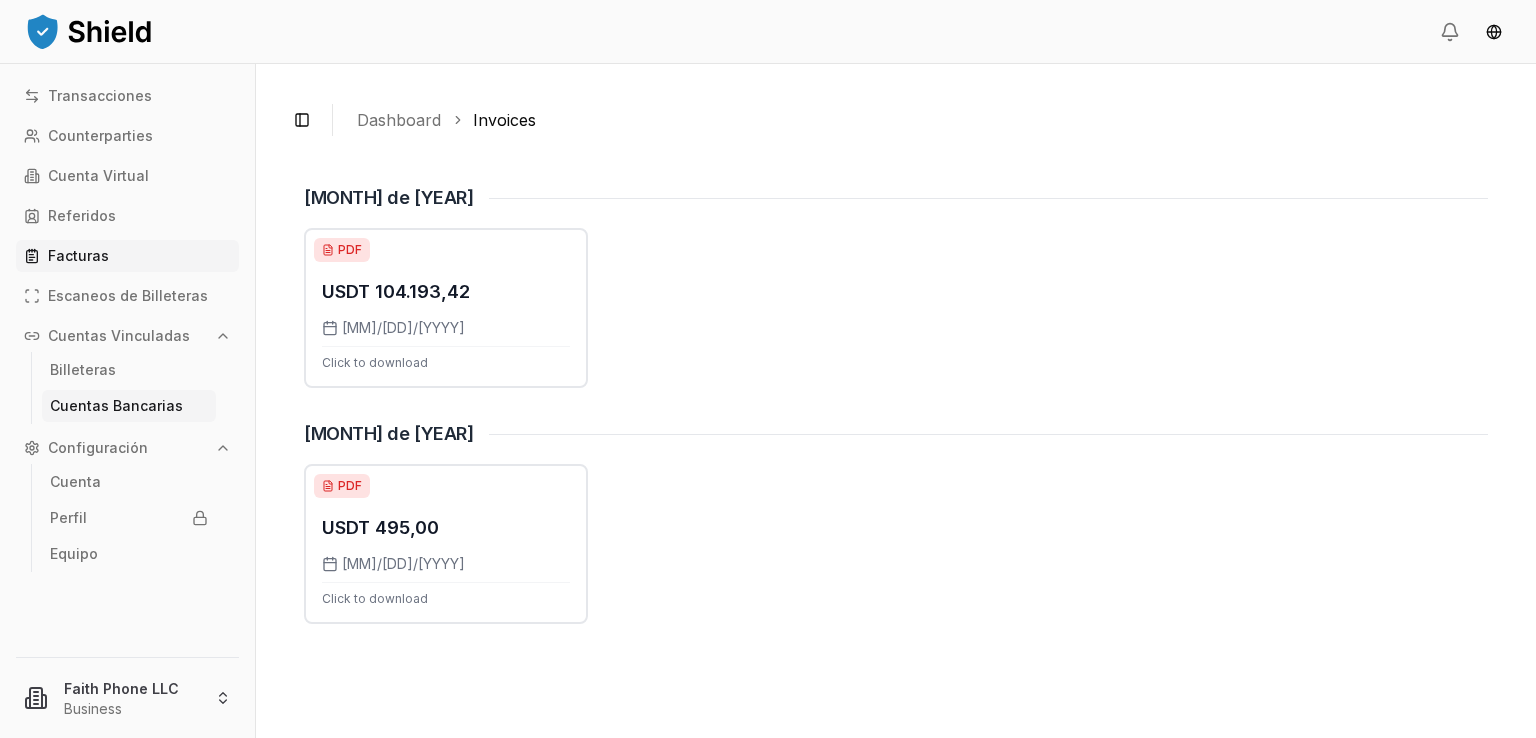 click on "Cuentas Bancarias" at bounding box center (116, 406) 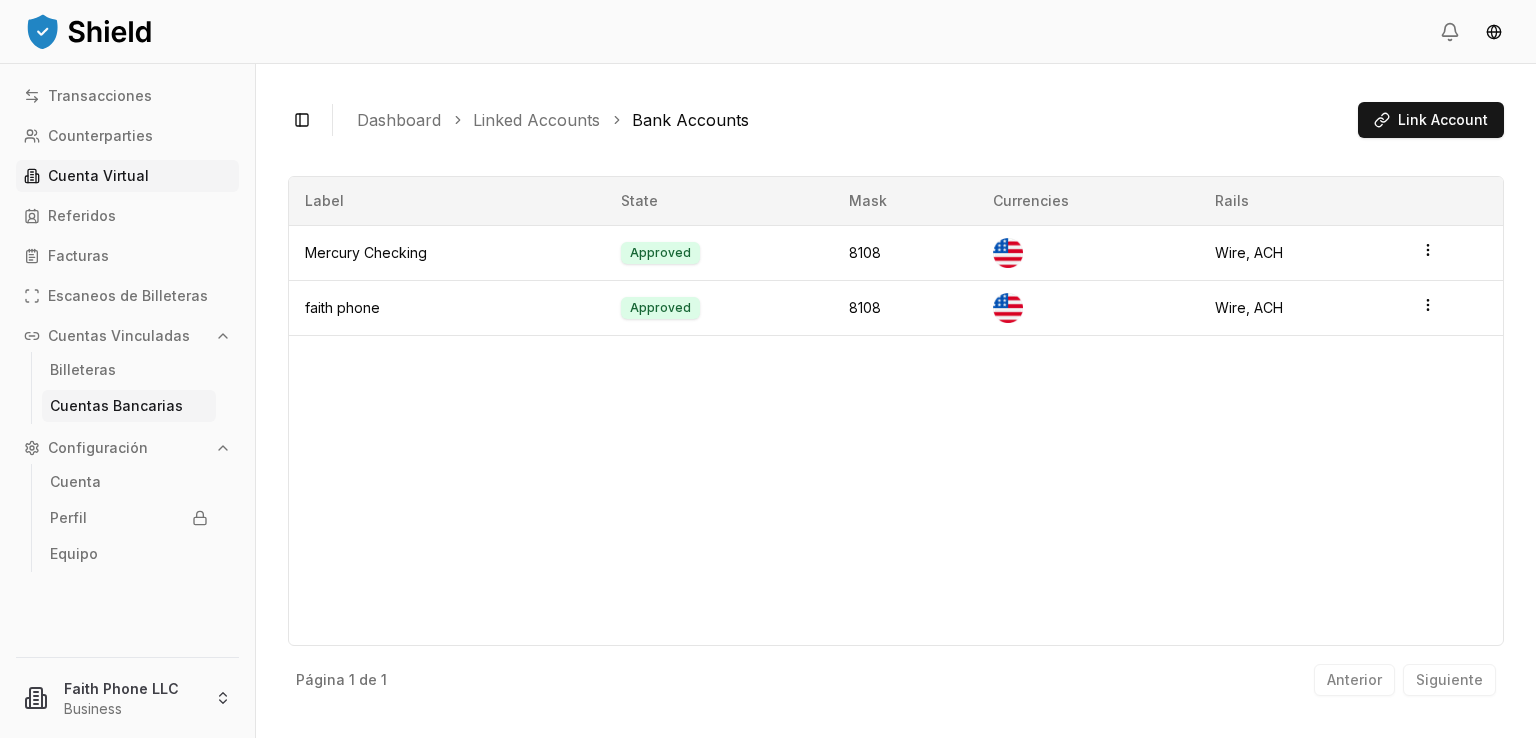 click on "Cuenta Virtual" at bounding box center [98, 176] 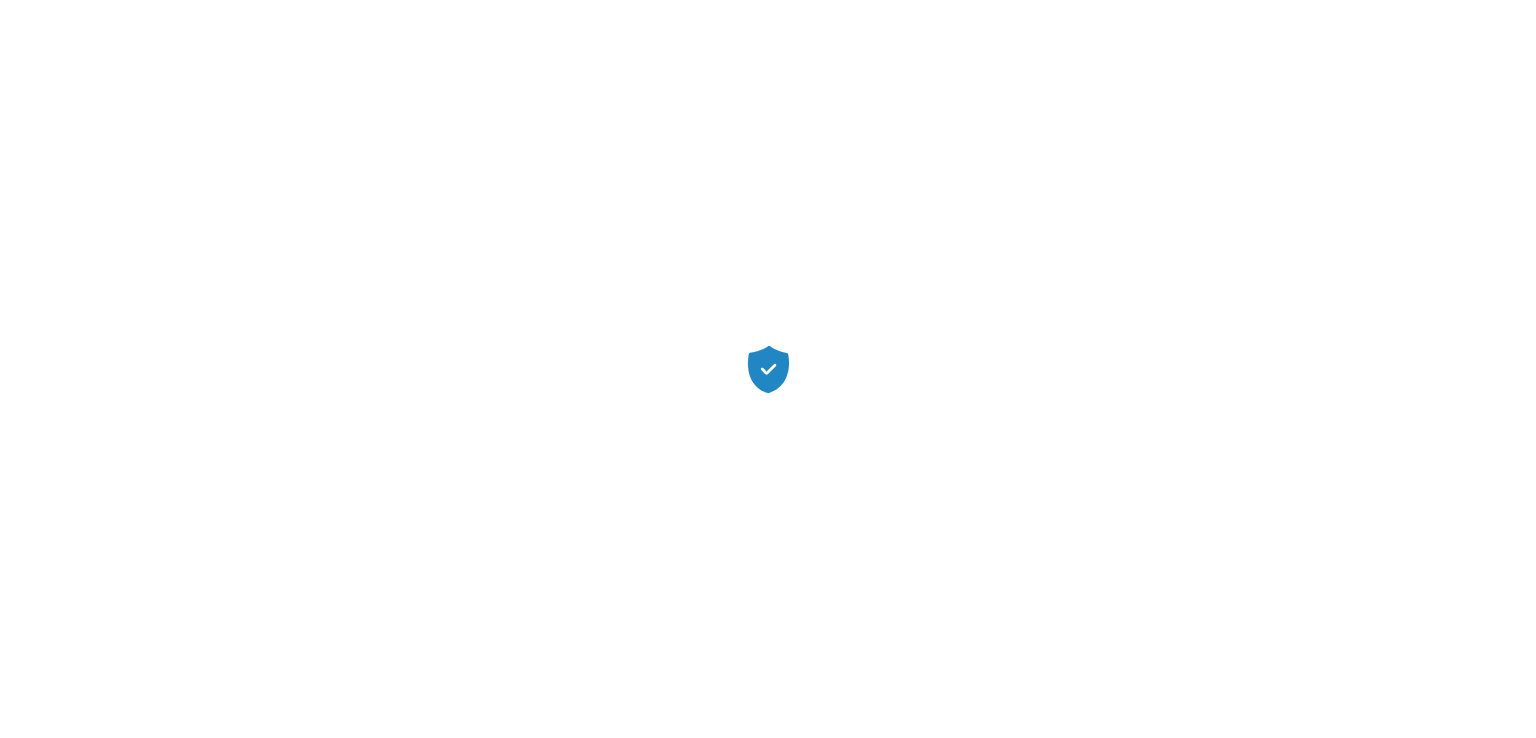 scroll, scrollTop: 0, scrollLeft: 0, axis: both 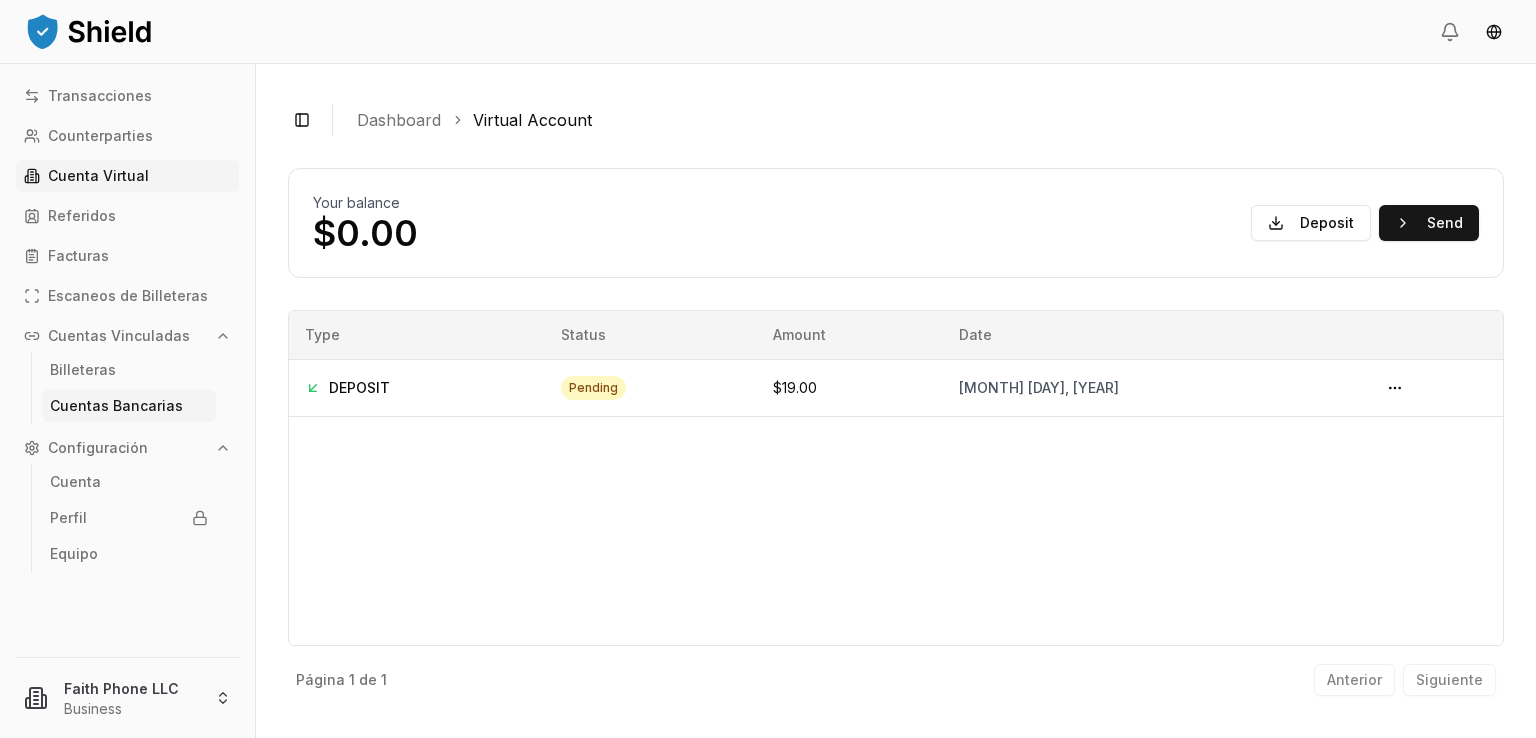 click on "Cuentas Bancarias" at bounding box center [116, 406] 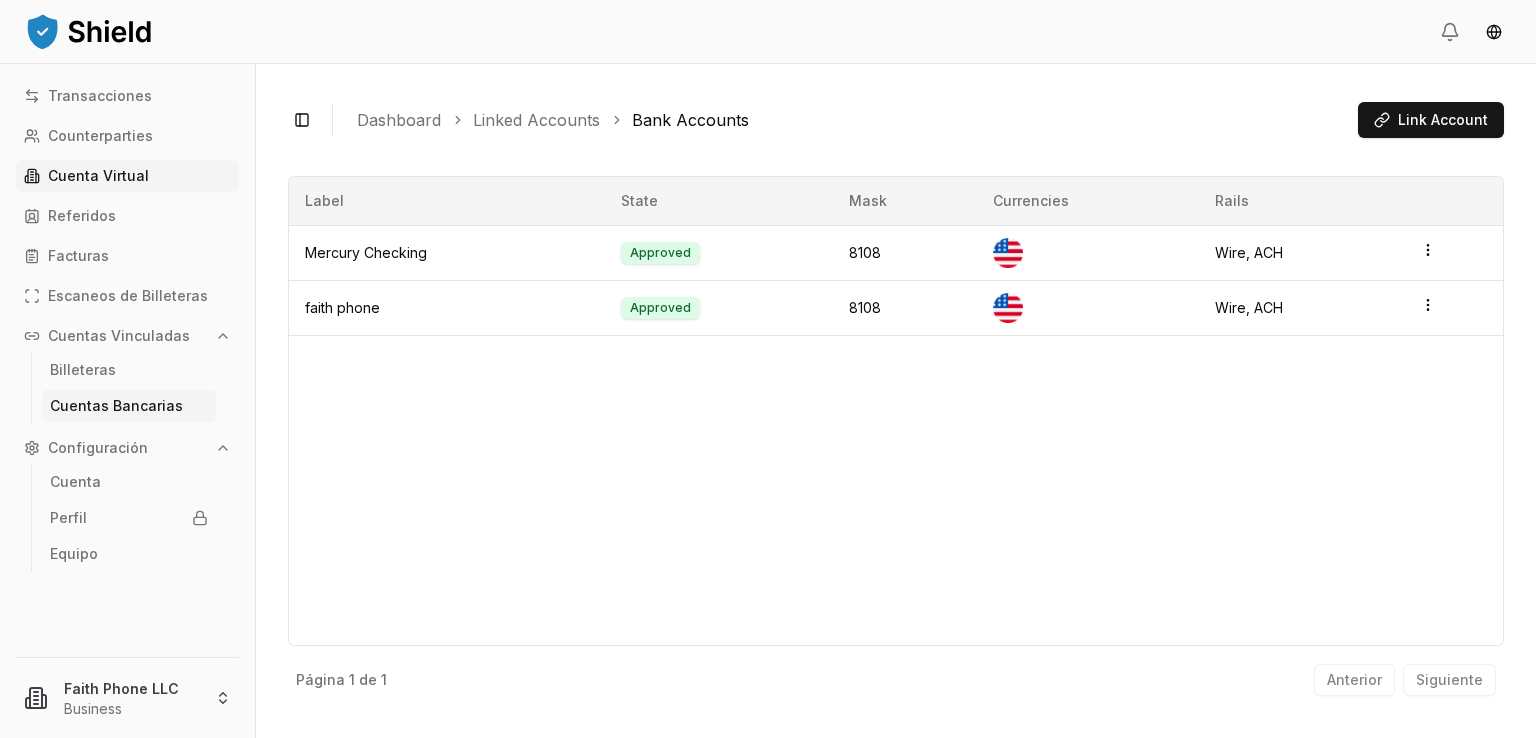 click on "Cuenta Virtual" at bounding box center (98, 176) 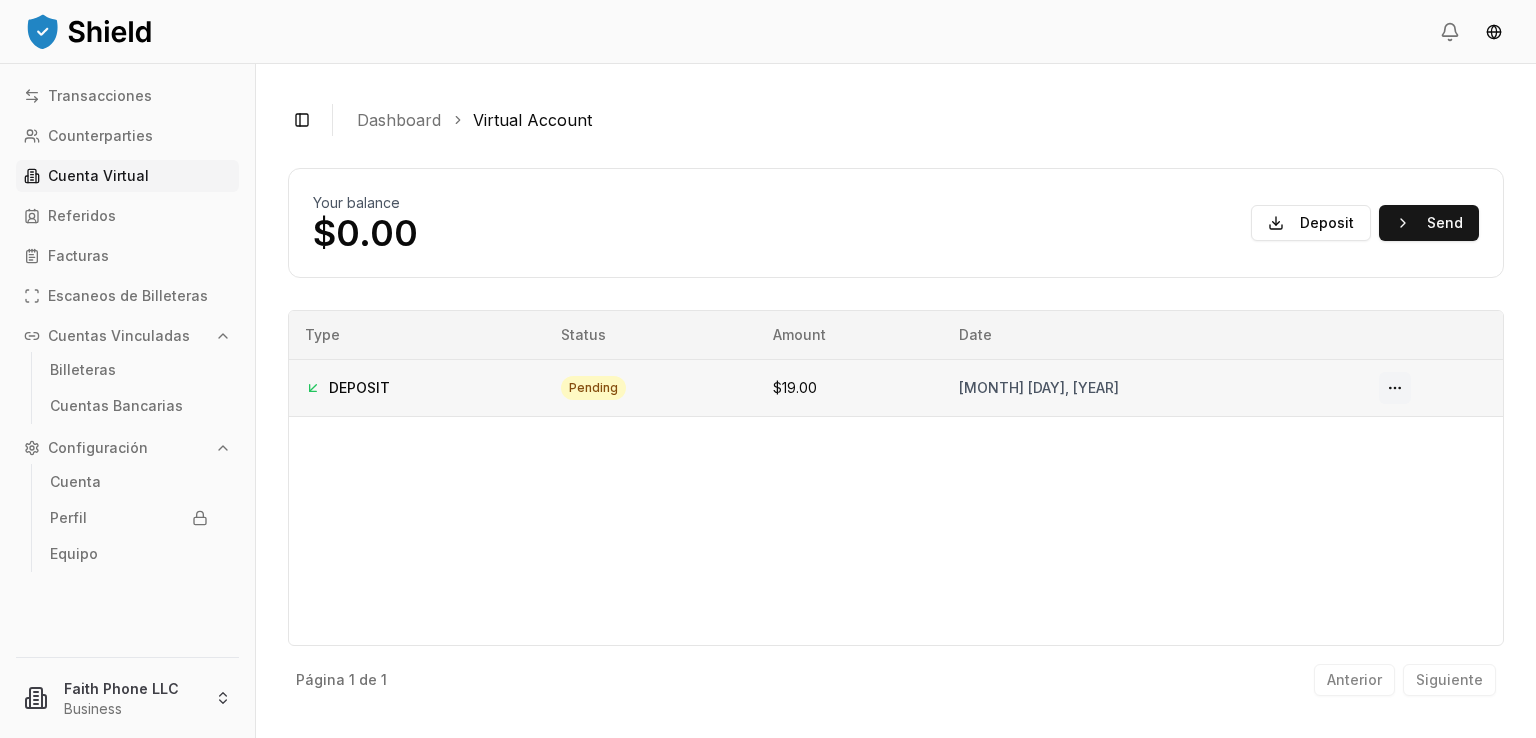 click at bounding box center [1395, 388] 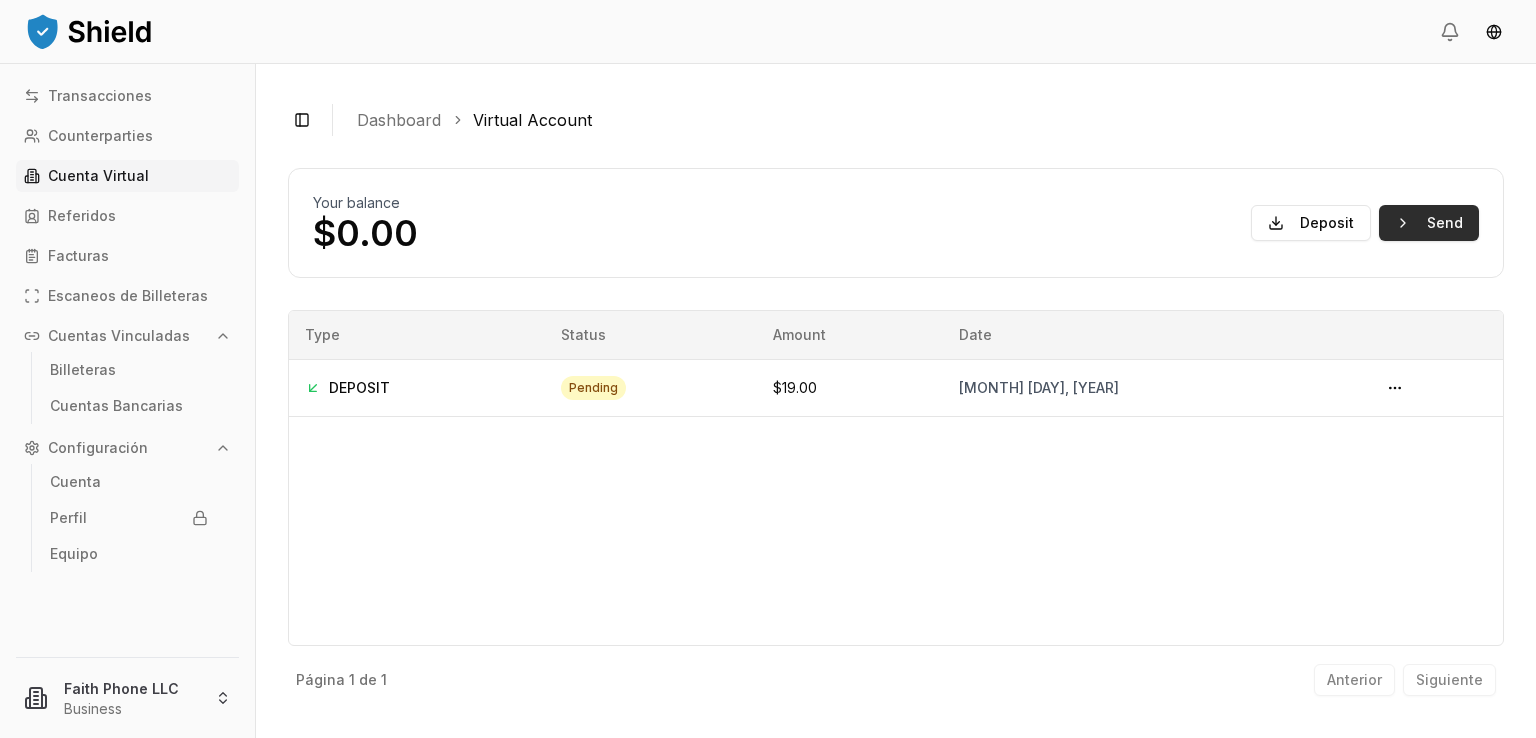 click on "Send" at bounding box center [1429, 223] 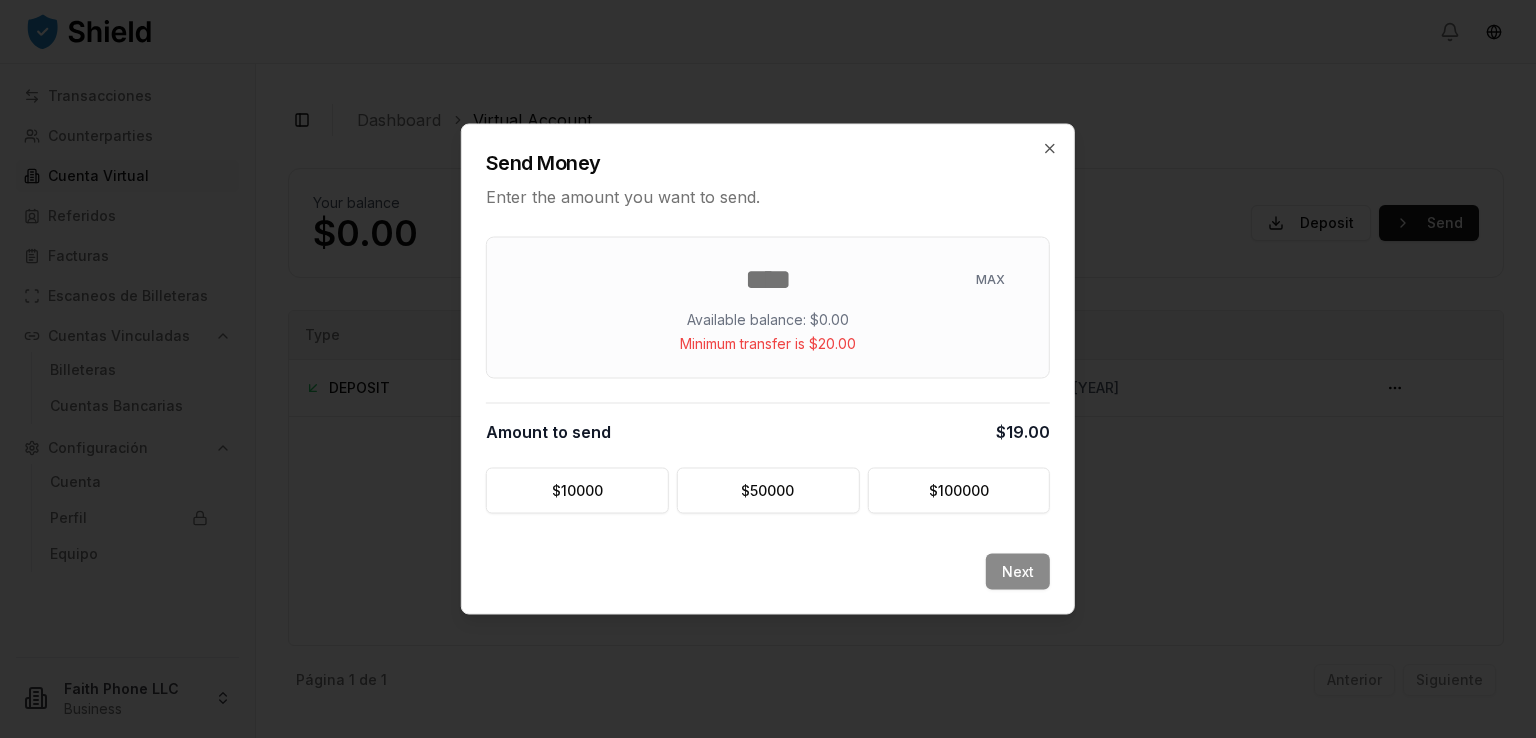 type on "*" 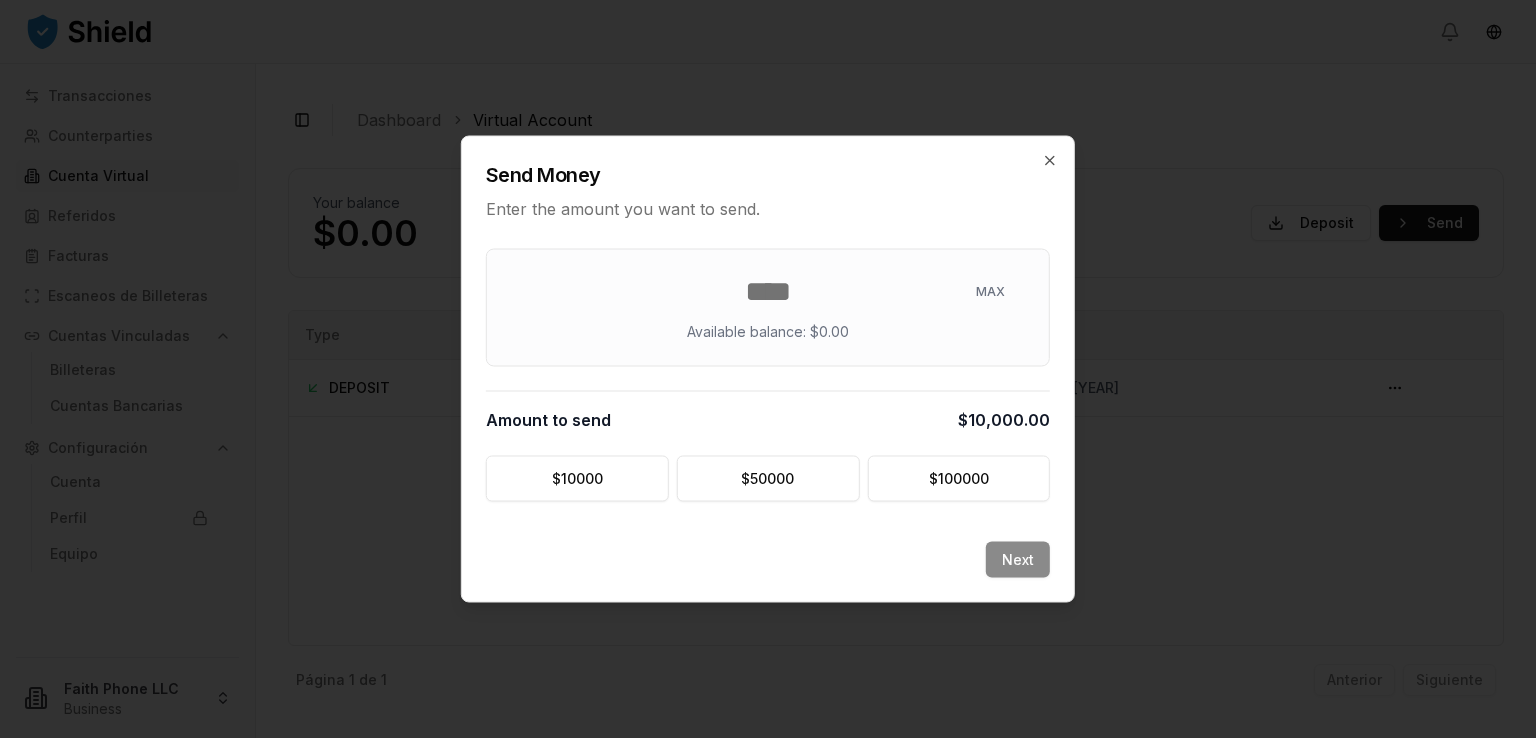 type on "*" 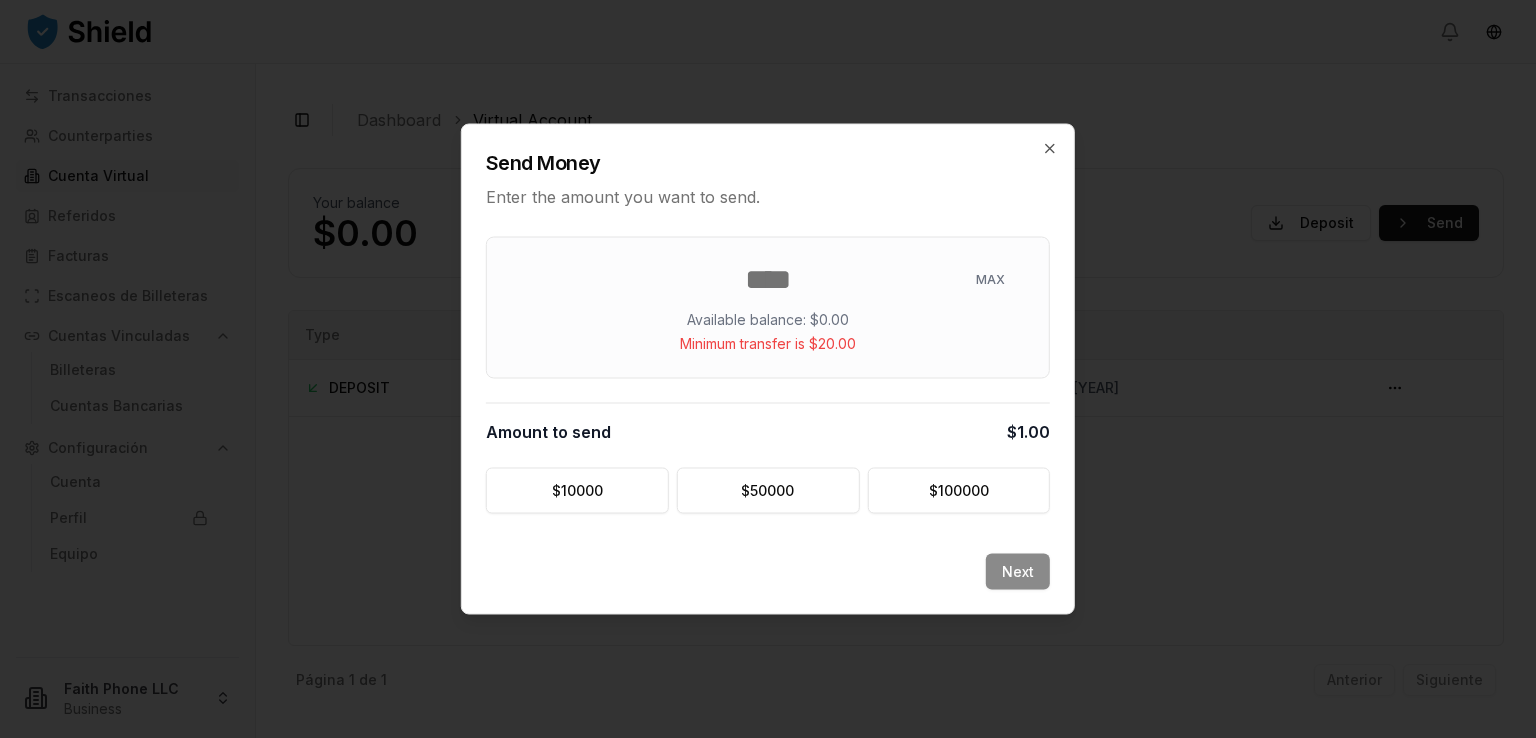 type 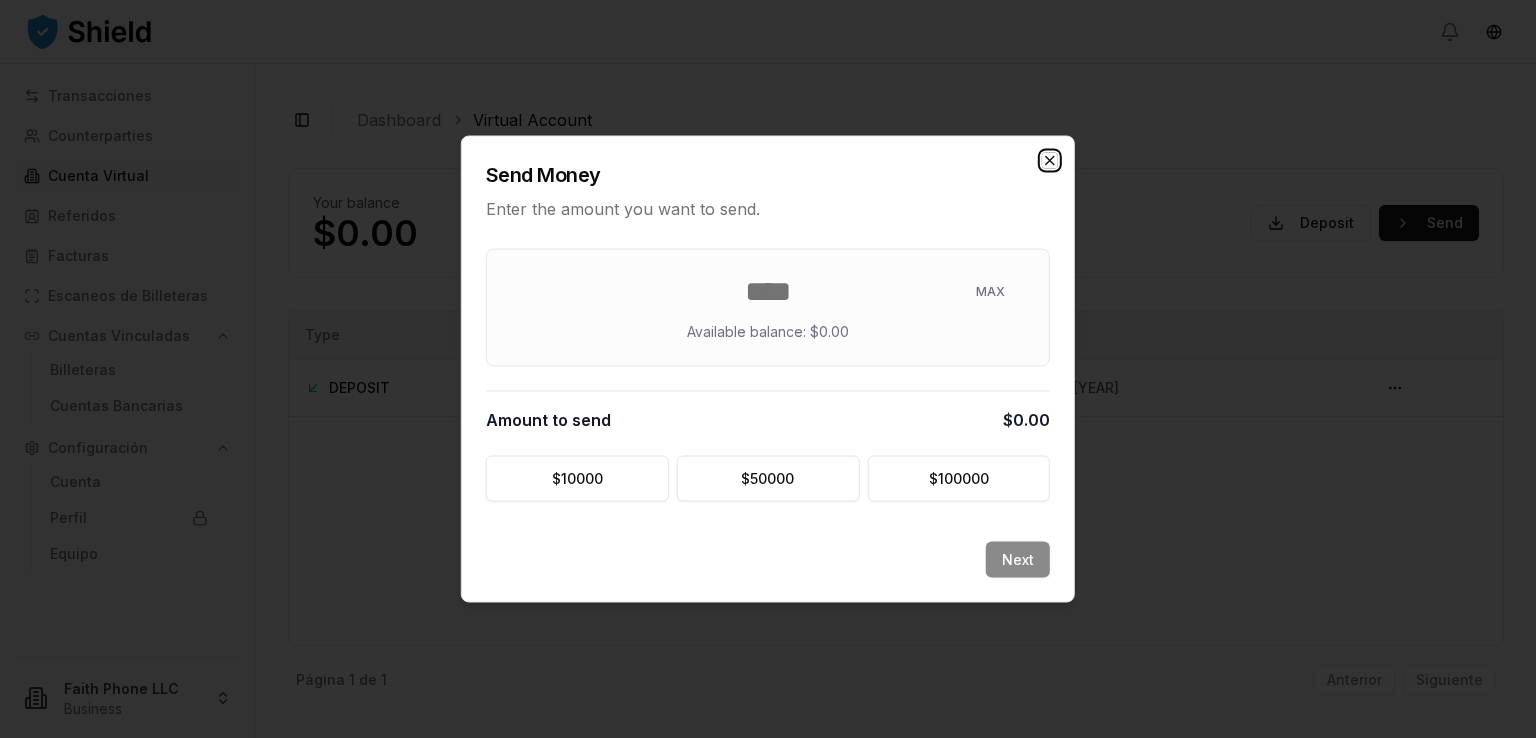 click 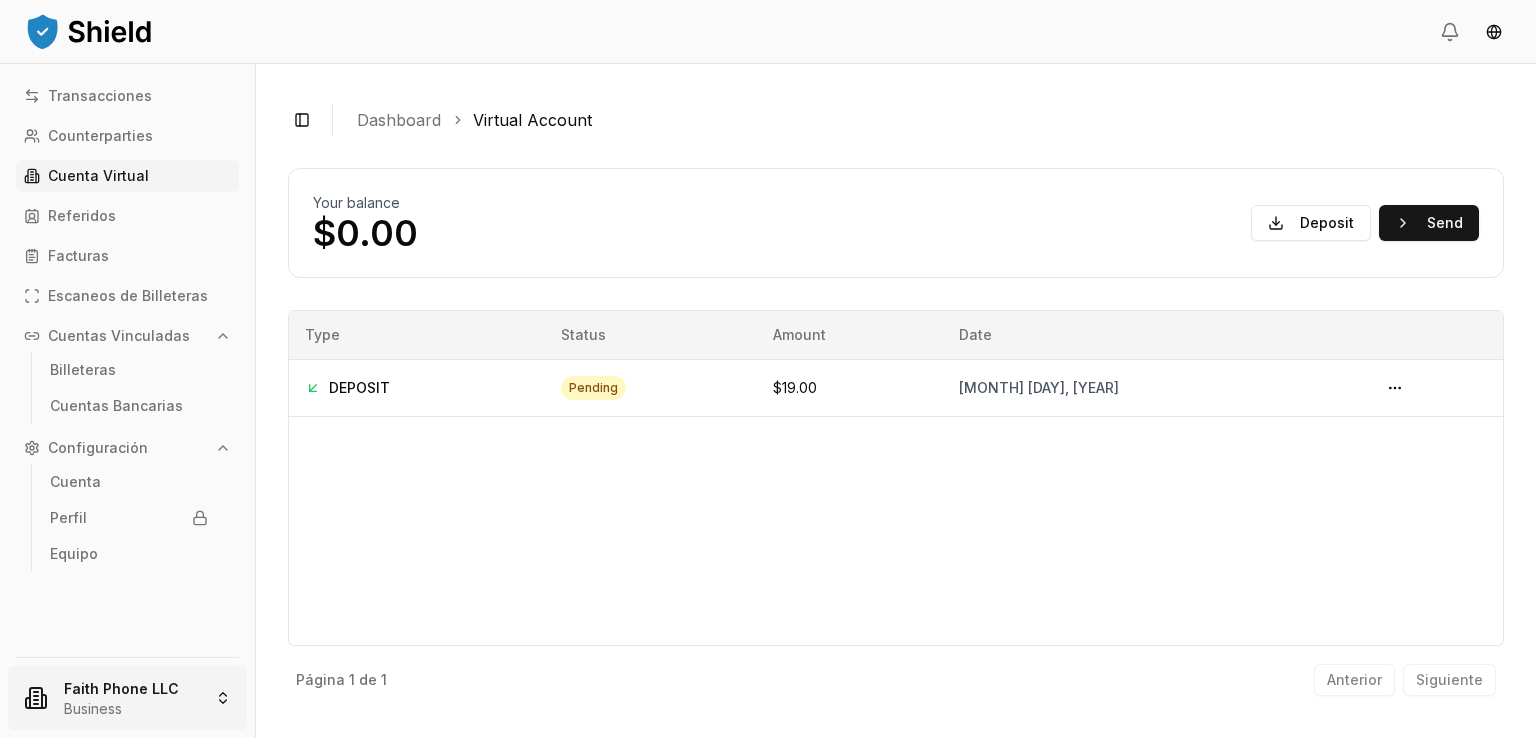click on "Transacciones Counterparties Cuenta Virtual Referidos Facturas Escaneos de Billeteras Cuentas Vinculadas Billeteras Cuentas Bancarias Configuración Cuenta Perfil Equipo Faith Phone LLC  Business Toggle Sidebar Dashboard Virtual Account Your balance $0.00 Deposit Send DEPOSIT pending August 6, 2025 + $19.00 Página 1 de 1 Anterior Siguiente Type Status Amount Date   DEPOSIT   pending   $19.00   August 6, 2025   Página 1 de 1 Anterior Siguiente" at bounding box center (768, 369) 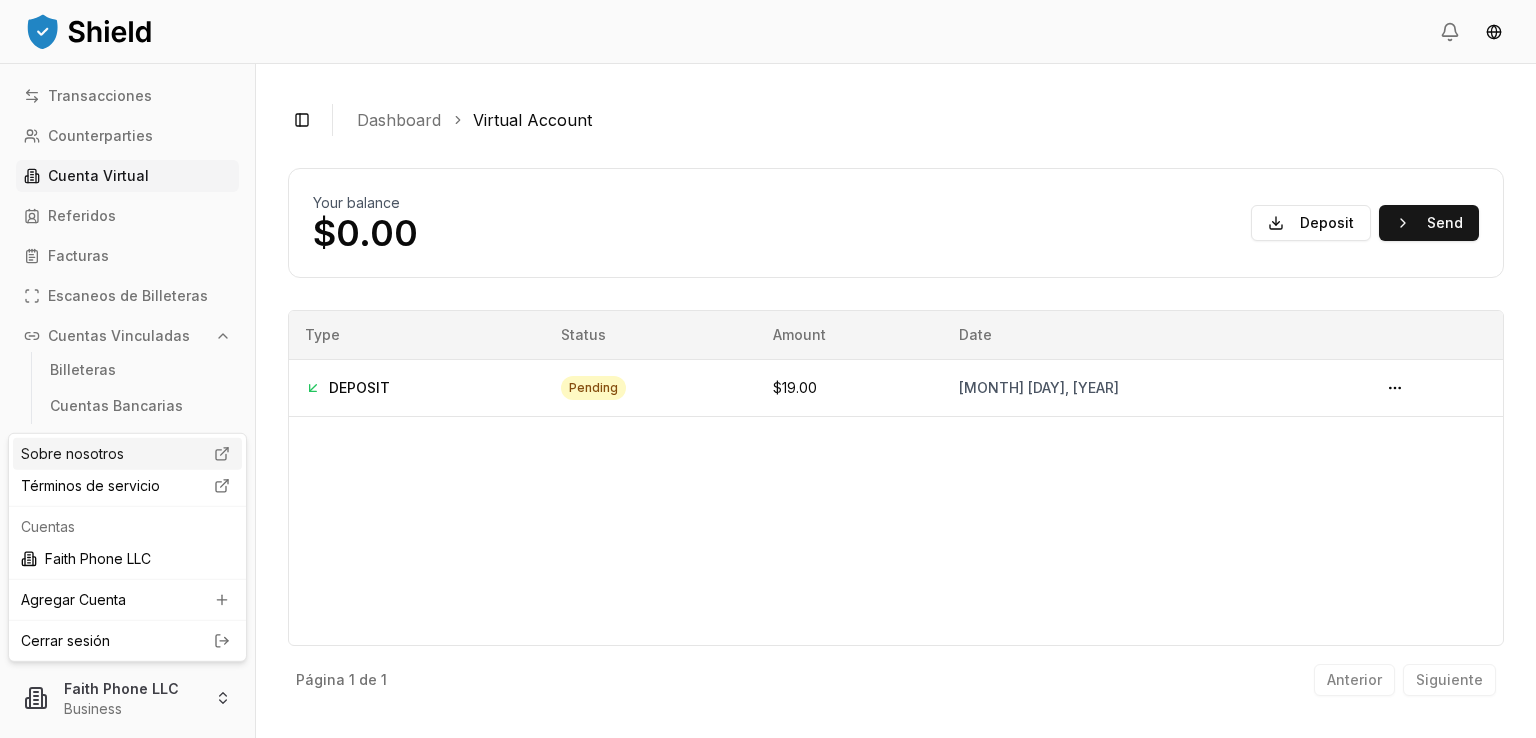 click on "Sobre nosotros" at bounding box center [127, 454] 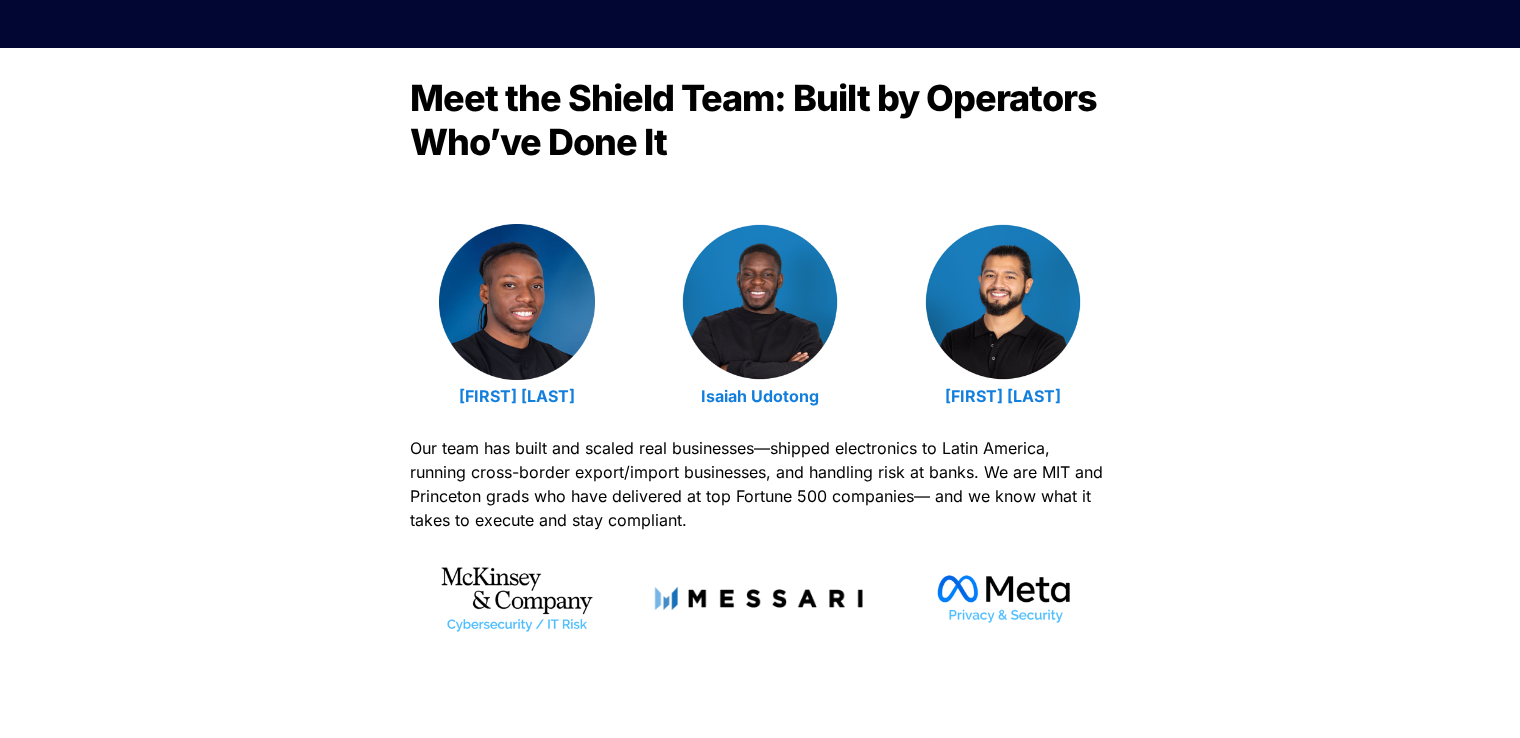 scroll, scrollTop: 640, scrollLeft: 0, axis: vertical 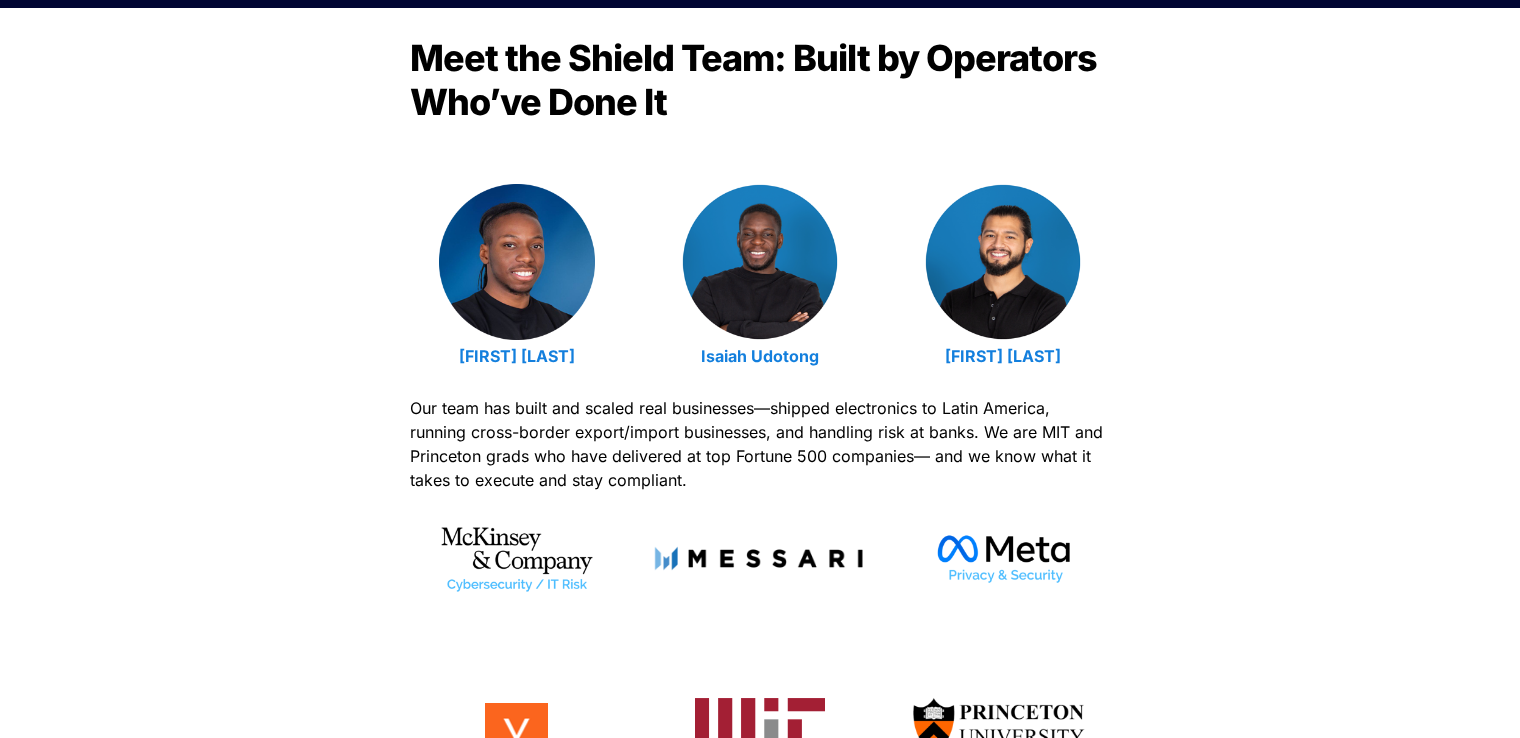 click on "Our team has built and scaled real businesses—shipped electronics to Latin America, running cross-border export/import businesses, and handling risk at banks. We are MIT and Princeton grads who have delivered at top Fortune 500 companies— and we know what it takes to execute and stay compliant." at bounding box center (759, 444) 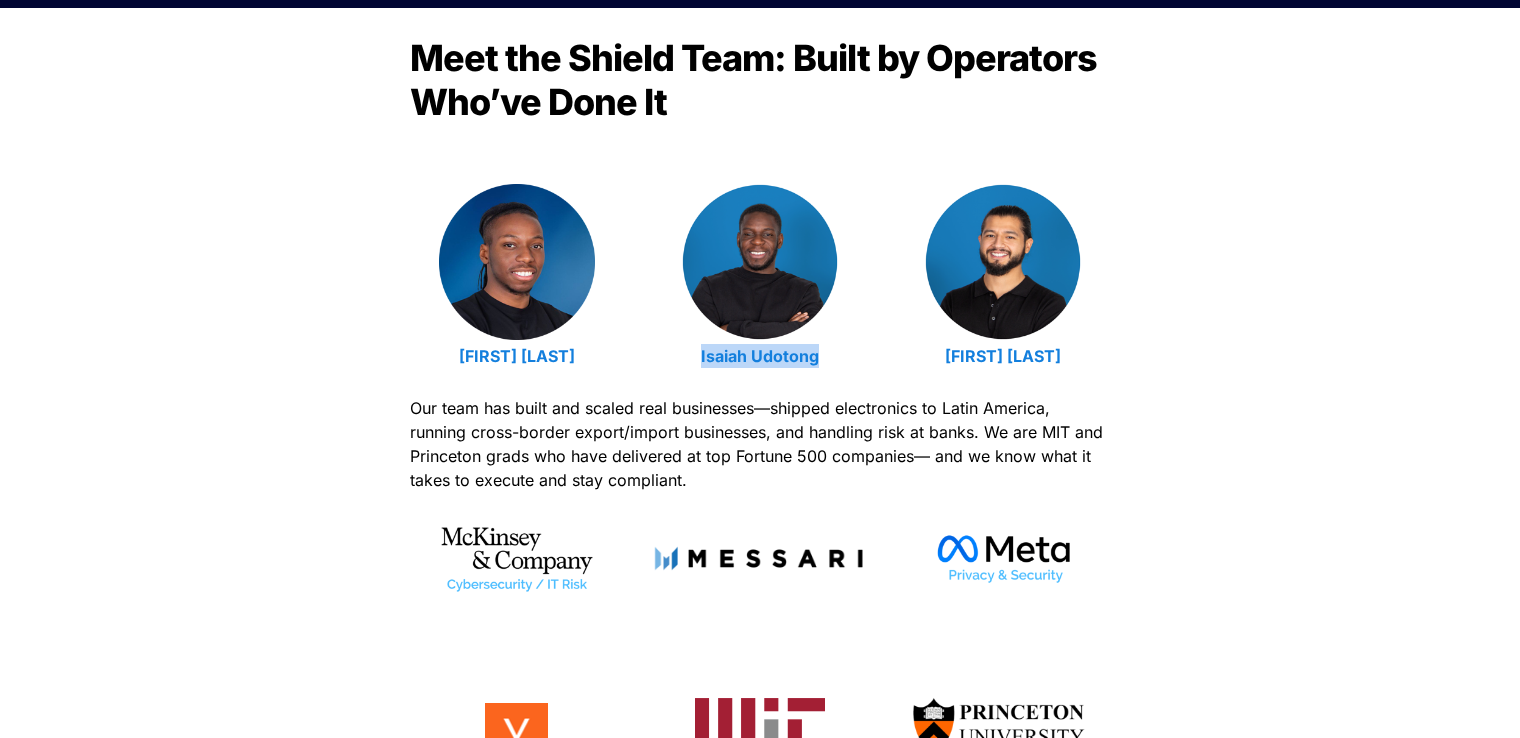 drag, startPoint x: 692, startPoint y: 356, endPoint x: 828, endPoint y: 363, distance: 136.18002 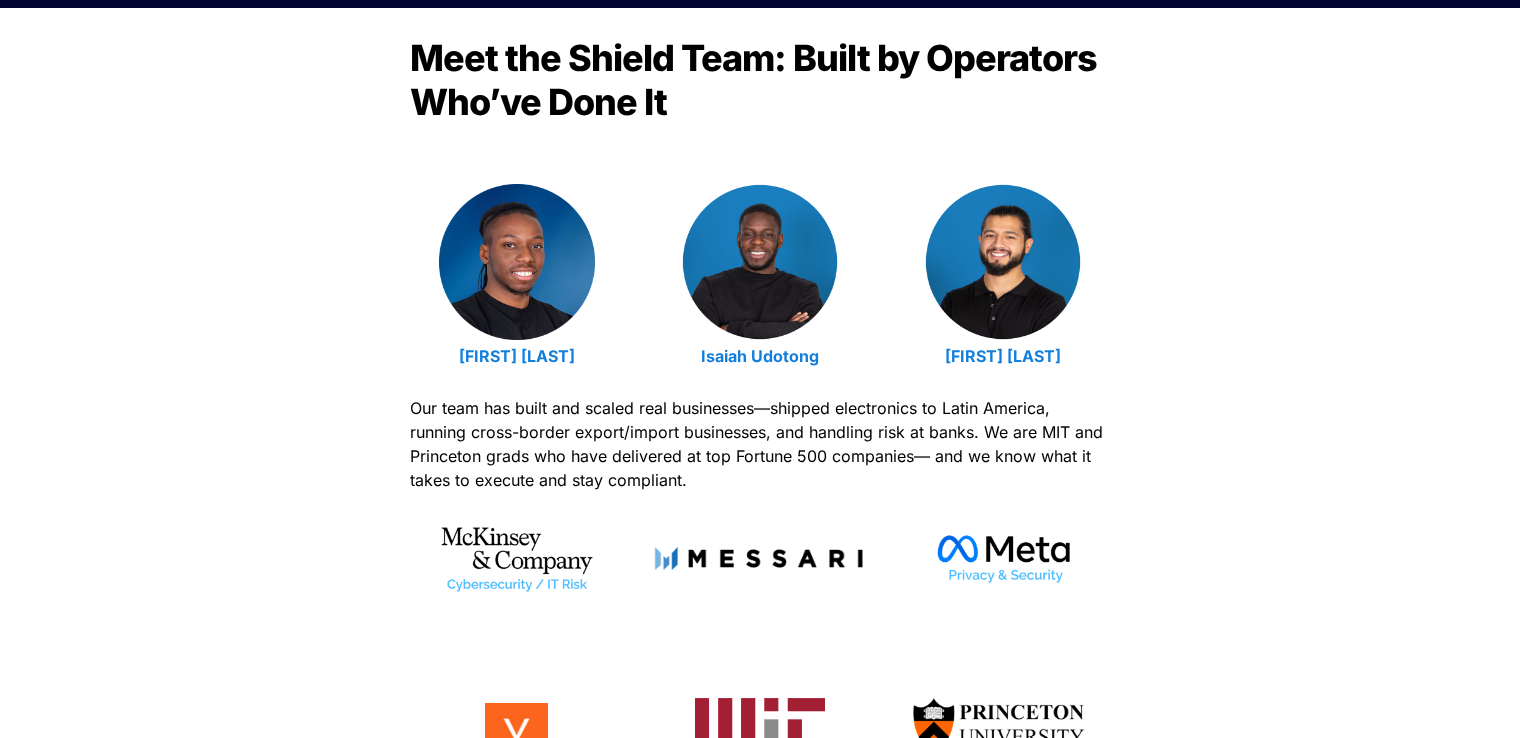 click on "Our team has built and scaled real businesses—shipped electronics to Latin America, running cross-border export/import businesses, and handling risk at banks. We are MIT and Princeton grads who have delivered at top Fortune 500 companies— and we know what it takes to execute and stay compliant." at bounding box center [759, 444] 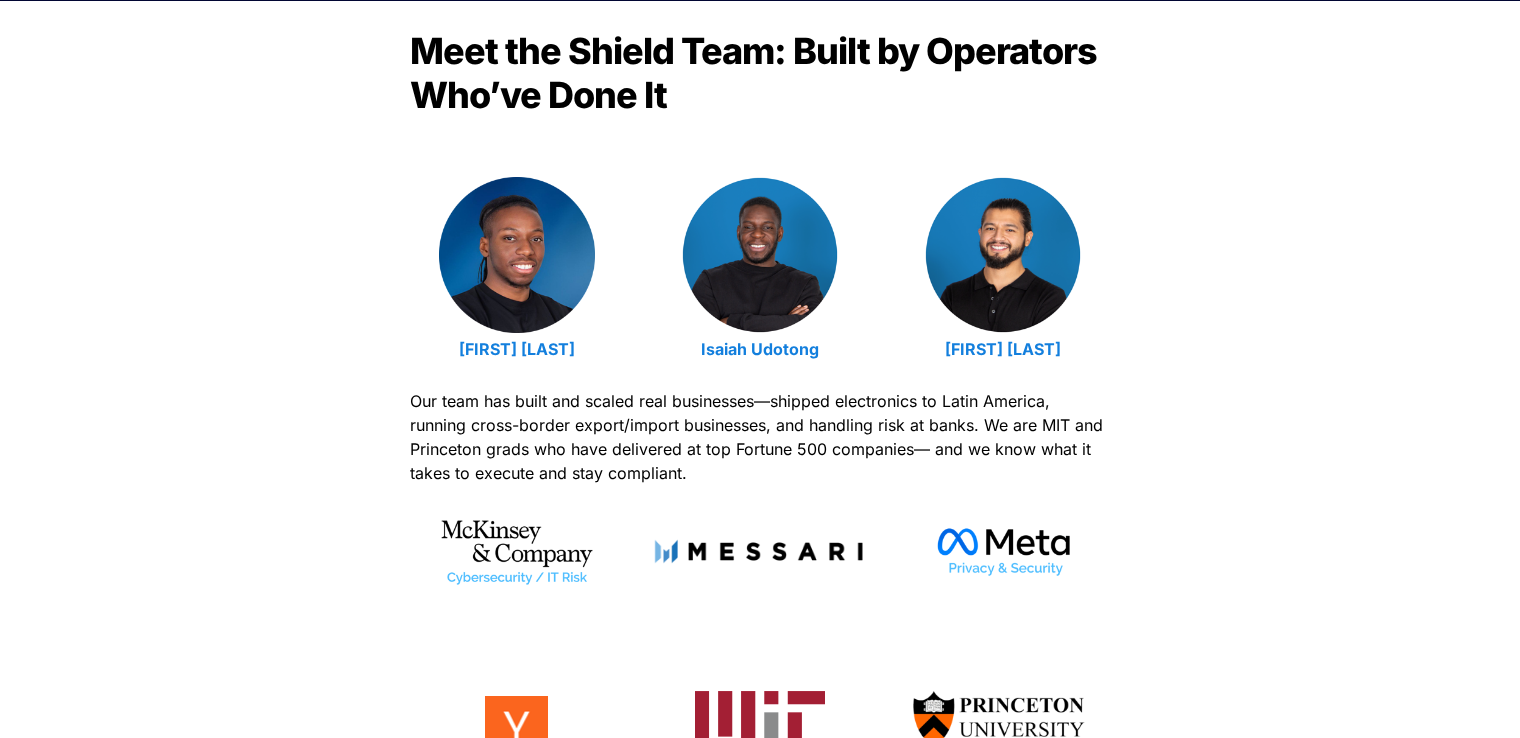 scroll, scrollTop: 654, scrollLeft: 0, axis: vertical 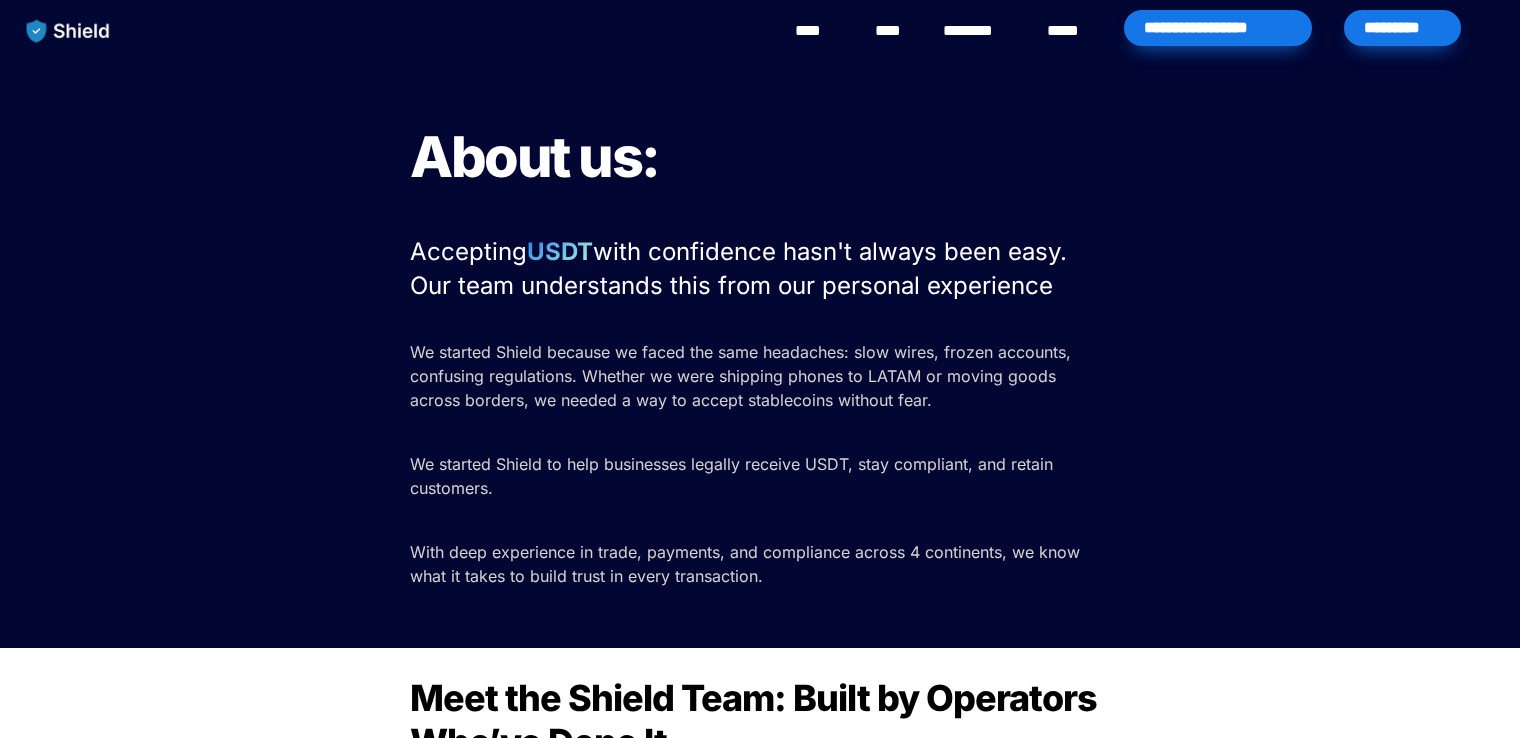 click on "********" at bounding box center [978, 31] 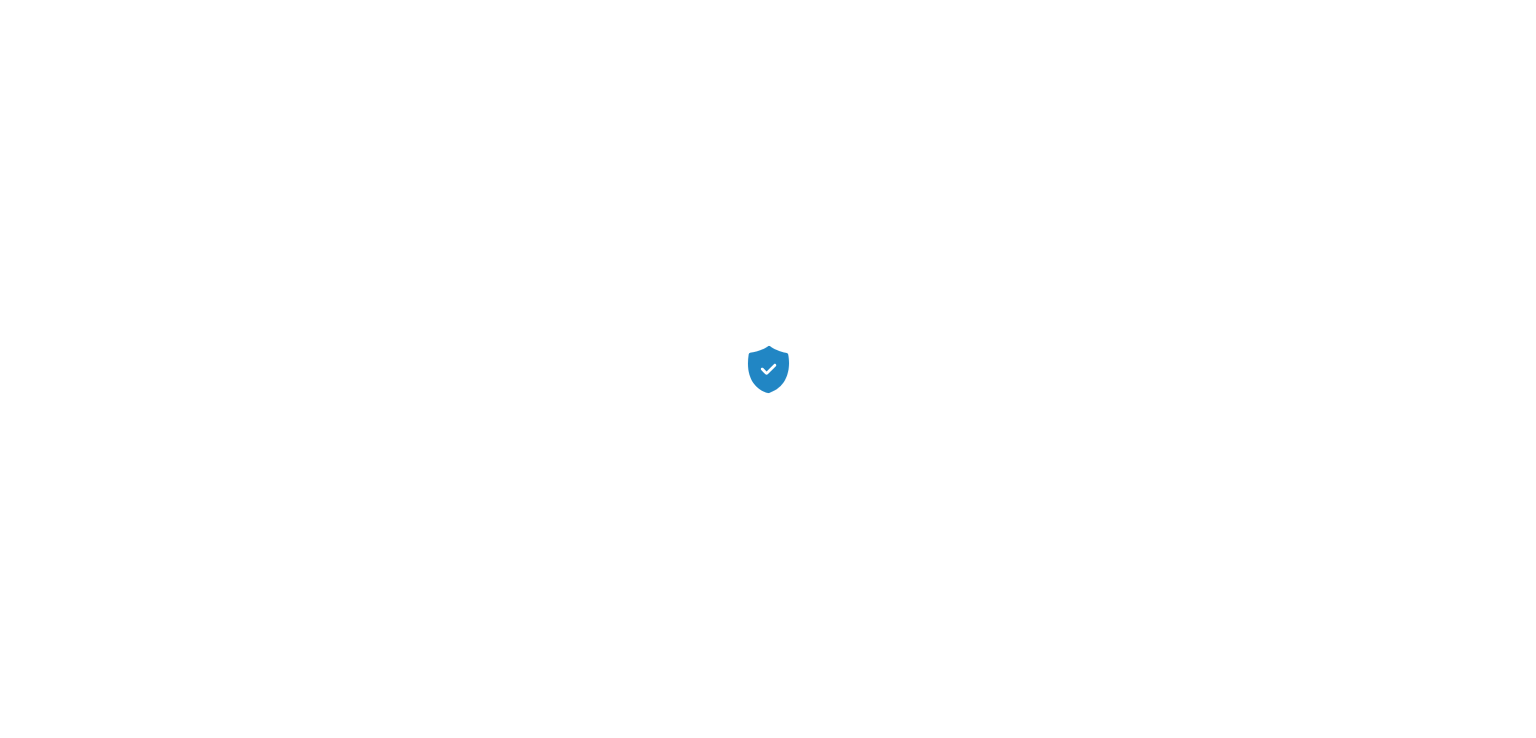 scroll, scrollTop: 0, scrollLeft: 0, axis: both 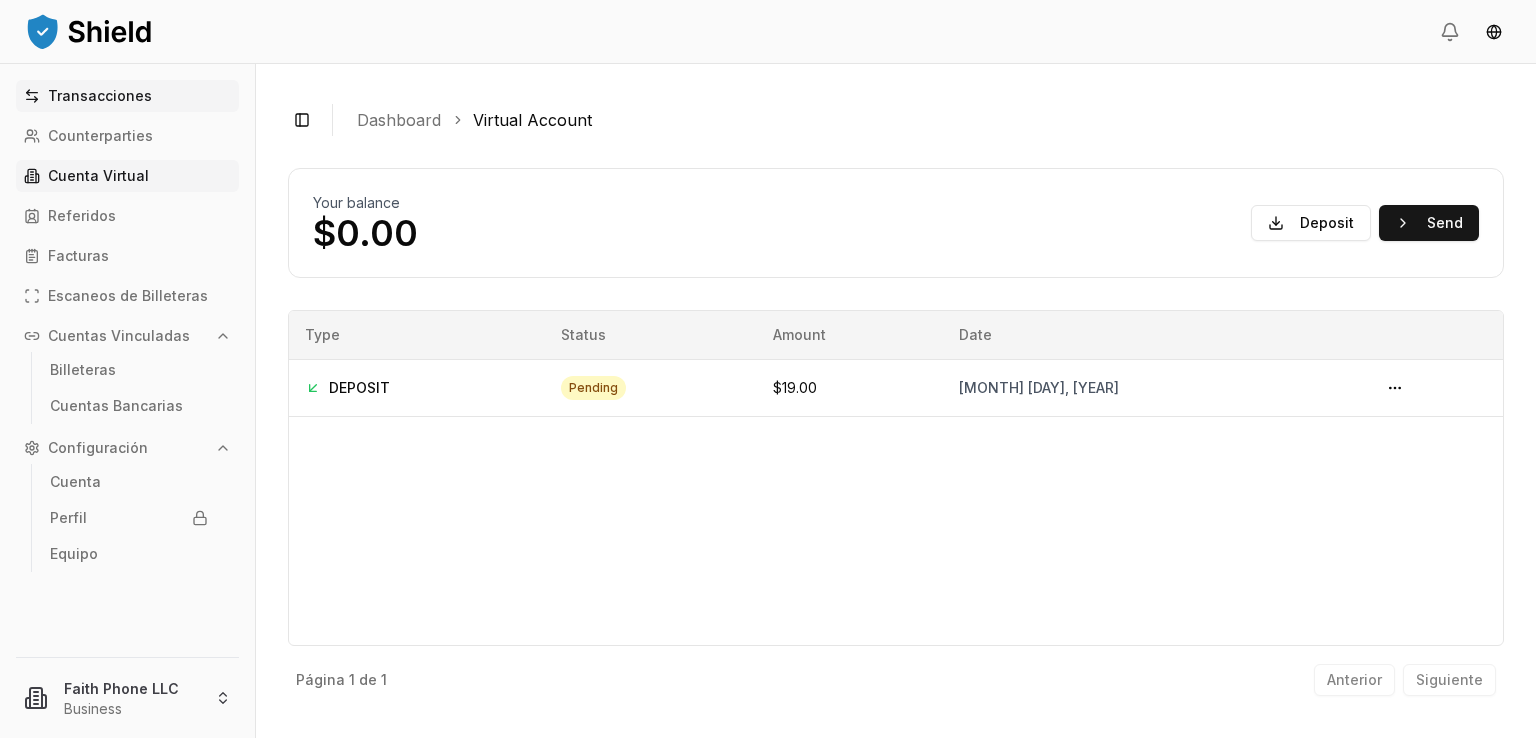 click on "Transacciones" at bounding box center (127, 96) 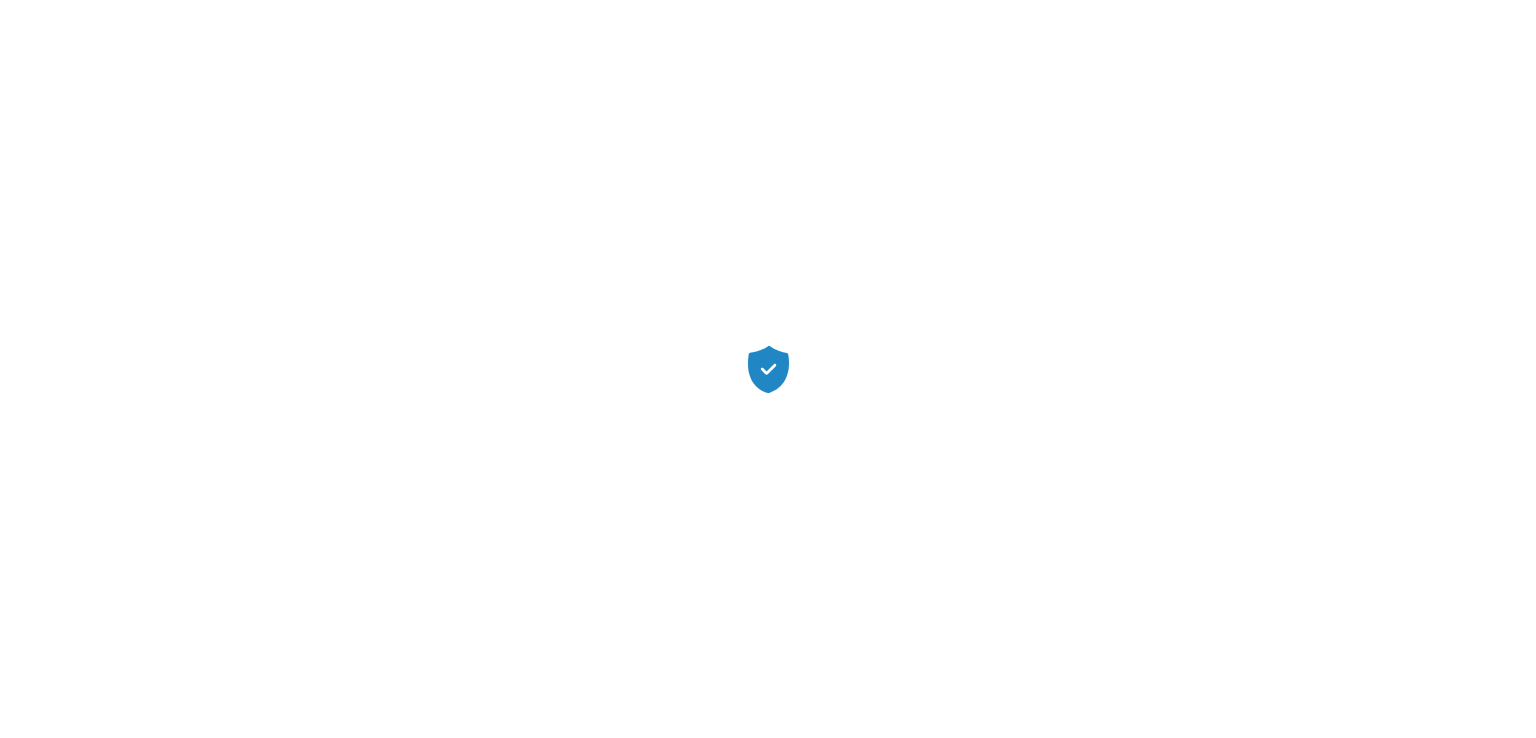 scroll, scrollTop: 0, scrollLeft: 0, axis: both 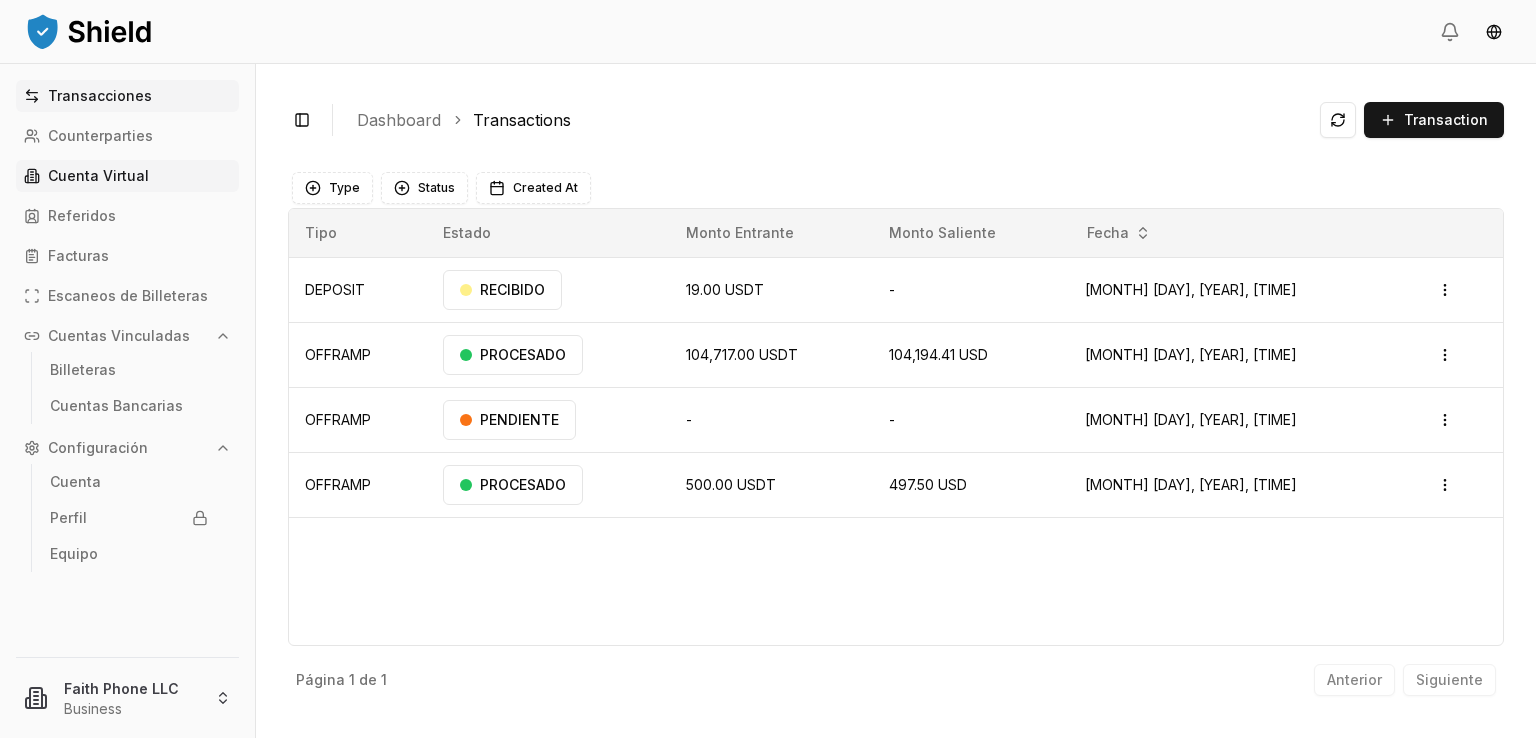 click on "Cuenta Virtual" at bounding box center [127, 176] 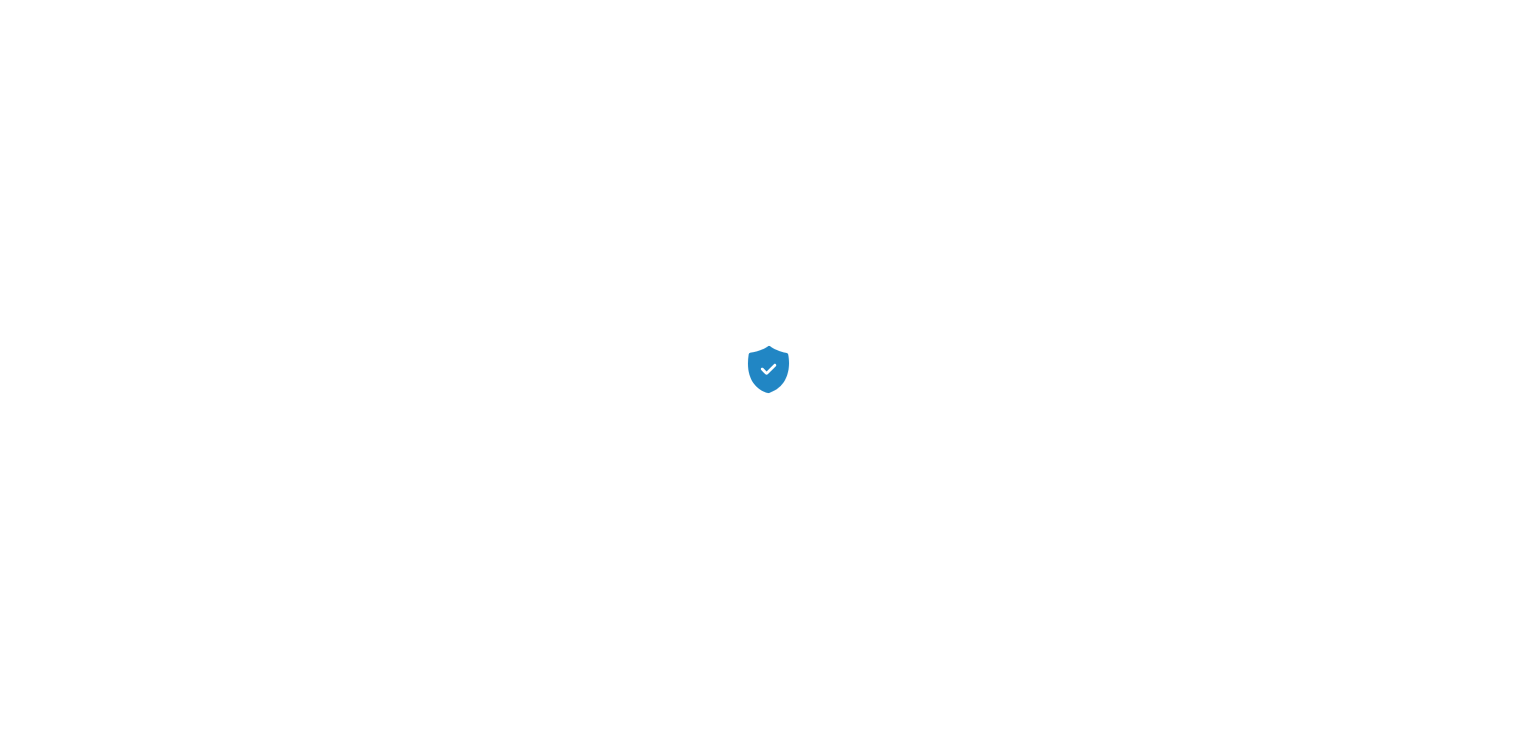 scroll, scrollTop: 0, scrollLeft: 0, axis: both 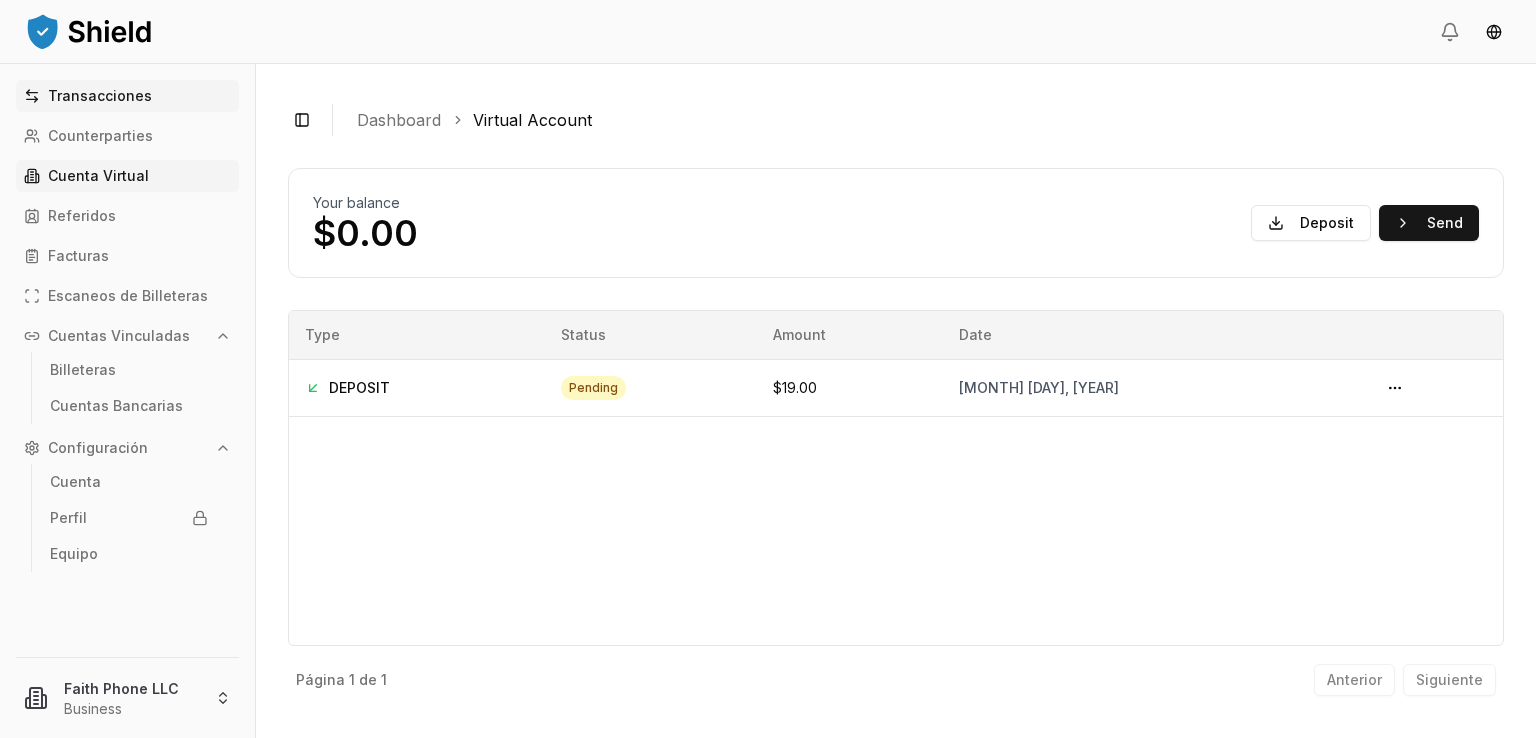 click on "Transacciones" at bounding box center (100, 96) 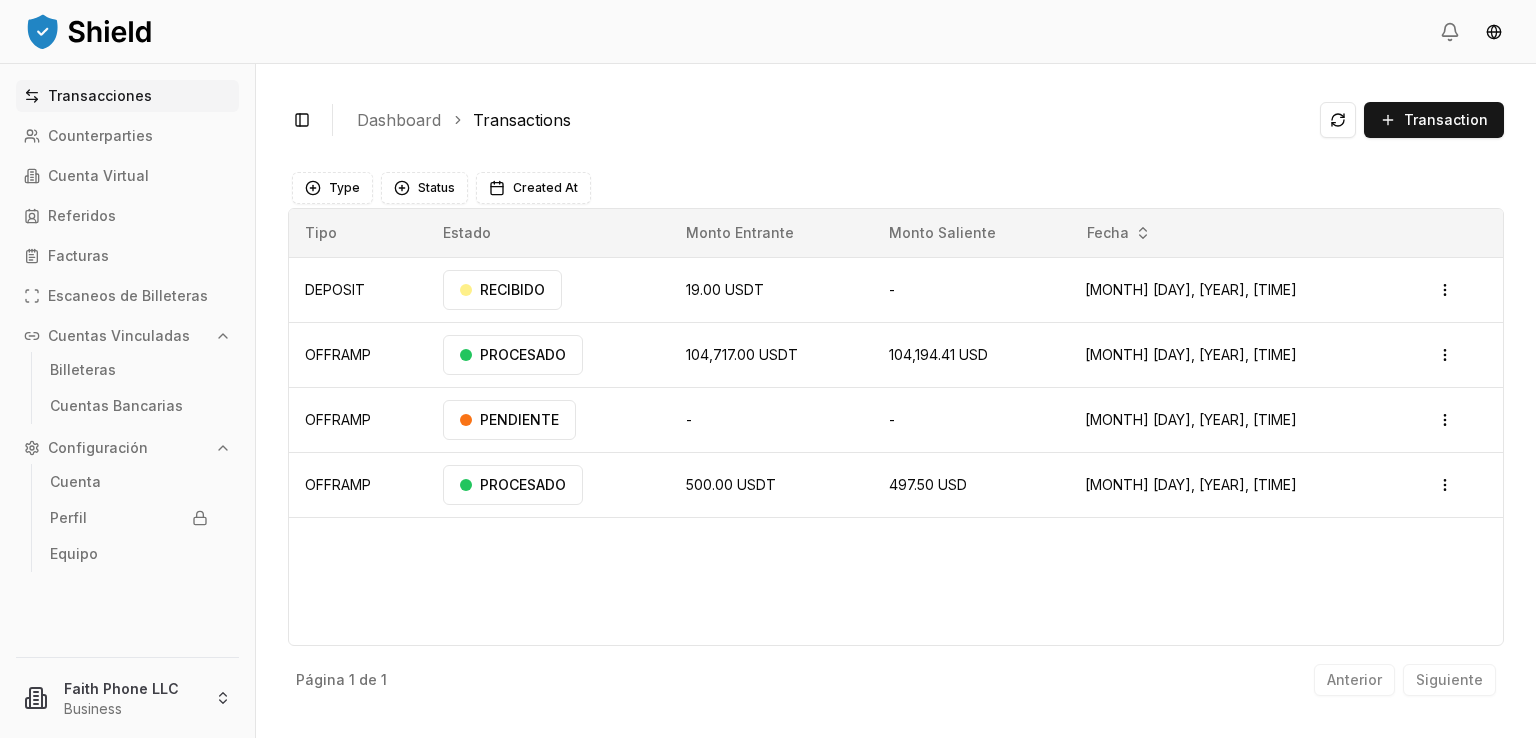 click on "Transacciones" at bounding box center (100, 96) 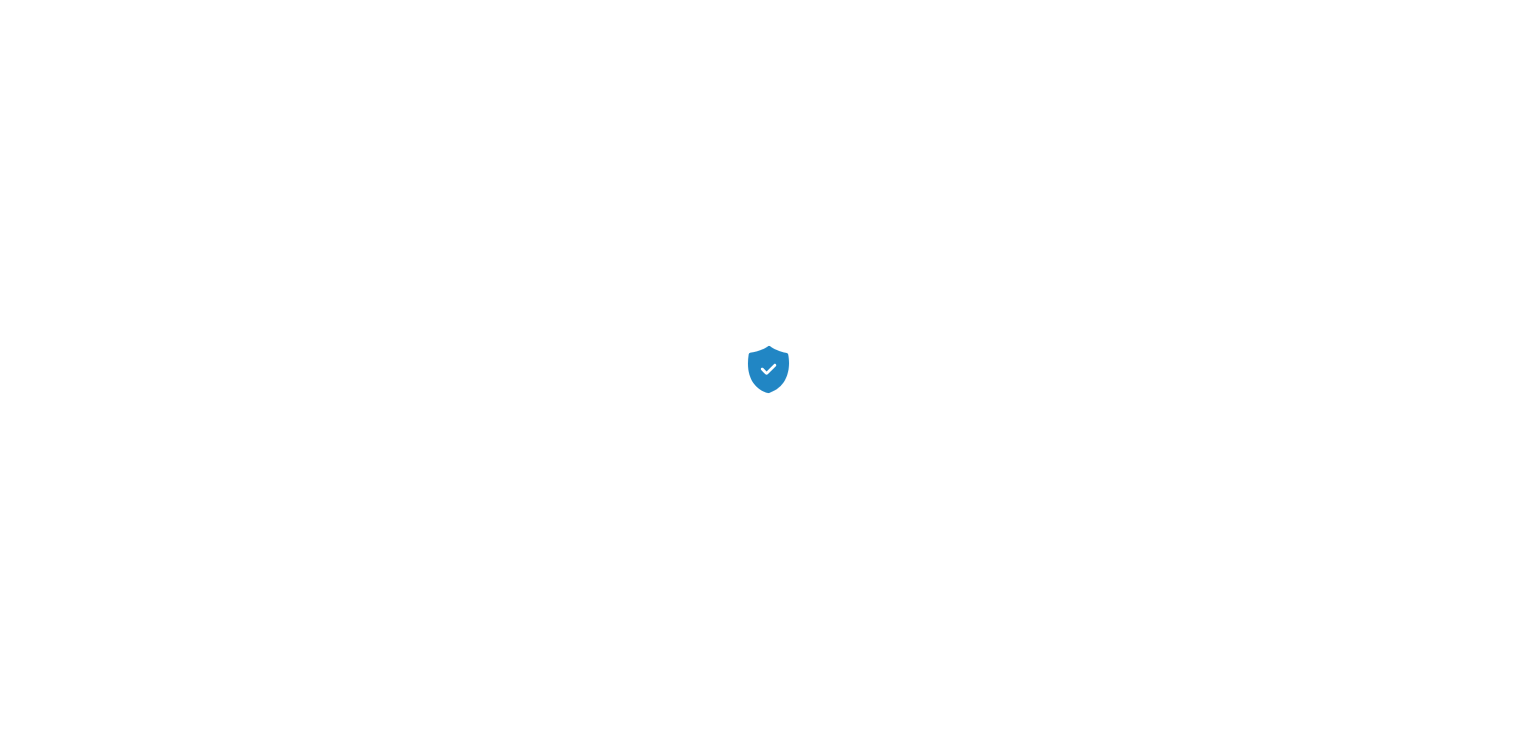 scroll, scrollTop: 0, scrollLeft: 0, axis: both 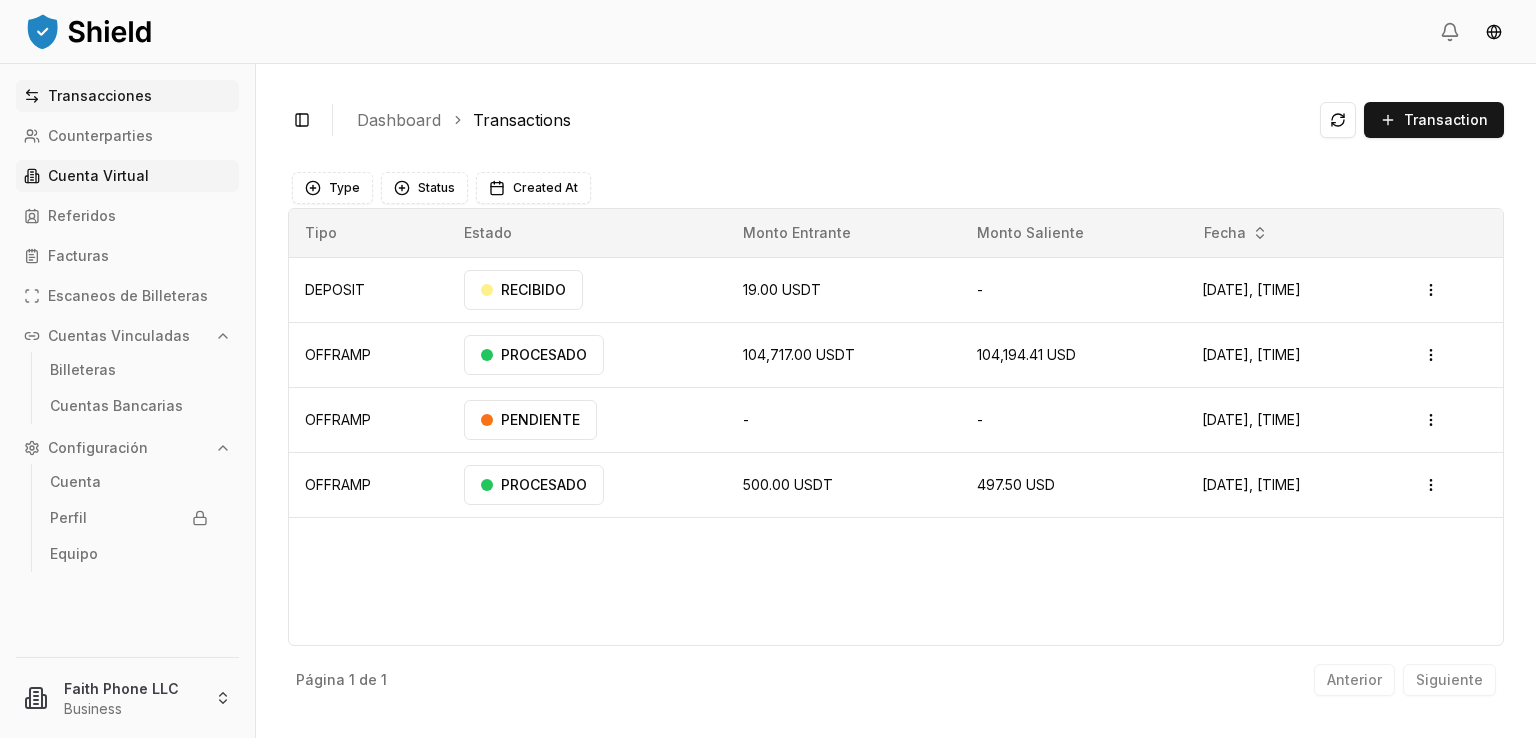 click on "Cuenta Virtual" at bounding box center [98, 176] 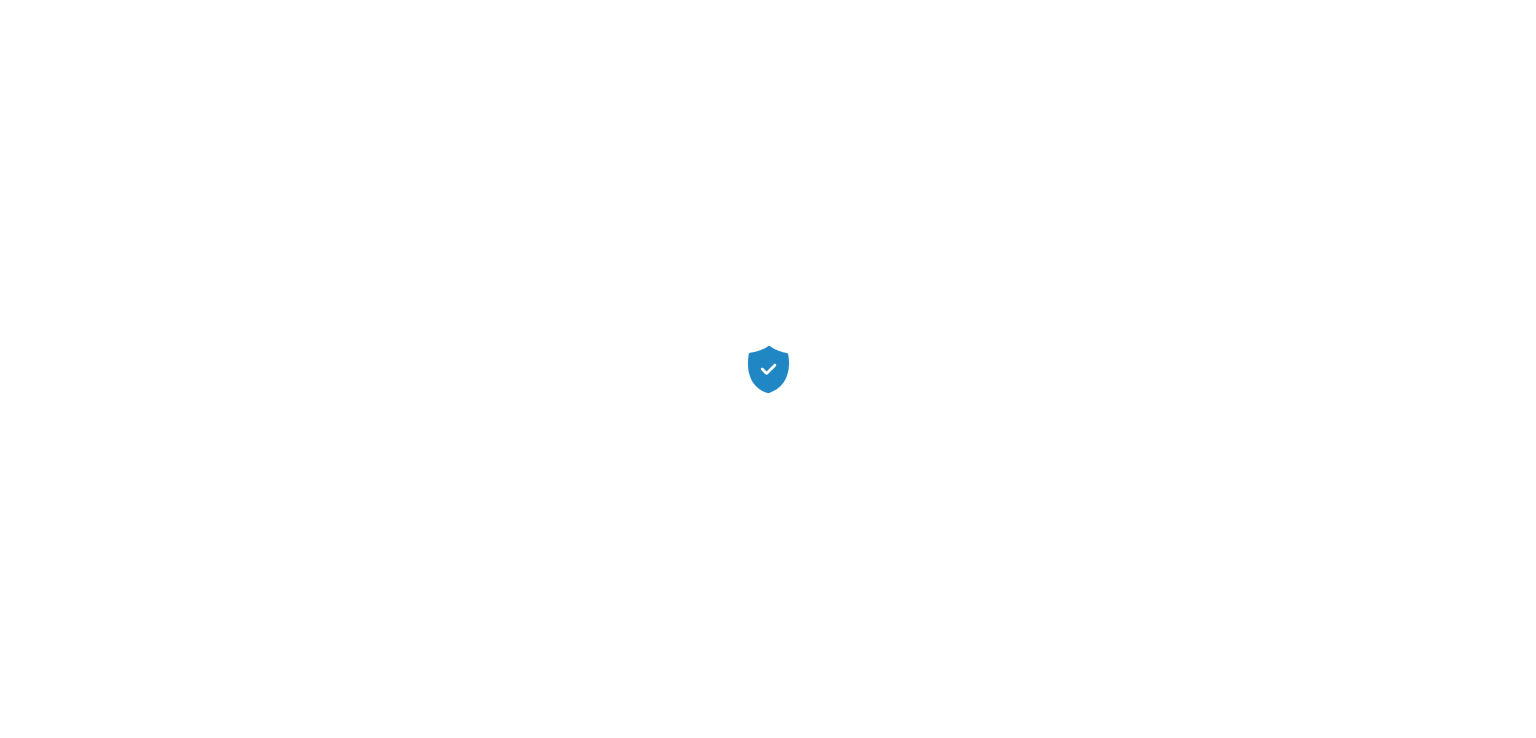 scroll, scrollTop: 0, scrollLeft: 0, axis: both 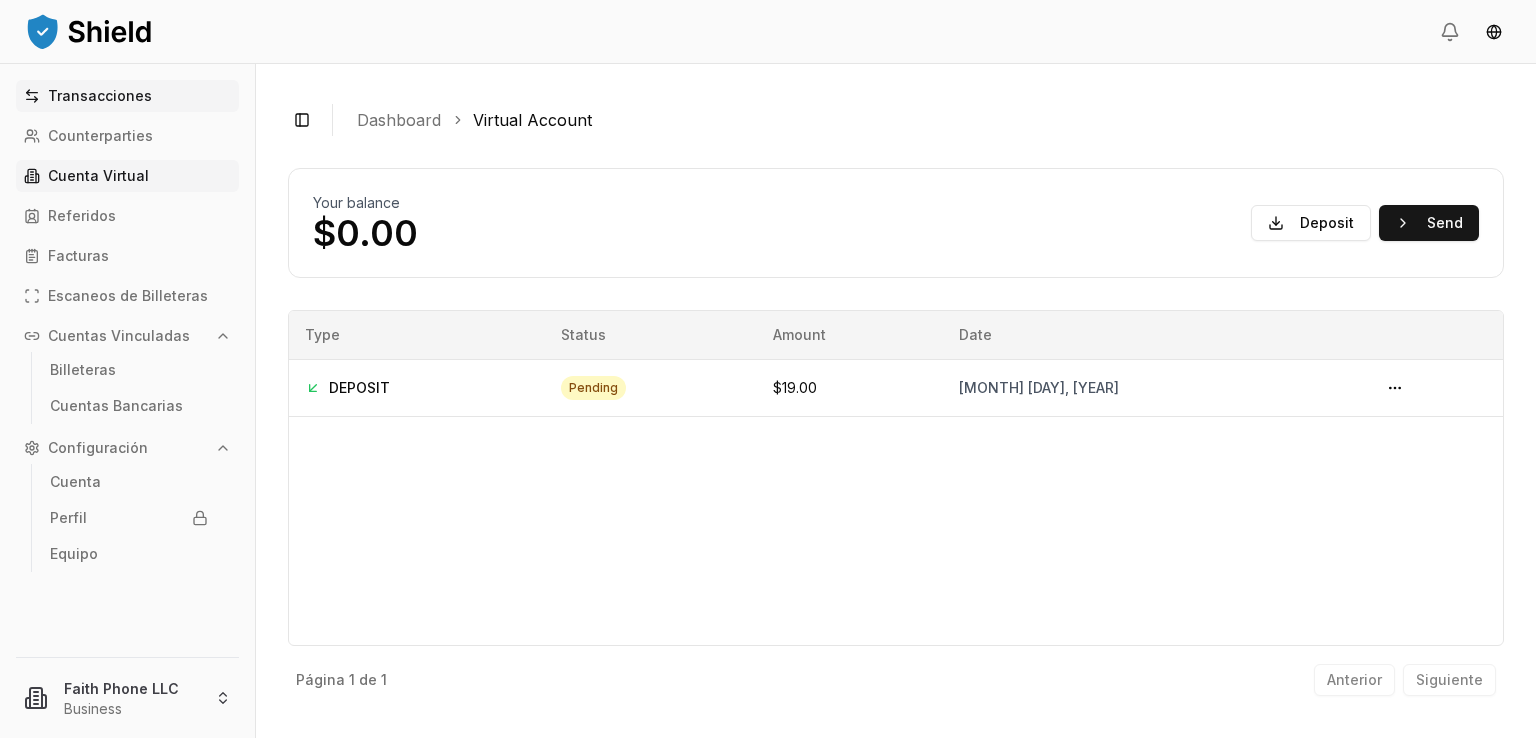 click on "Transacciones" at bounding box center (100, 96) 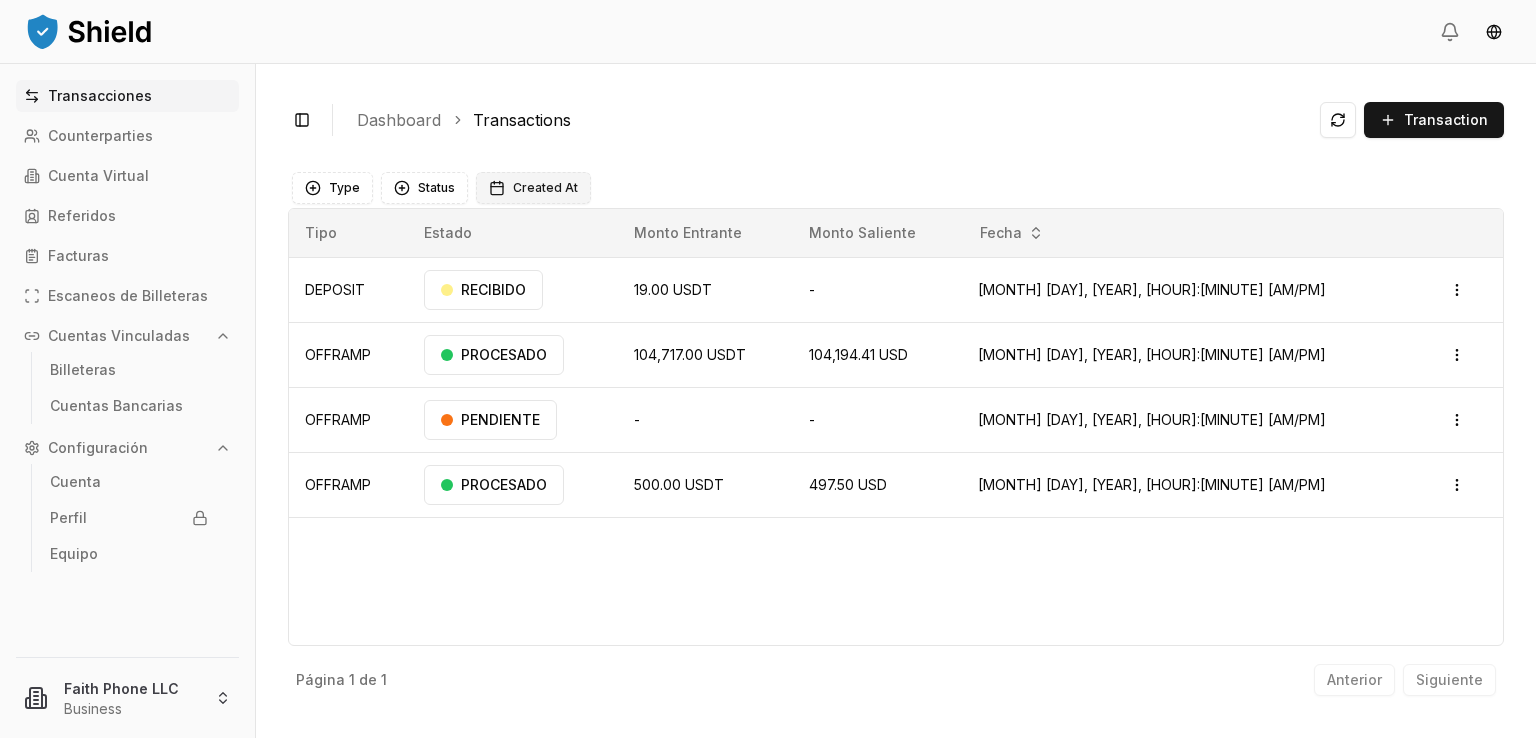 click on "Created At" at bounding box center [545, 188] 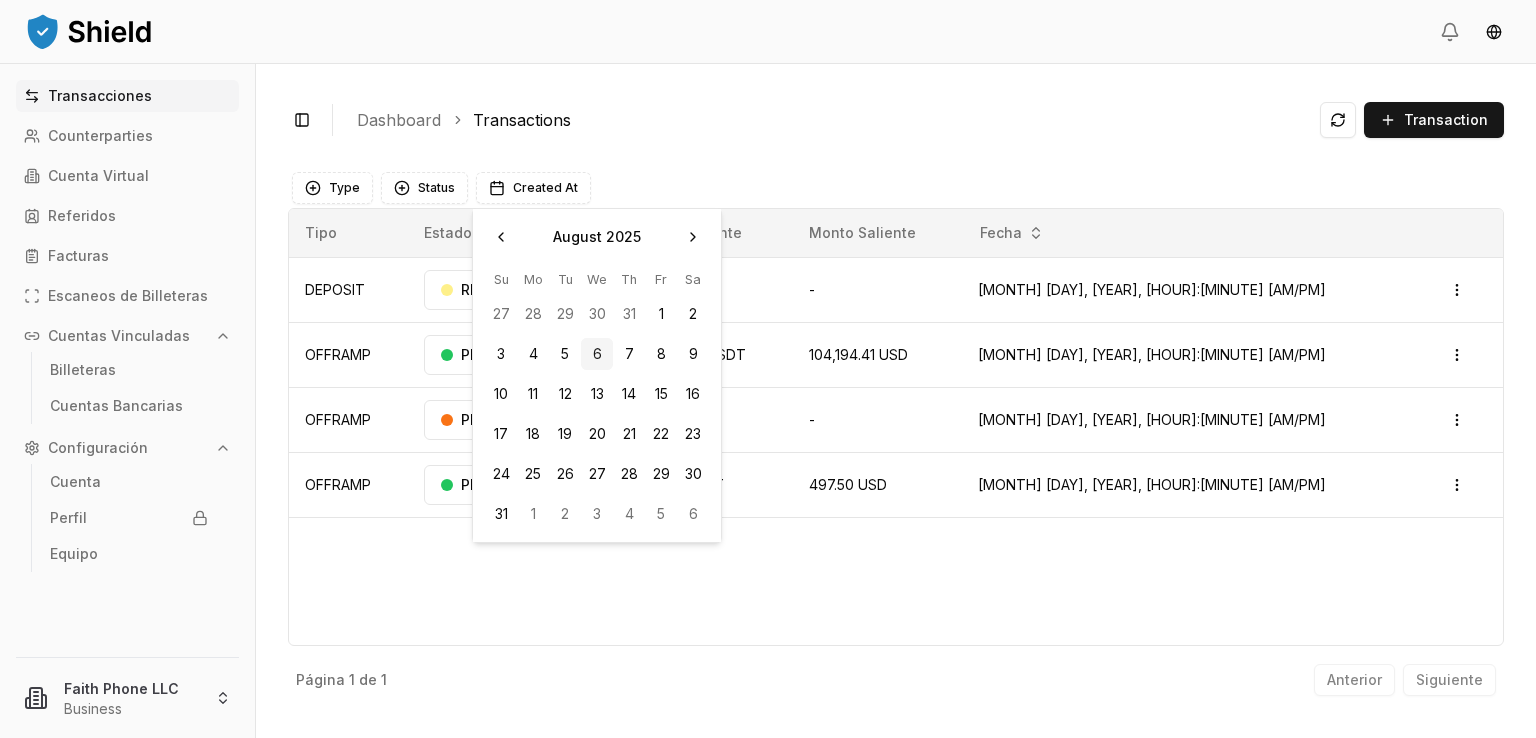 click on "6" at bounding box center (597, 354) 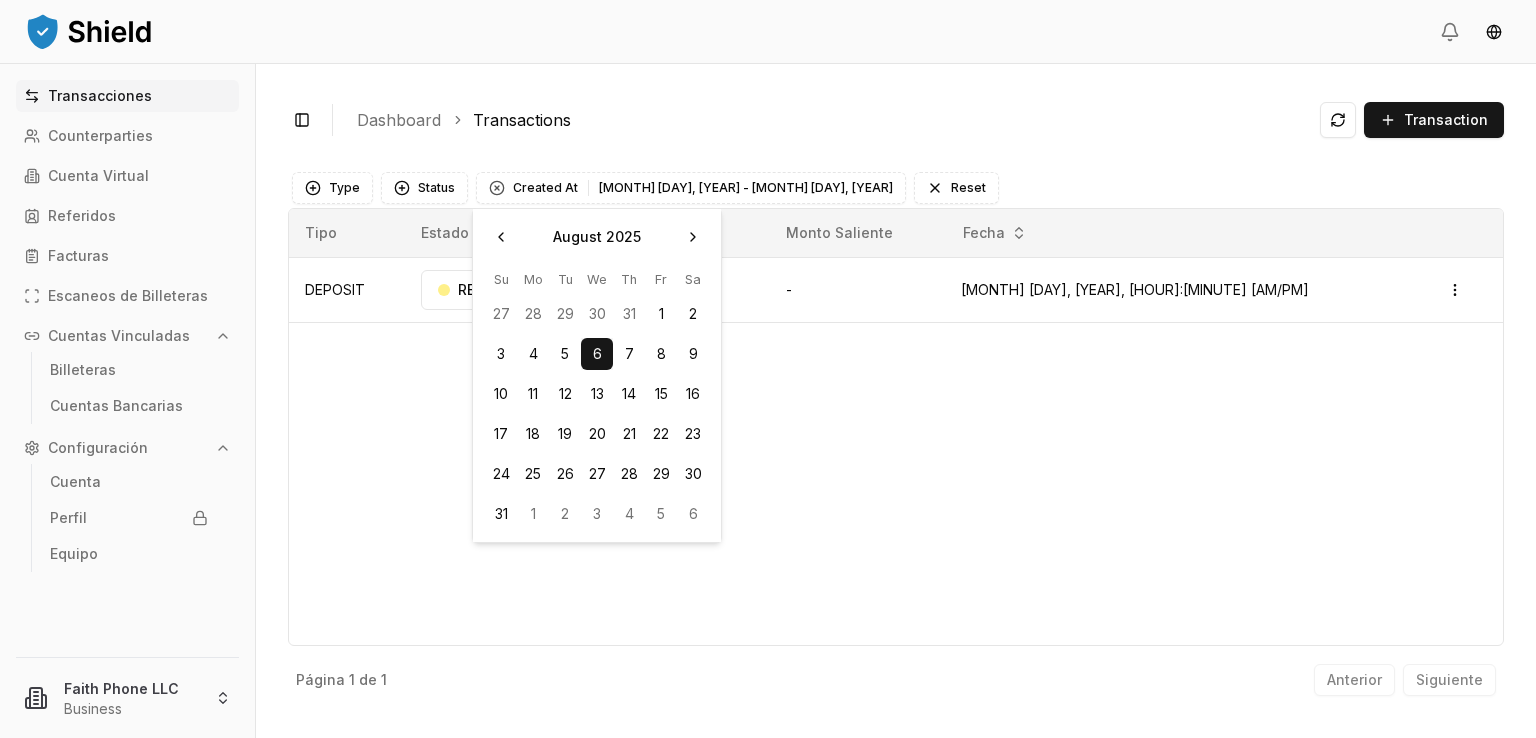 click on "Toggle Sidebar Dashboard Transactions   Transaction" at bounding box center (896, 120) 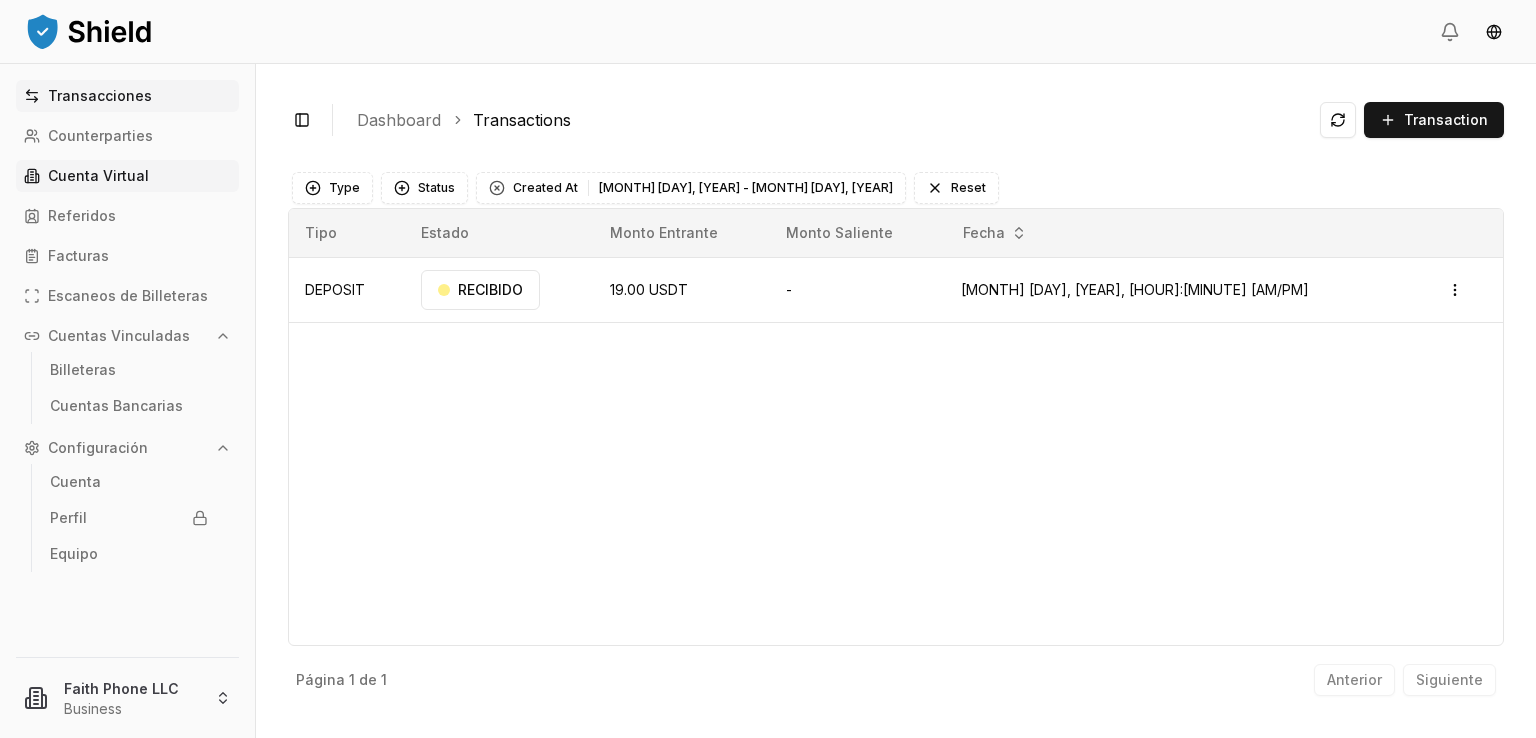 click on "Cuenta Virtual" at bounding box center [98, 176] 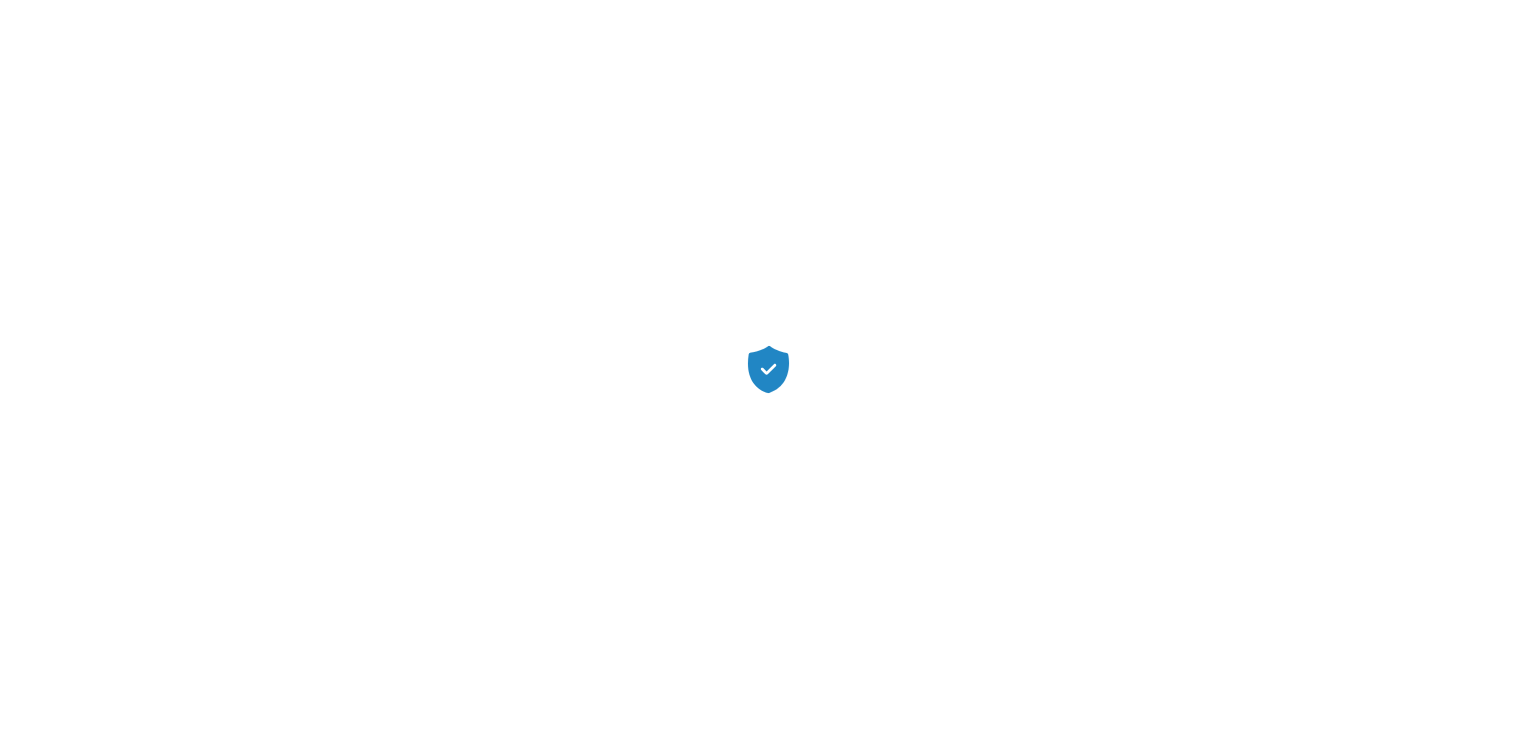 scroll, scrollTop: 0, scrollLeft: 0, axis: both 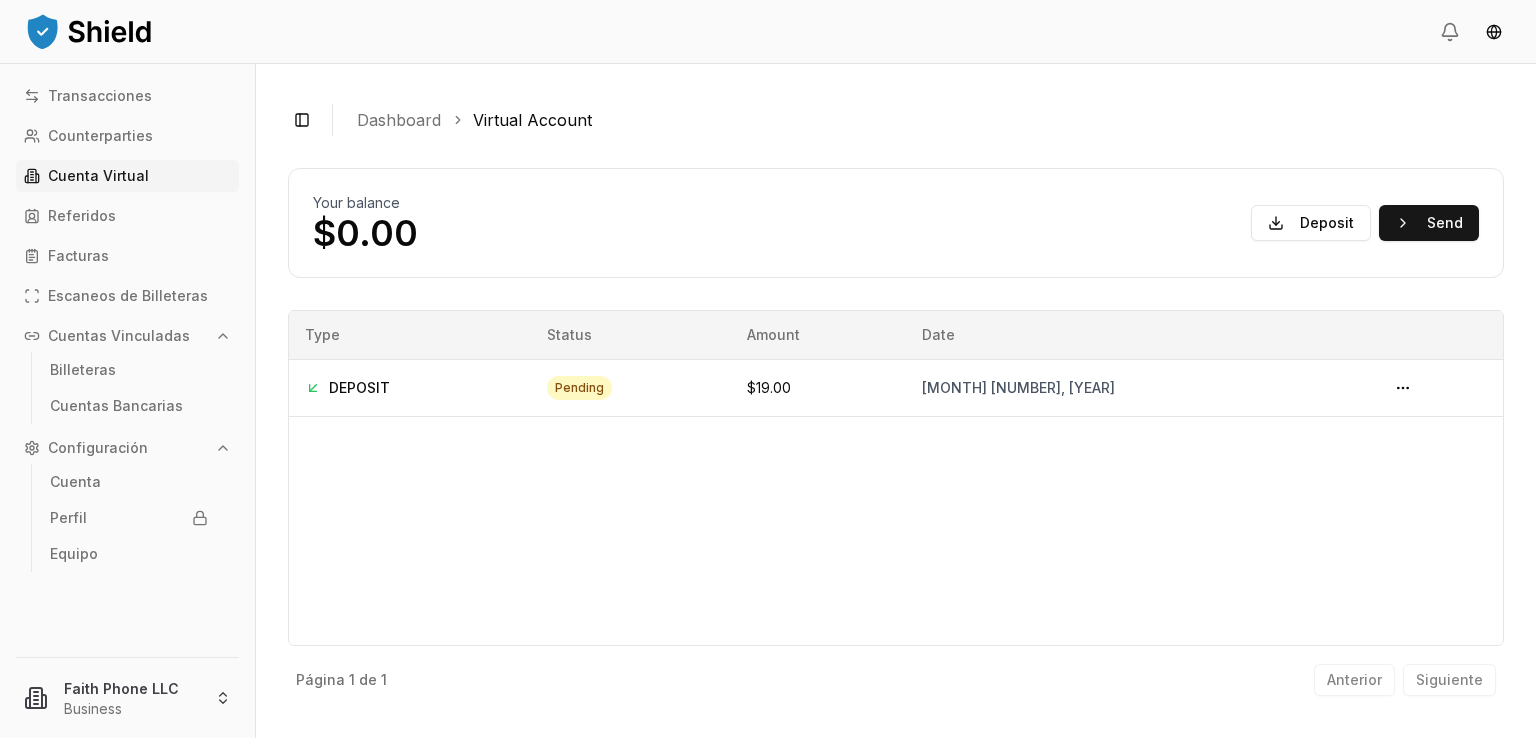 click on "Cuentas Vinculadas" at bounding box center [119, 336] 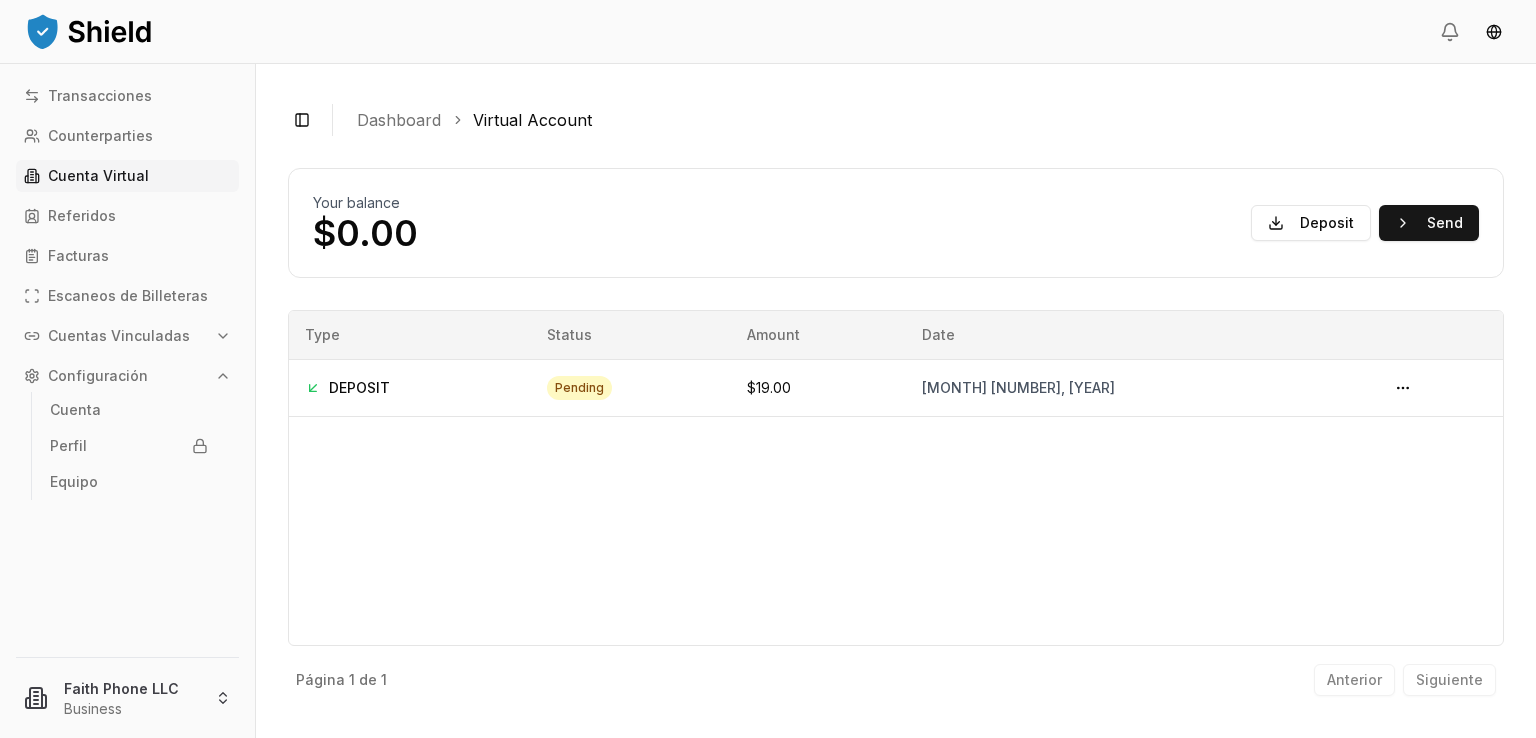 click on "Cuentas Vinculadas" at bounding box center [119, 336] 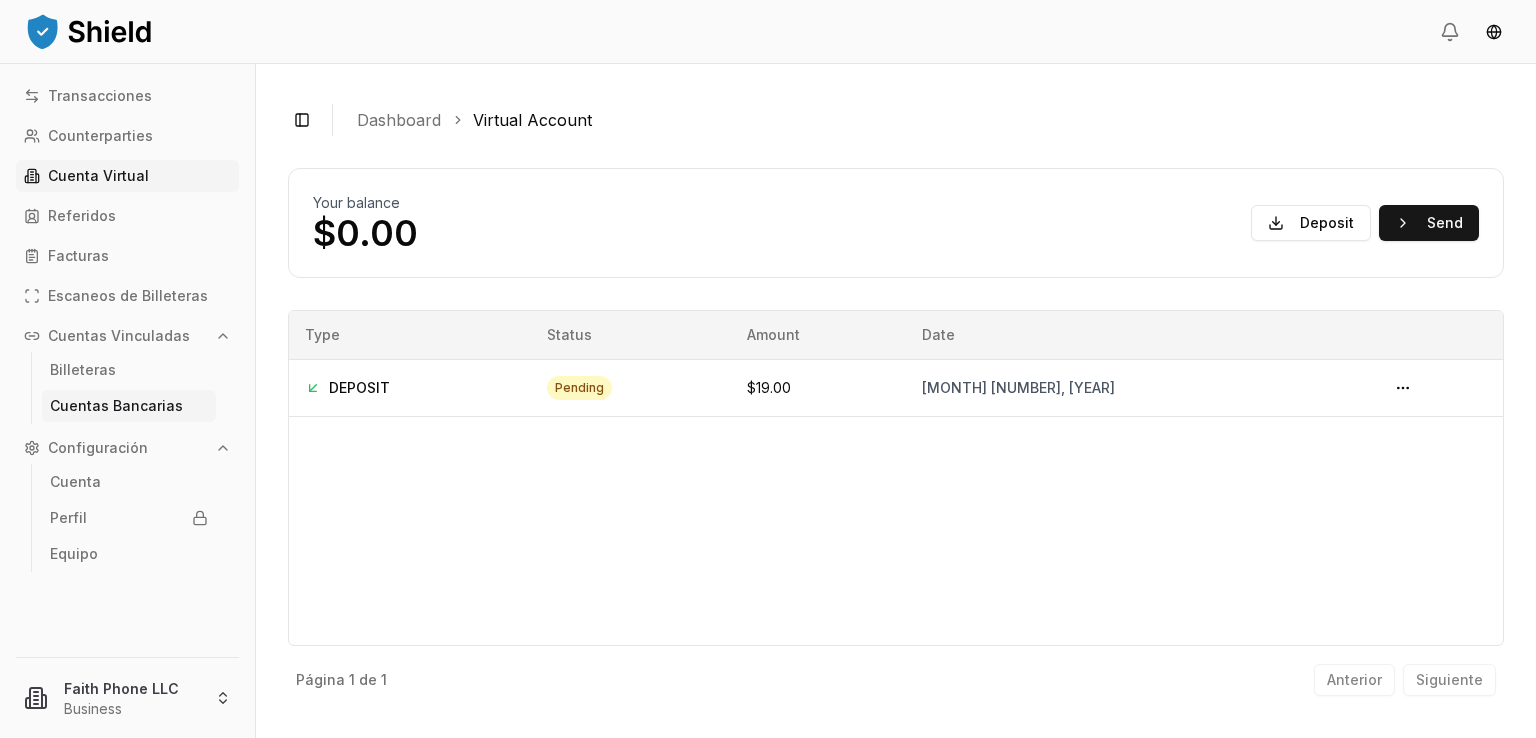 click on "Cuentas Bancarias" at bounding box center [116, 406] 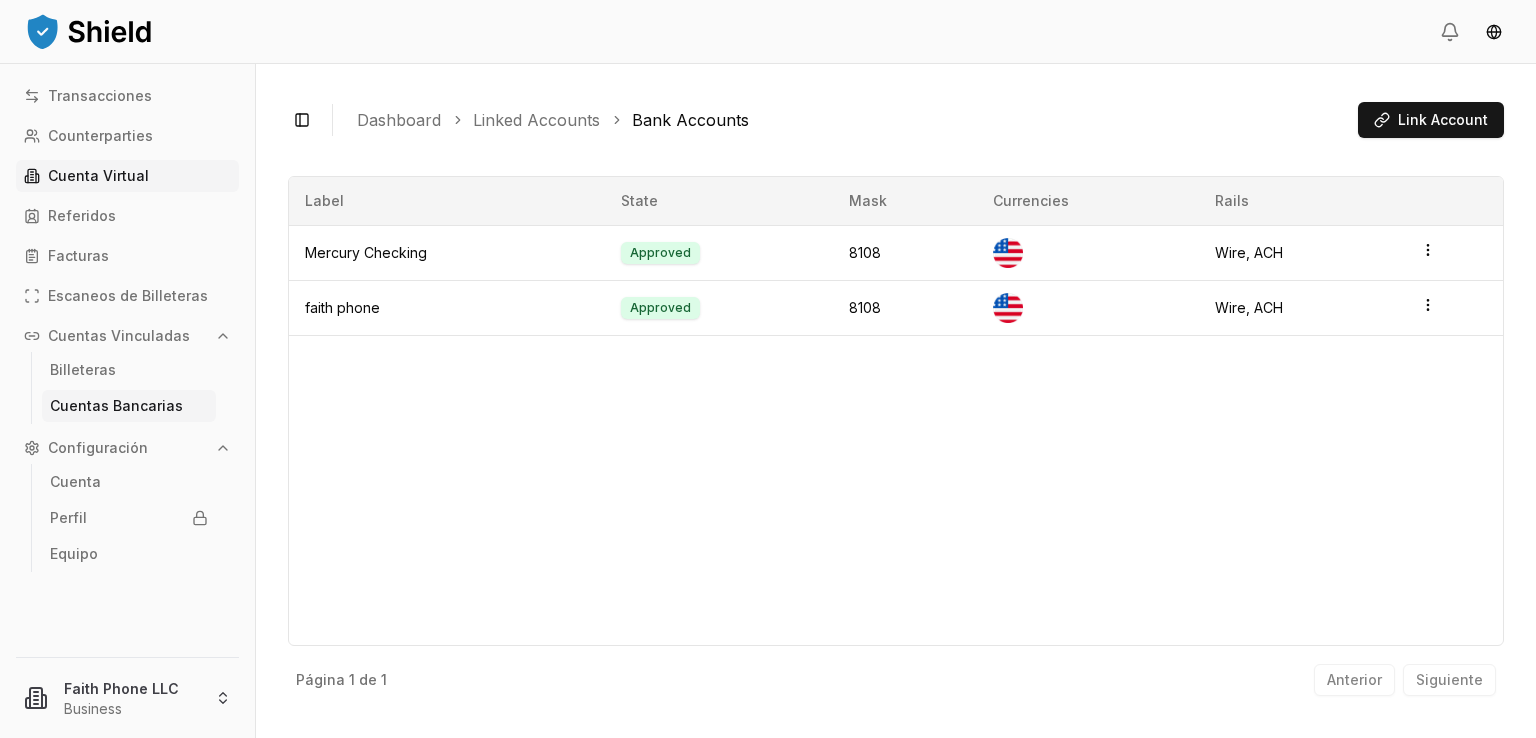 click on "Cuenta Virtual" at bounding box center (98, 176) 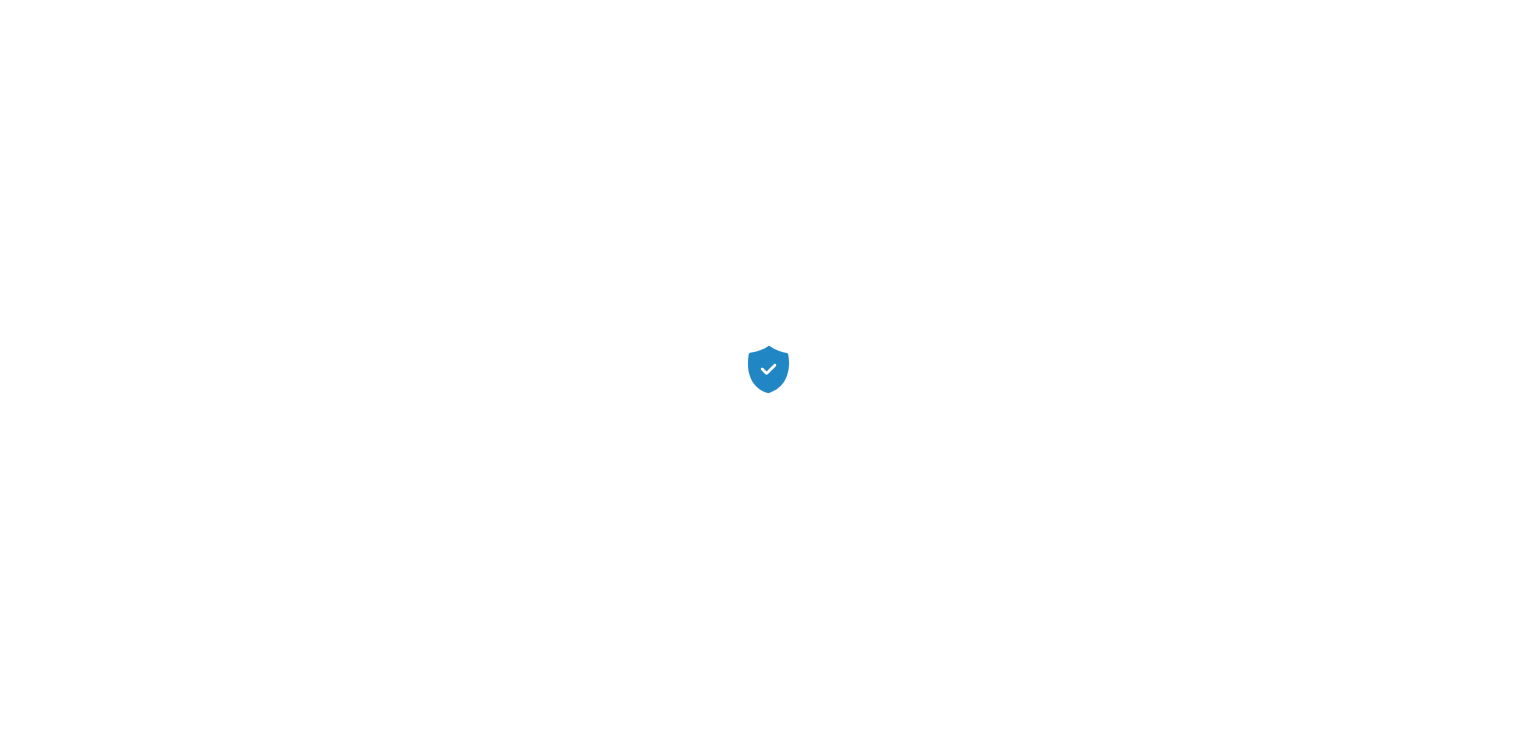 scroll, scrollTop: 0, scrollLeft: 0, axis: both 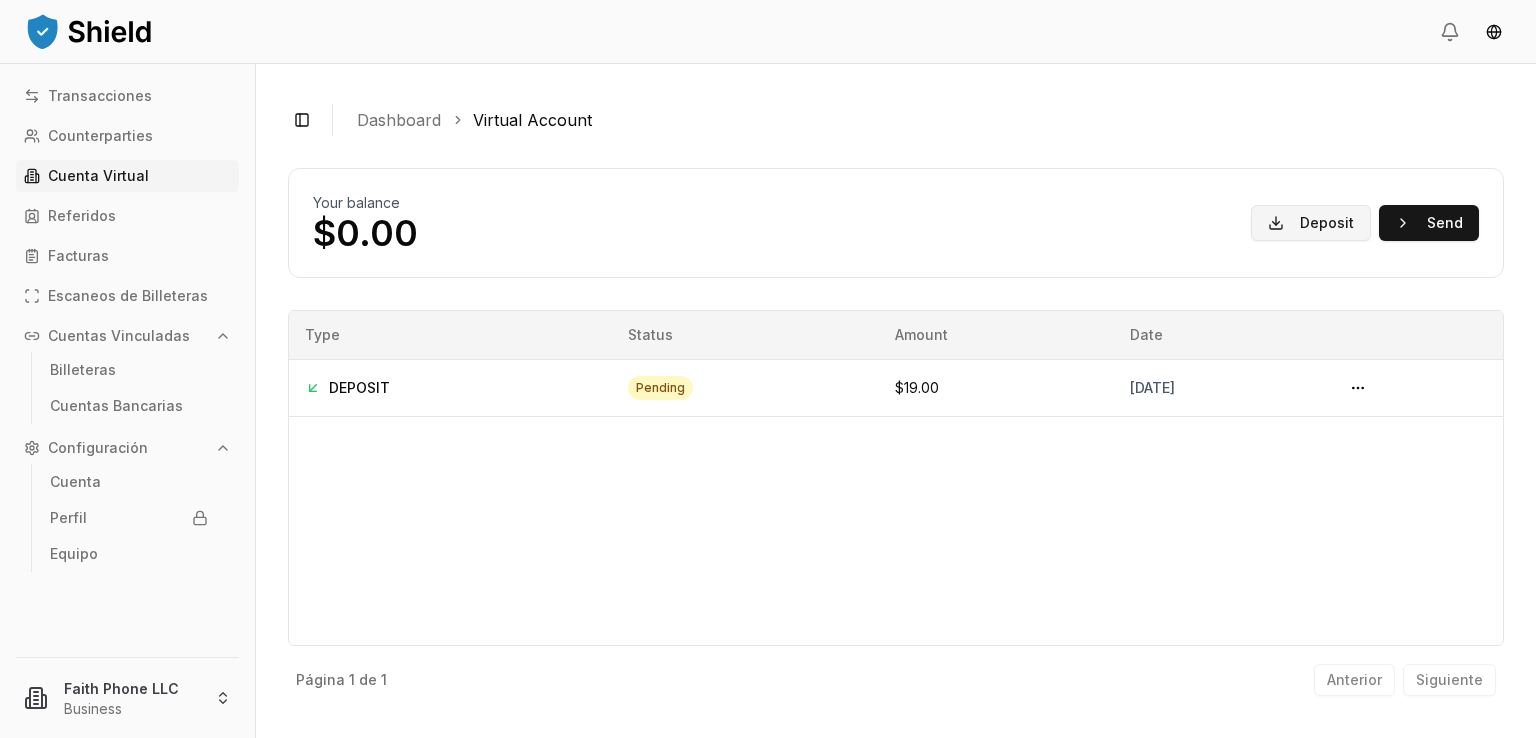 click on "Deposit" at bounding box center (1311, 223) 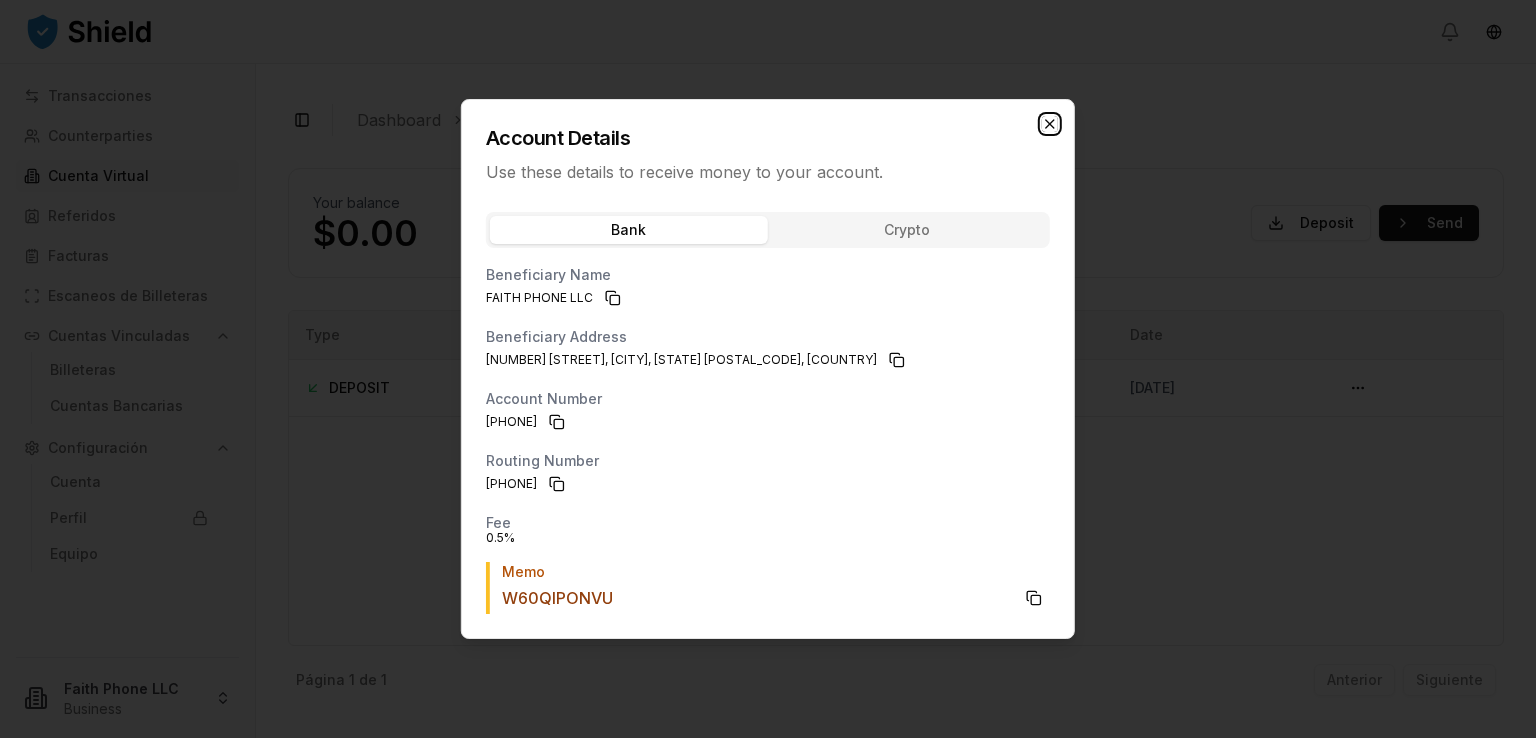 click 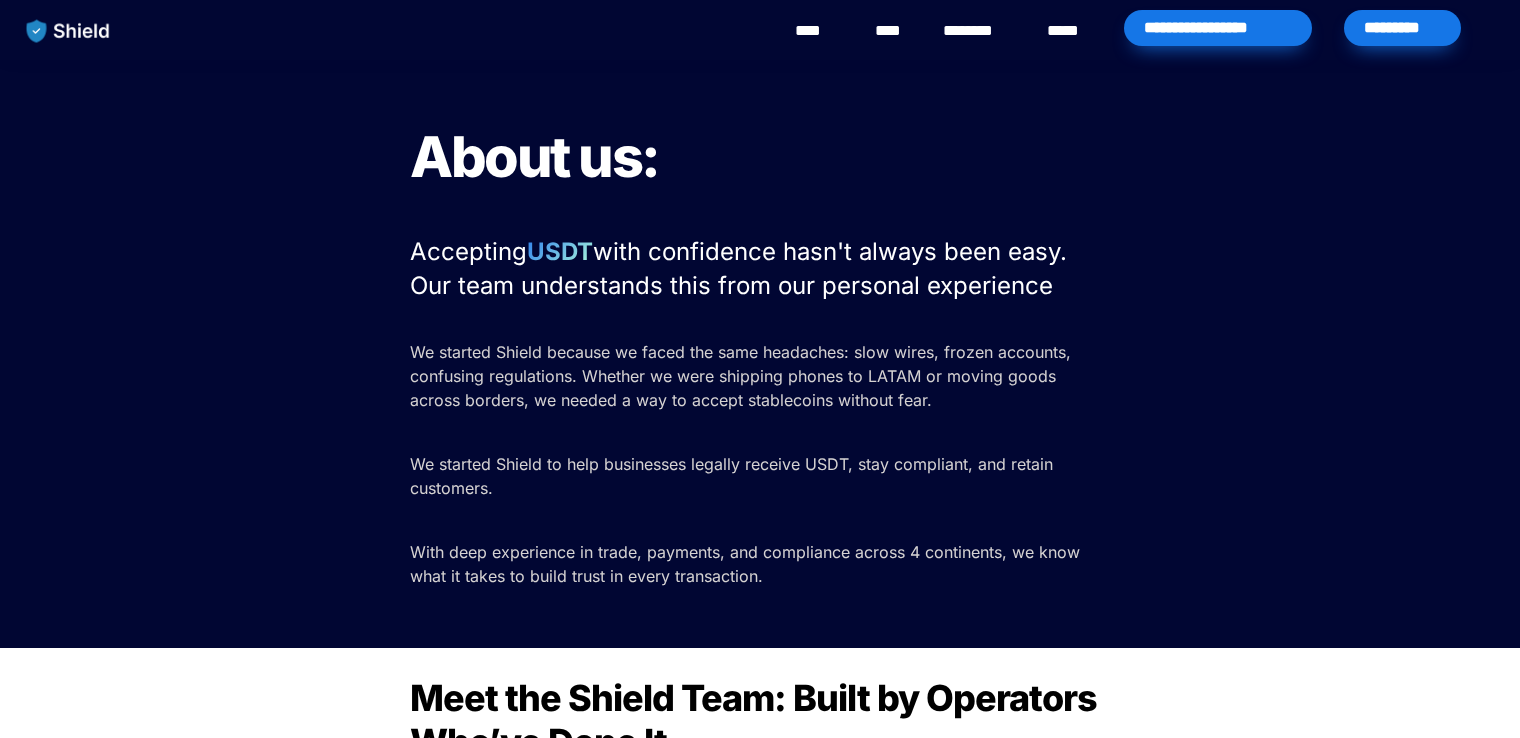 scroll, scrollTop: 0, scrollLeft: 0, axis: both 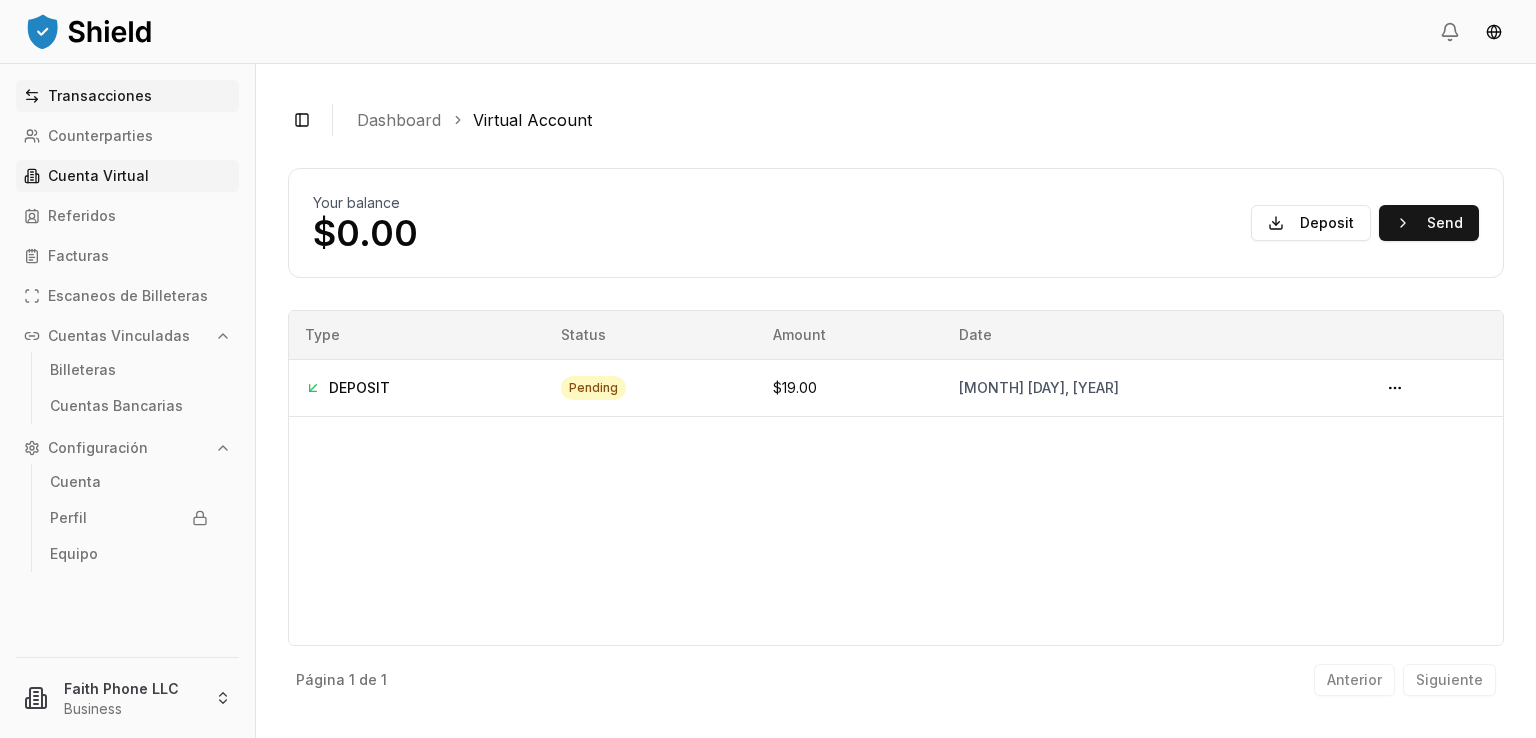click on "Transacciones" at bounding box center [127, 96] 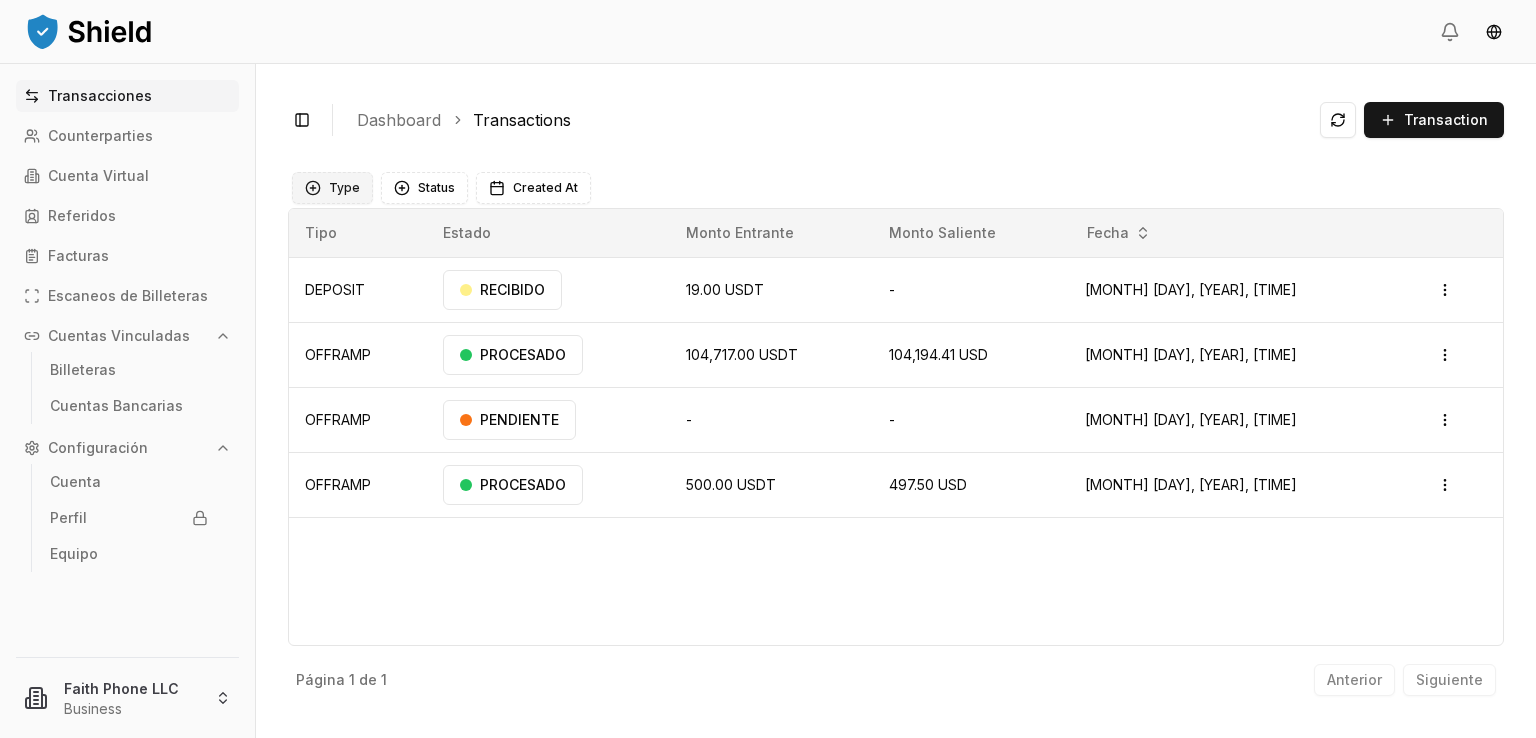 click on "Type" at bounding box center (332, 188) 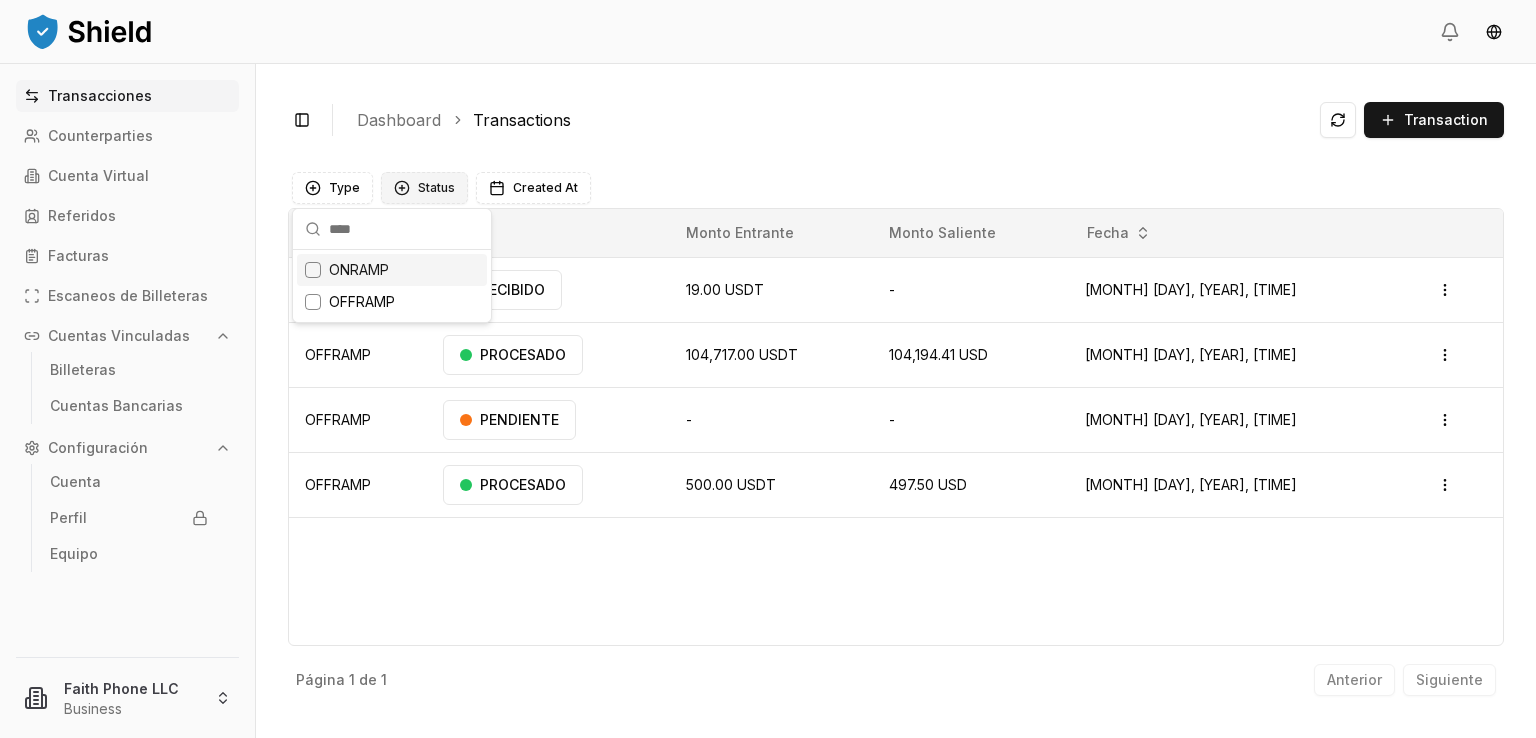 click on "Status" at bounding box center [424, 188] 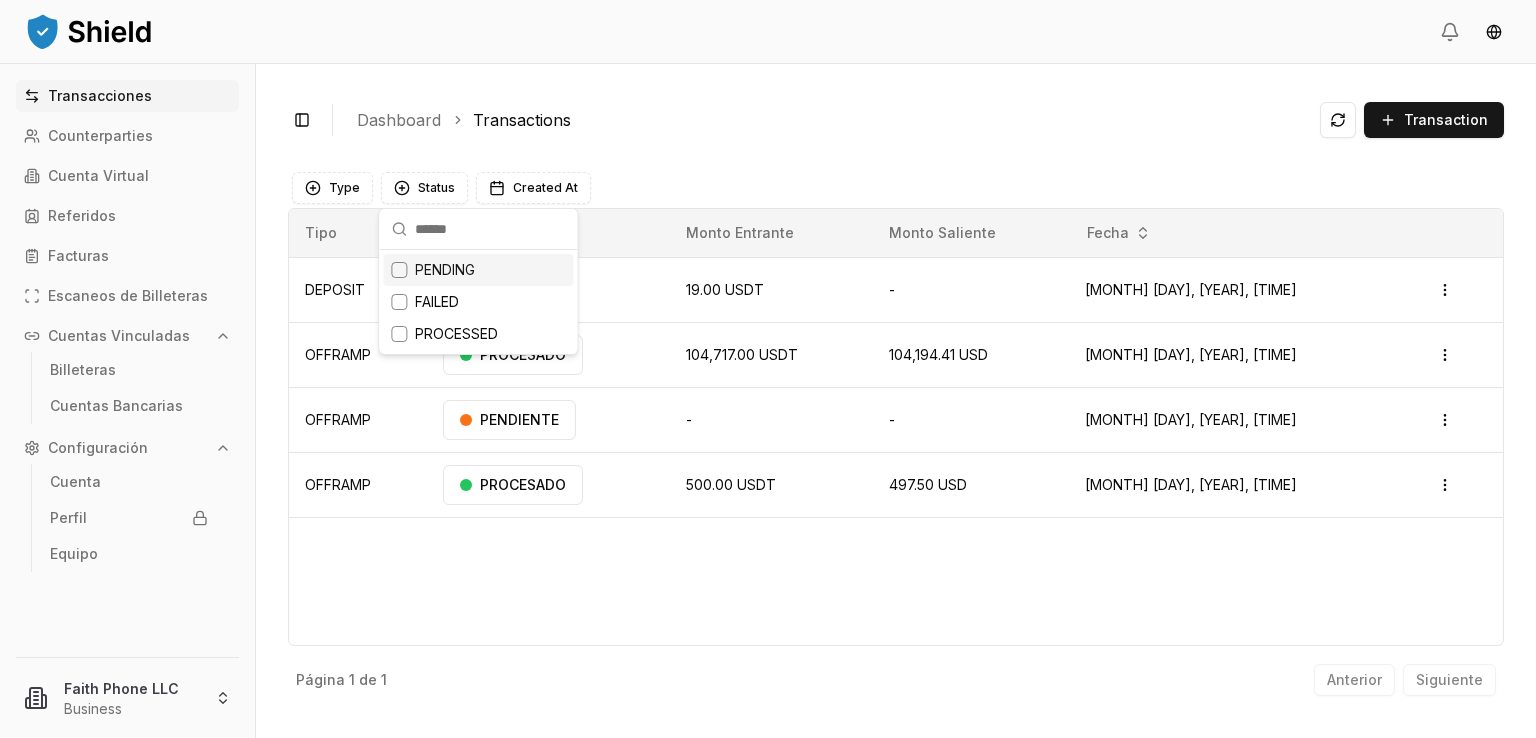 click on "PENDING" at bounding box center [445, 270] 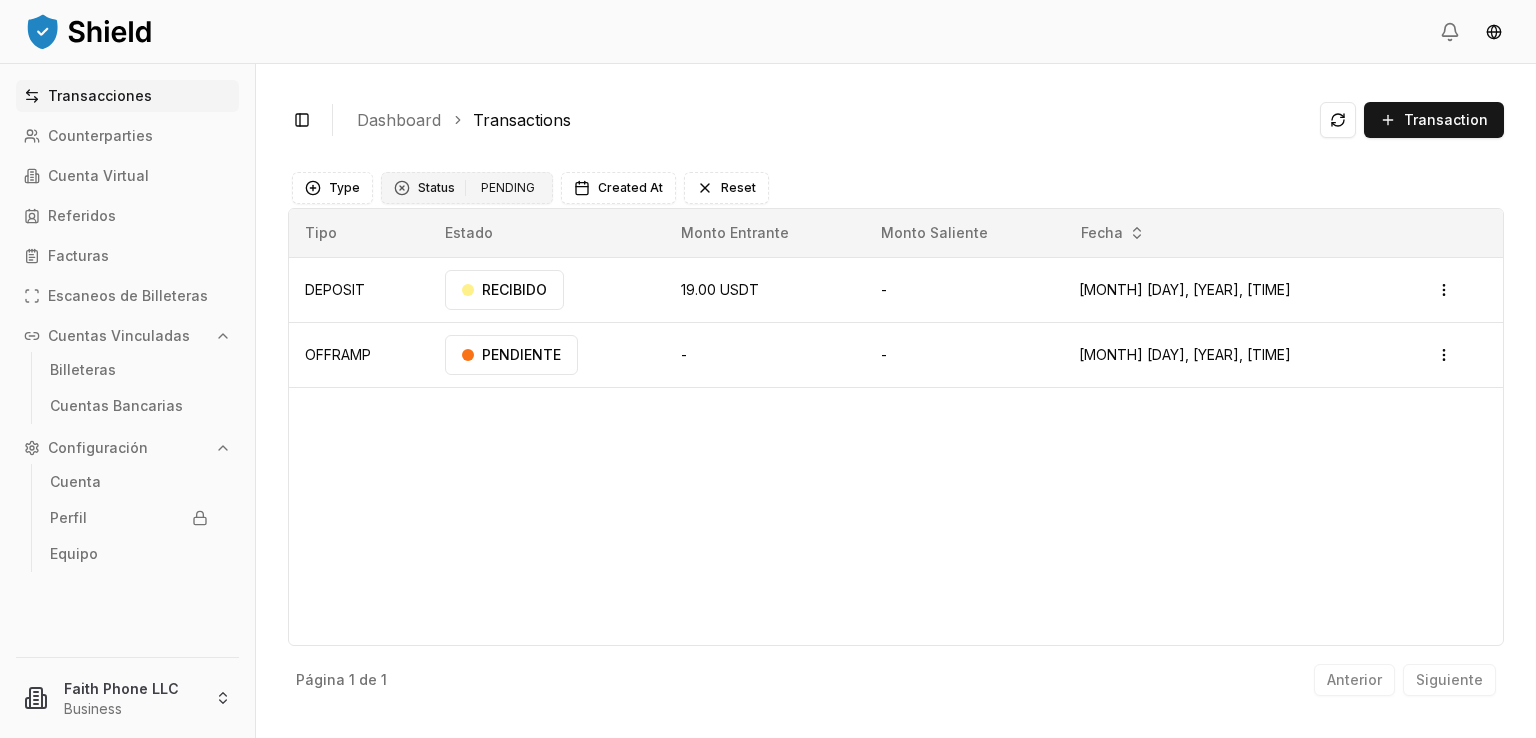 click on "PENDING" at bounding box center (508, 188) 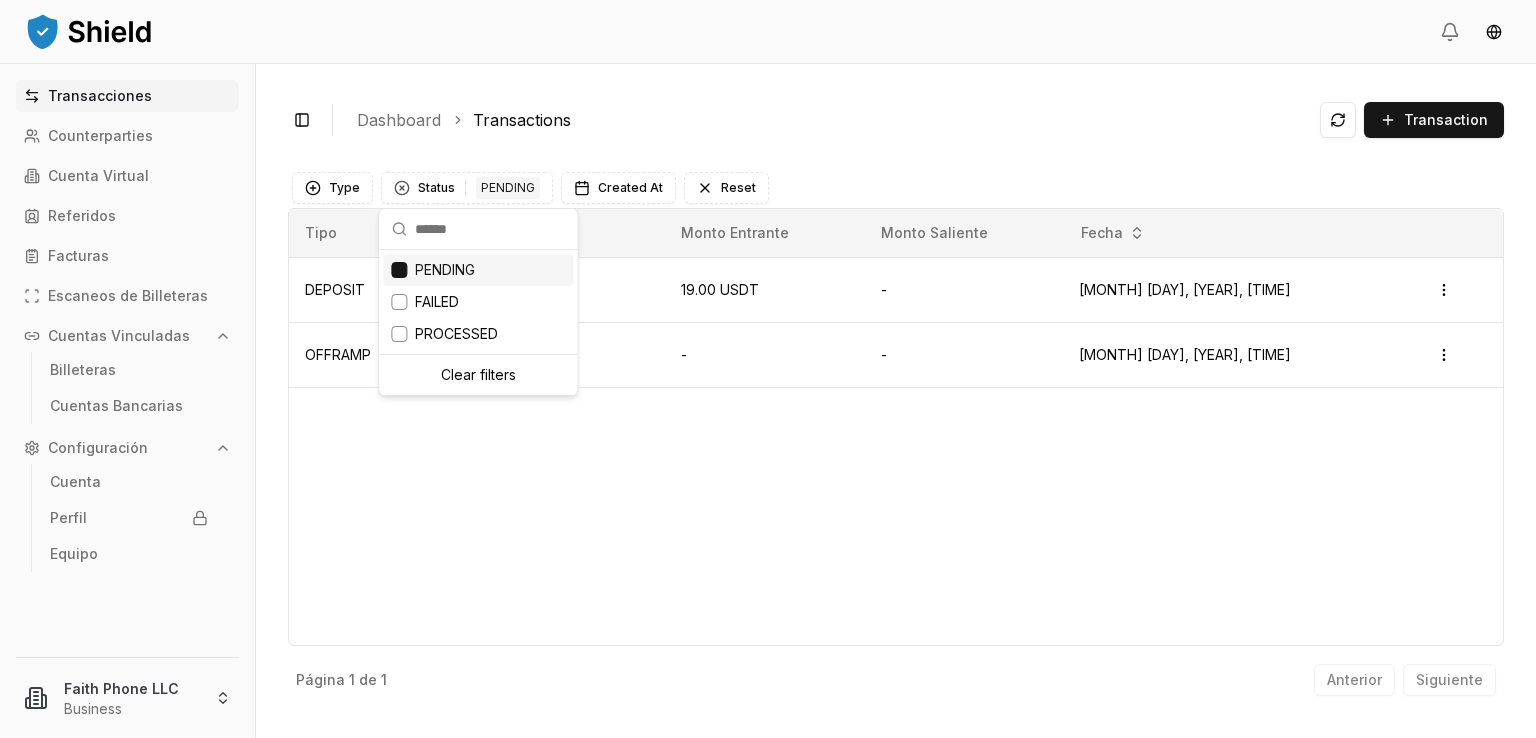 click at bounding box center (399, 270) 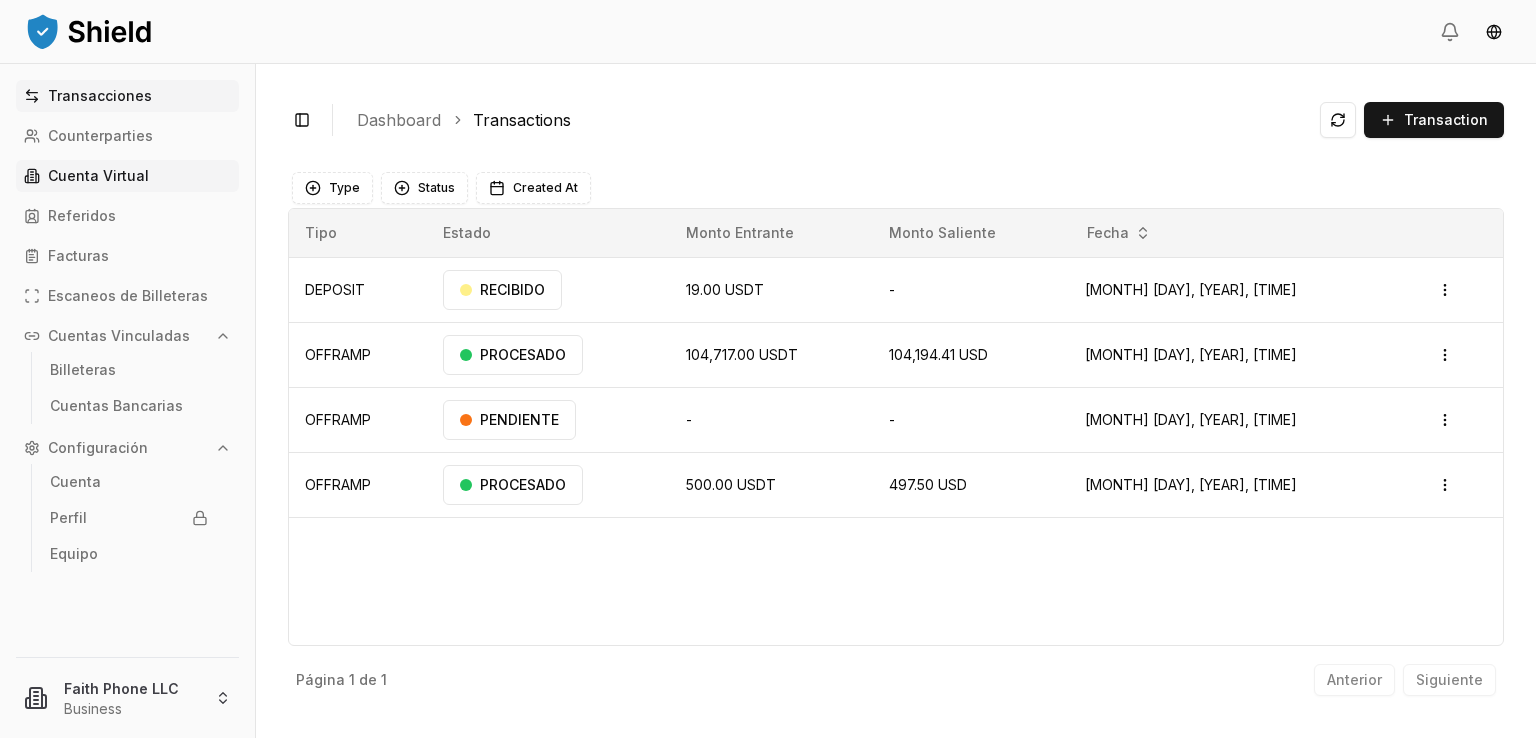 click on "Cuenta Virtual" at bounding box center (127, 176) 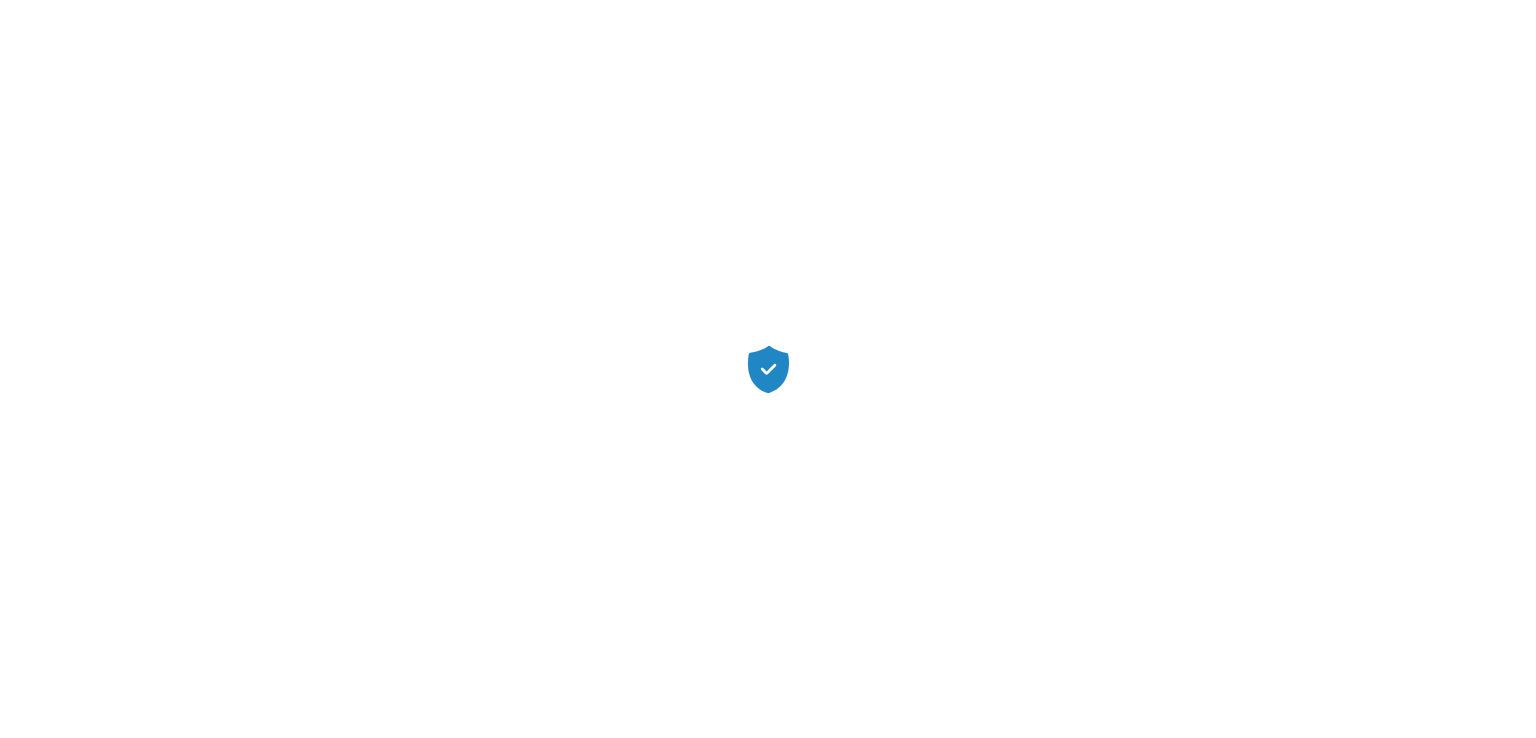 scroll, scrollTop: 0, scrollLeft: 0, axis: both 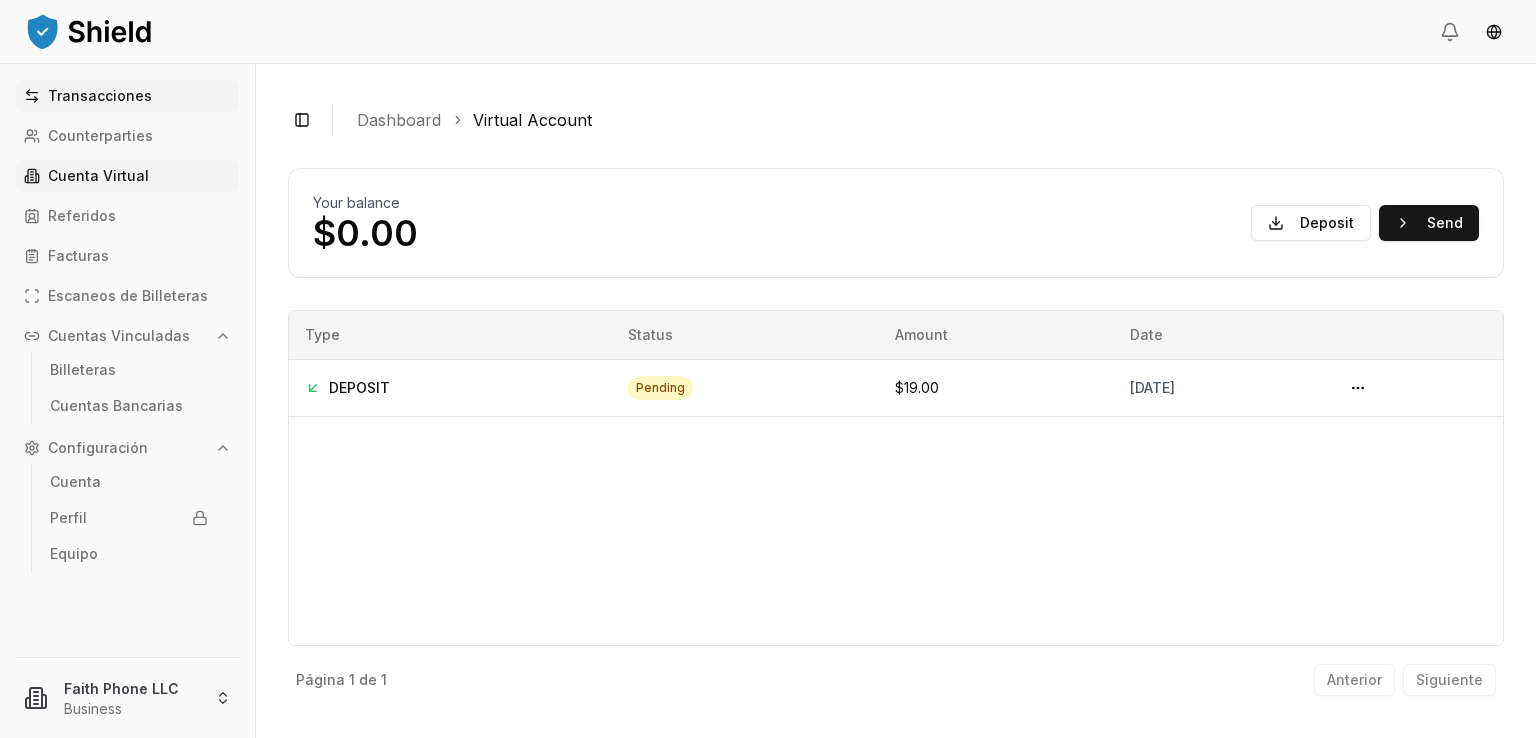 click on "Transacciones" at bounding box center [100, 96] 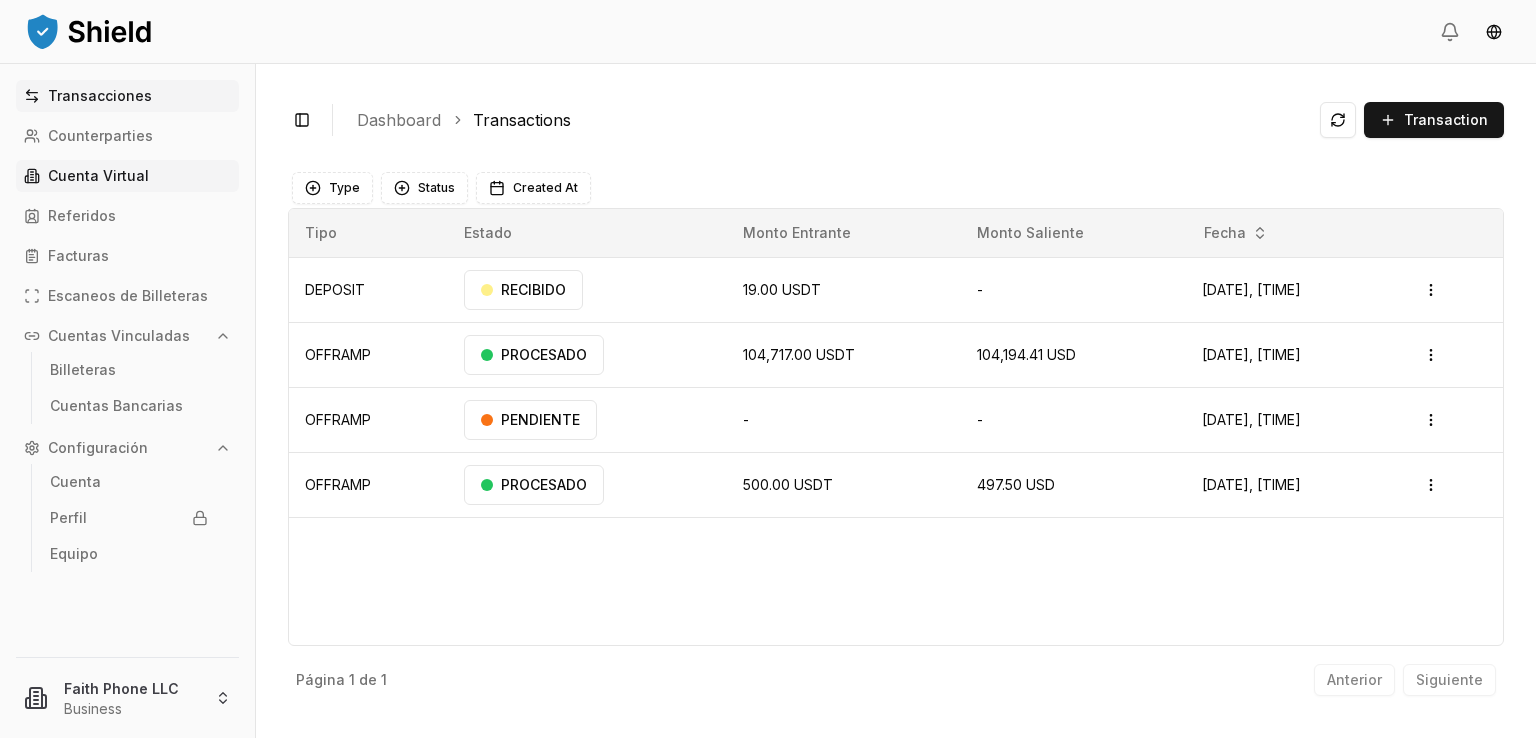 click on "Cuenta Virtual" at bounding box center (98, 176) 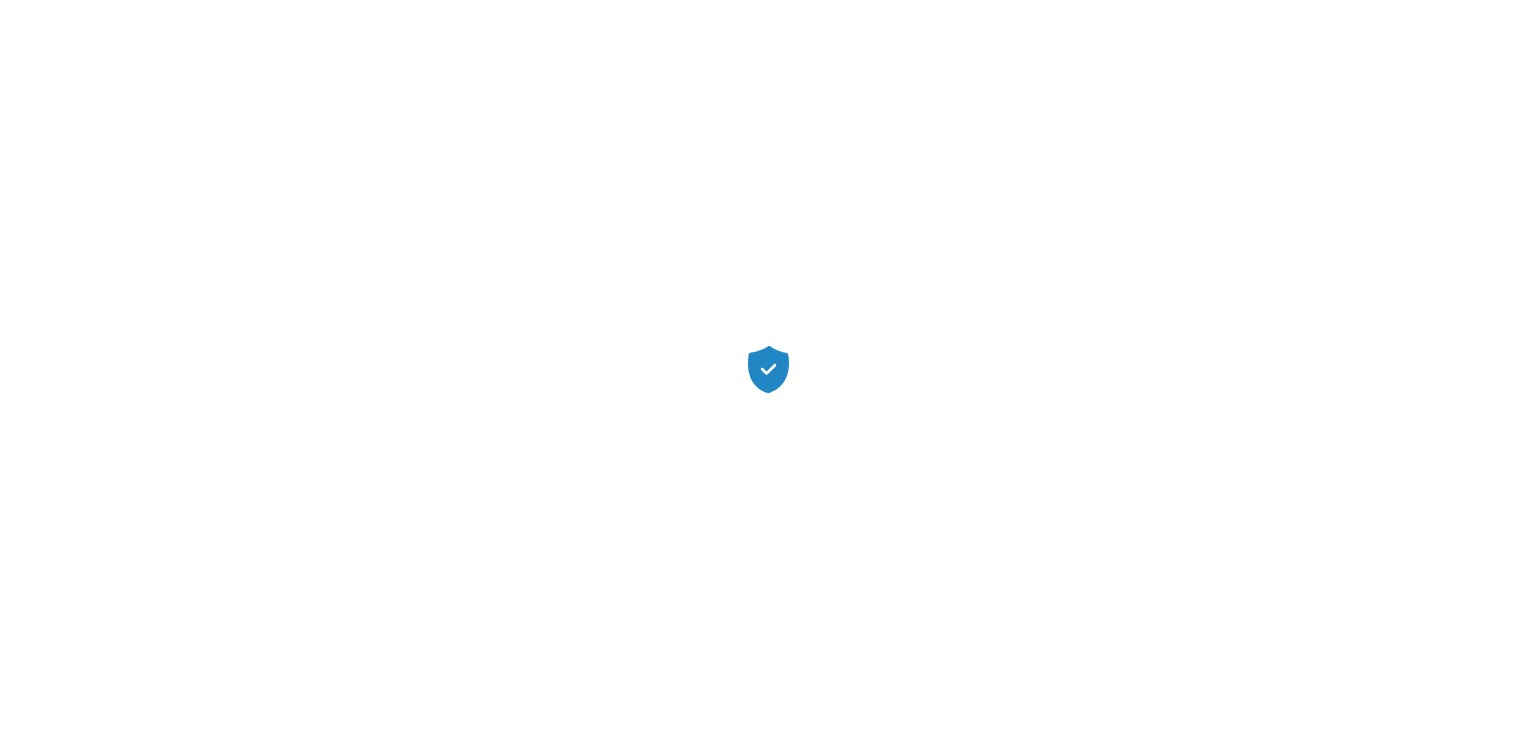 scroll, scrollTop: 0, scrollLeft: 0, axis: both 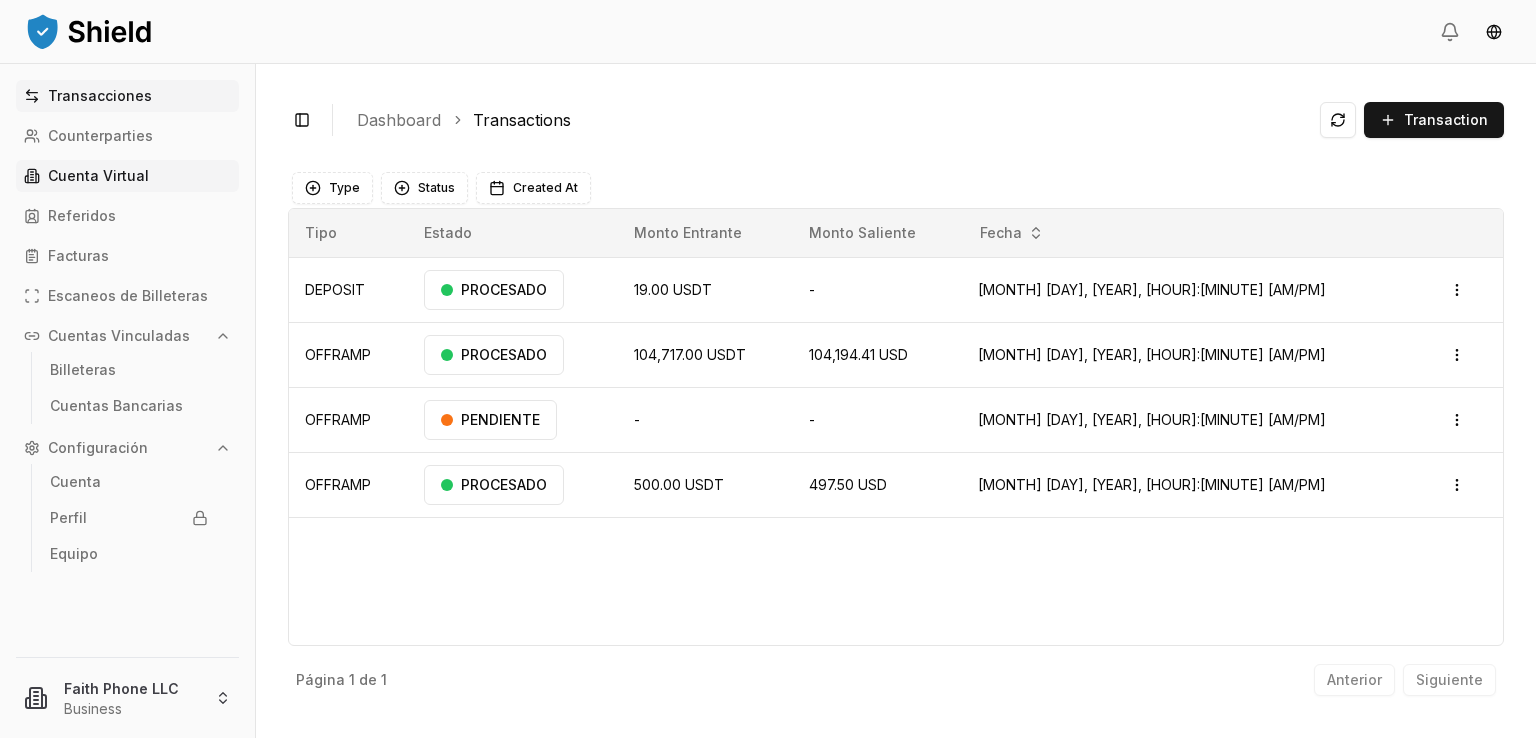 click on "Cuenta Virtual" at bounding box center (127, 176) 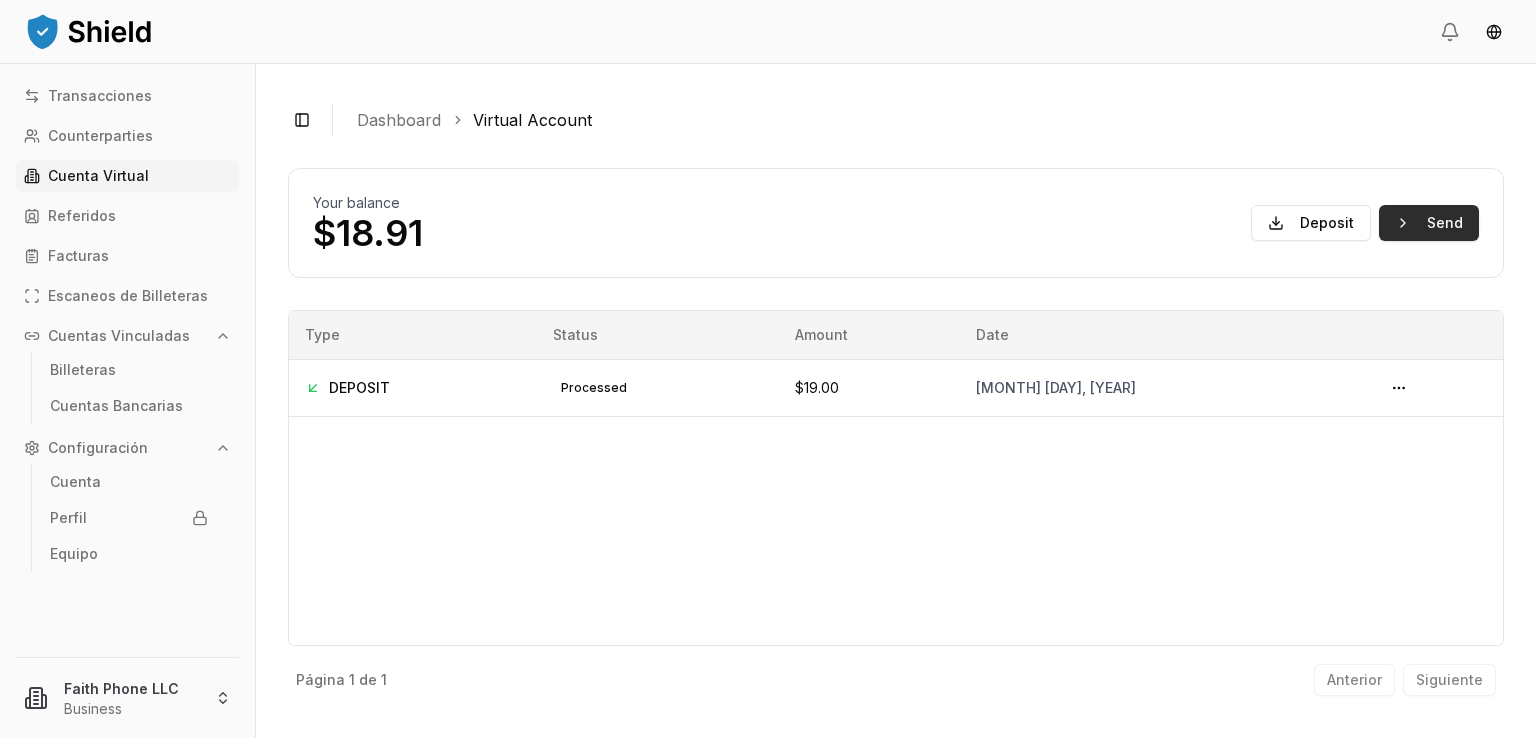 click on "Send" at bounding box center (1429, 223) 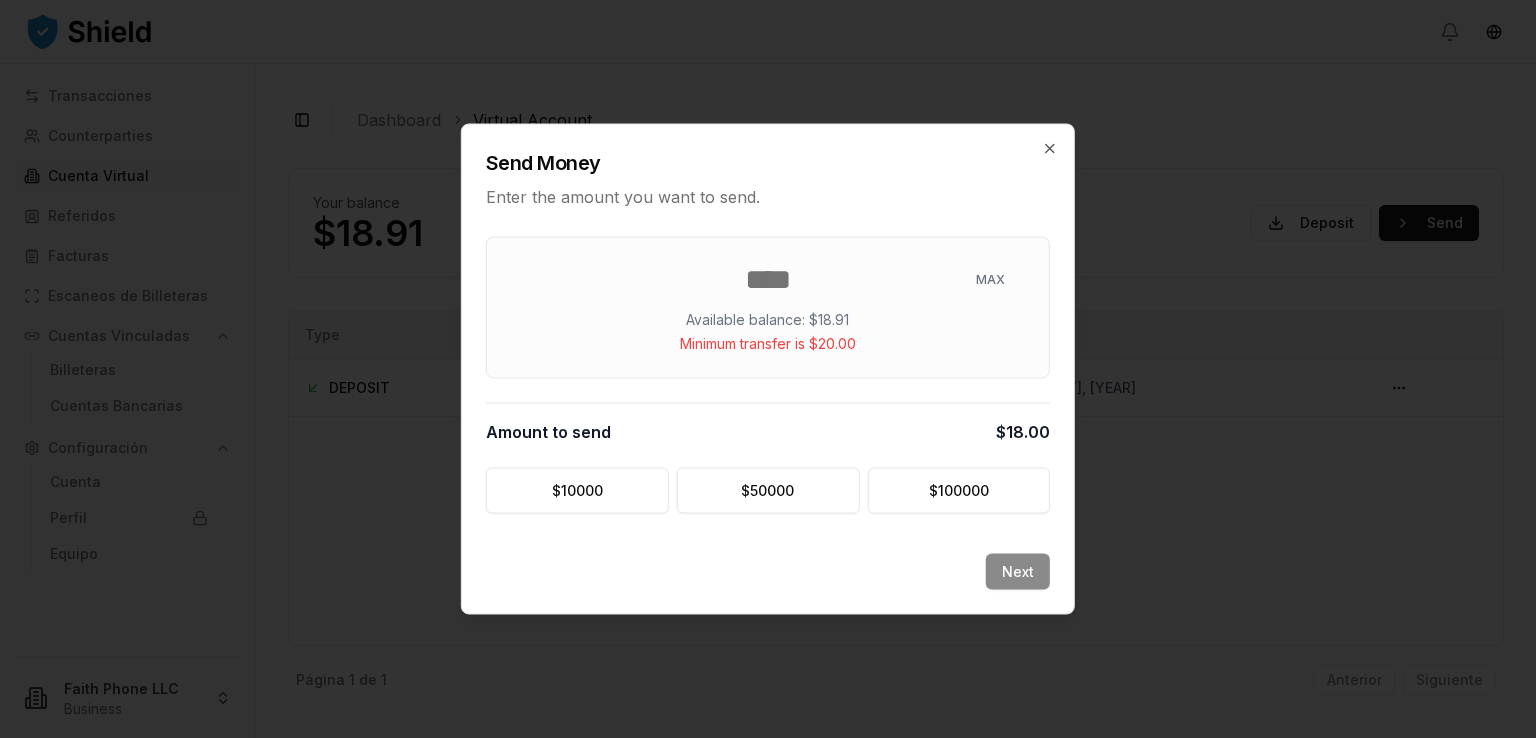 type on "*" 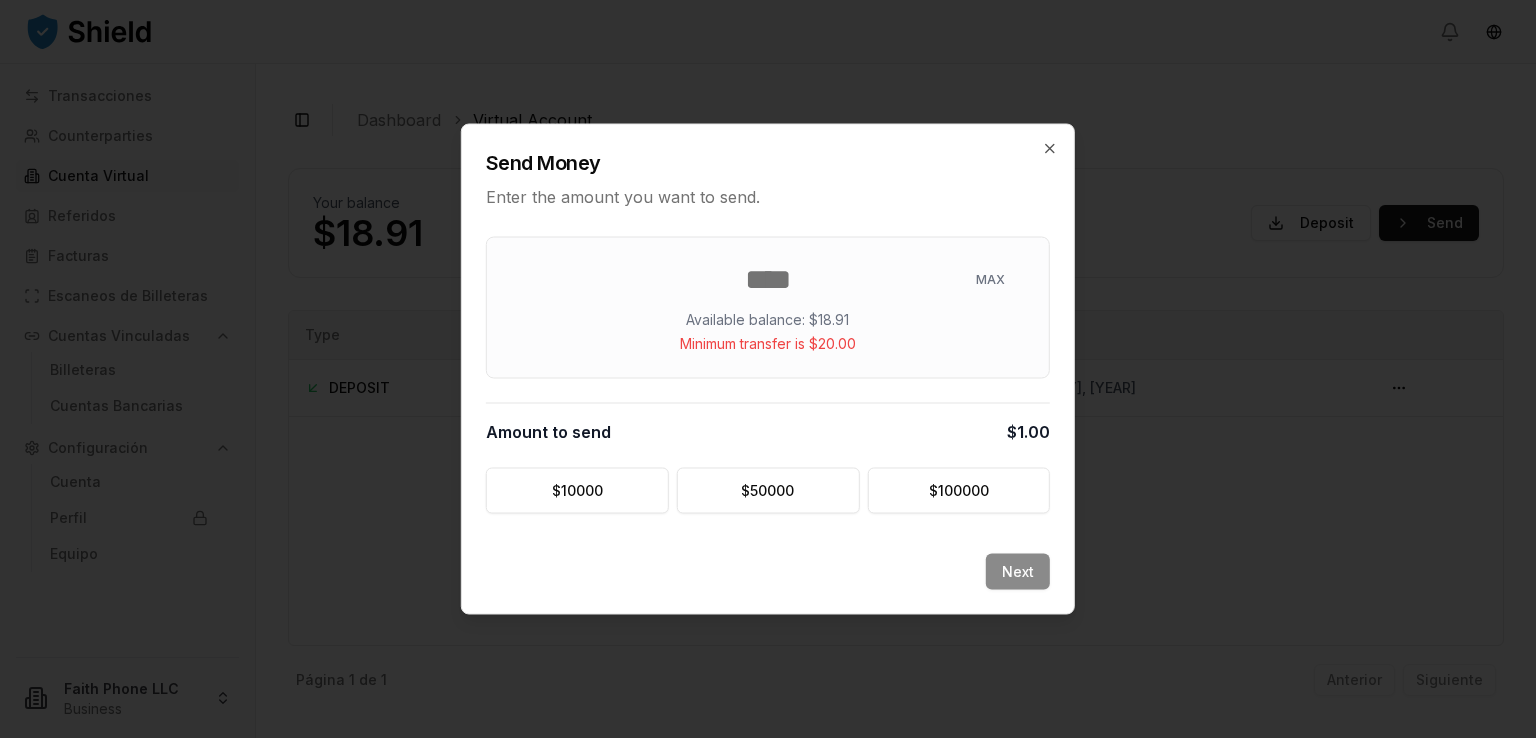 type 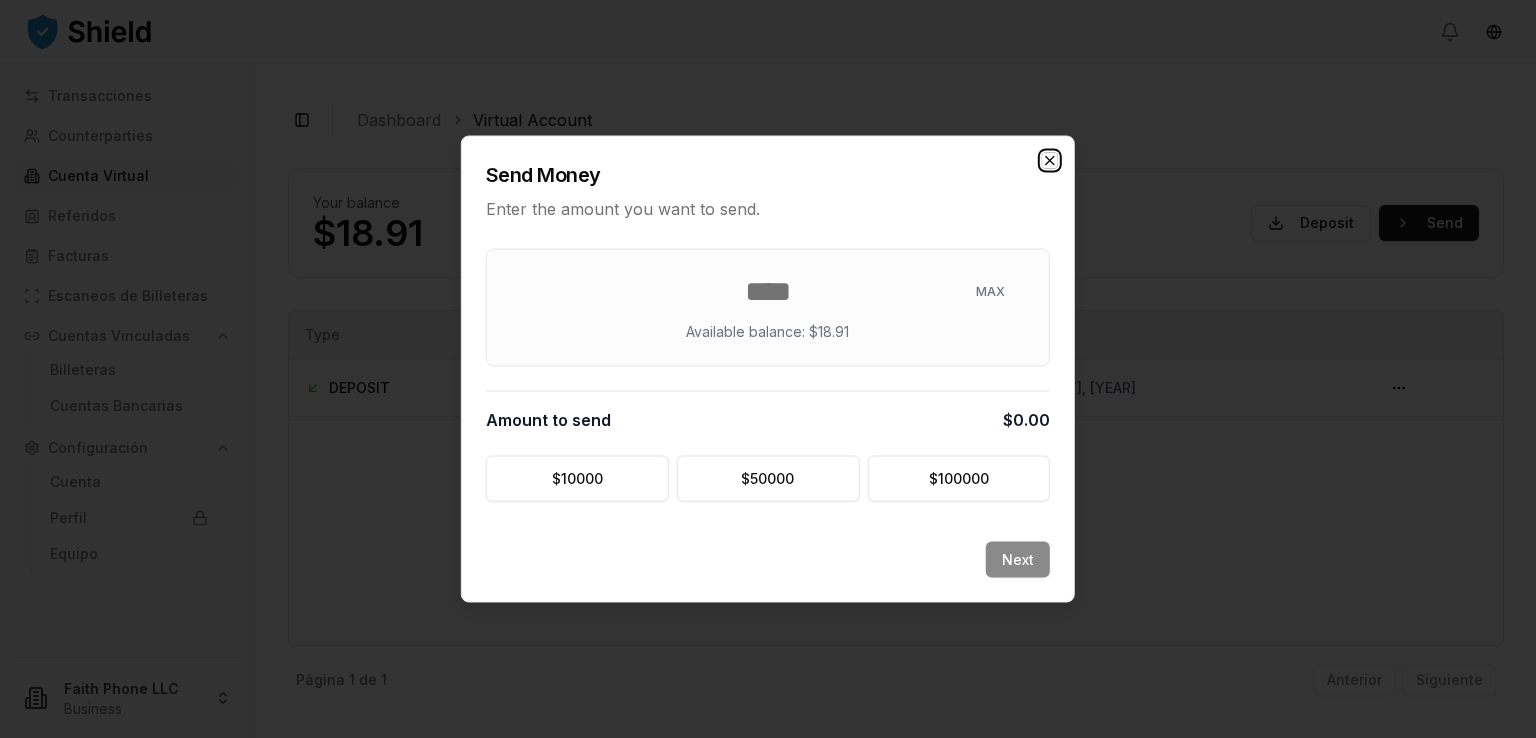 click 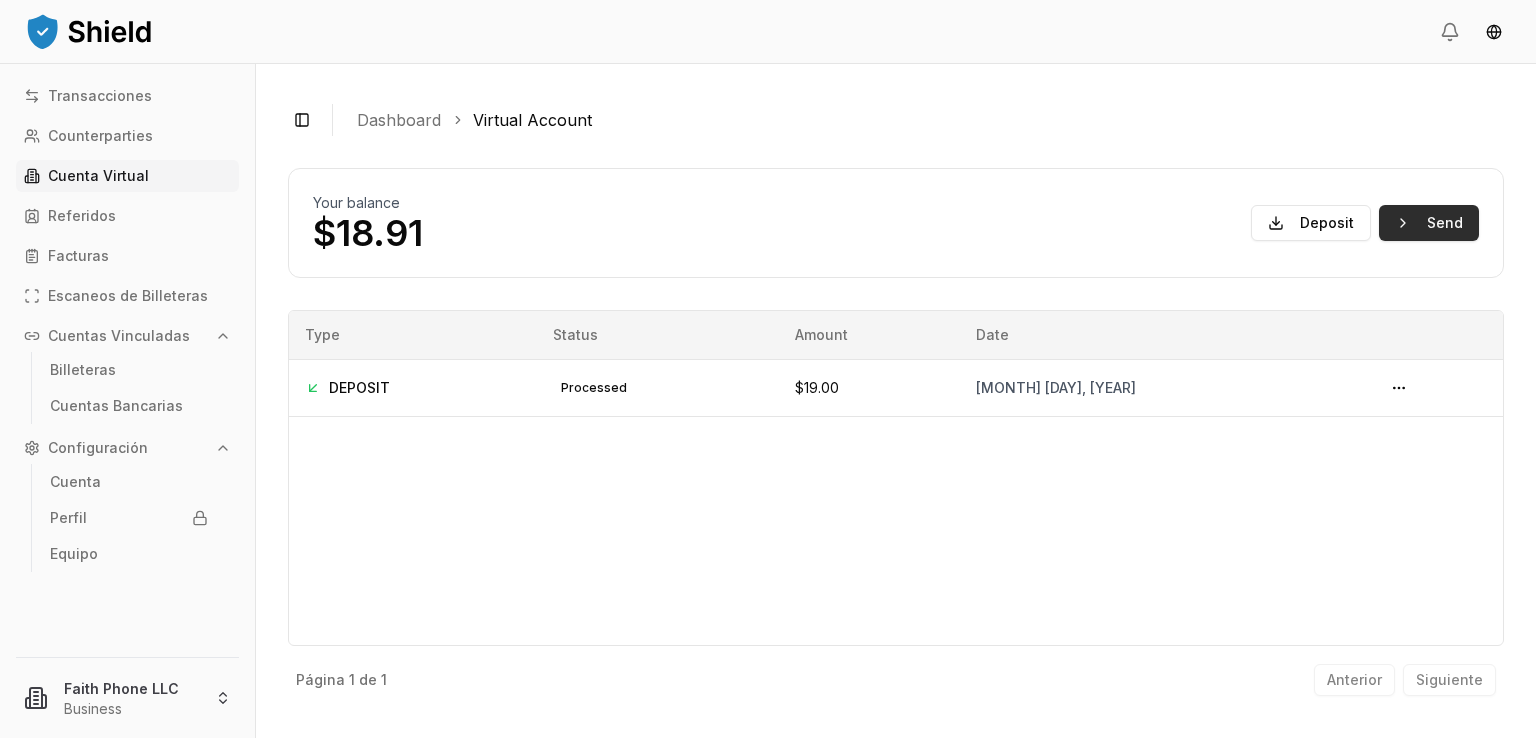 click on "Send" at bounding box center [1429, 223] 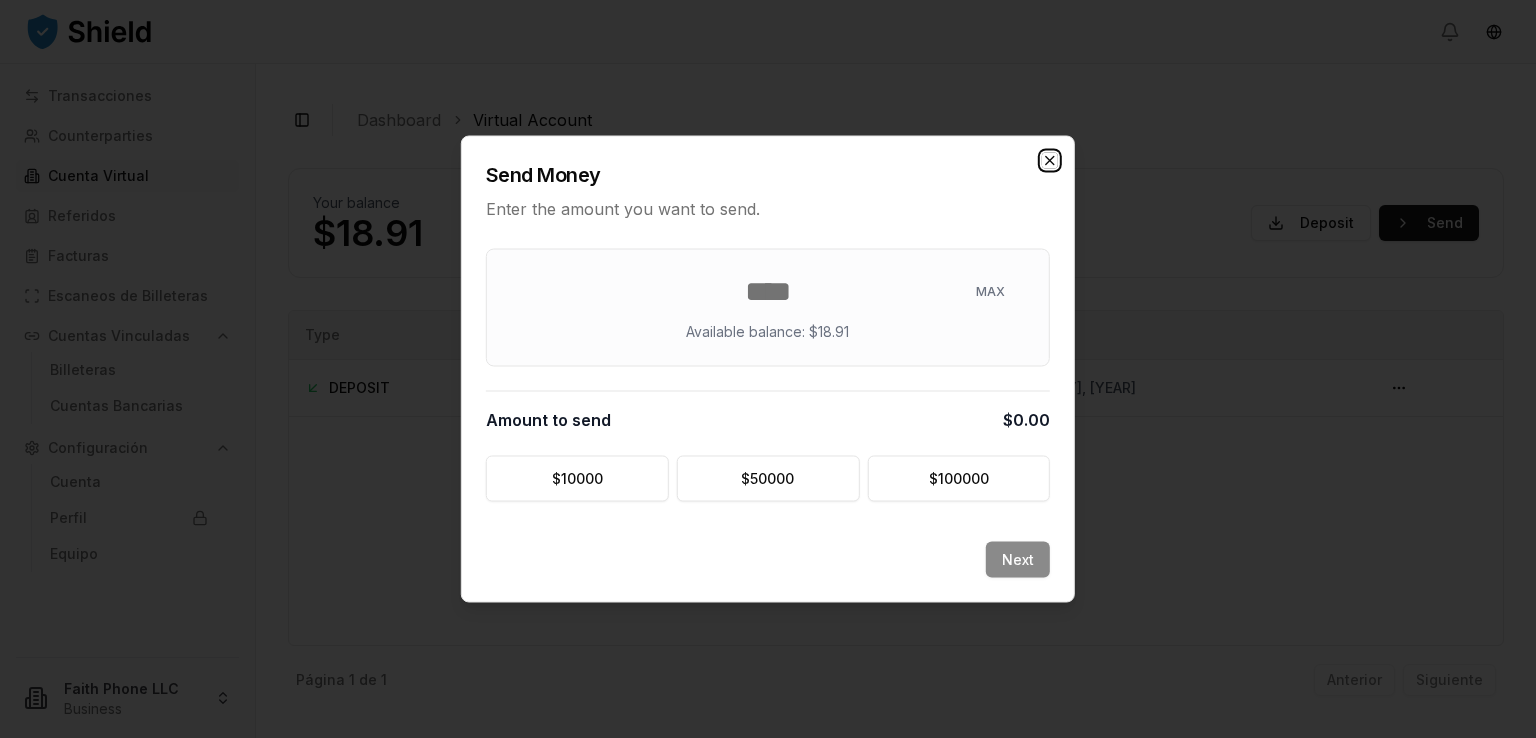 click 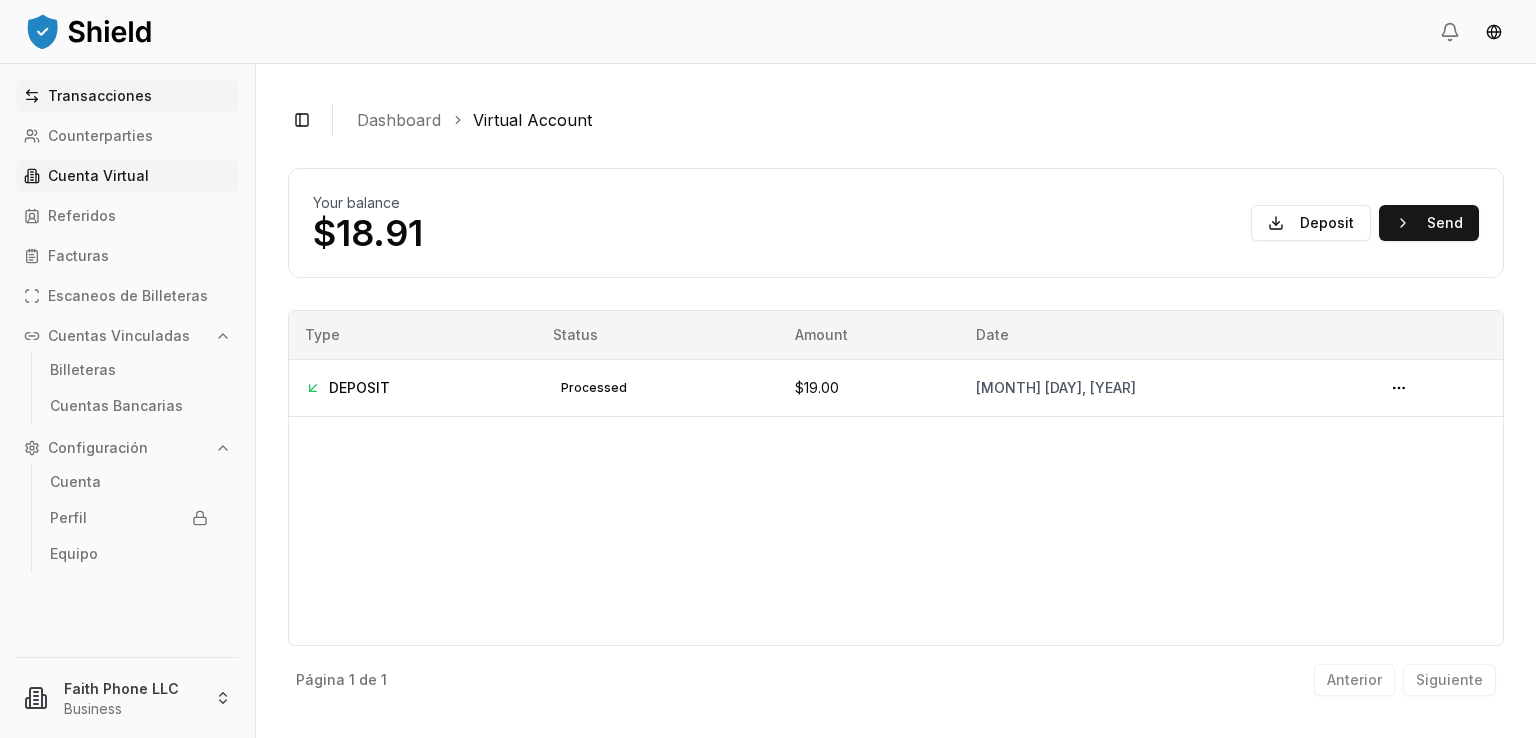 click on "Transacciones" at bounding box center (100, 96) 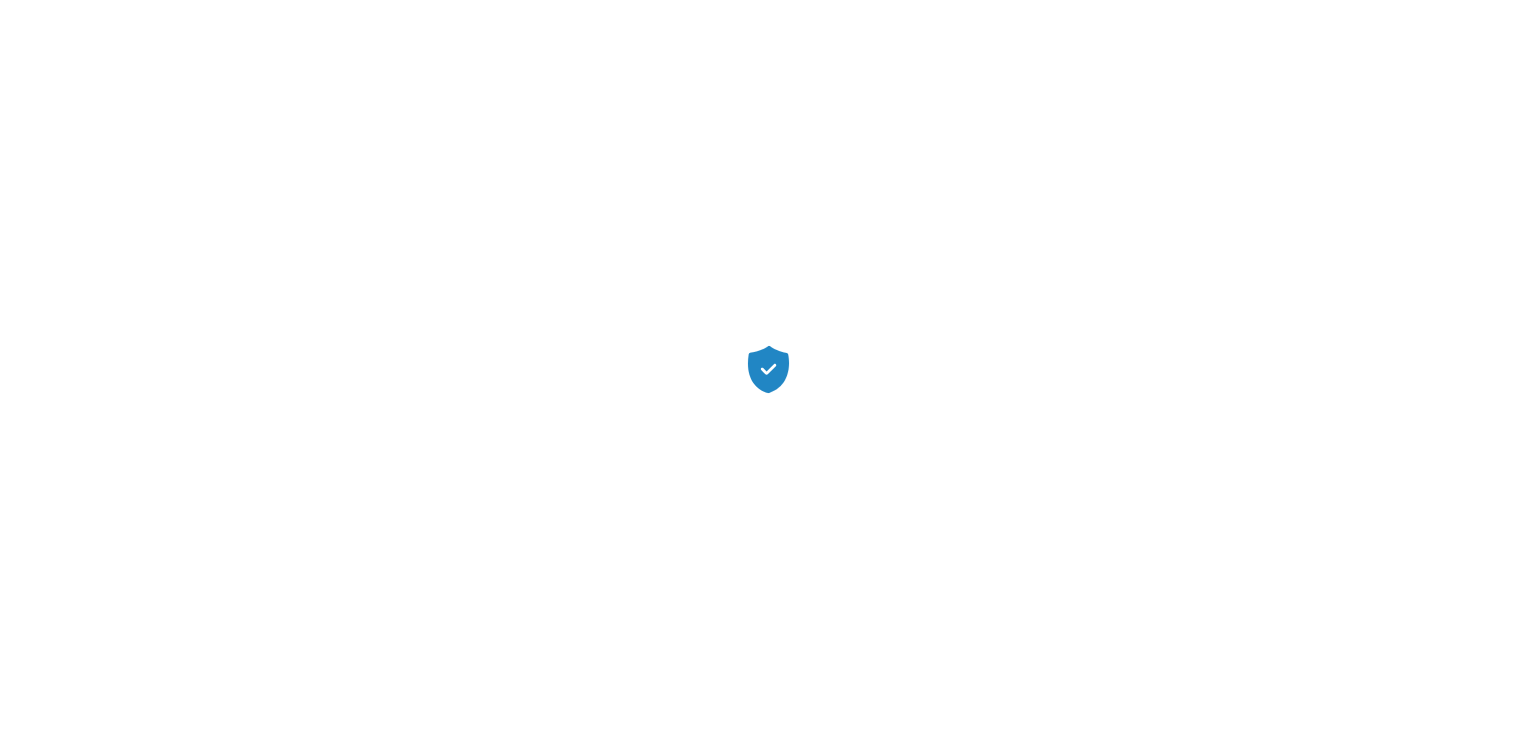 scroll, scrollTop: 0, scrollLeft: 0, axis: both 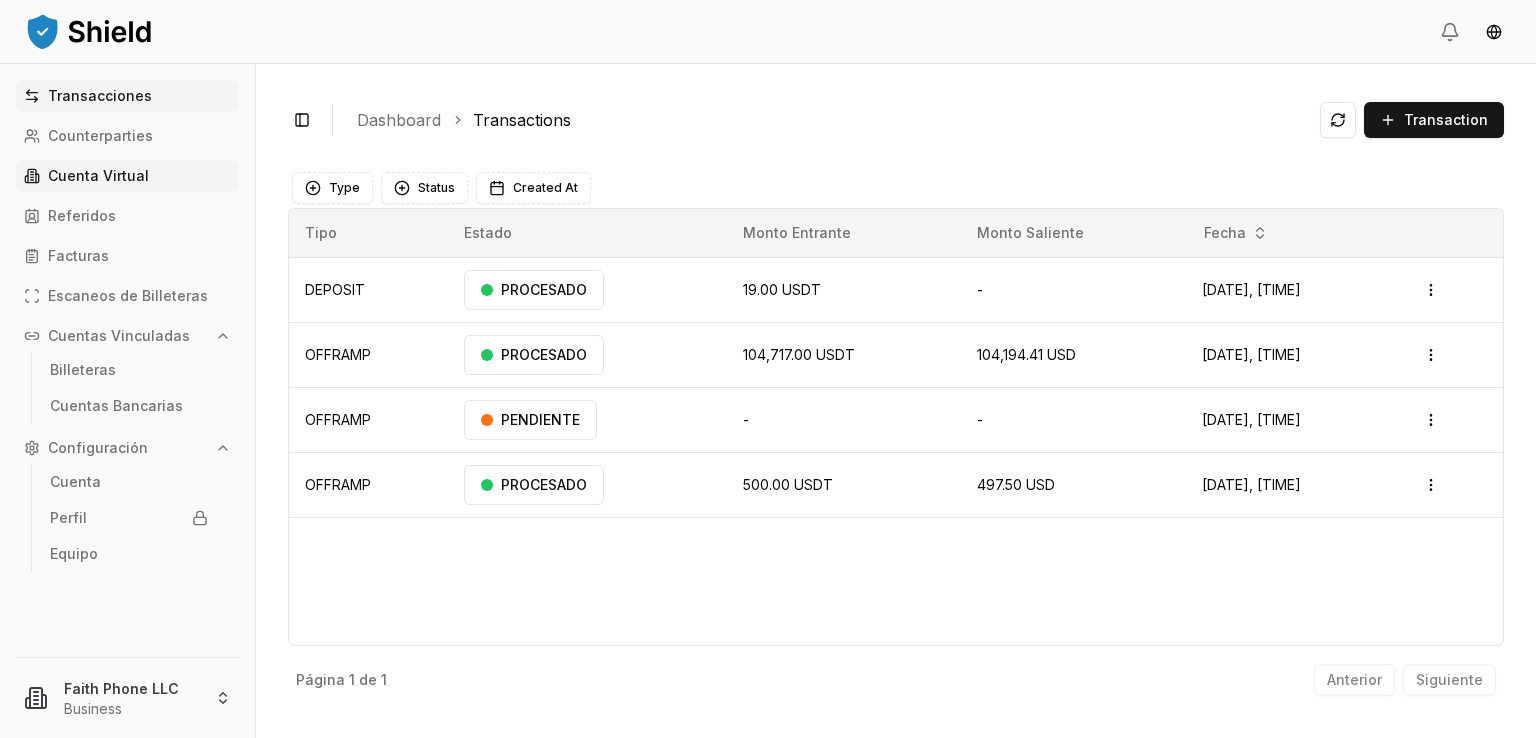 click on "Cuenta Virtual" at bounding box center [127, 176] 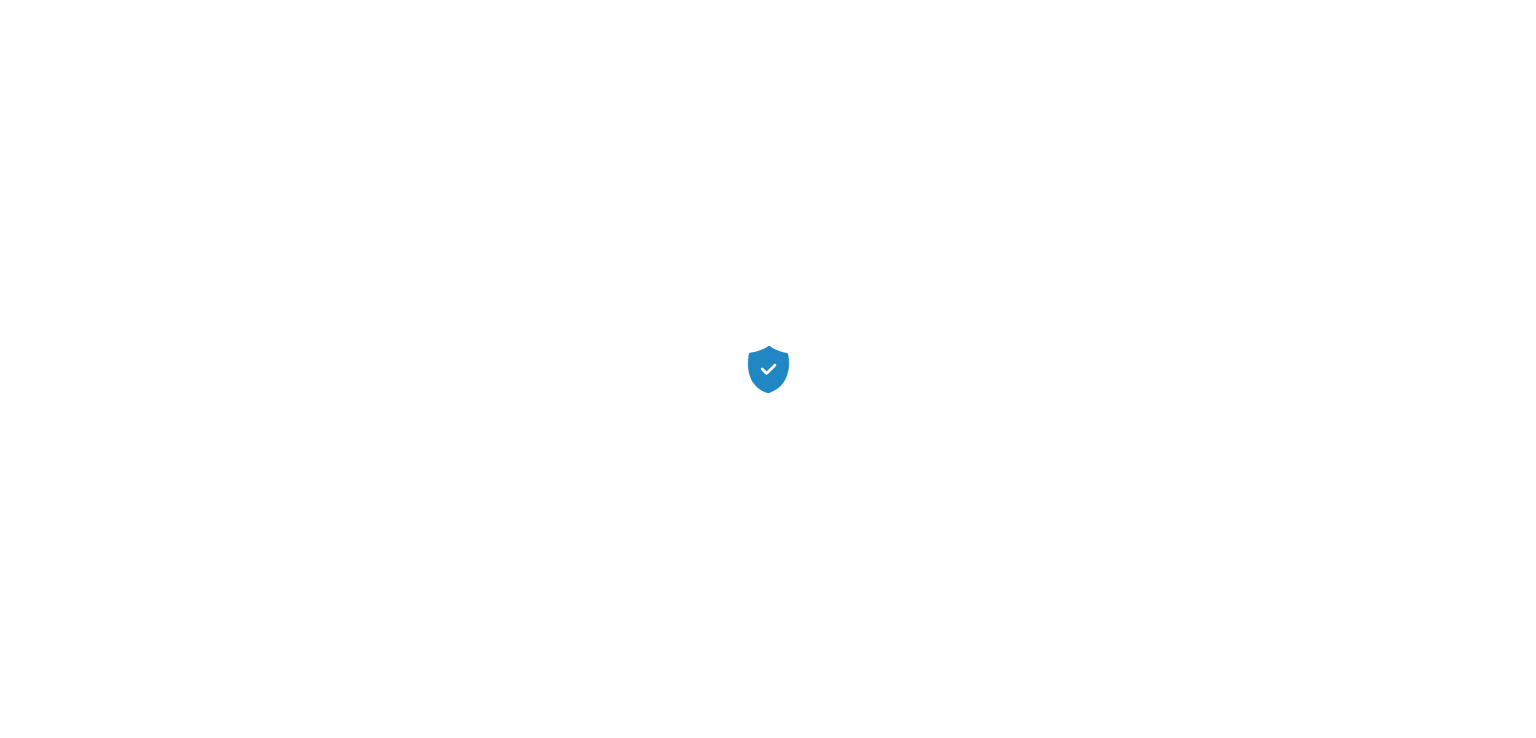 scroll, scrollTop: 0, scrollLeft: 0, axis: both 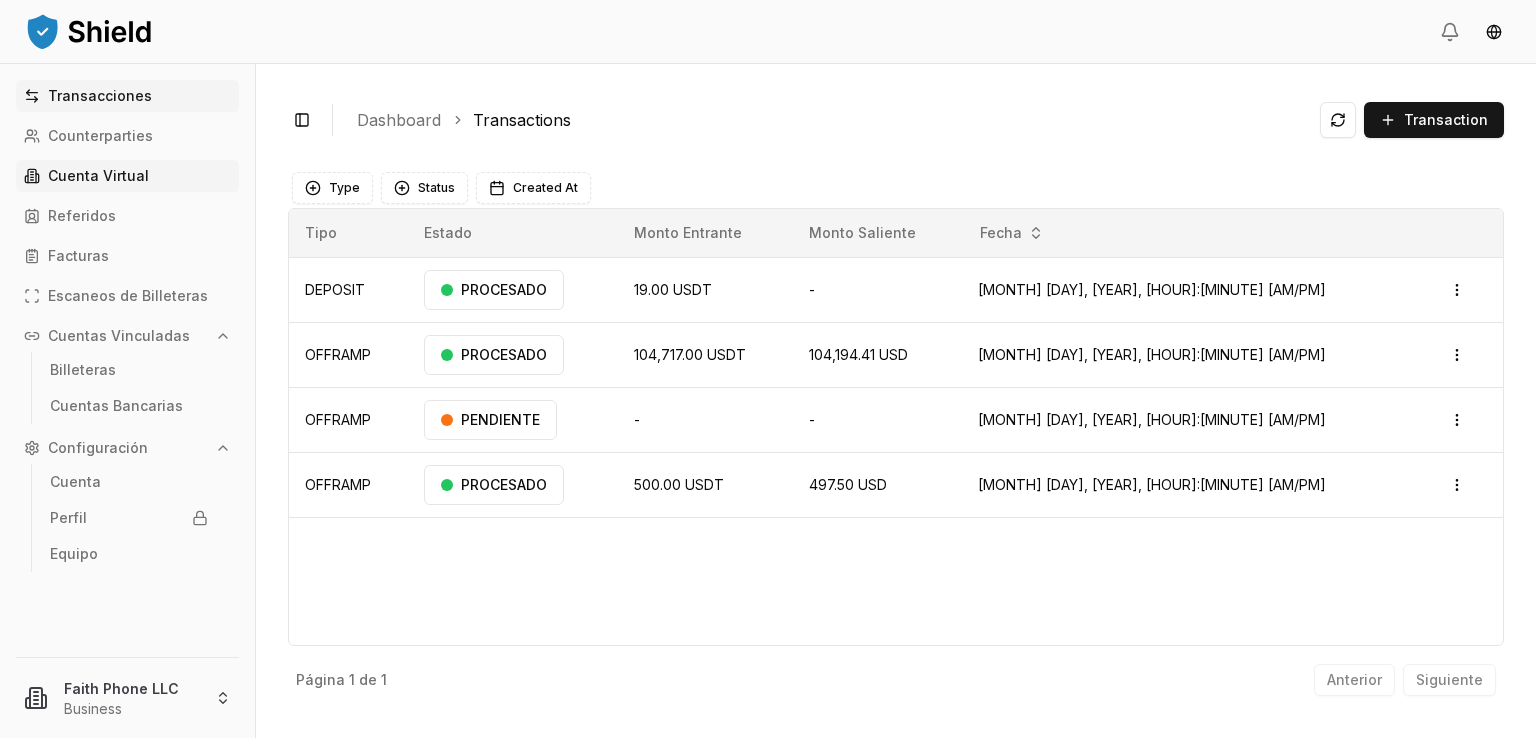 click on "Cuenta Virtual" at bounding box center (98, 176) 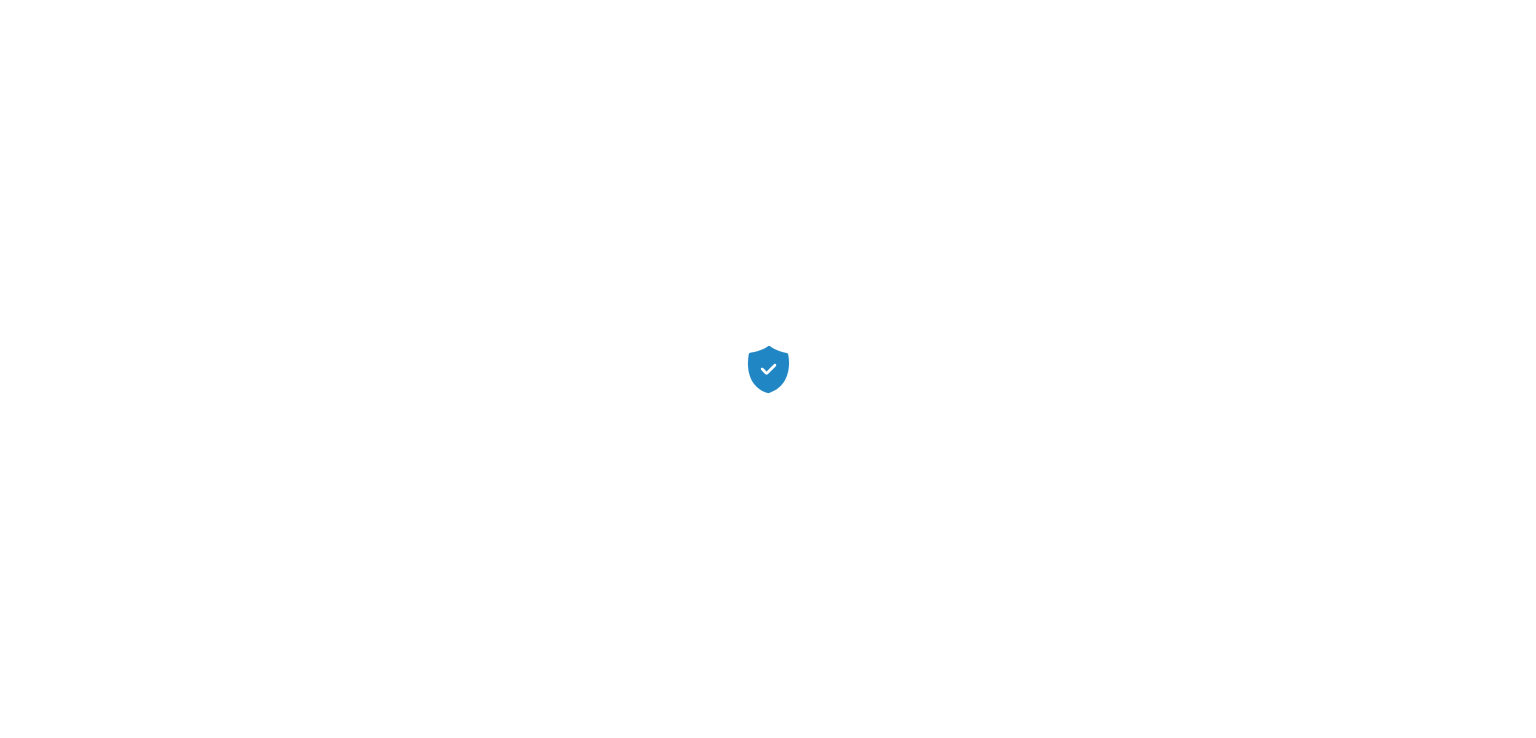 scroll, scrollTop: 0, scrollLeft: 0, axis: both 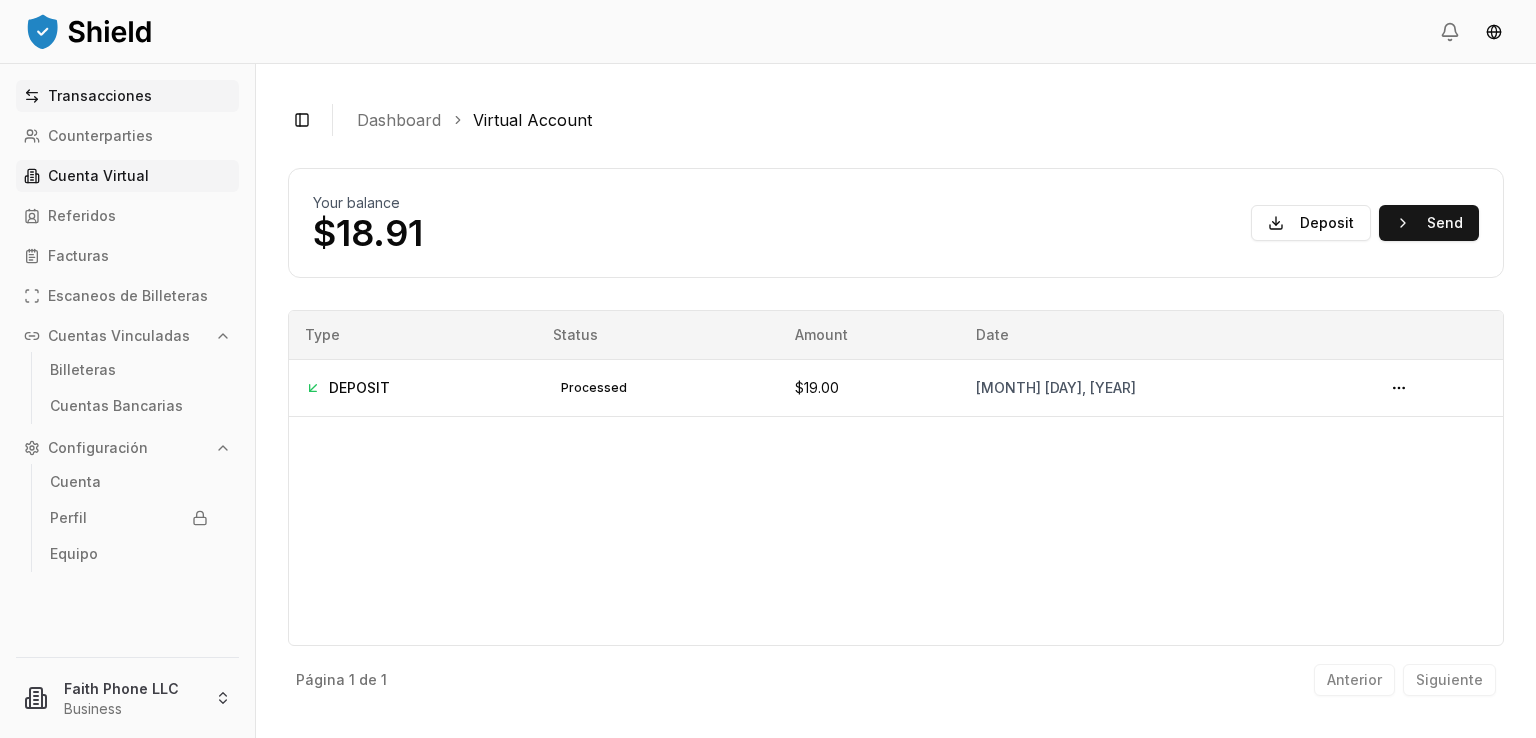 click on "Transacciones" at bounding box center [100, 96] 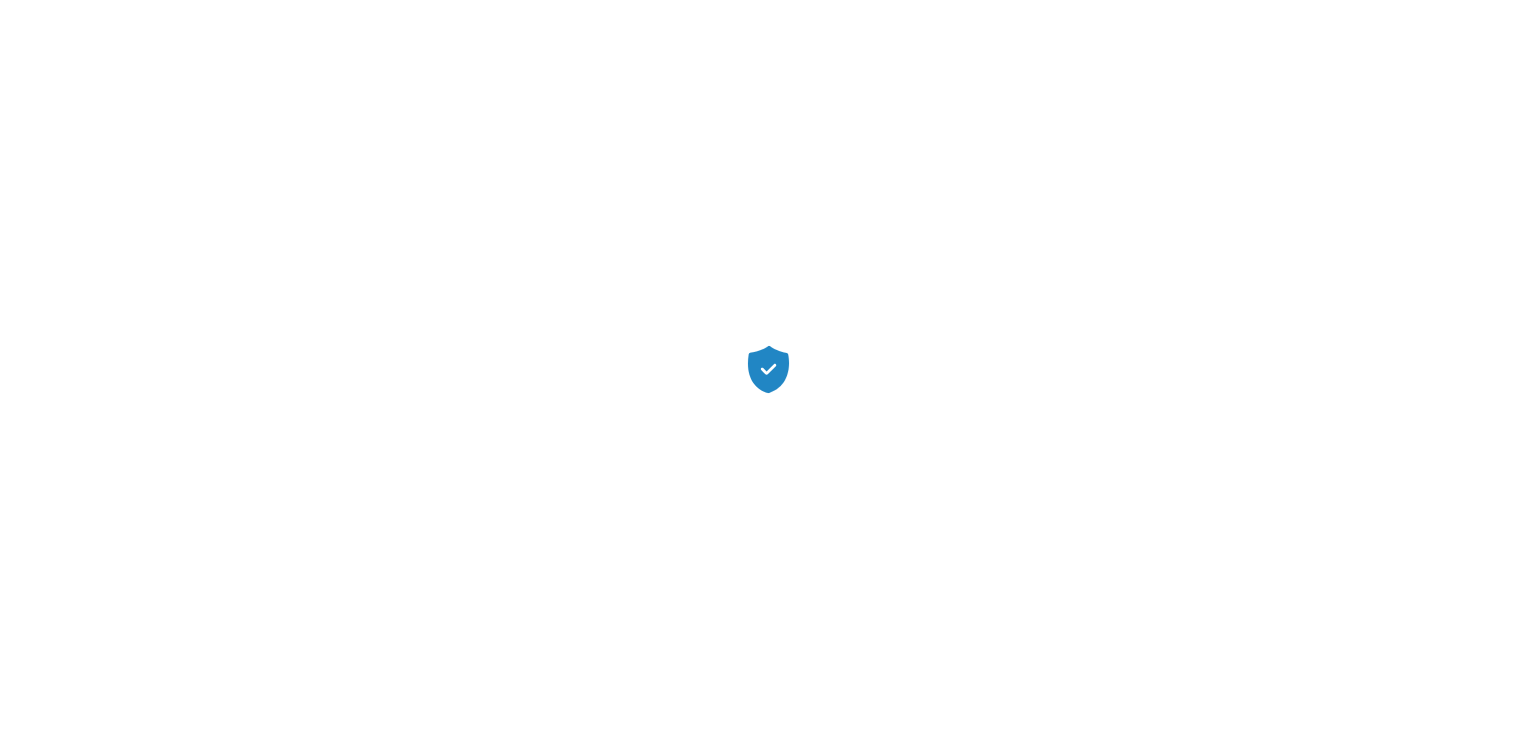 scroll, scrollTop: 0, scrollLeft: 0, axis: both 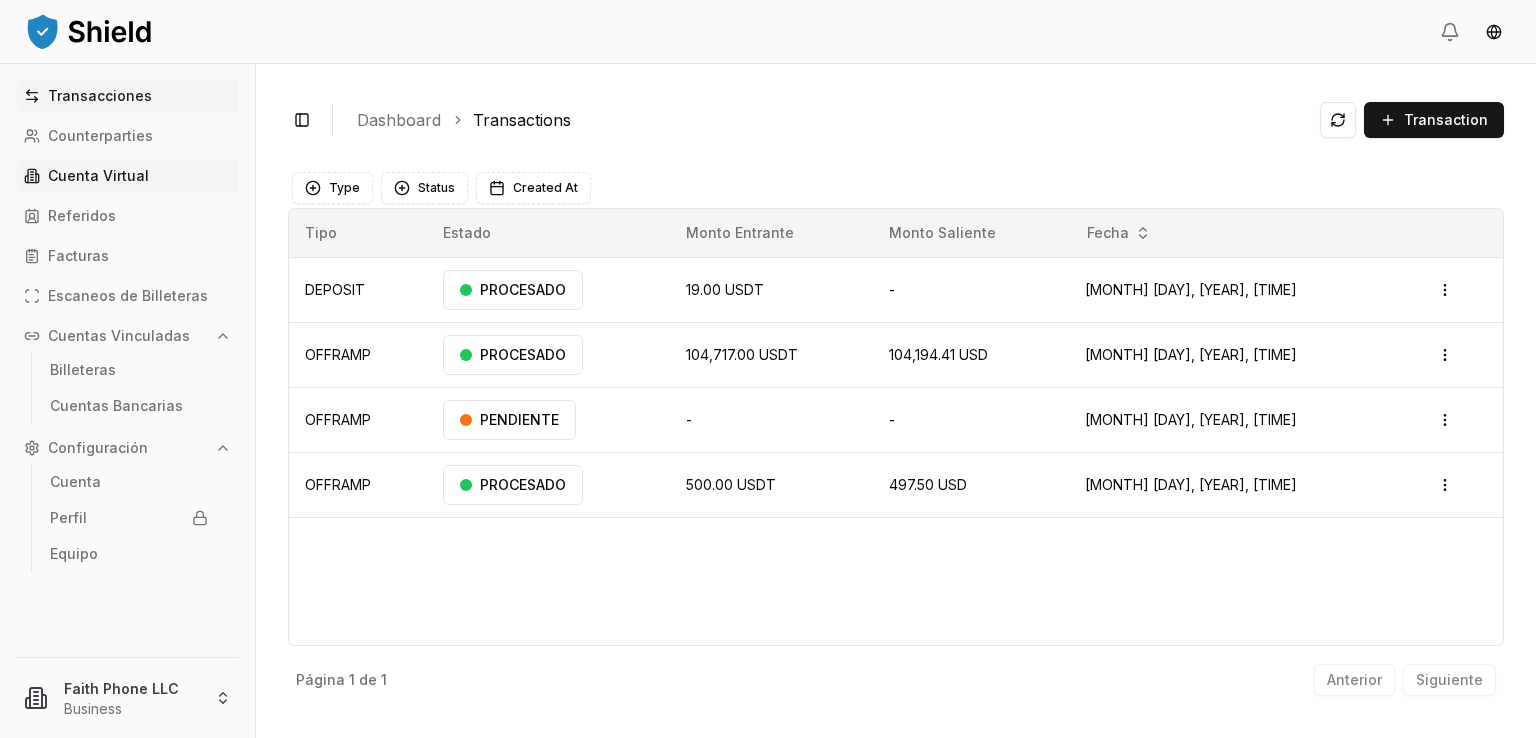 click on "Cuenta Virtual" at bounding box center (127, 176) 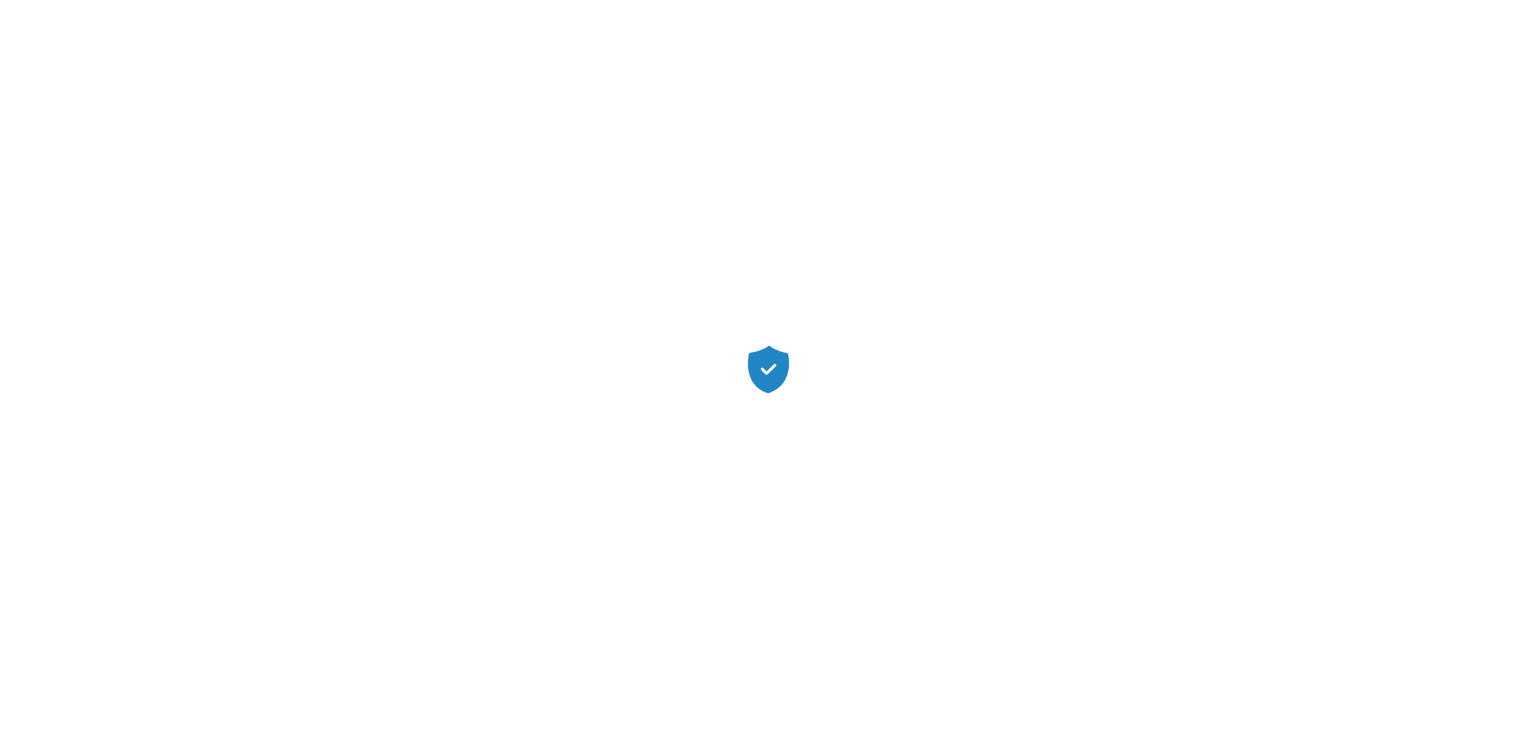scroll, scrollTop: 0, scrollLeft: 0, axis: both 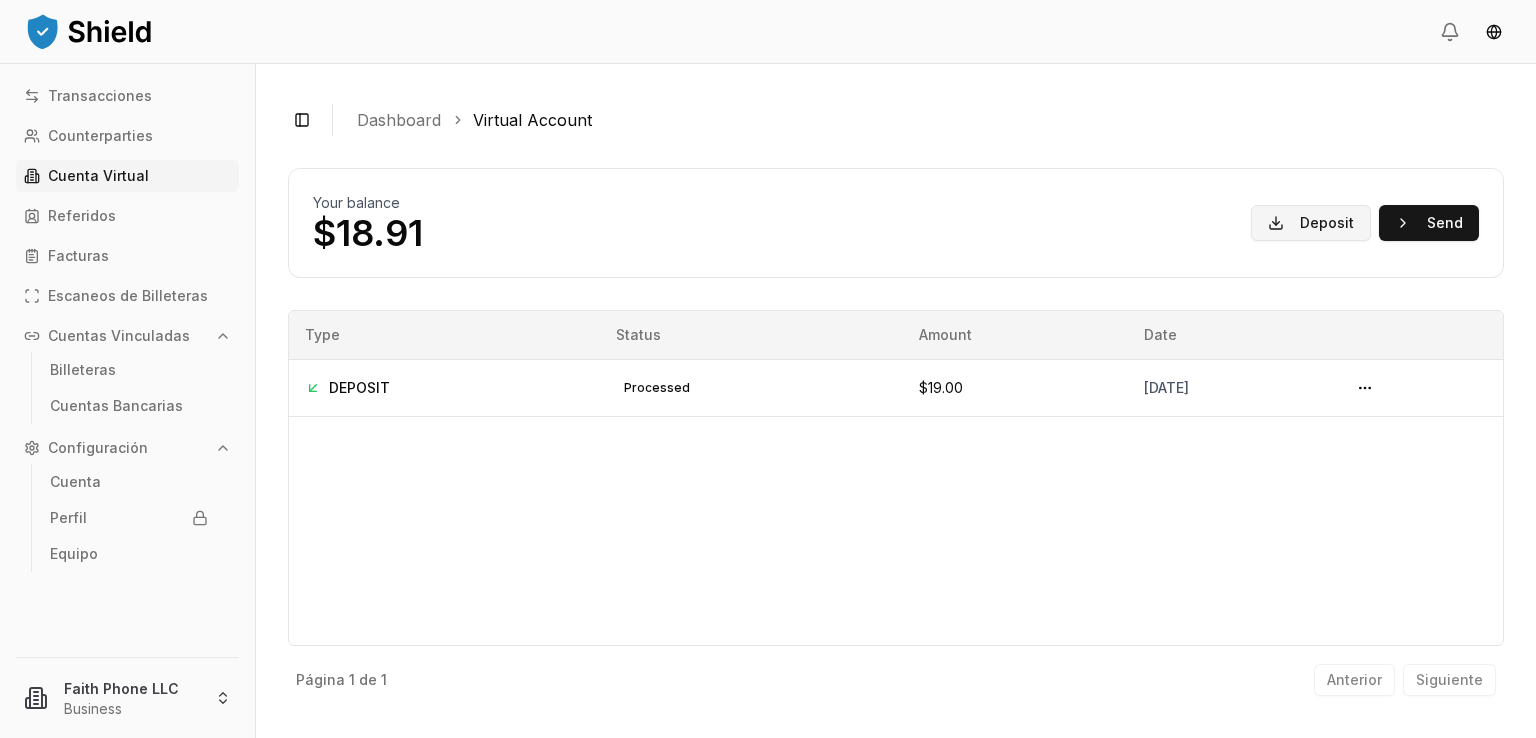 click on "Deposit" at bounding box center [1311, 223] 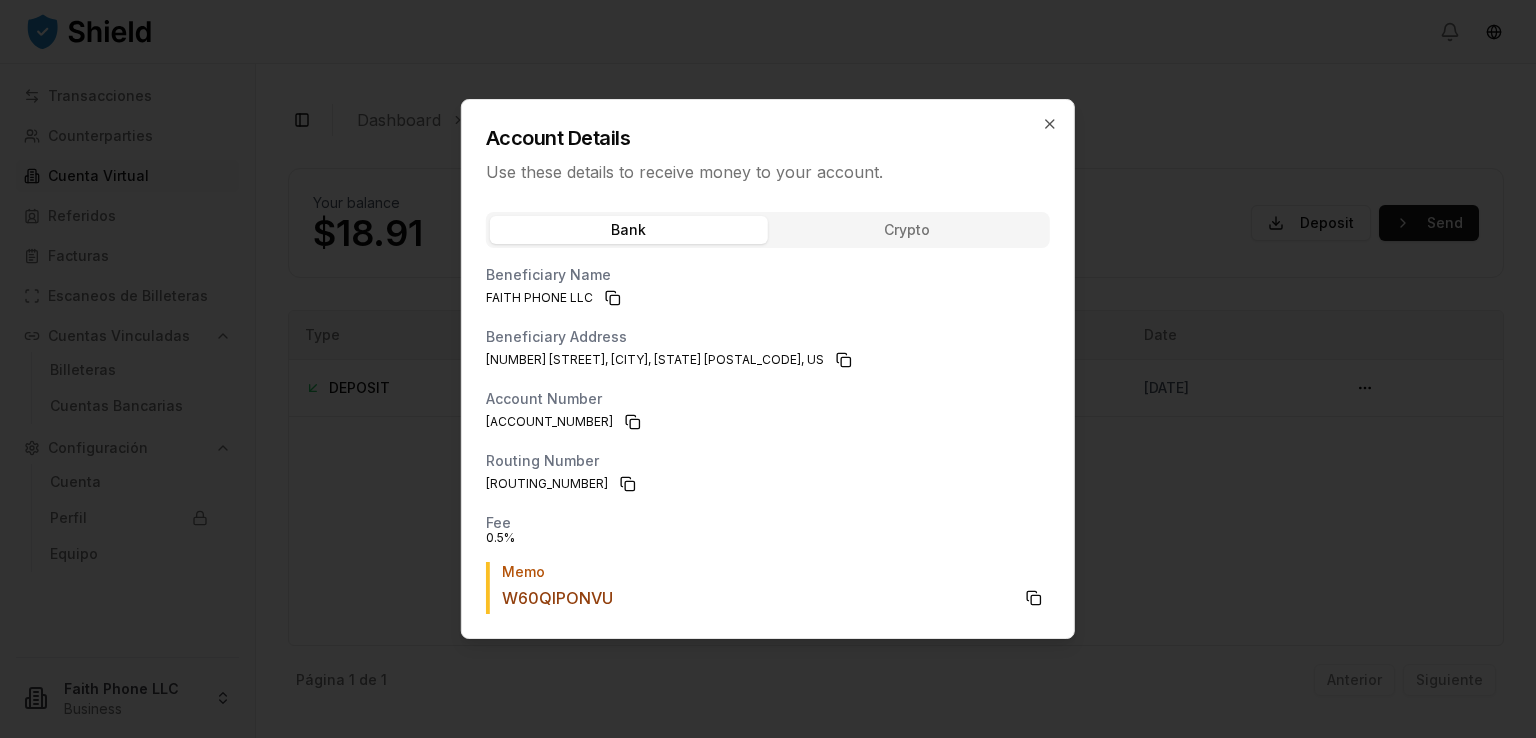 click on "Bank Crypto Beneficiary Name [ORGANIZATION] Beneficiary Address [NUMBER] [STREET], [CITY], [STATE] [POSTAL_CODE], US Account Number [ACCOUNT_NUMBER] Routing Number [ROUTING_NUMBER] Fee 0.5 % Memo W60QIPONVU" at bounding box center [768, 419] 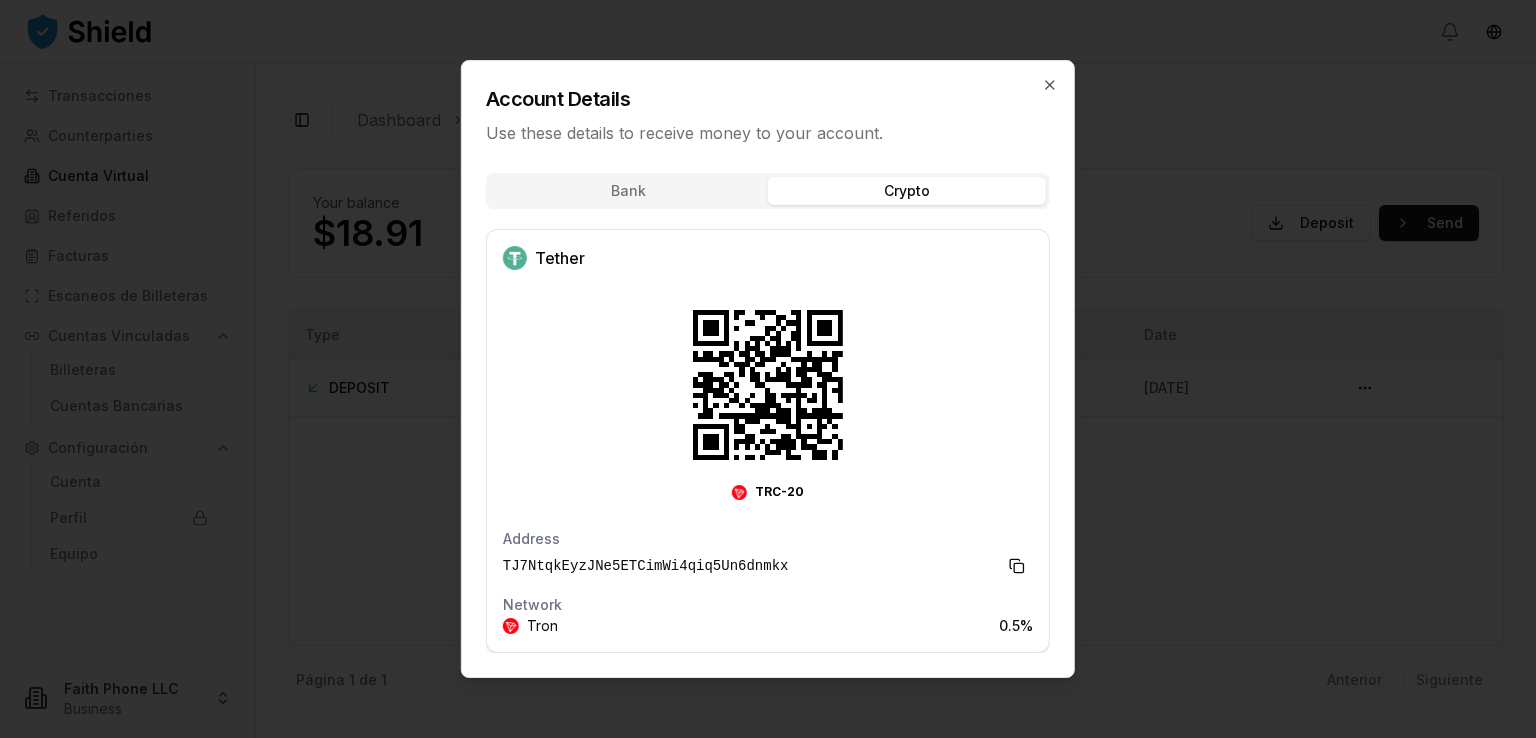 click on "Account Details Use these details to receive money to your account. Bank Crypto Tether TRC-20 Address TJ7NtqkEyzJNe5ETCimWi4qiq5Un6dnmkx Network Tron 0.5 % Close" at bounding box center (768, 369) 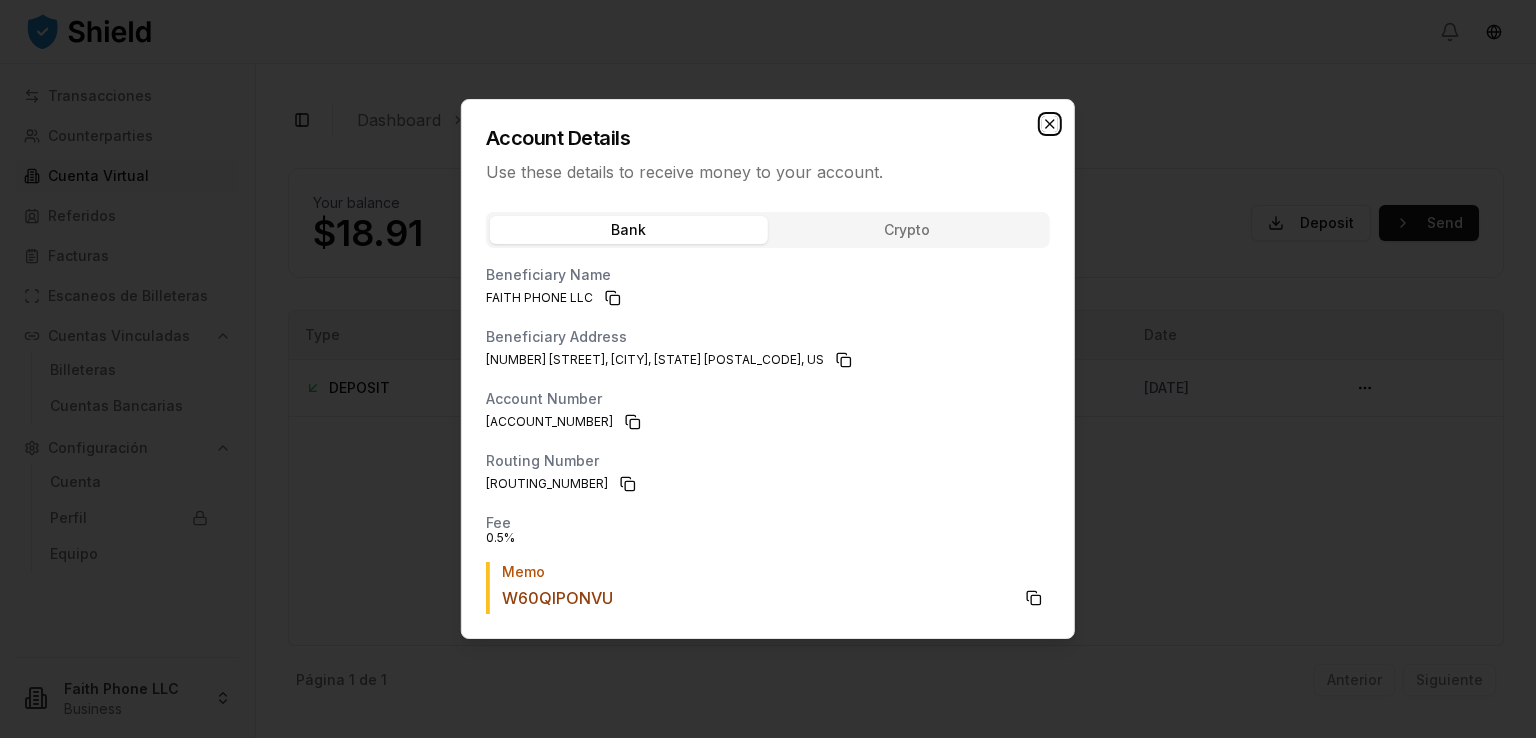 click 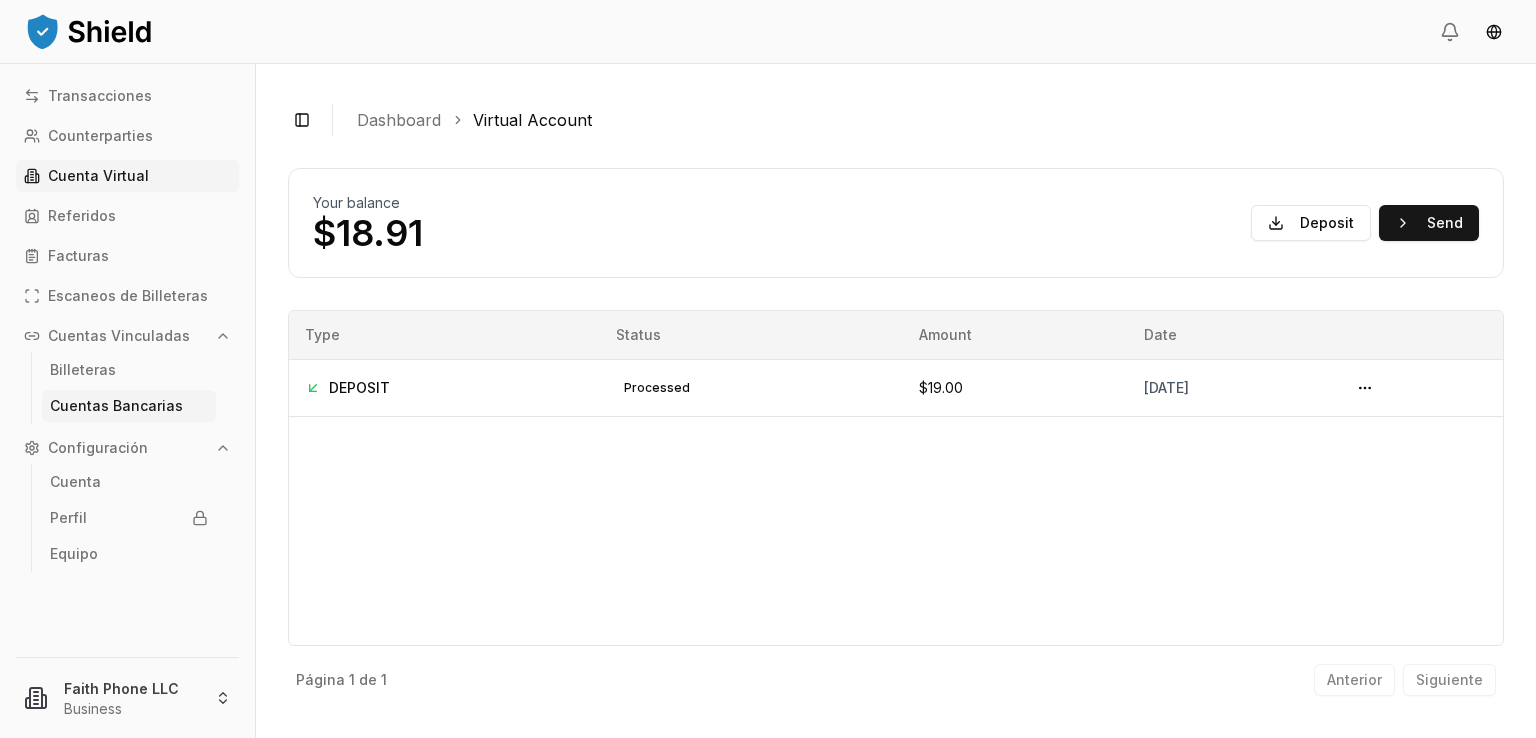 click on "Cuentas Bancarias" at bounding box center [116, 406] 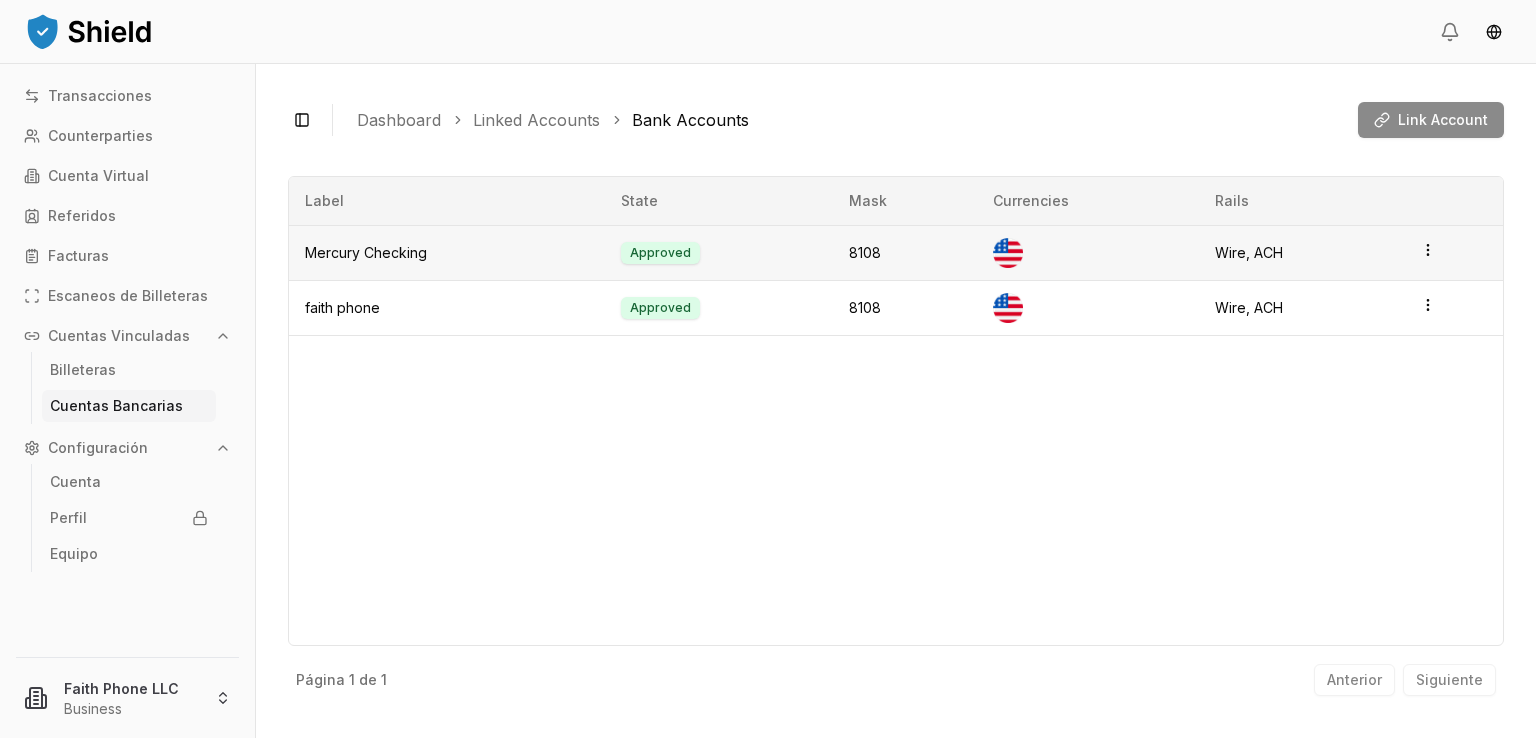 click on "Mercury Checking" at bounding box center [447, 252] 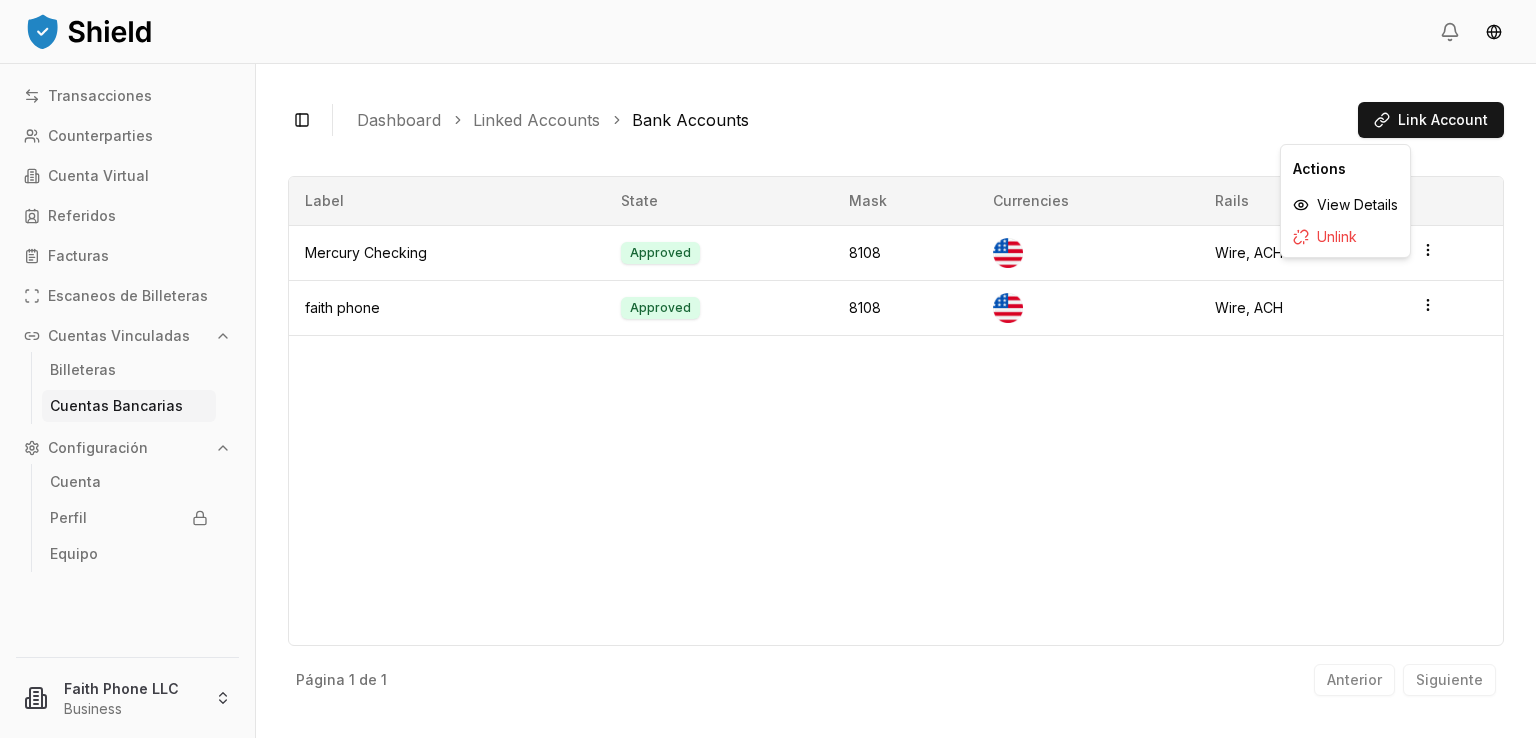 click on "Label State Mask Currencies Rails   Mercury Checking   Approved   8108     Wire, ACH     [ORGANIZATION]    Approved   8108     Wire, ACH" at bounding box center [896, 411] 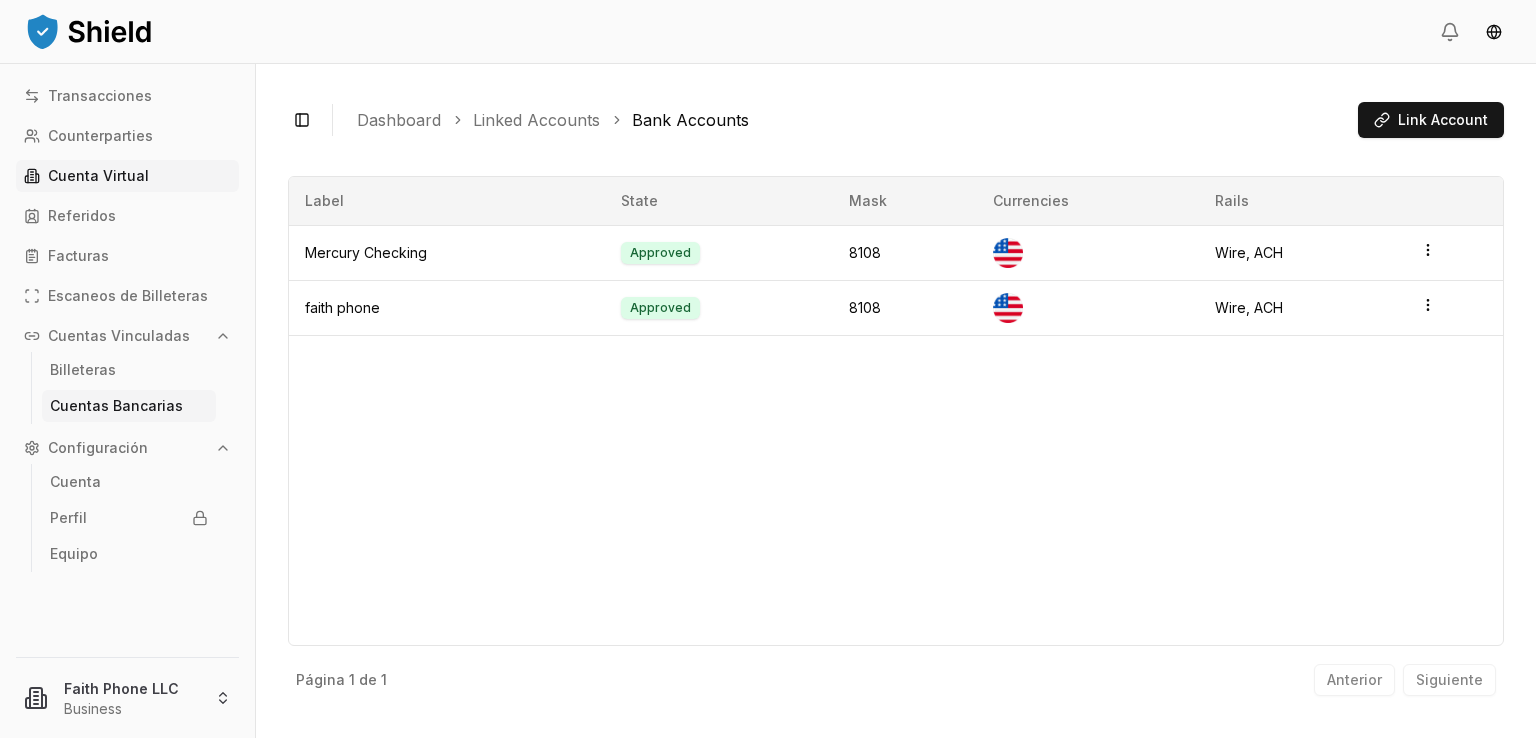 click on "Cuenta Virtual" at bounding box center (98, 176) 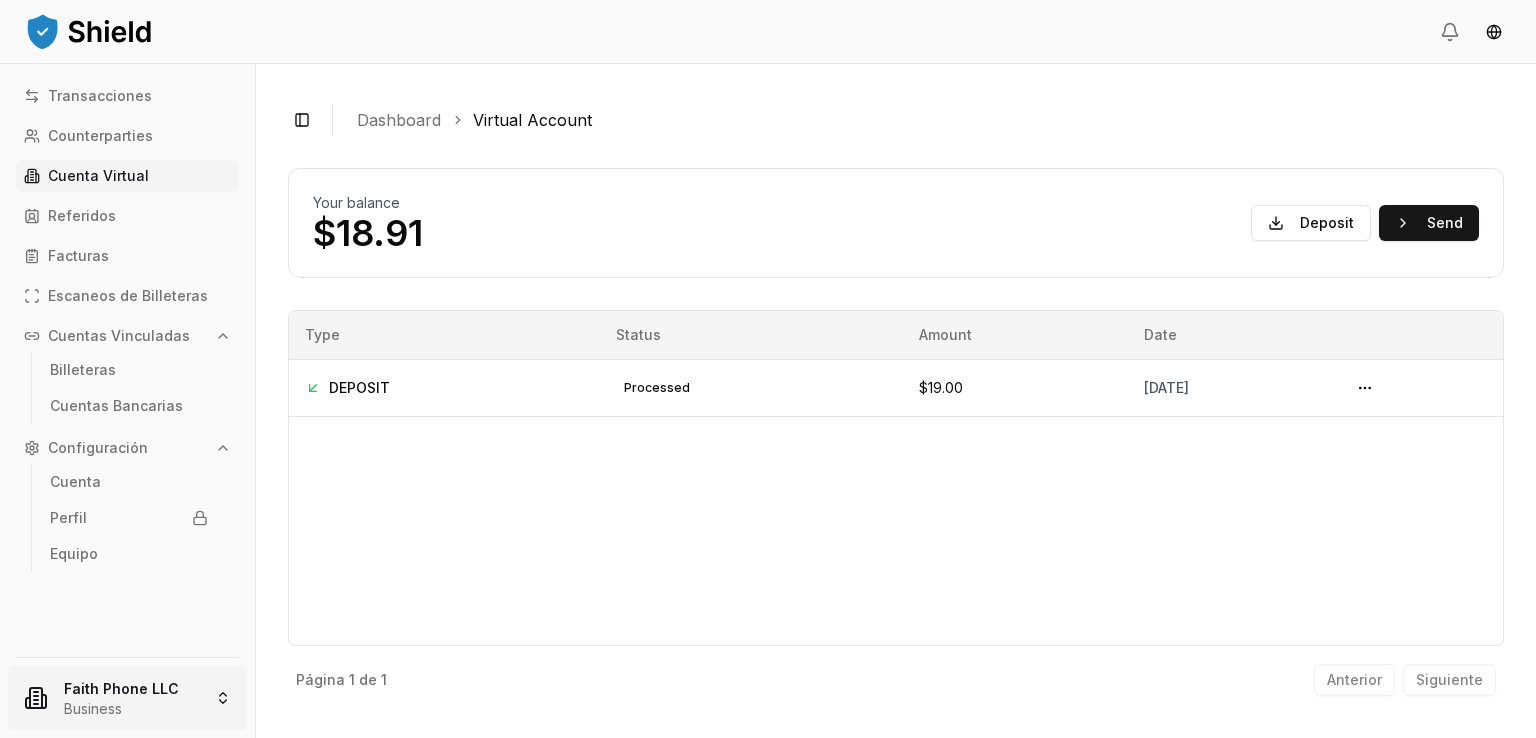 click on "Transacciones Counterparties Cuenta Virtual Referidos Facturas Escaneos de Billeteras Cuentas Vinculadas Billeteras Cuentas Bancarias Configuración Cuenta Perfil Equipo [ORGANIZATION]  Business Toggle Sidebar Dashboard Virtual Account Your balance $18.91 Deposit Send DEPOSIT processed [DATE] + $19.00 Página 1 de 1 Anterior Siguiente Type Status Amount Date   DEPOSIT   processed   $19.00   [DATE]   Página 1 de 1 Anterior Siguiente" at bounding box center (768, 369) 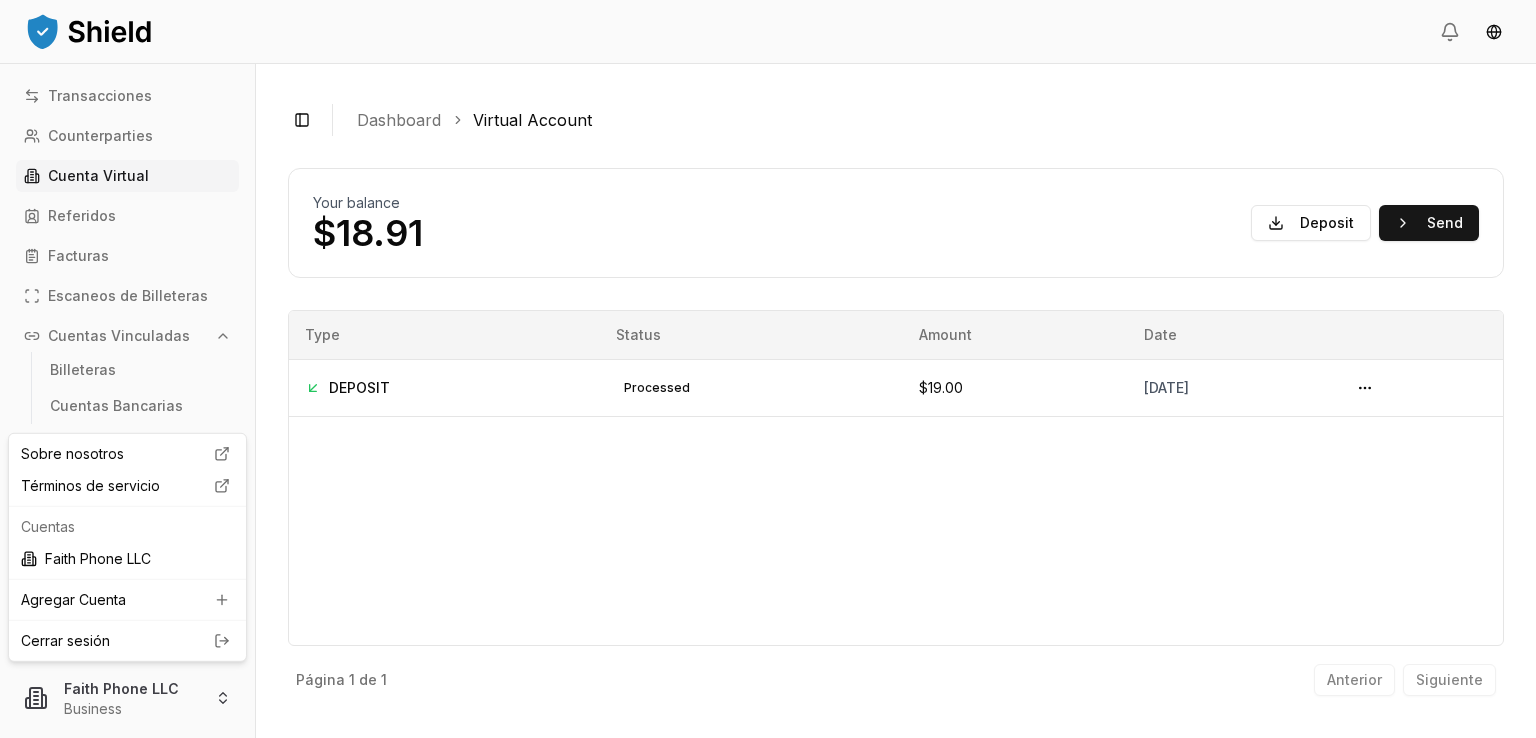 click on "Cerrar sesión" at bounding box center [127, 641] 